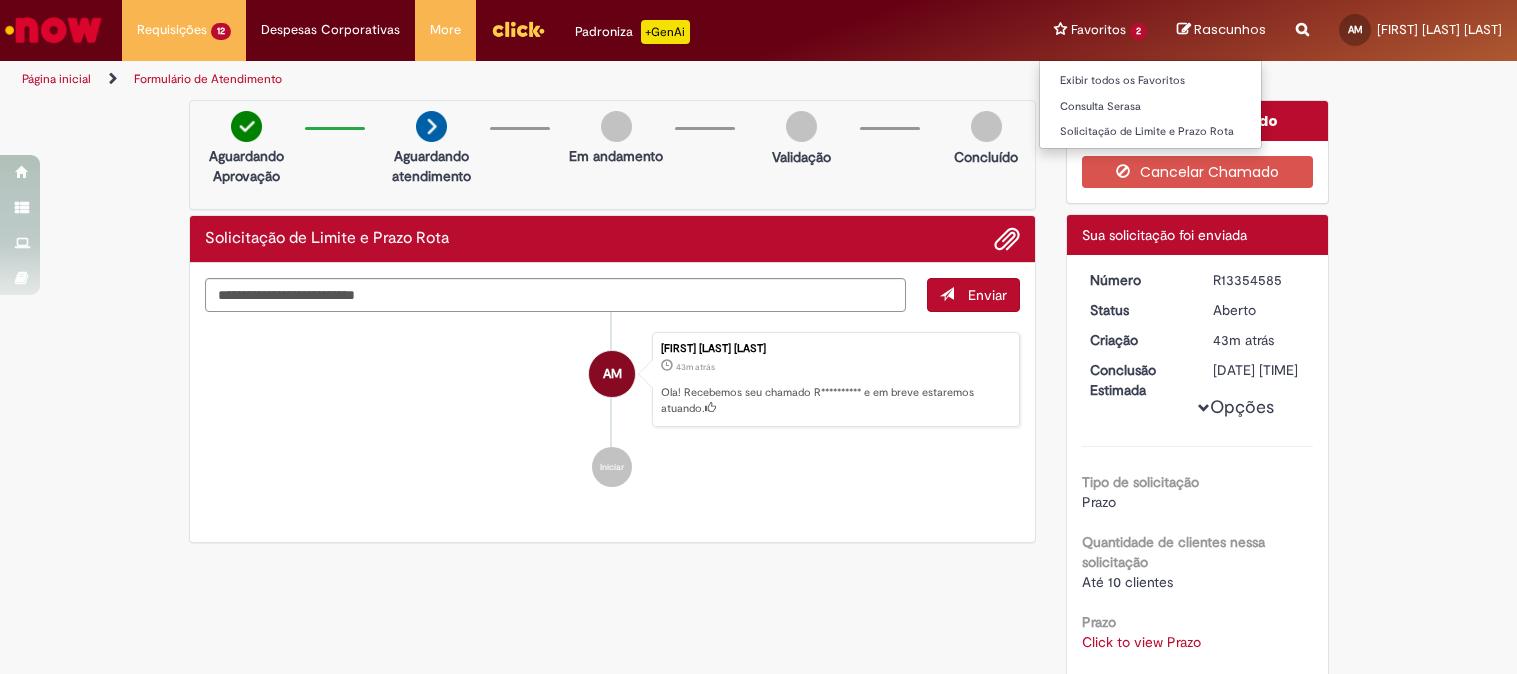 scroll, scrollTop: 0, scrollLeft: 0, axis: both 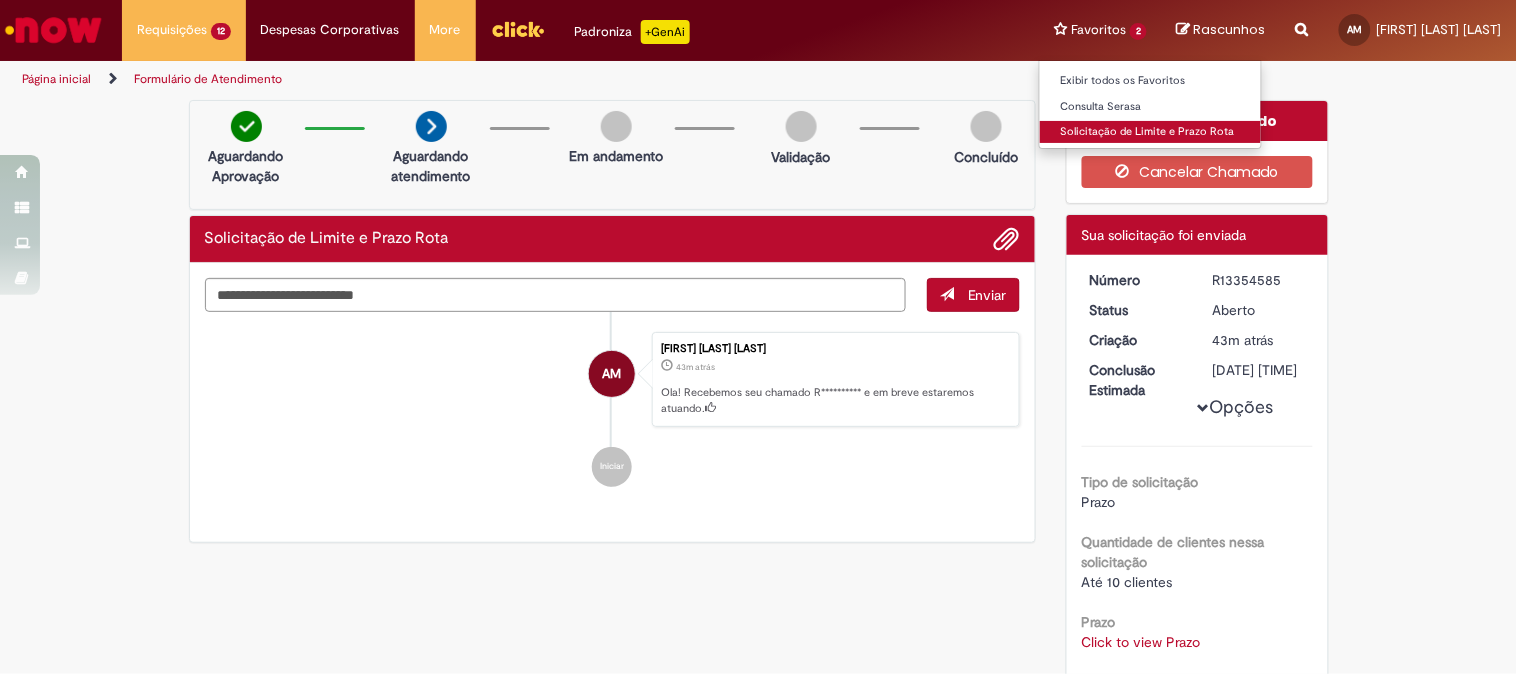click on "Solicitação de Limite e Prazo Rota" at bounding box center [1150, 132] 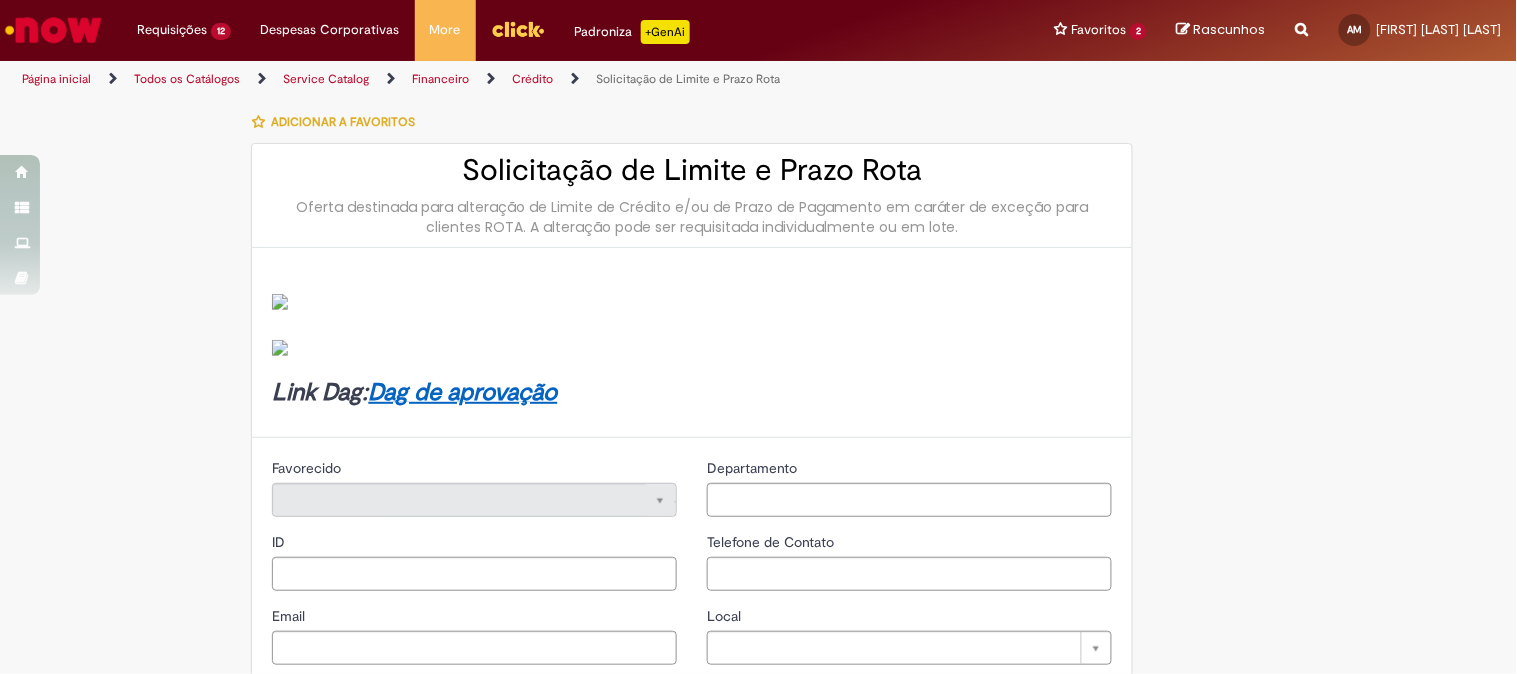 type on "********" 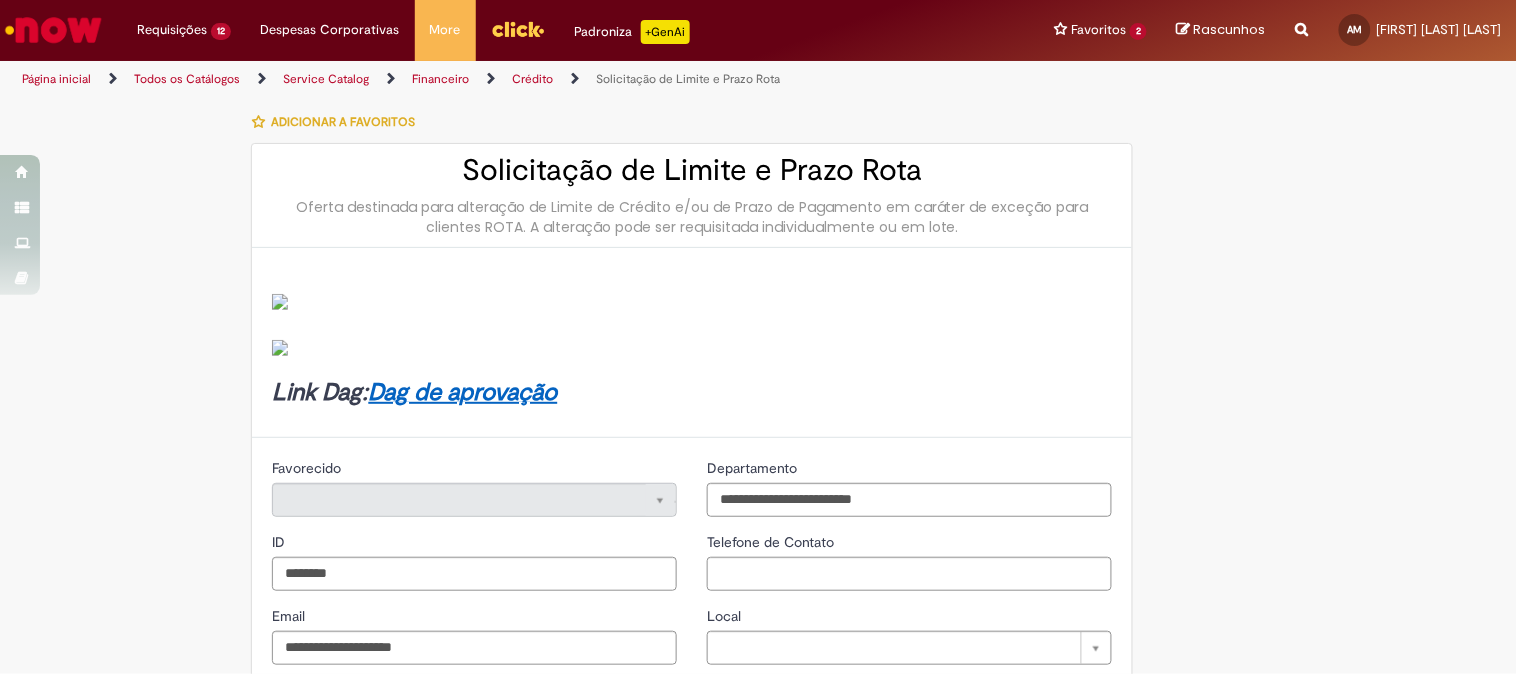 type on "**********" 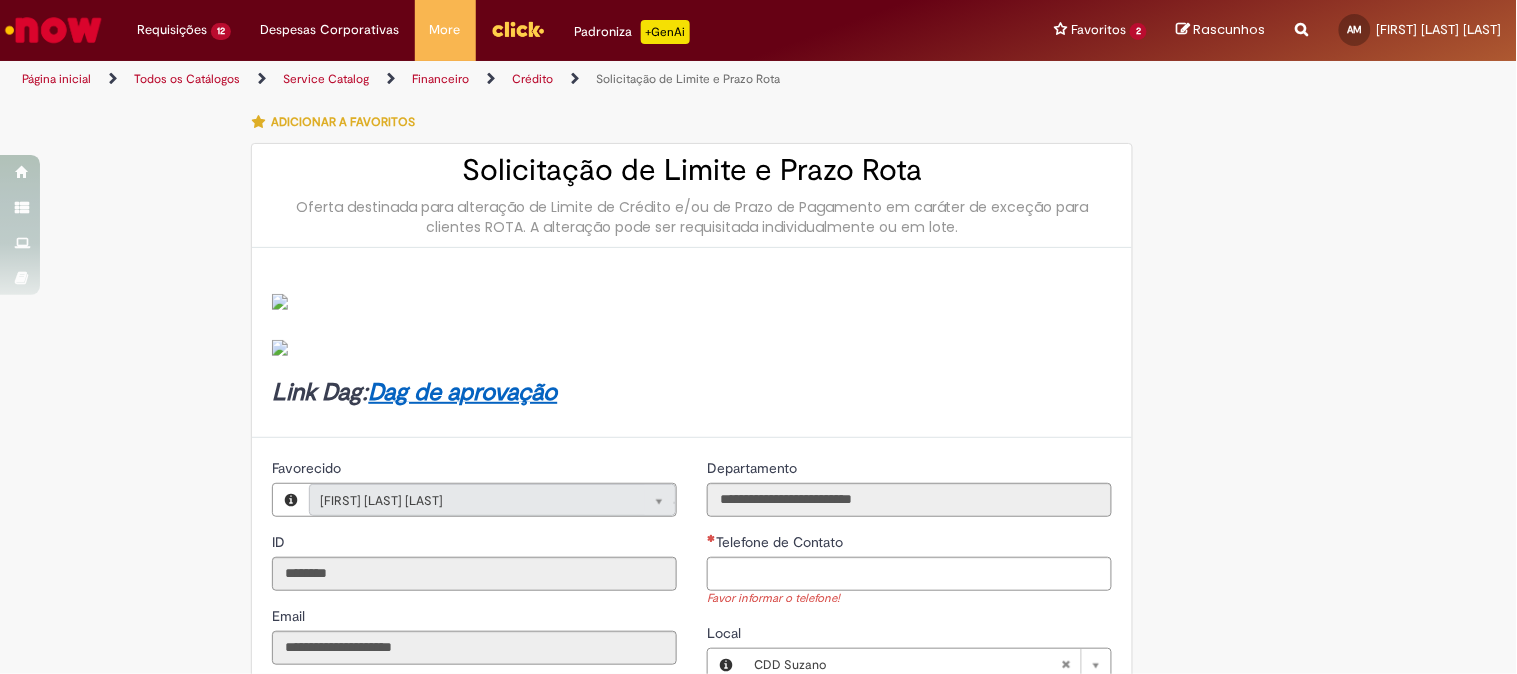 scroll, scrollTop: 111, scrollLeft: 0, axis: vertical 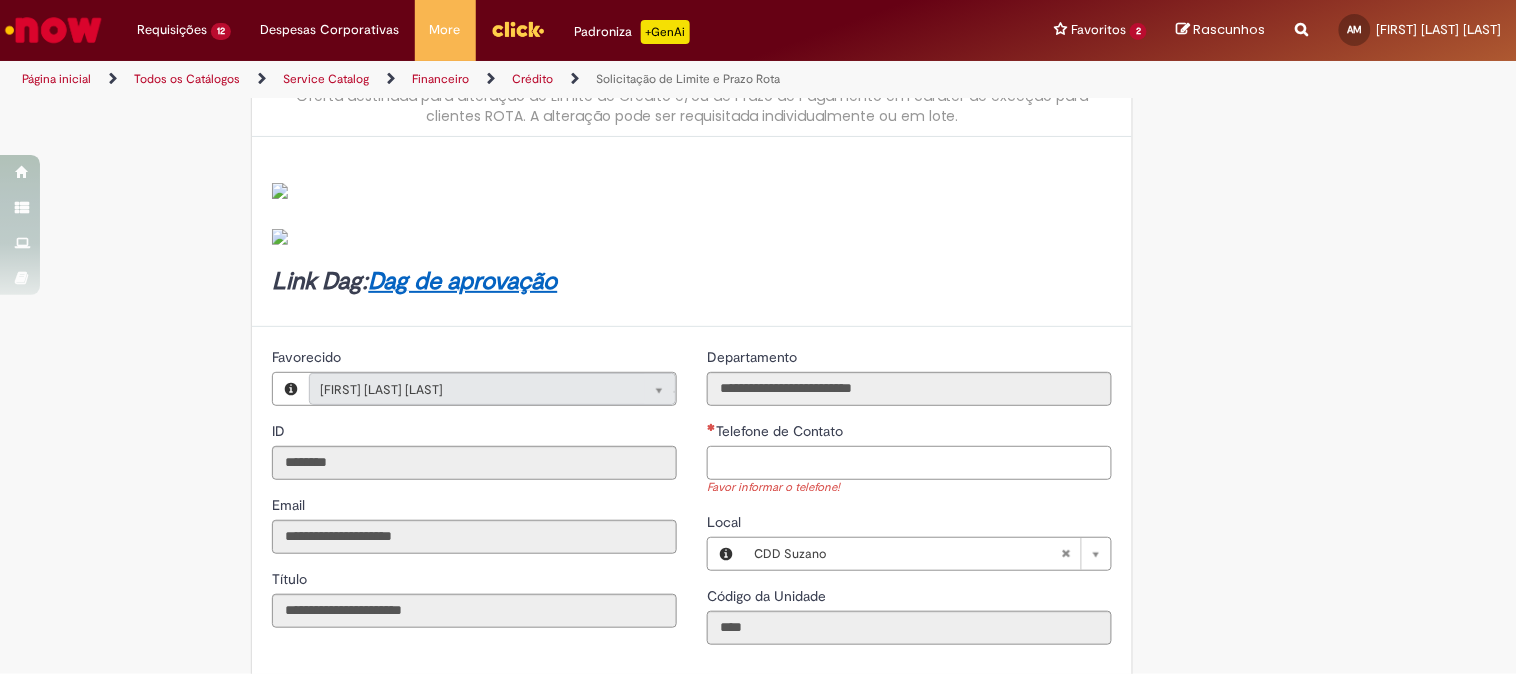 drag, startPoint x: 795, startPoint y: 466, endPoint x: 805, endPoint y: 467, distance: 10.049875 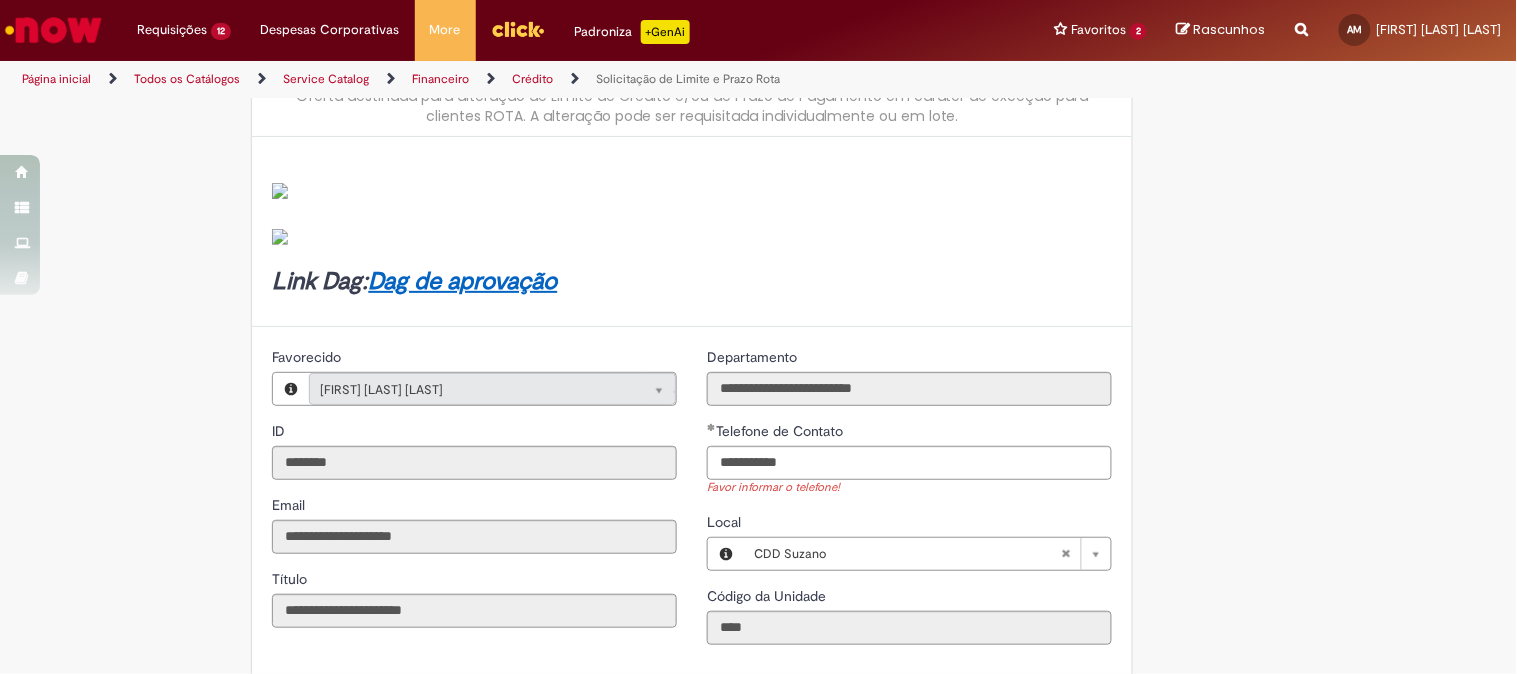 type on "**********" 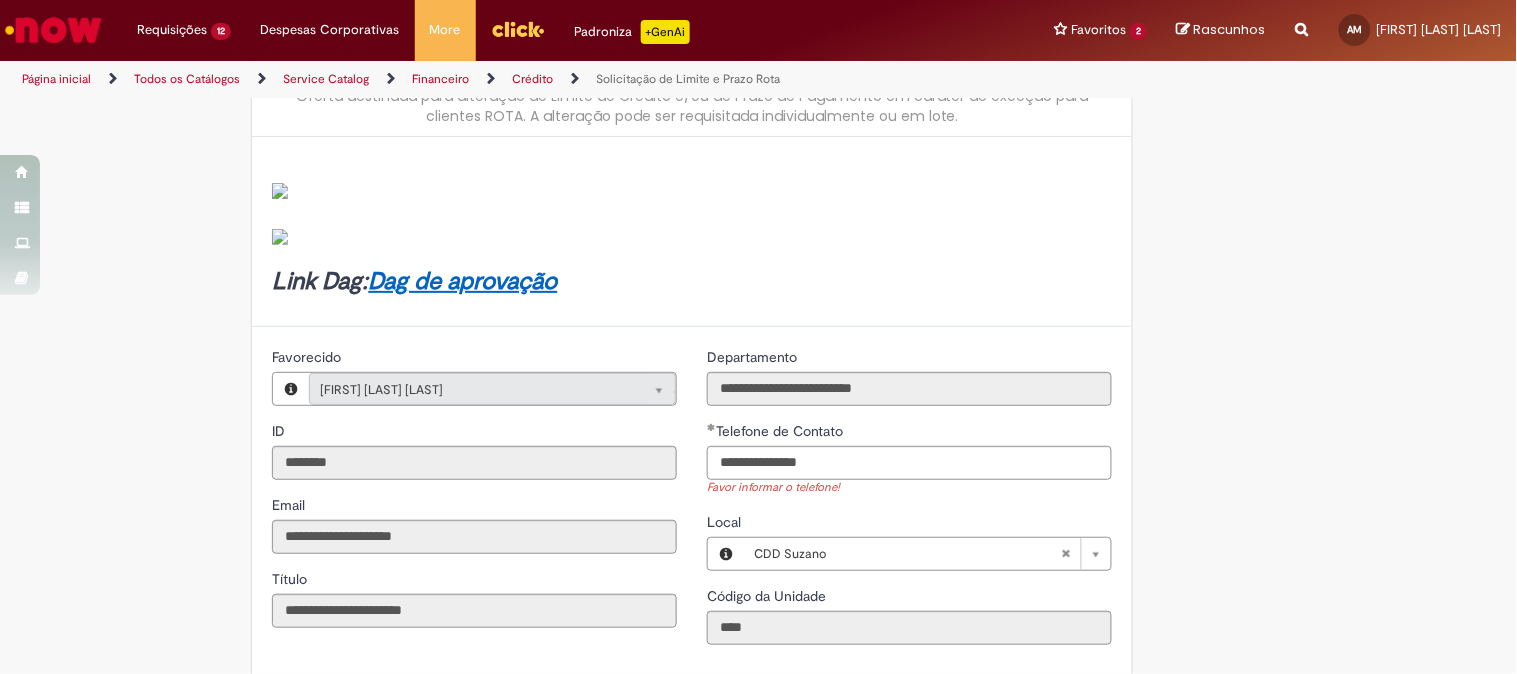 click on "**********" at bounding box center (759, 705) 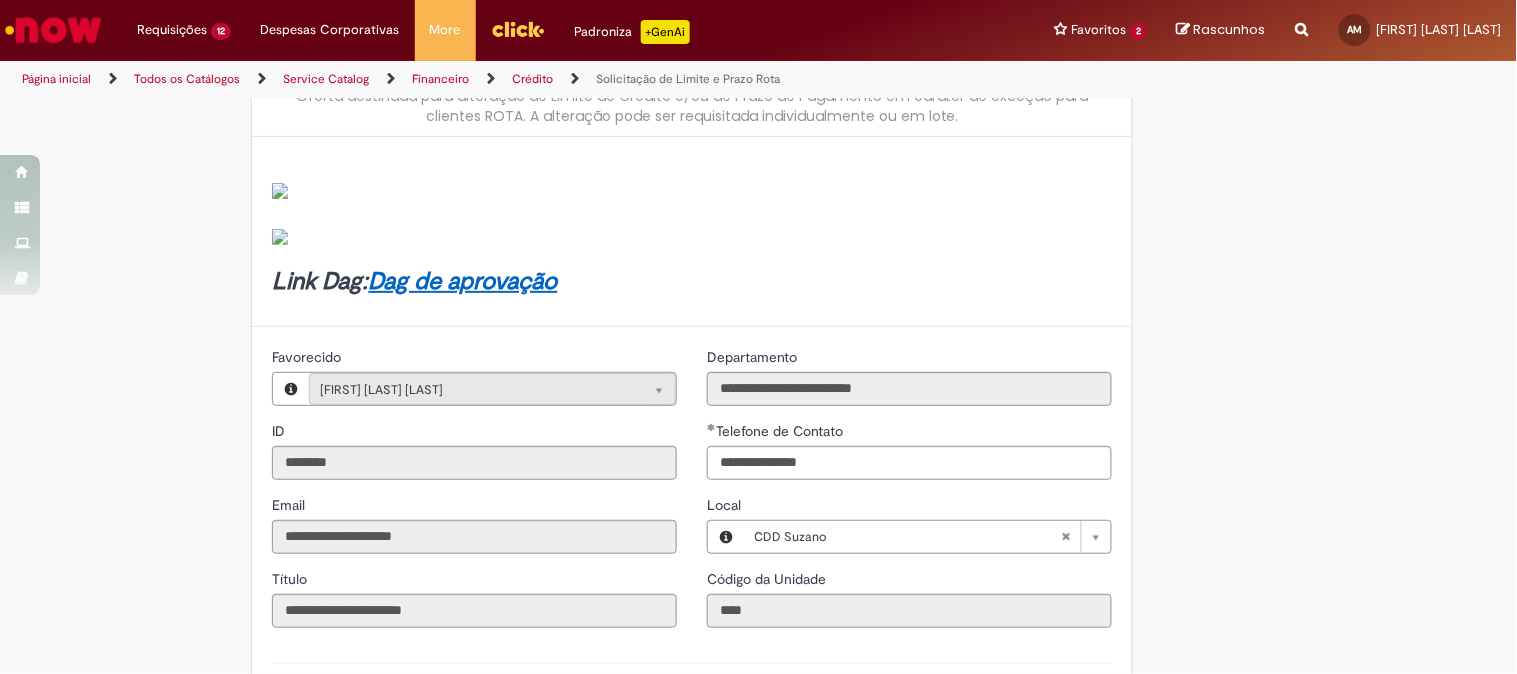 scroll, scrollTop: 444, scrollLeft: 0, axis: vertical 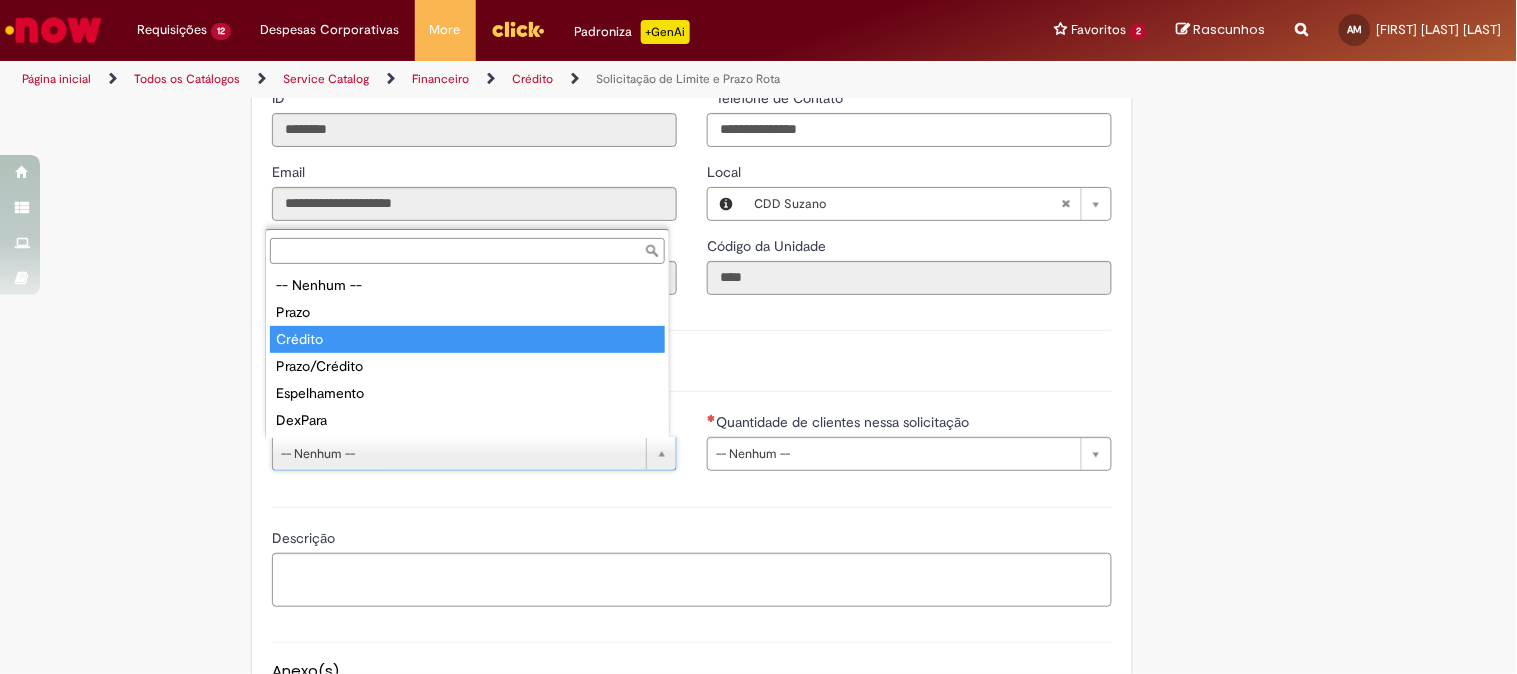 type on "*******" 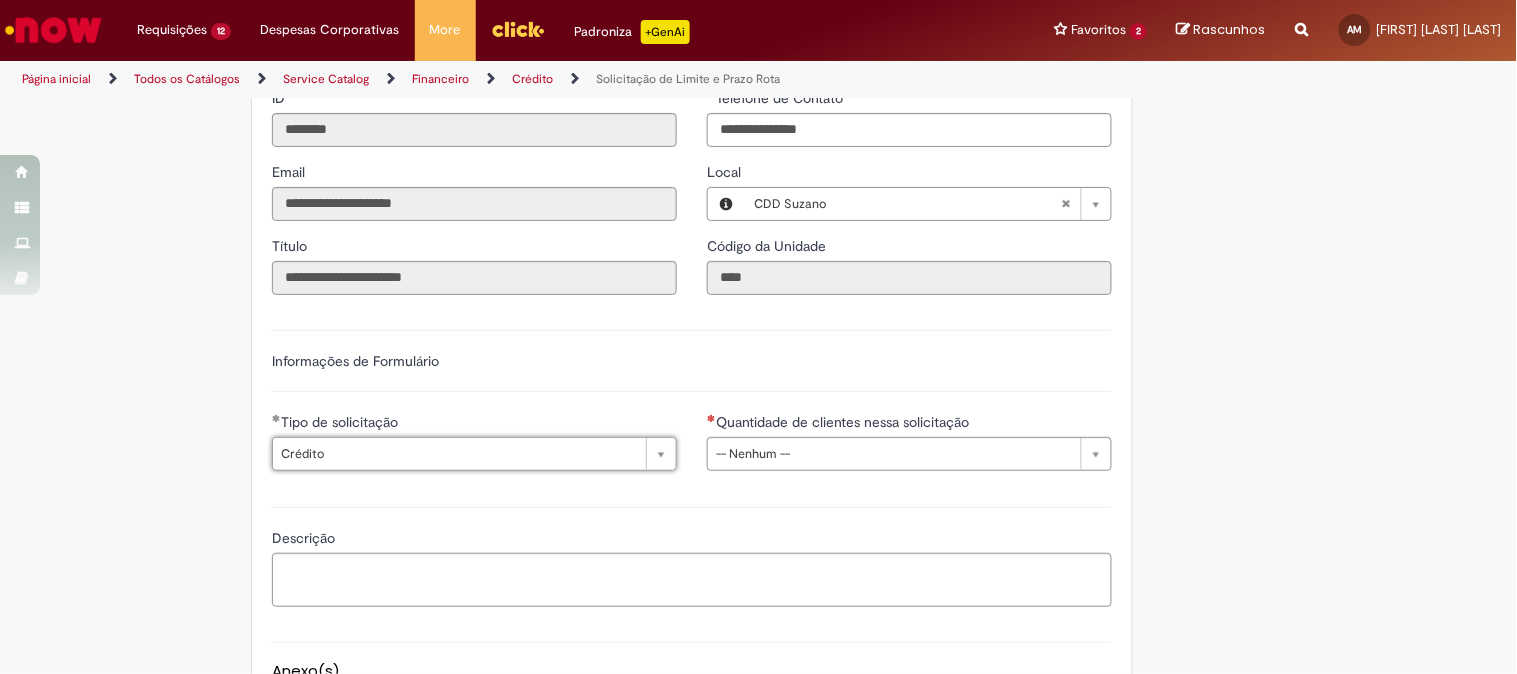 click on "**********" at bounding box center [909, 441] 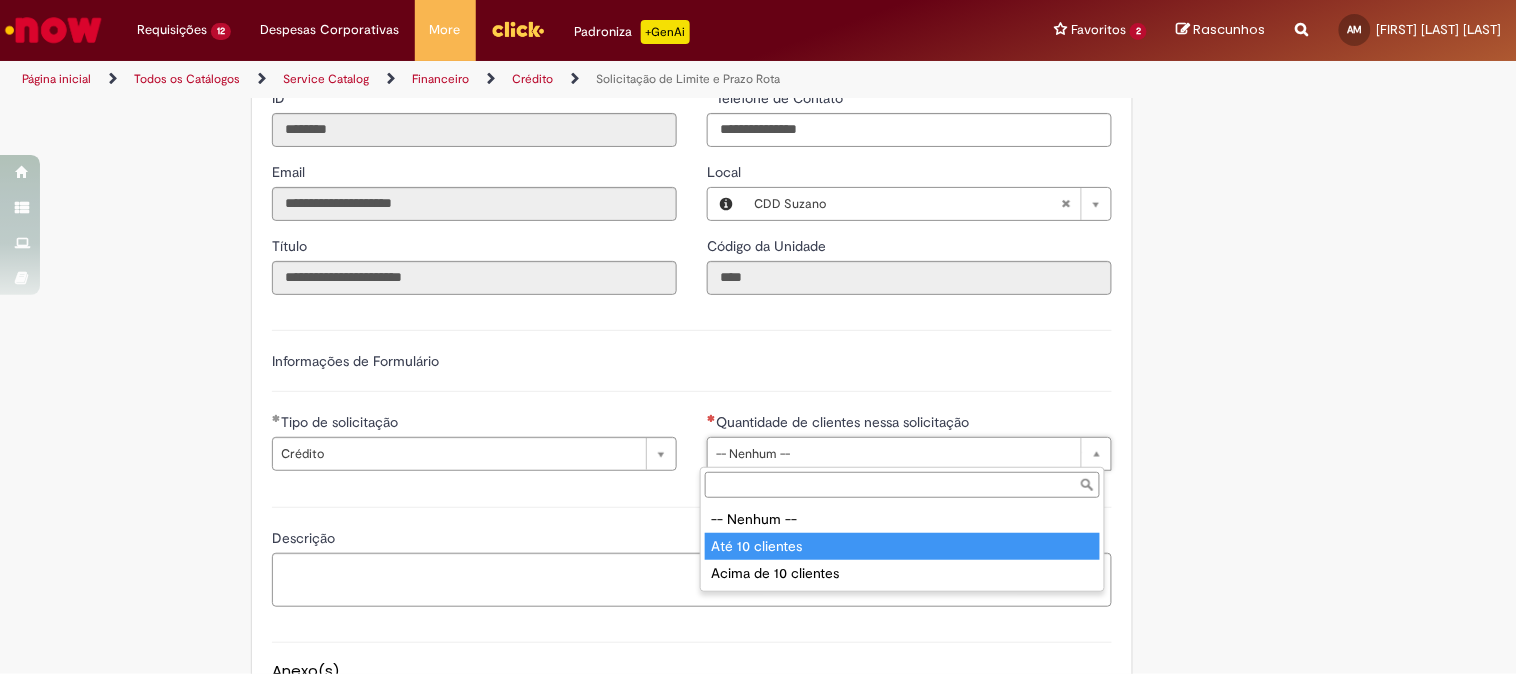 type on "**********" 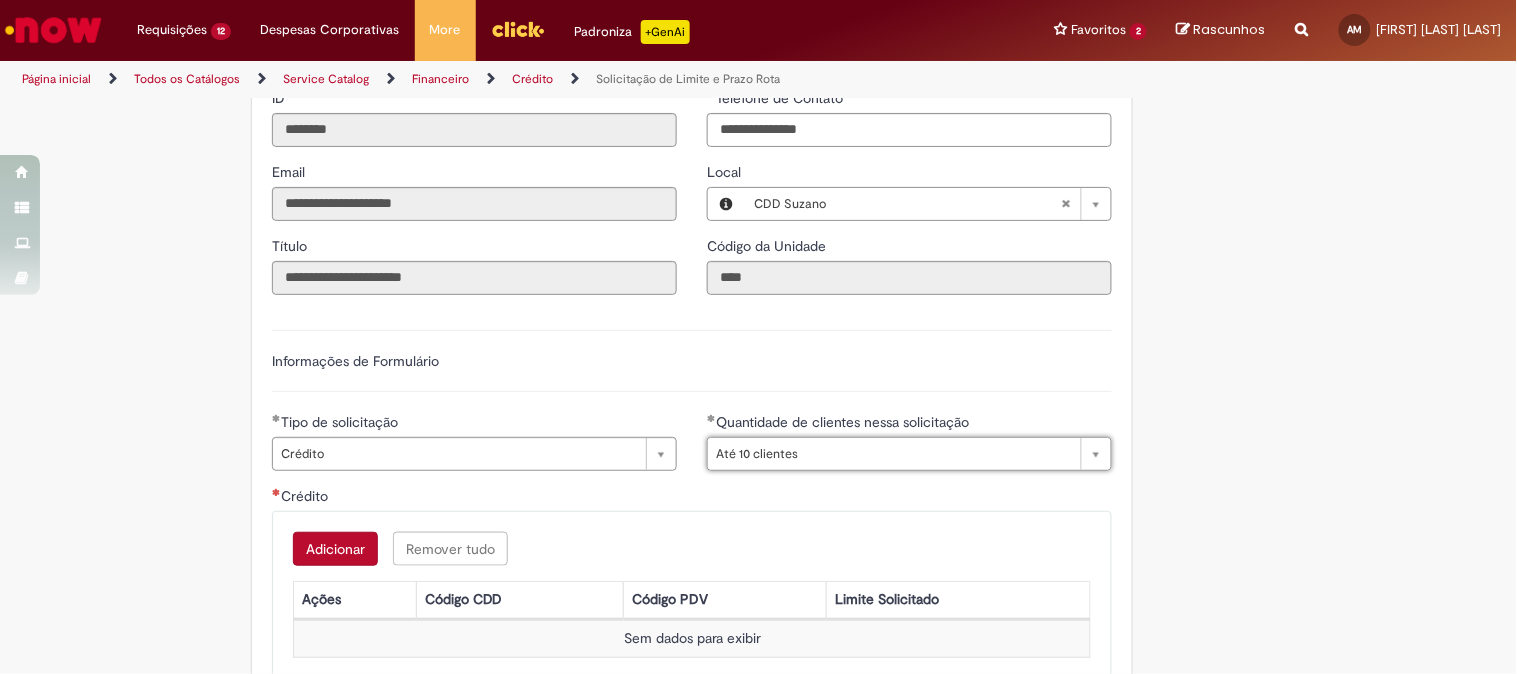 scroll, scrollTop: 666, scrollLeft: 0, axis: vertical 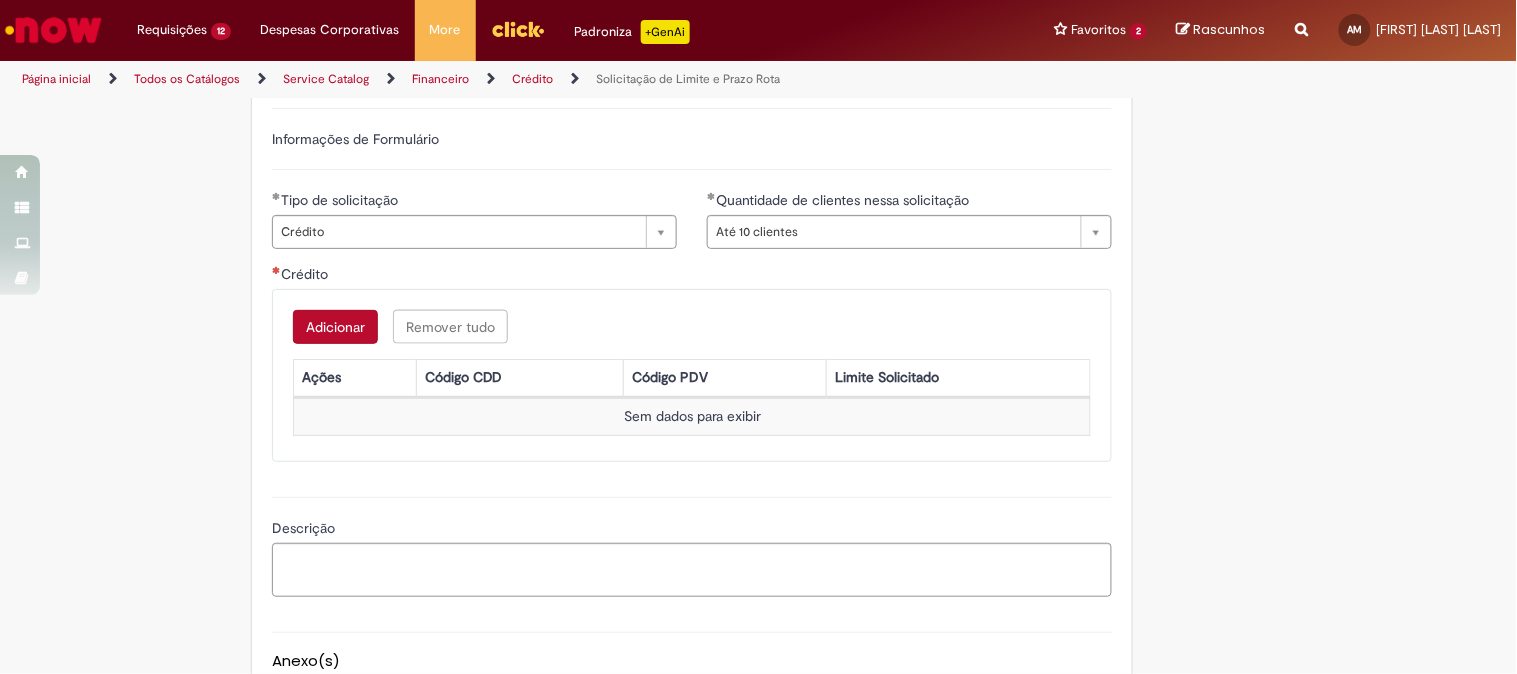 click on "Adicionar" at bounding box center [335, 327] 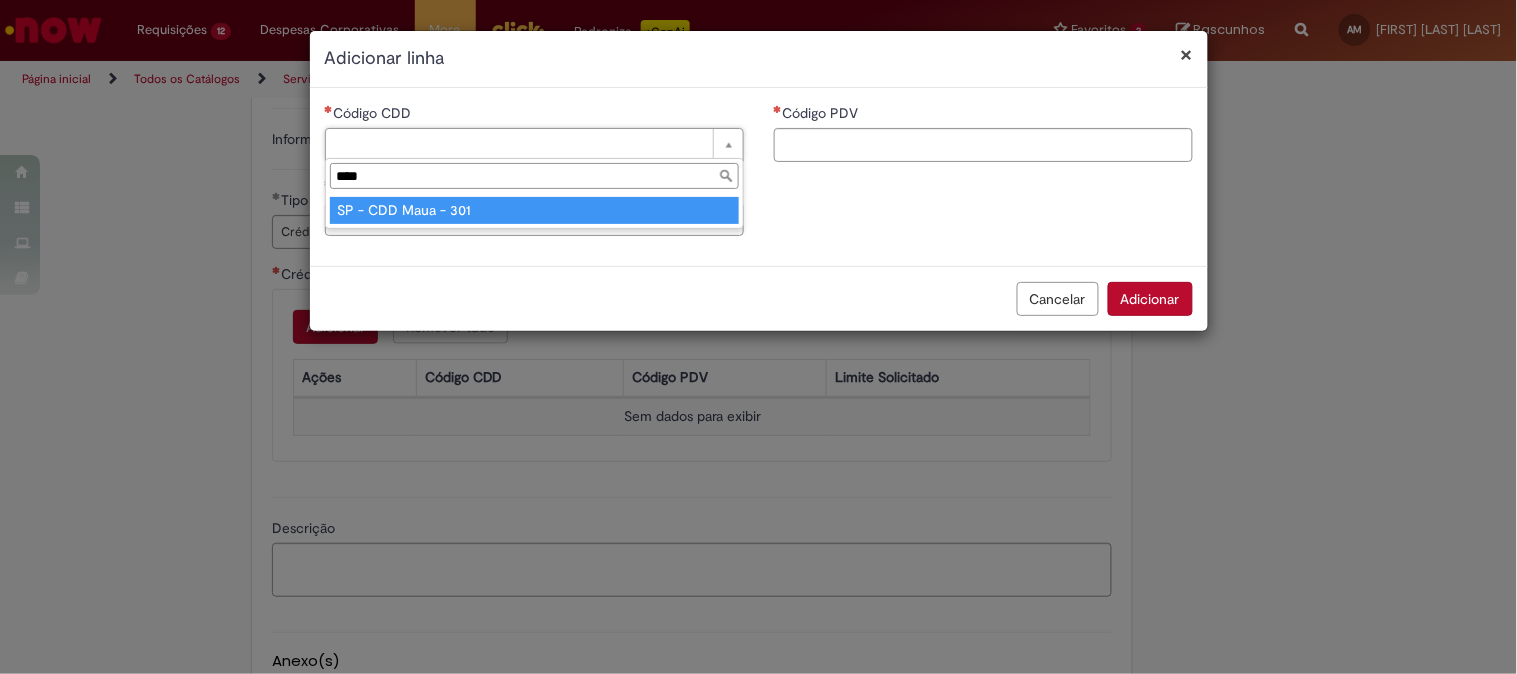 type on "****" 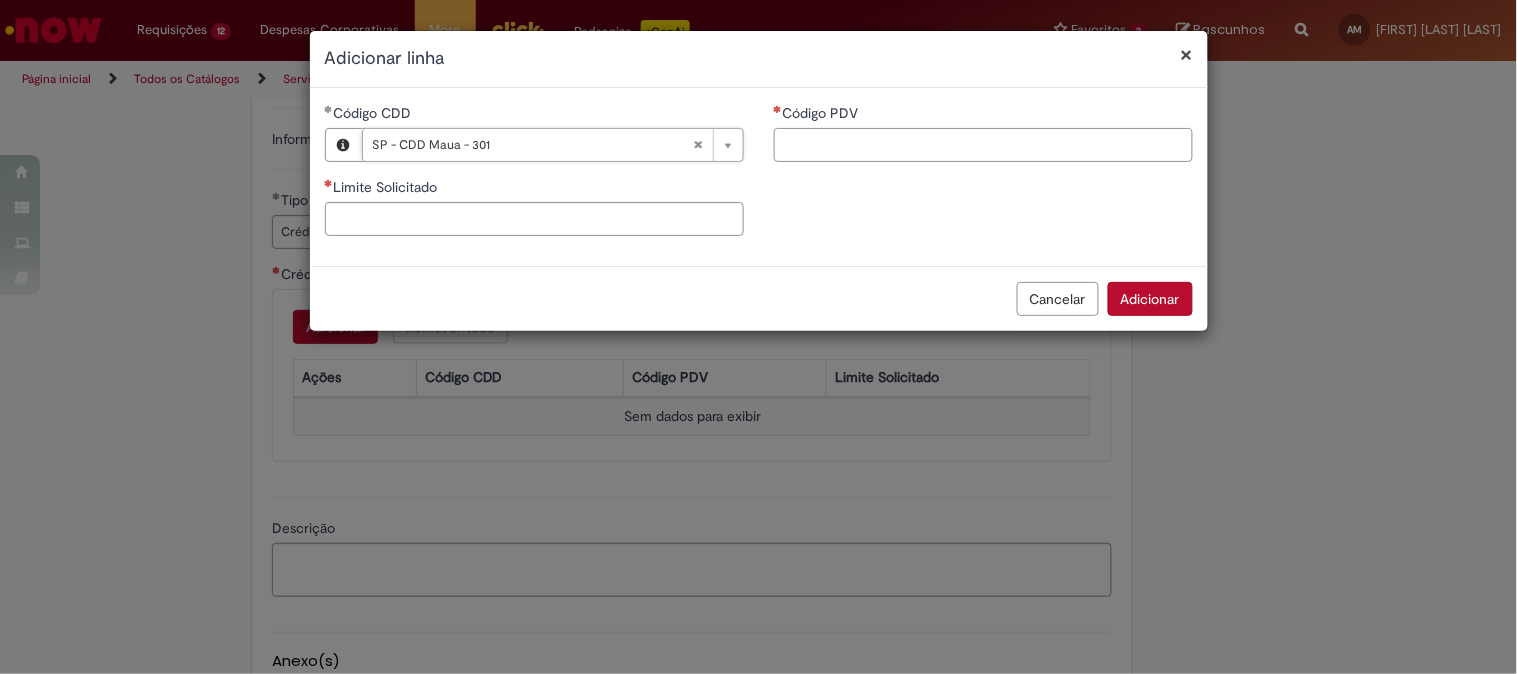 click on "Código PDV" at bounding box center [983, 145] 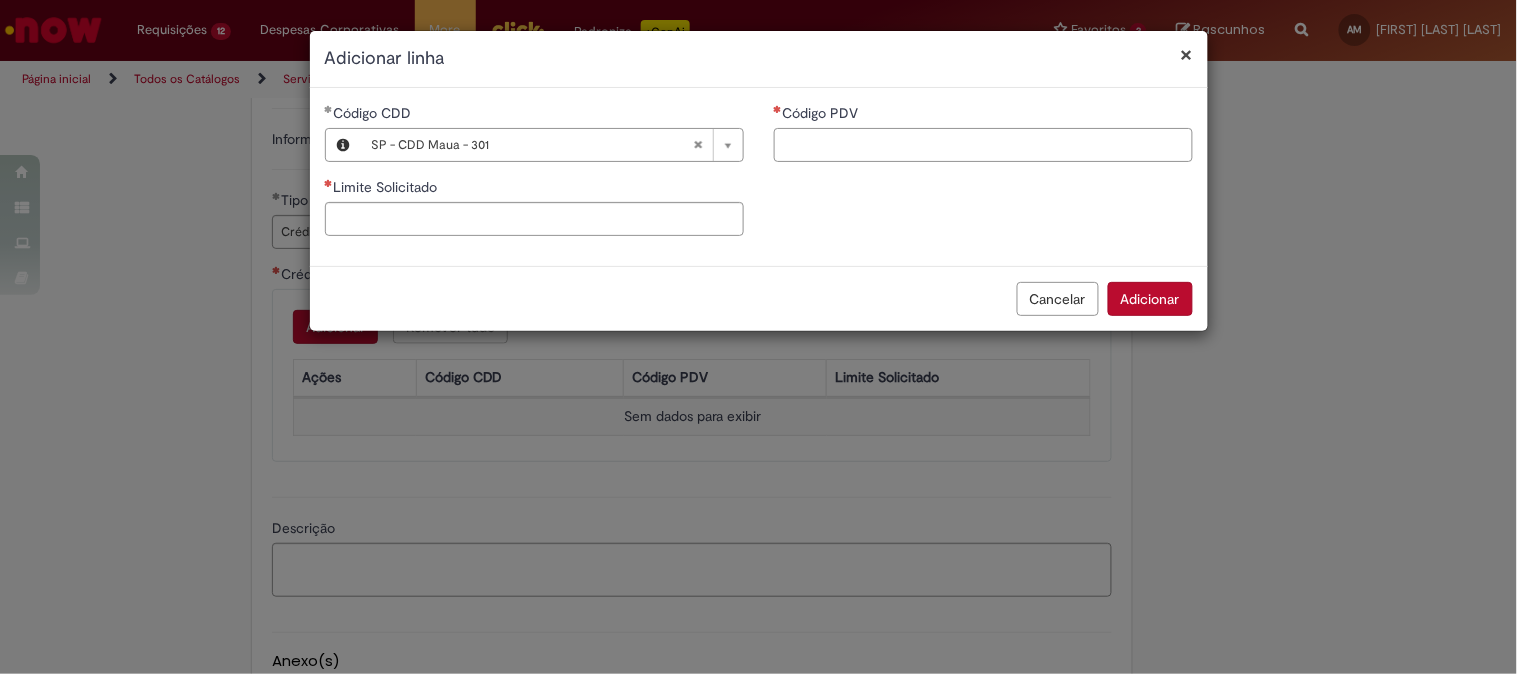 paste on "*****" 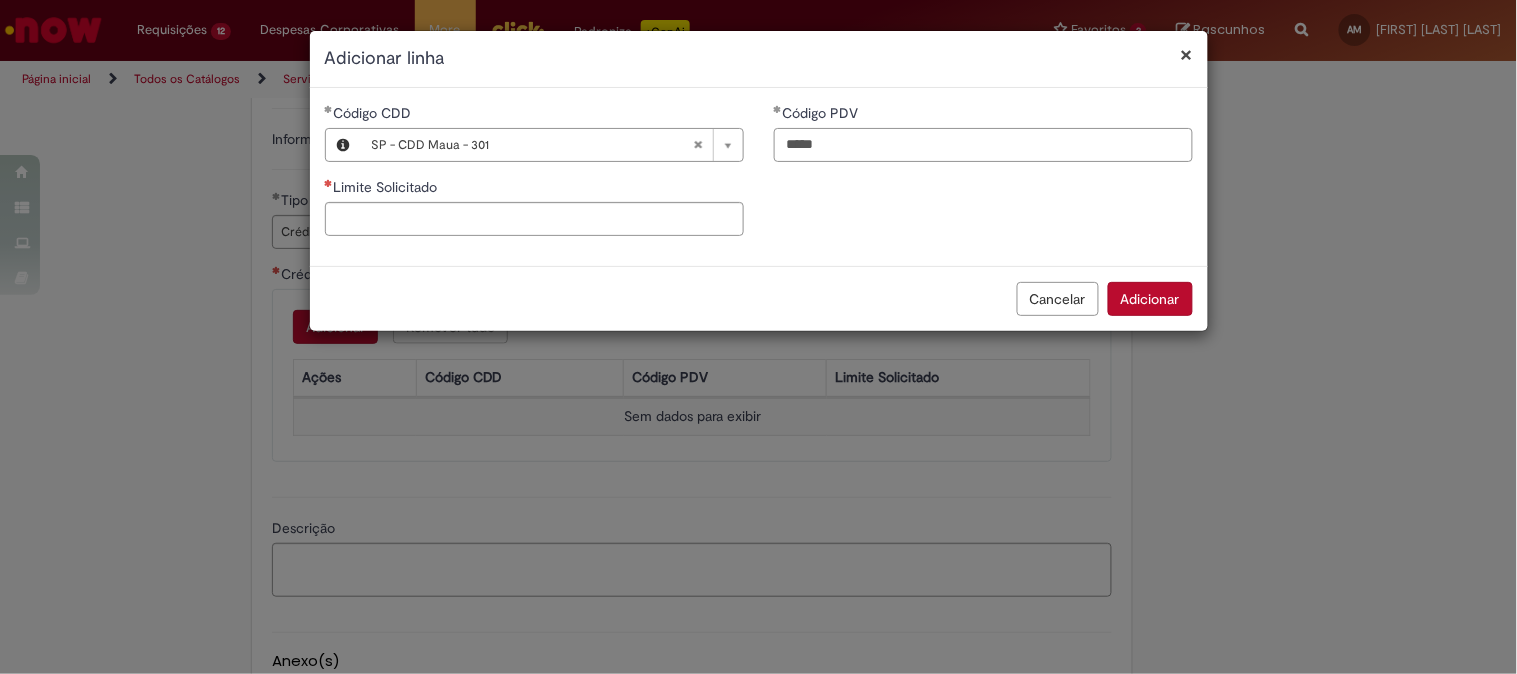type on "*****" 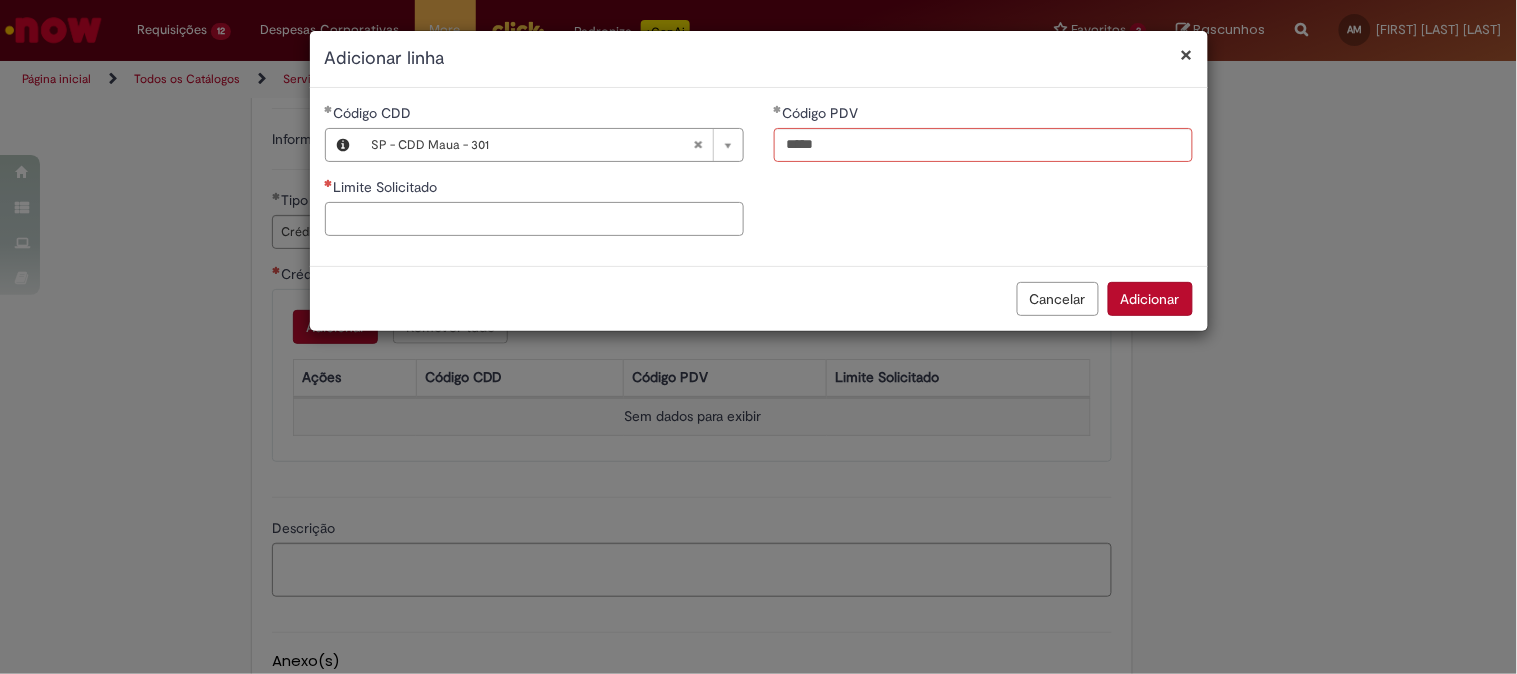 click on "Limite Solicitado" at bounding box center (534, 219) 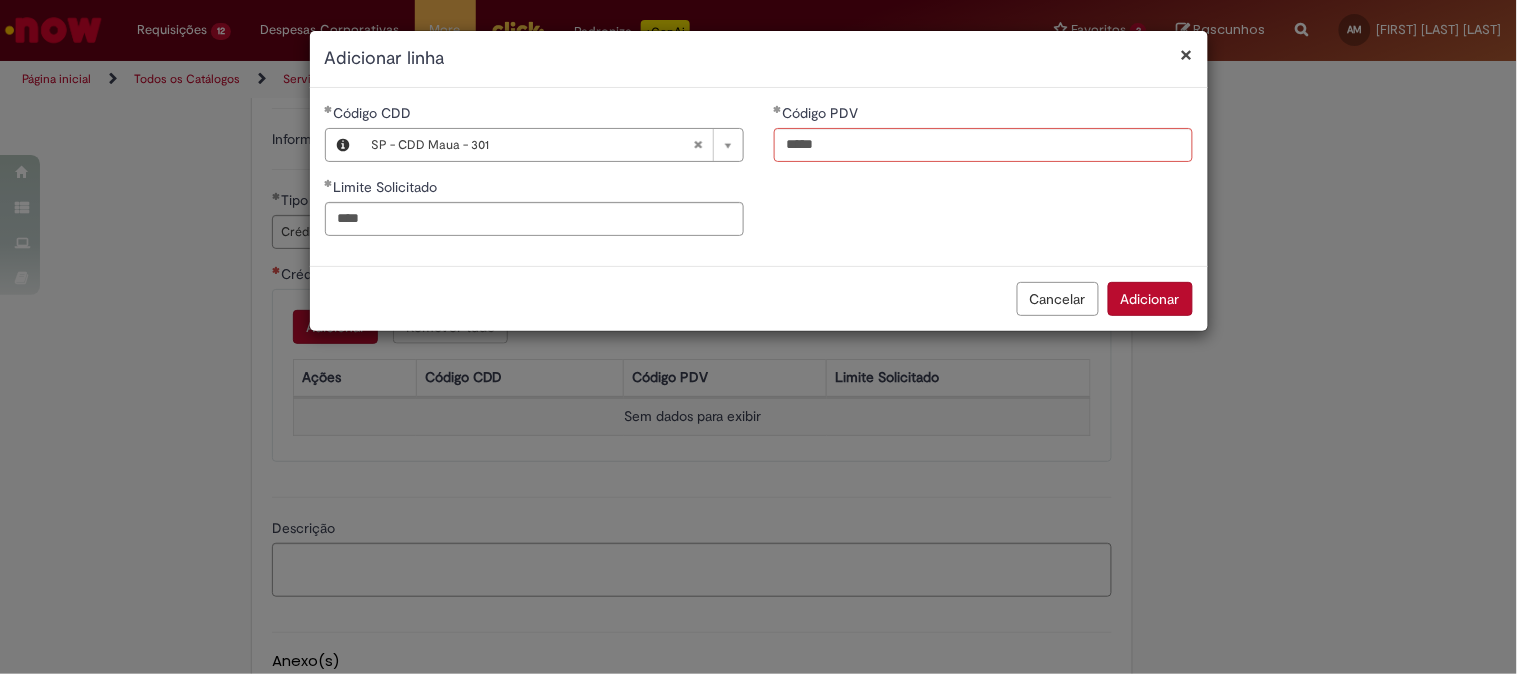 type on "********" 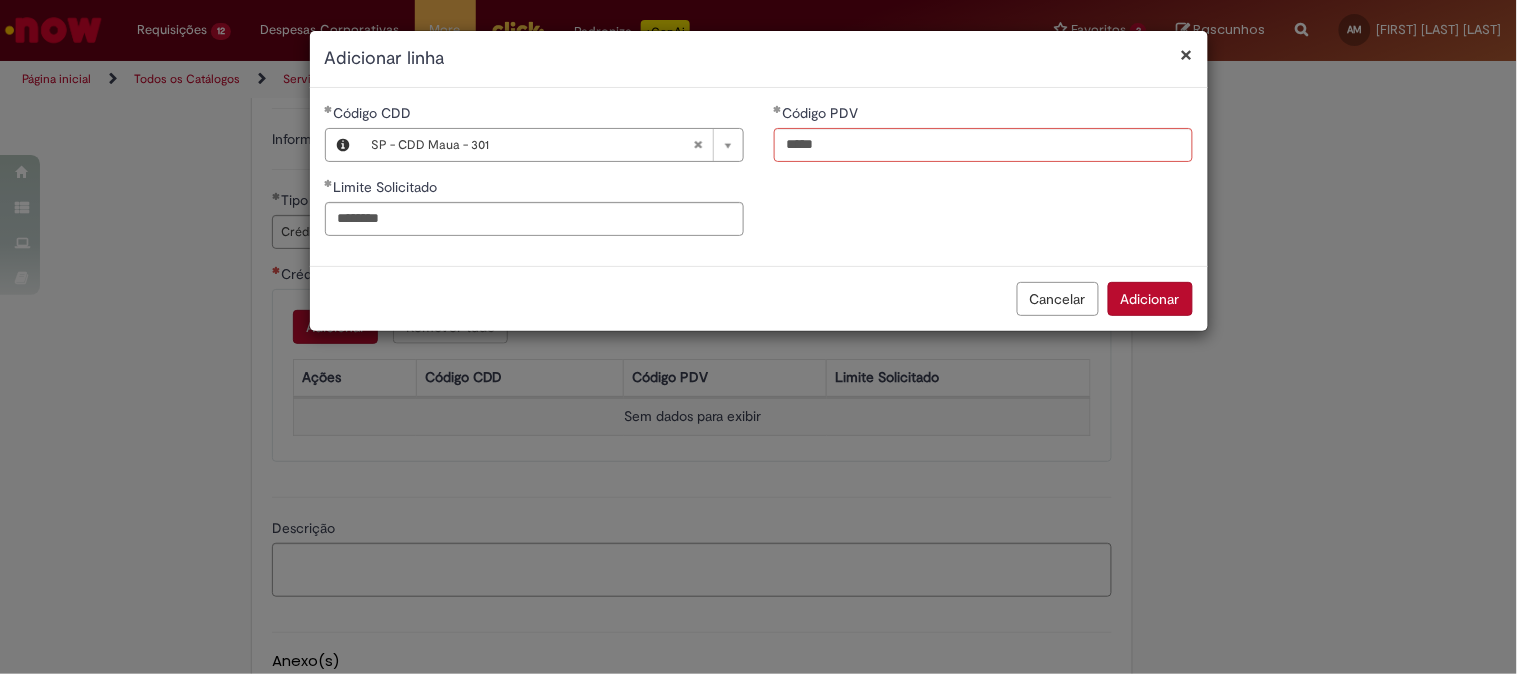click on "Adicionar" at bounding box center [1150, 299] 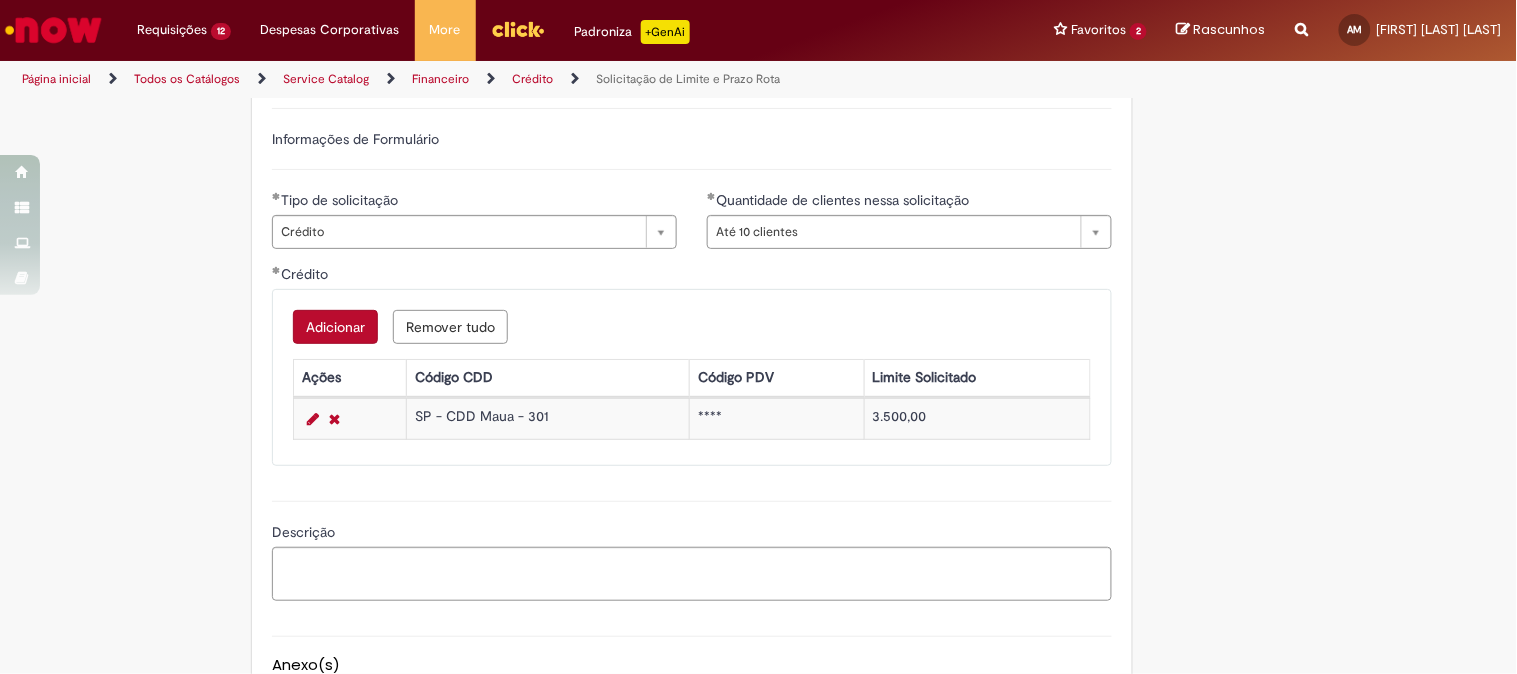 click on "Adicionar" at bounding box center (335, 327) 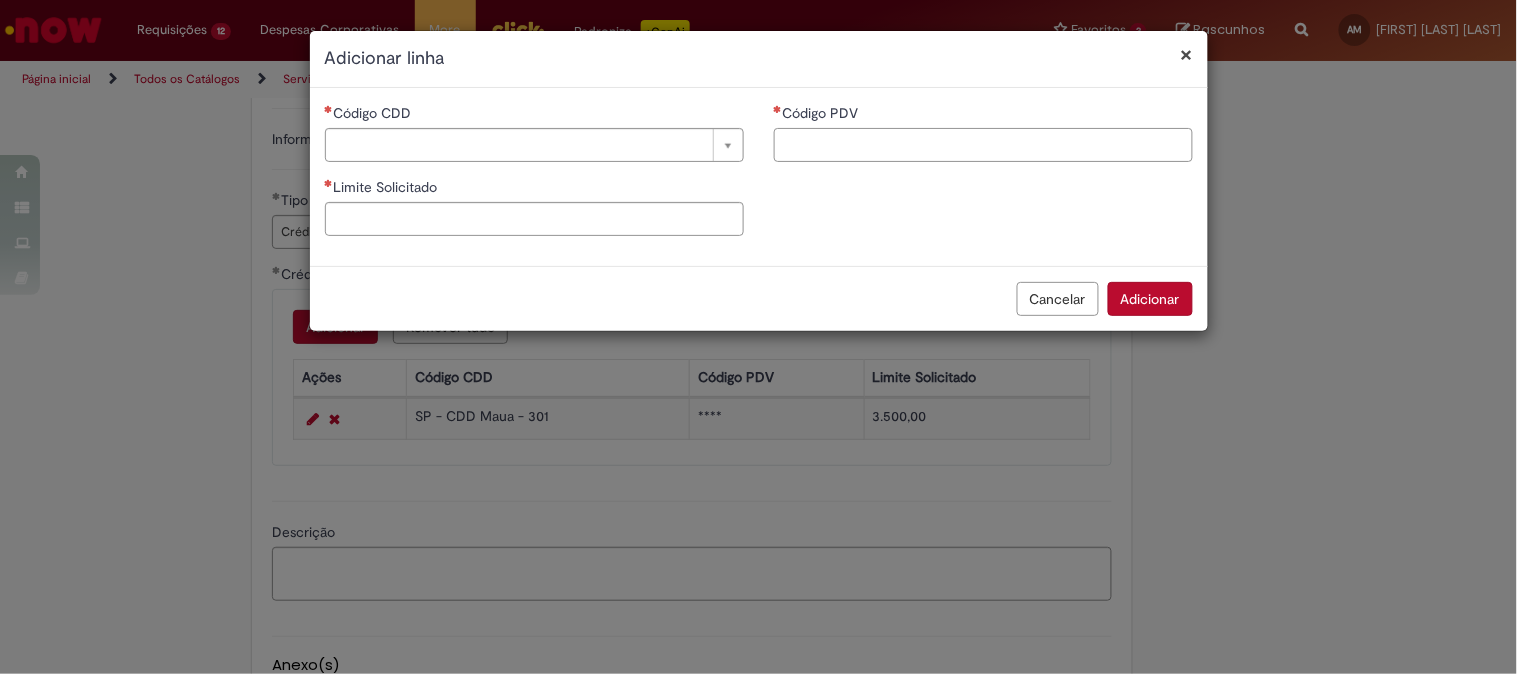 click on "Código PDV" at bounding box center (983, 145) 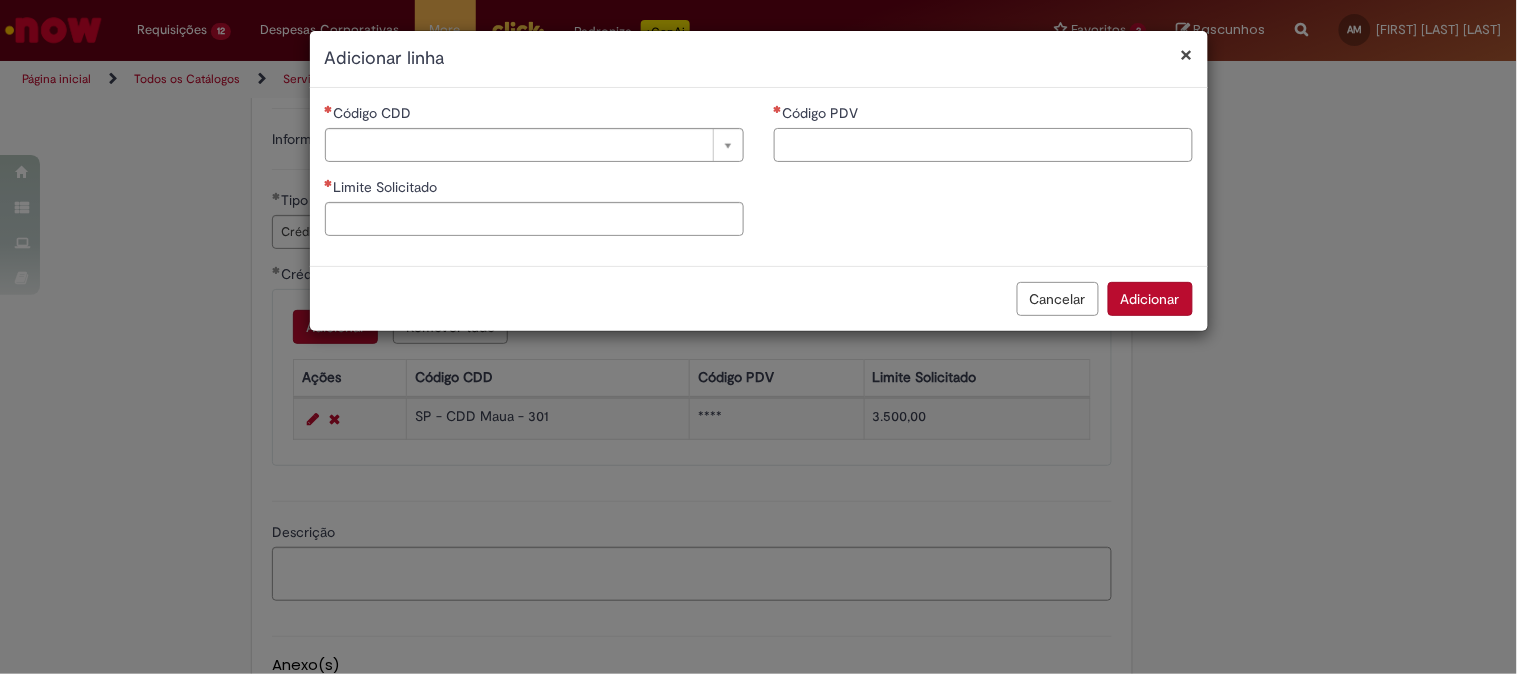 paste on "*****" 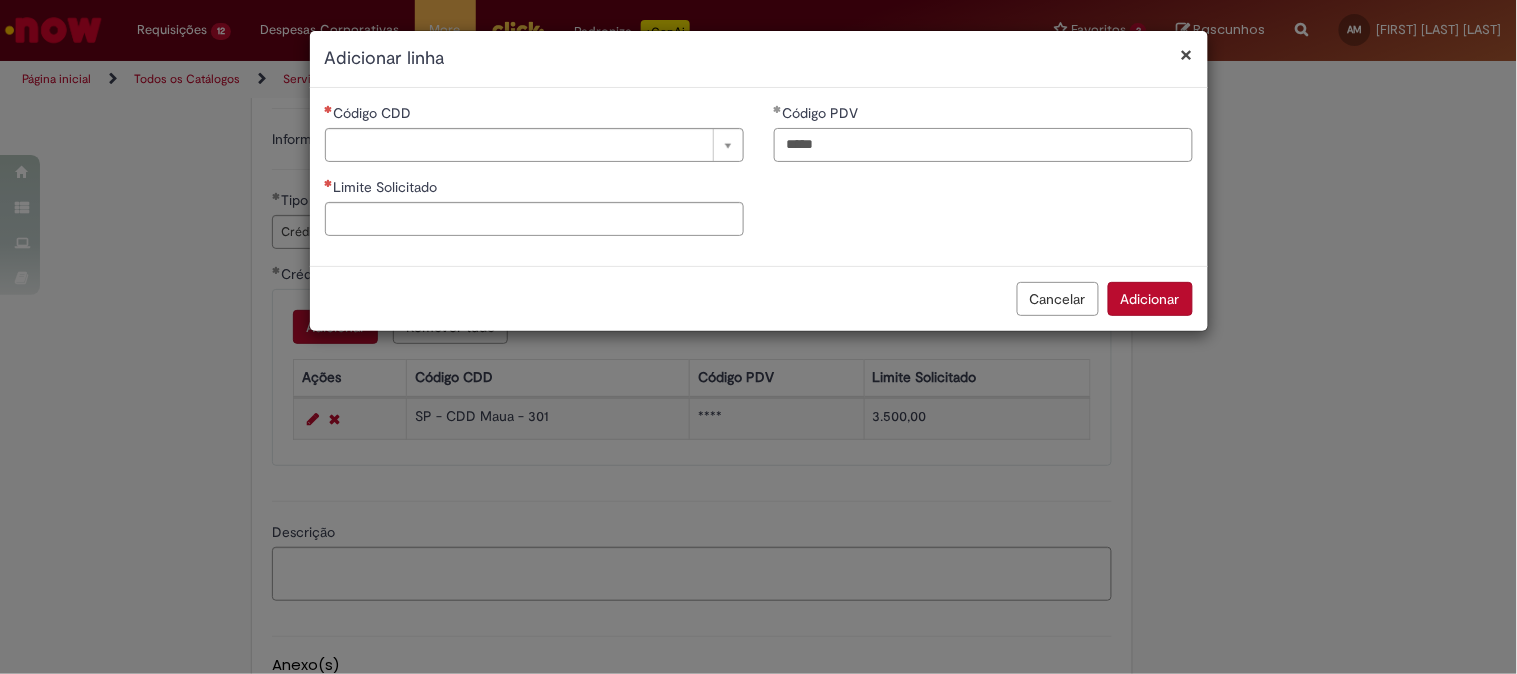 type on "*****" 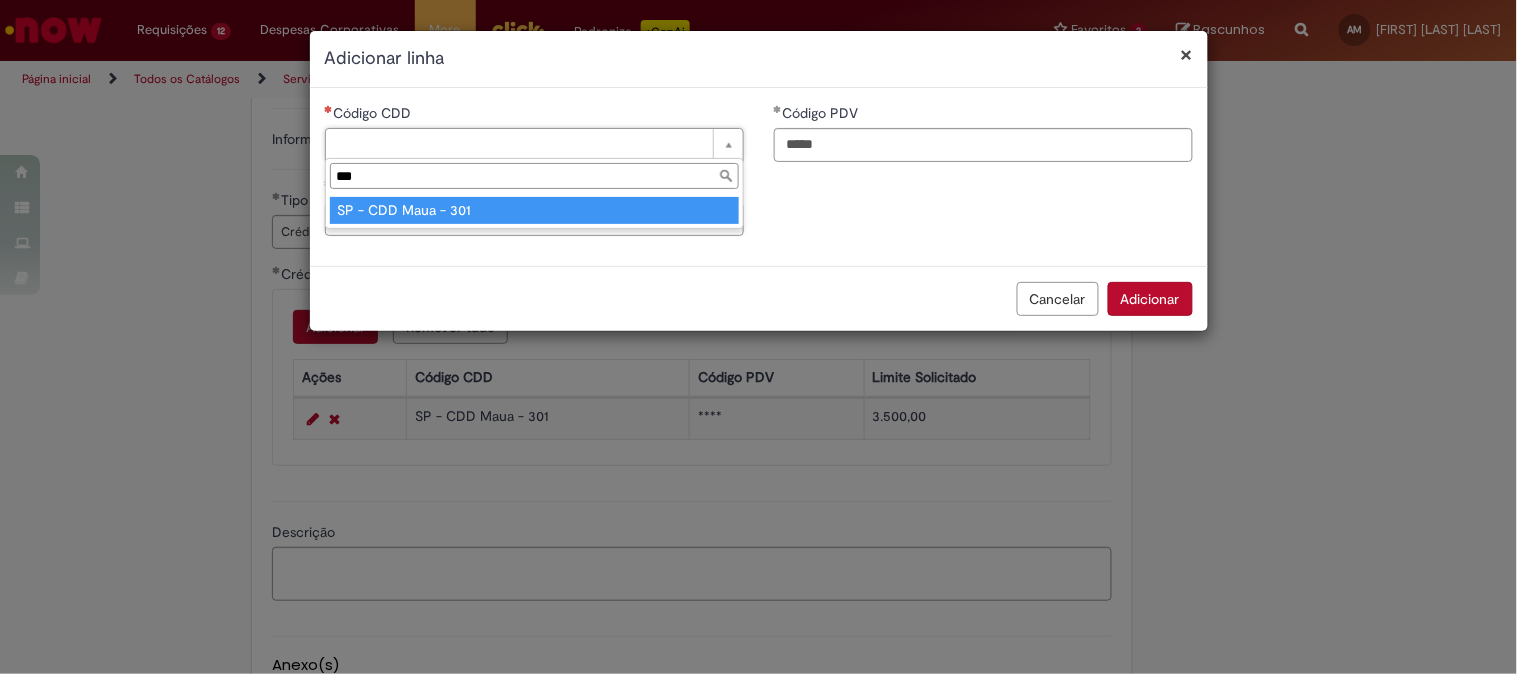 type on "***" 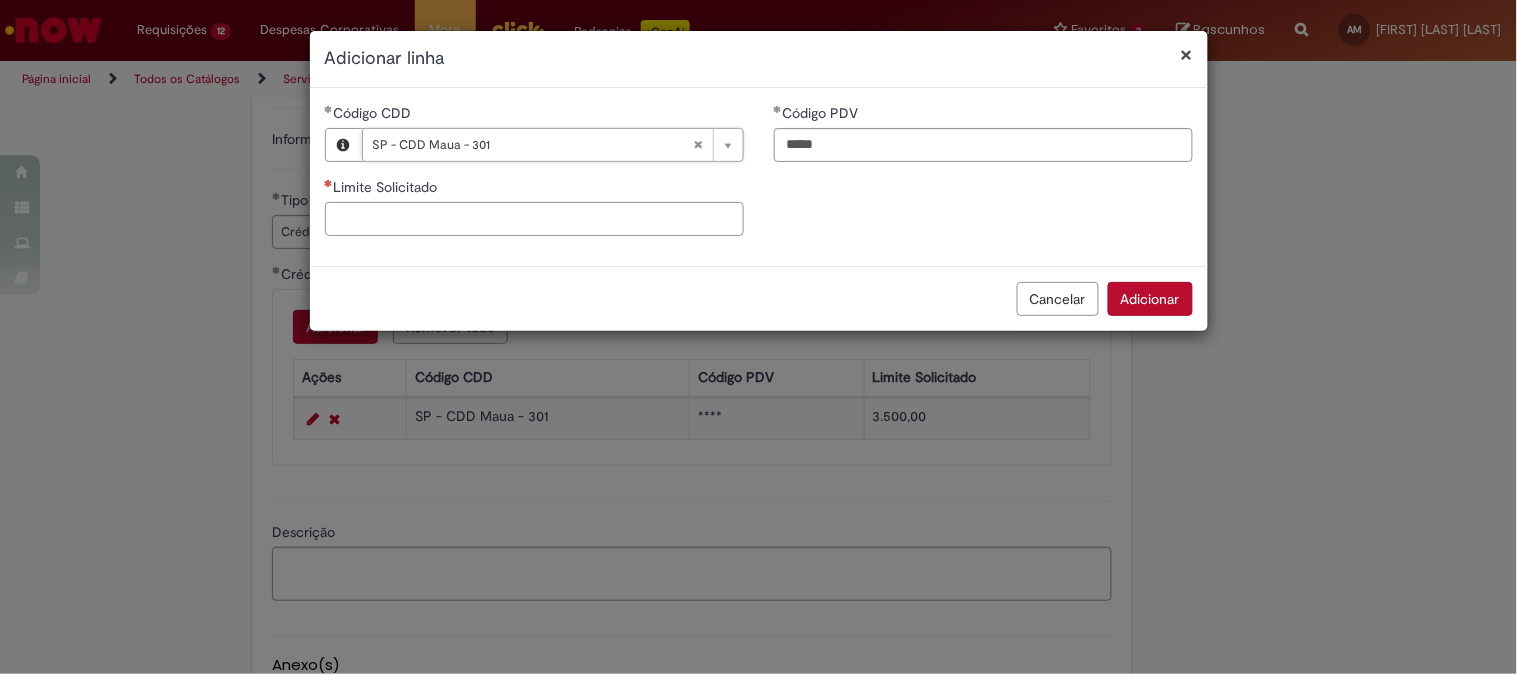 click on "Limite Solicitado" at bounding box center [534, 219] 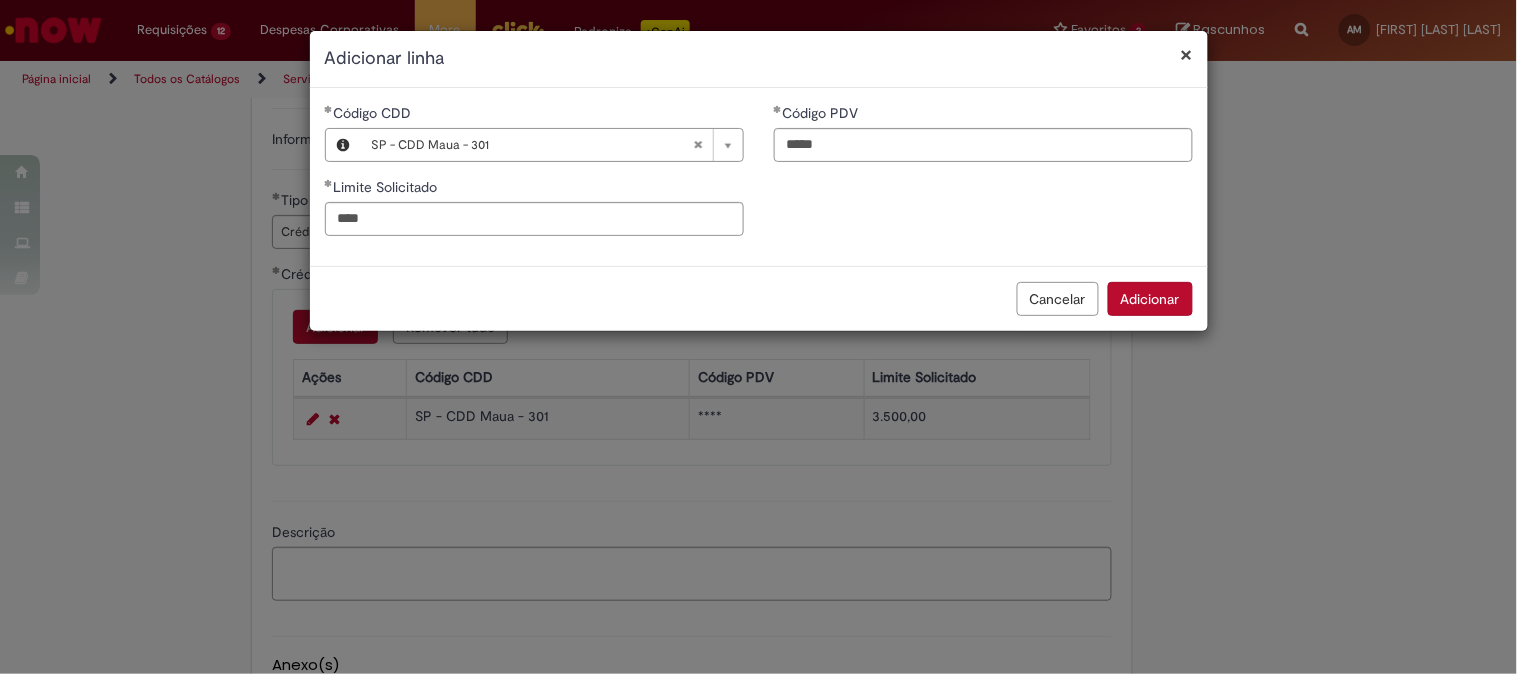 type on "********" 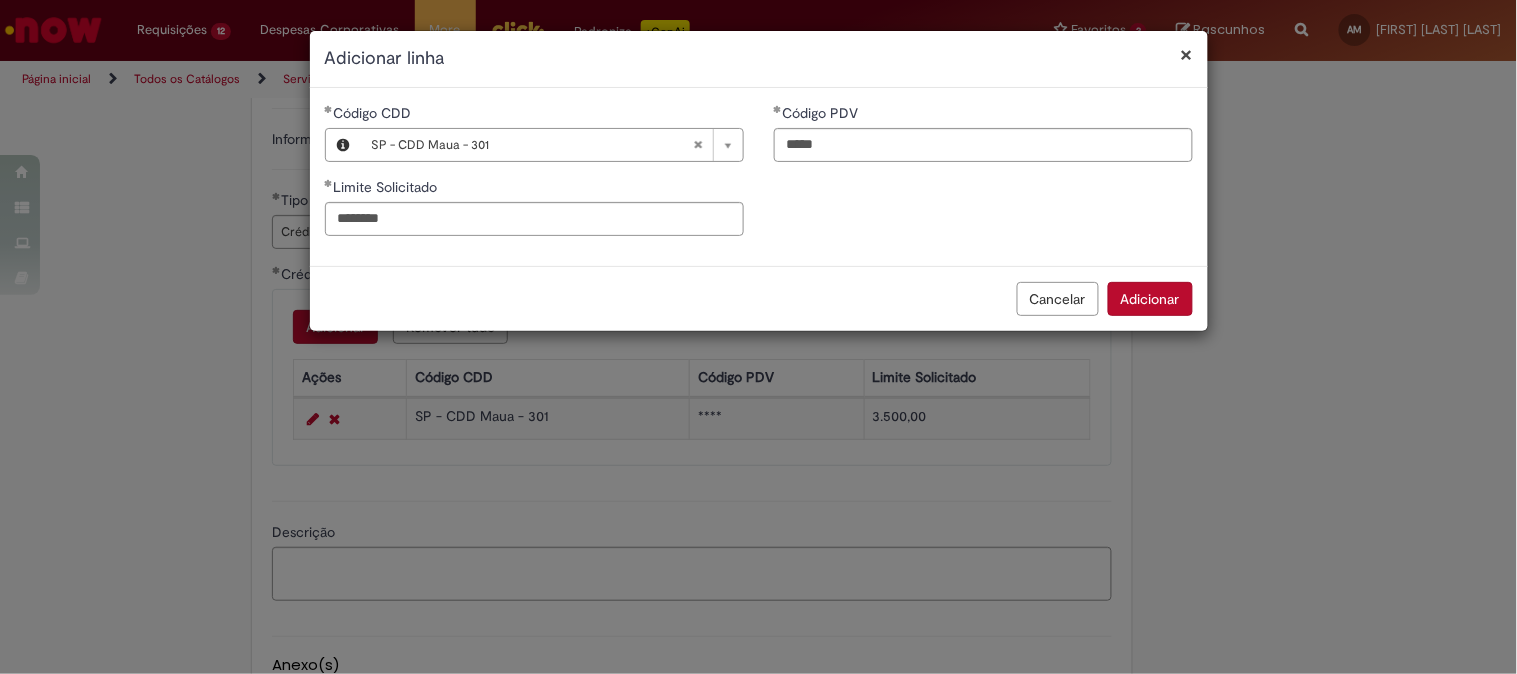 click on "Adicionar" at bounding box center (1150, 299) 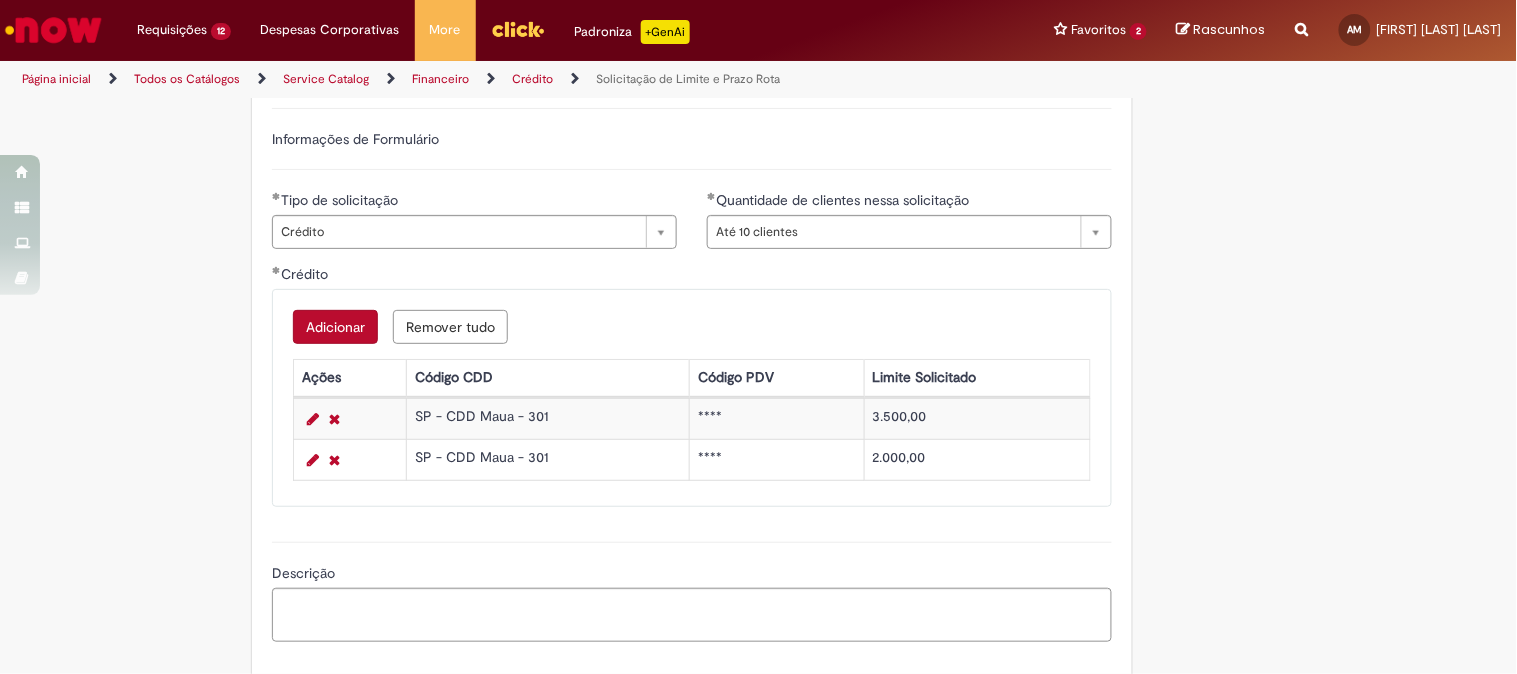 click on "Adicionar" at bounding box center [335, 327] 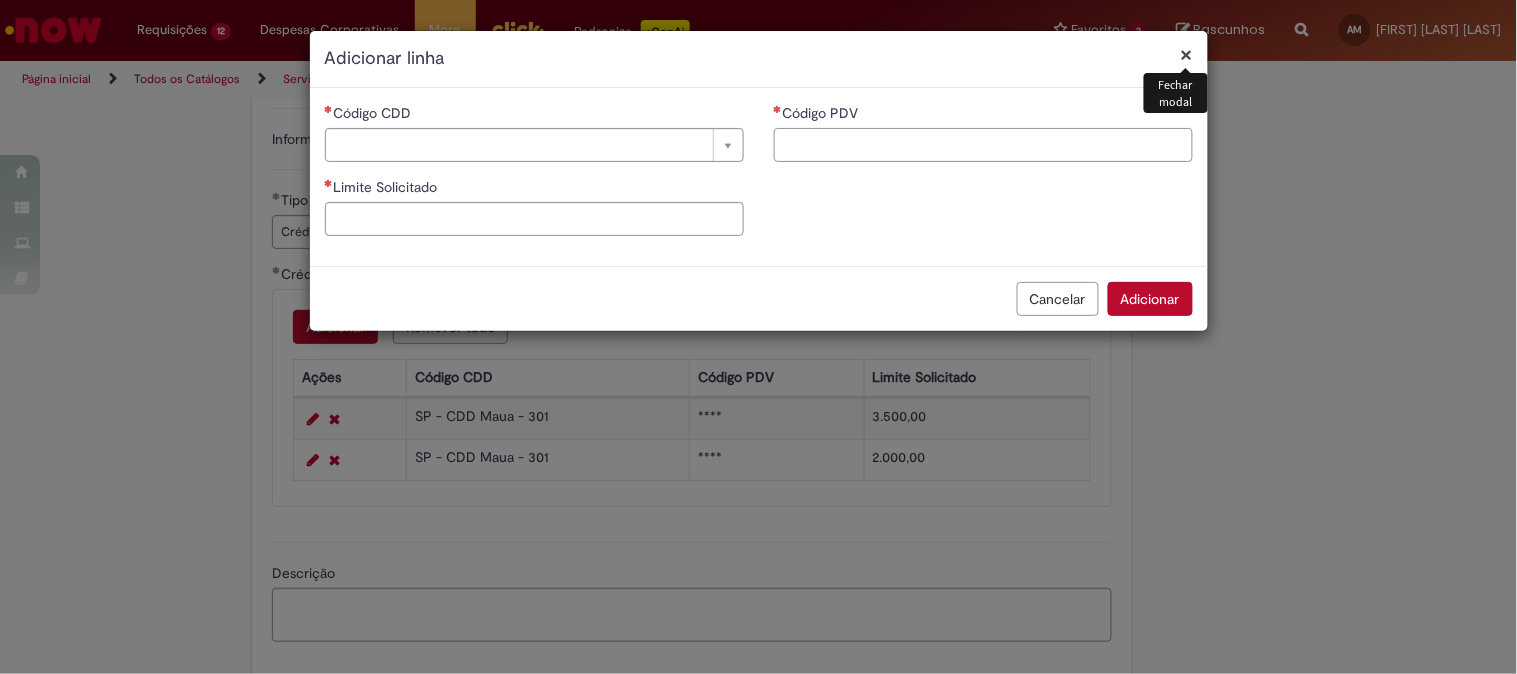 click on "Código PDV" at bounding box center [983, 145] 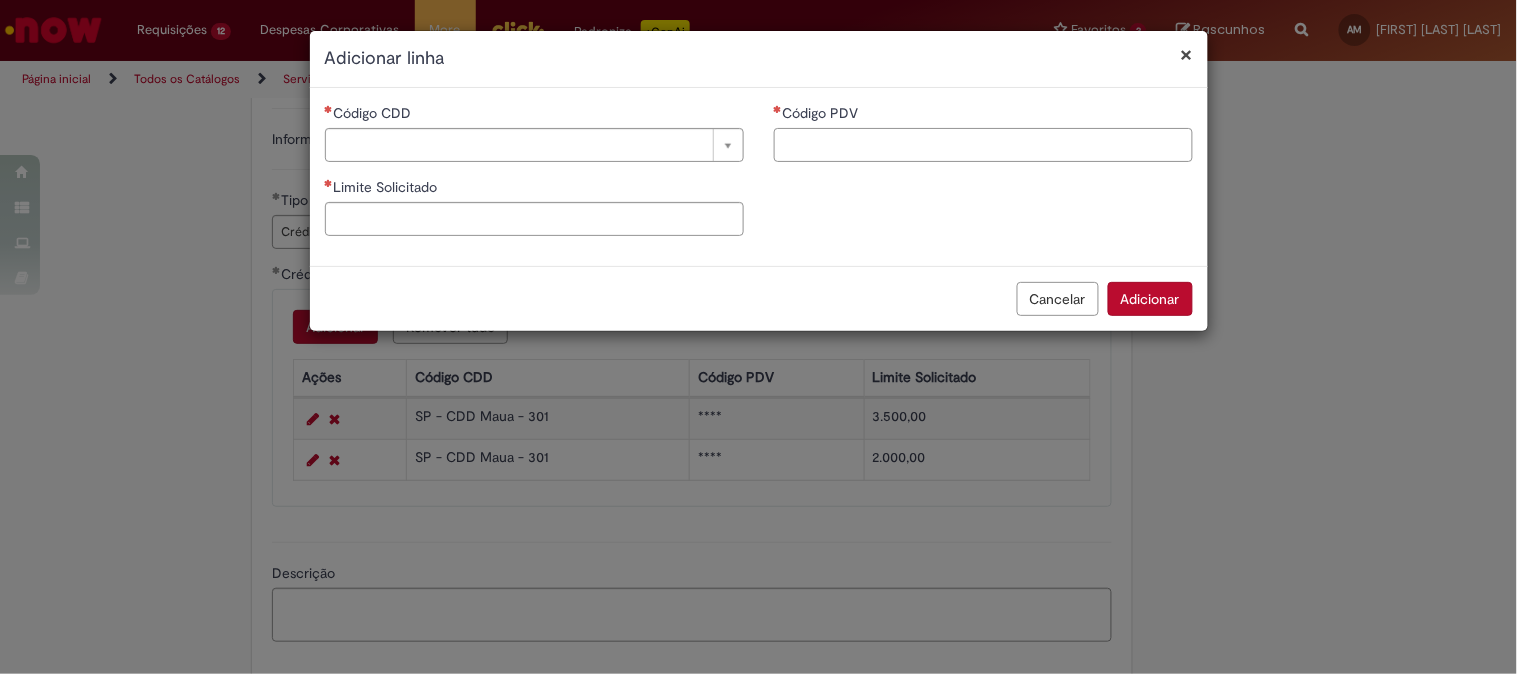 paste on "*****" 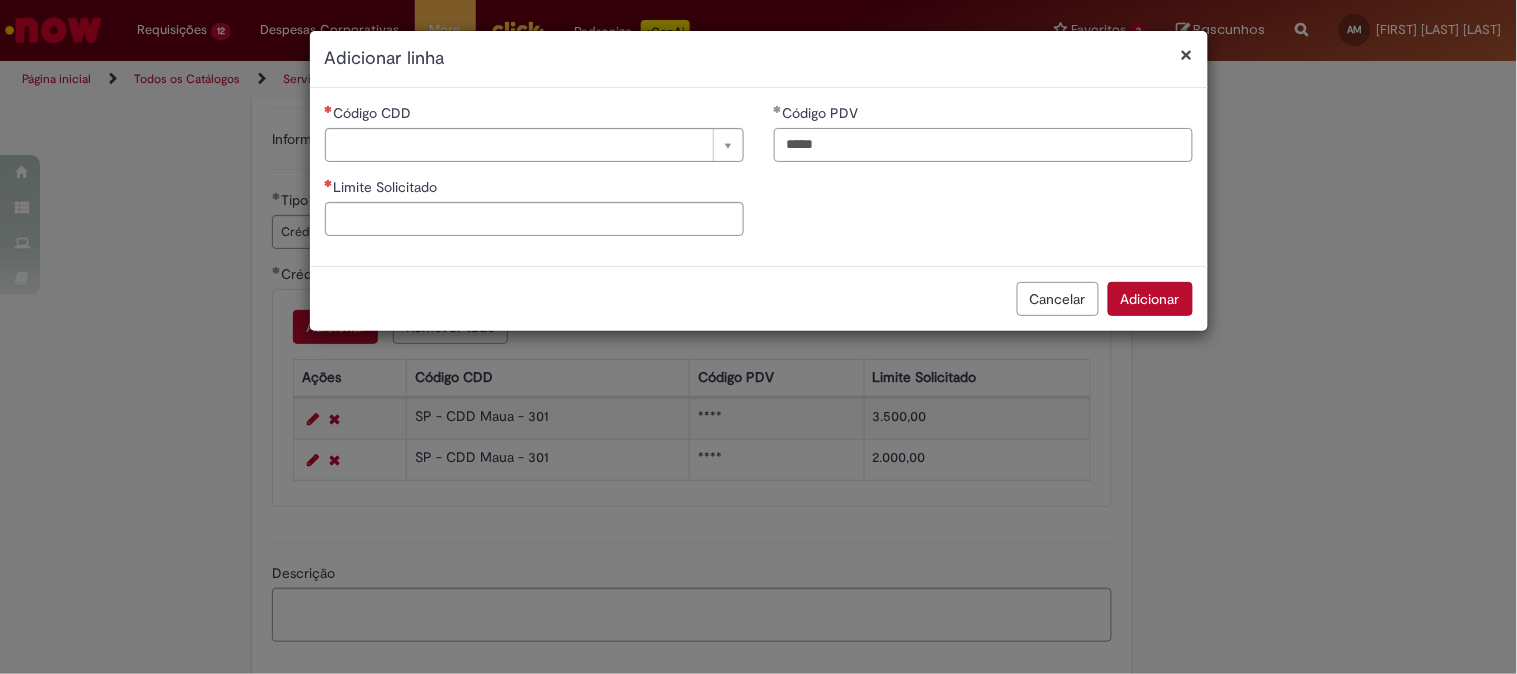 type on "*****" 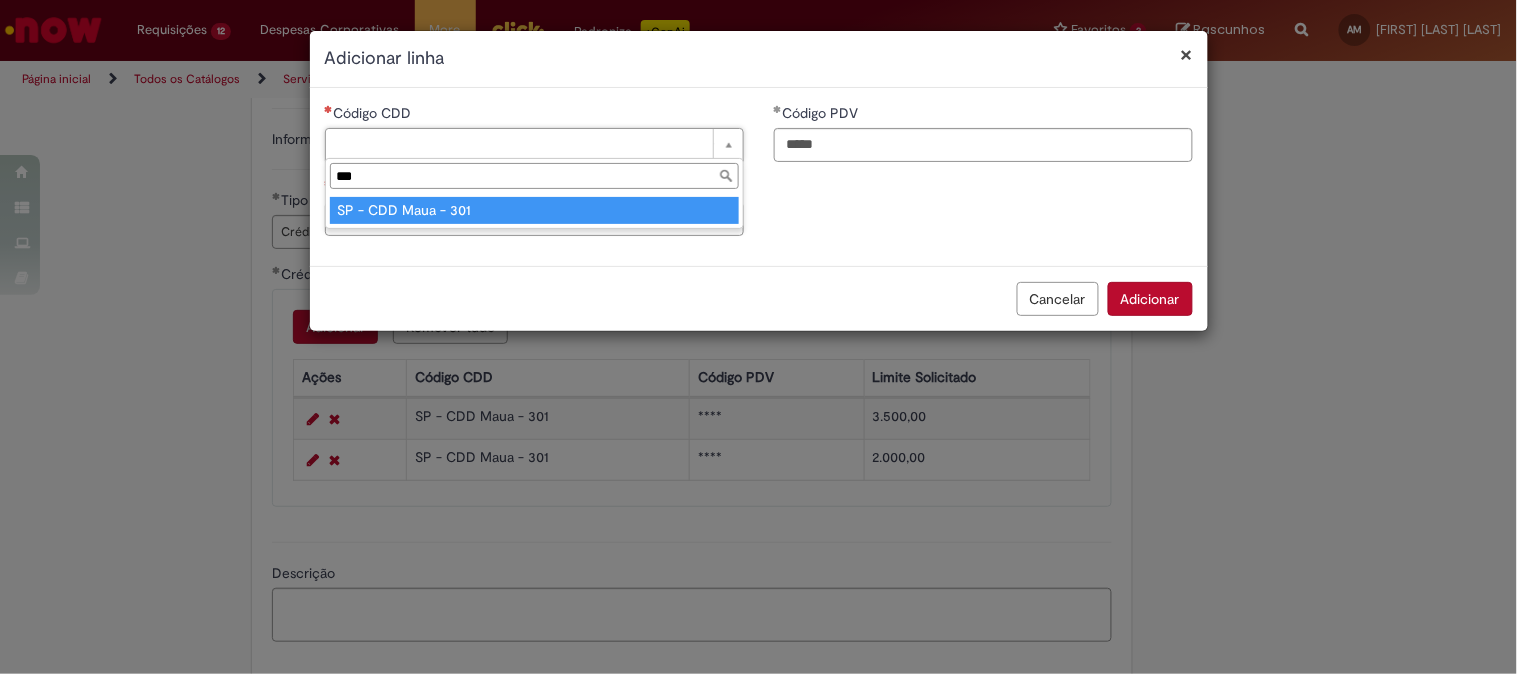 type on "***" 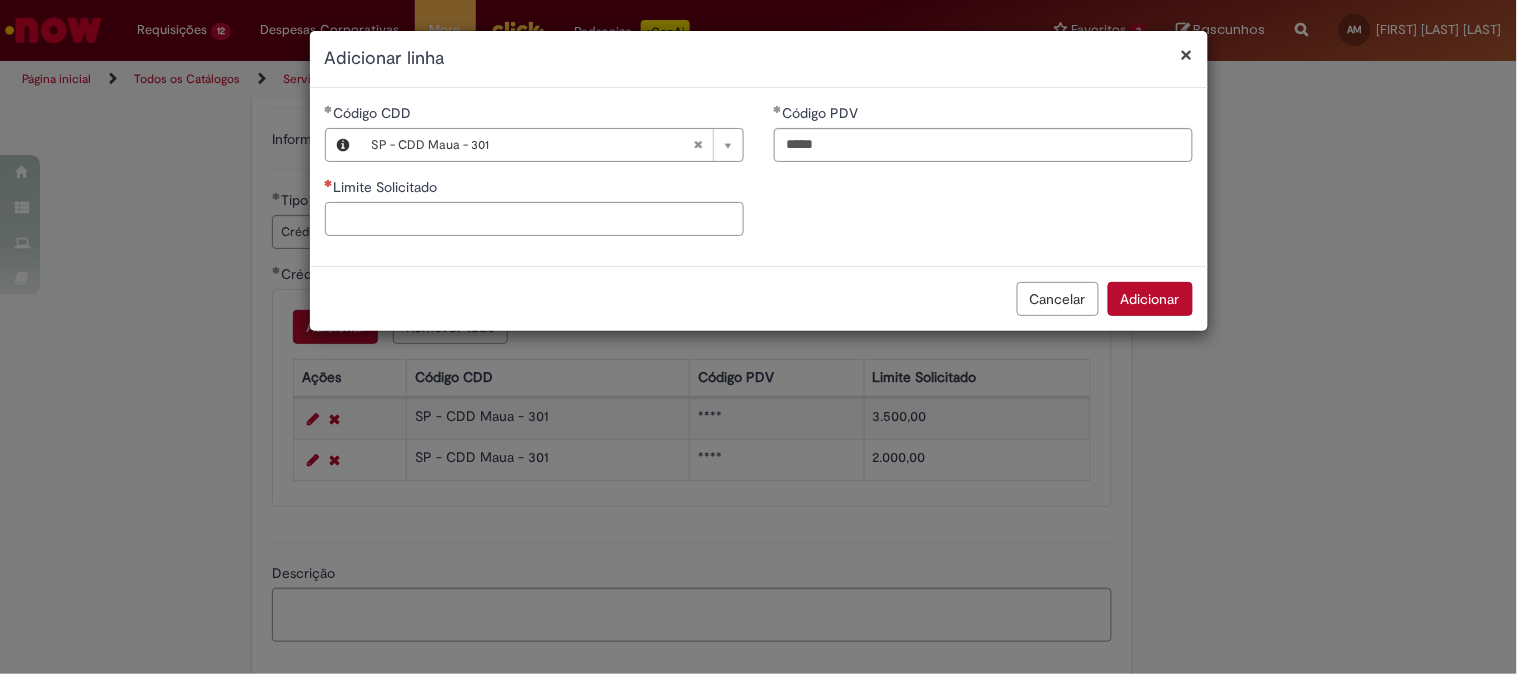 click on "Limite Solicitado" at bounding box center [534, 219] 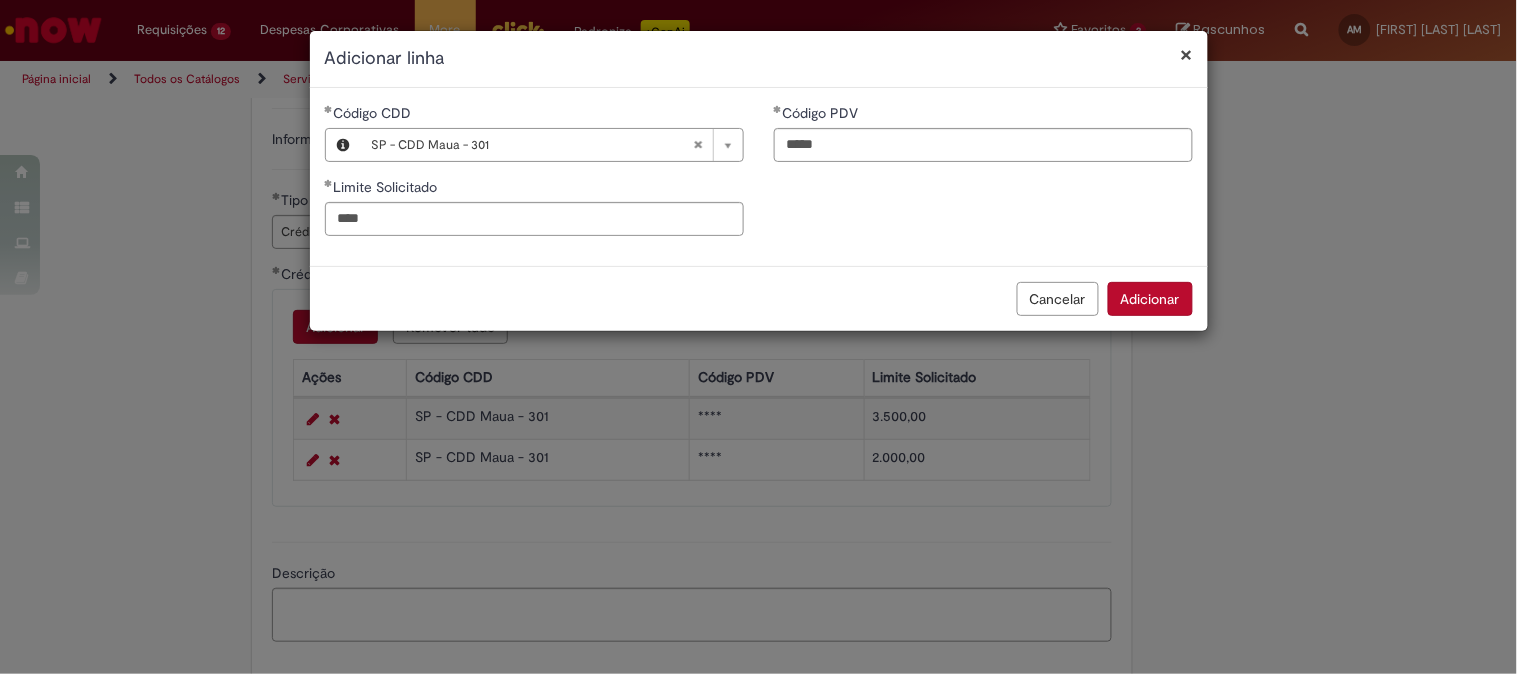 type on "********" 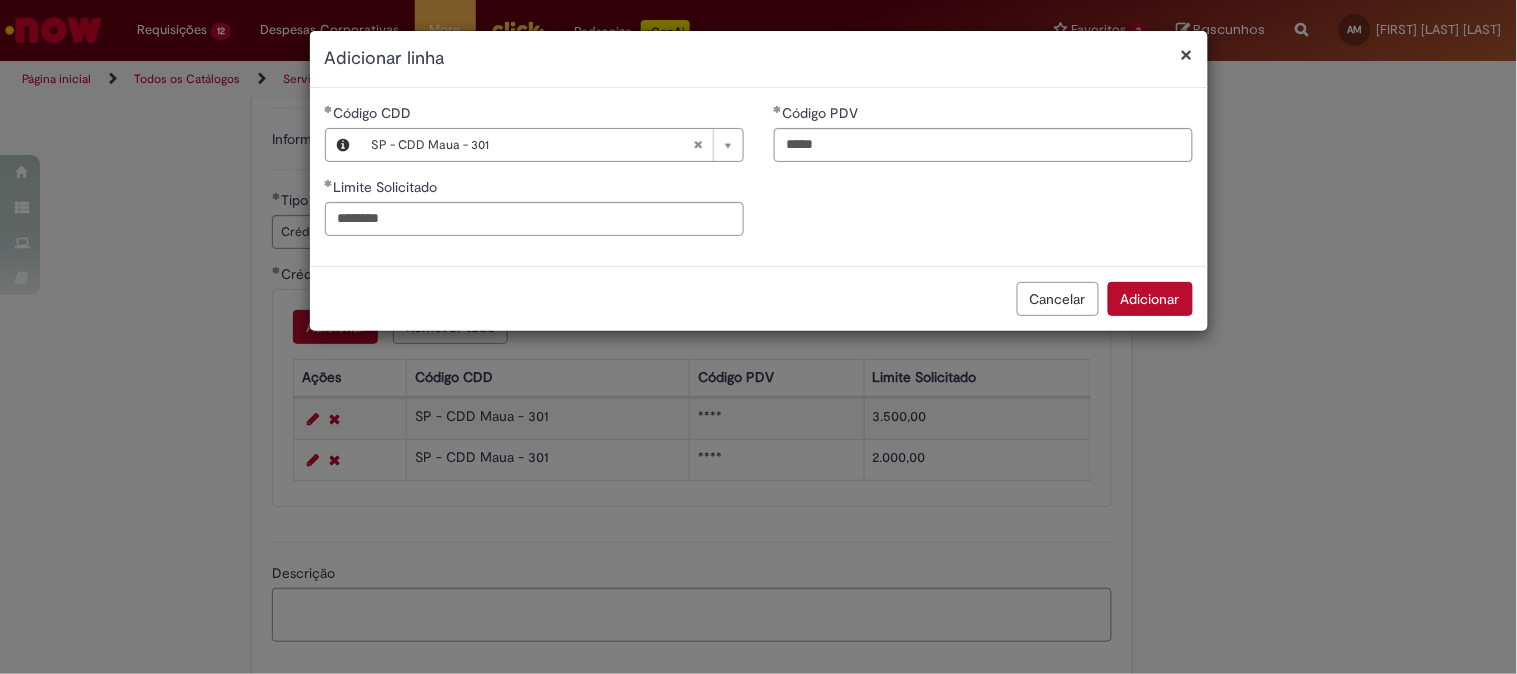 click on "Adicionar" at bounding box center [1150, 299] 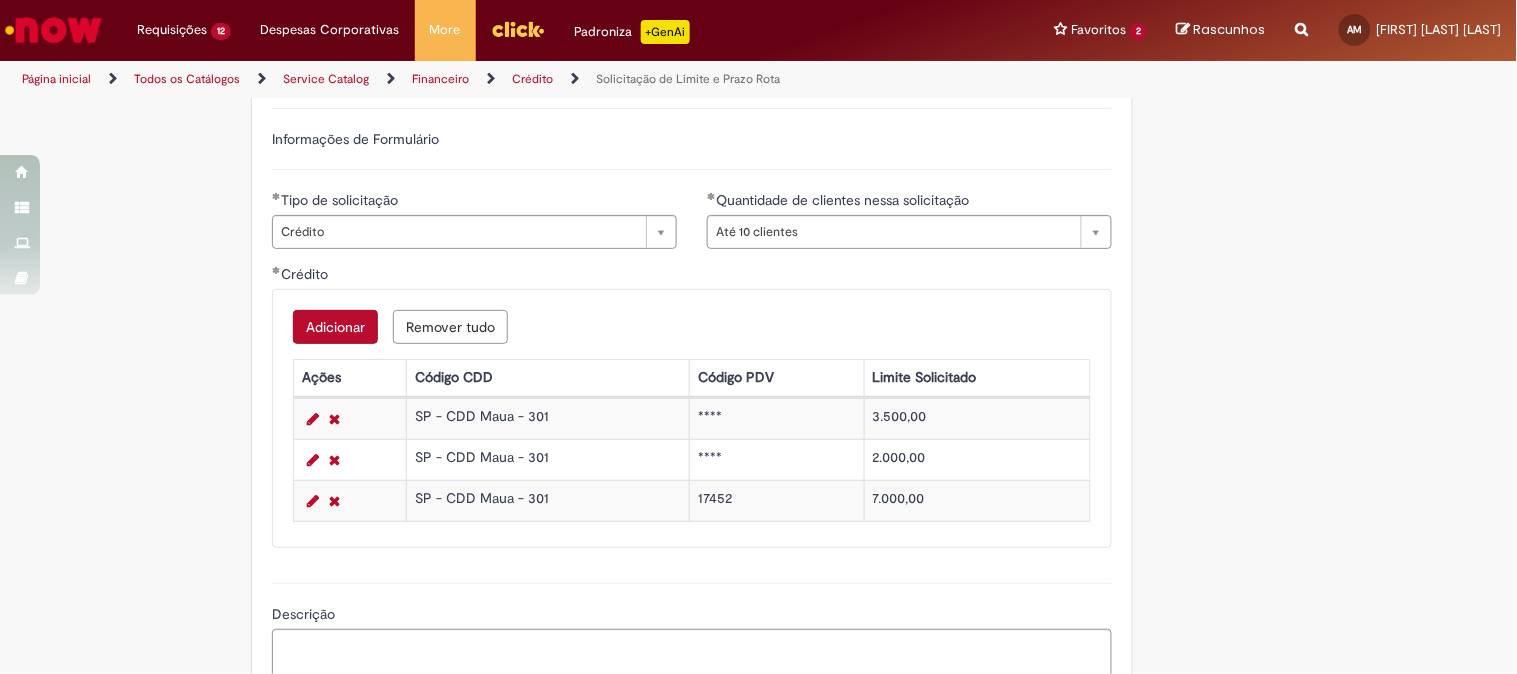 click on "Adicionar" at bounding box center (335, 327) 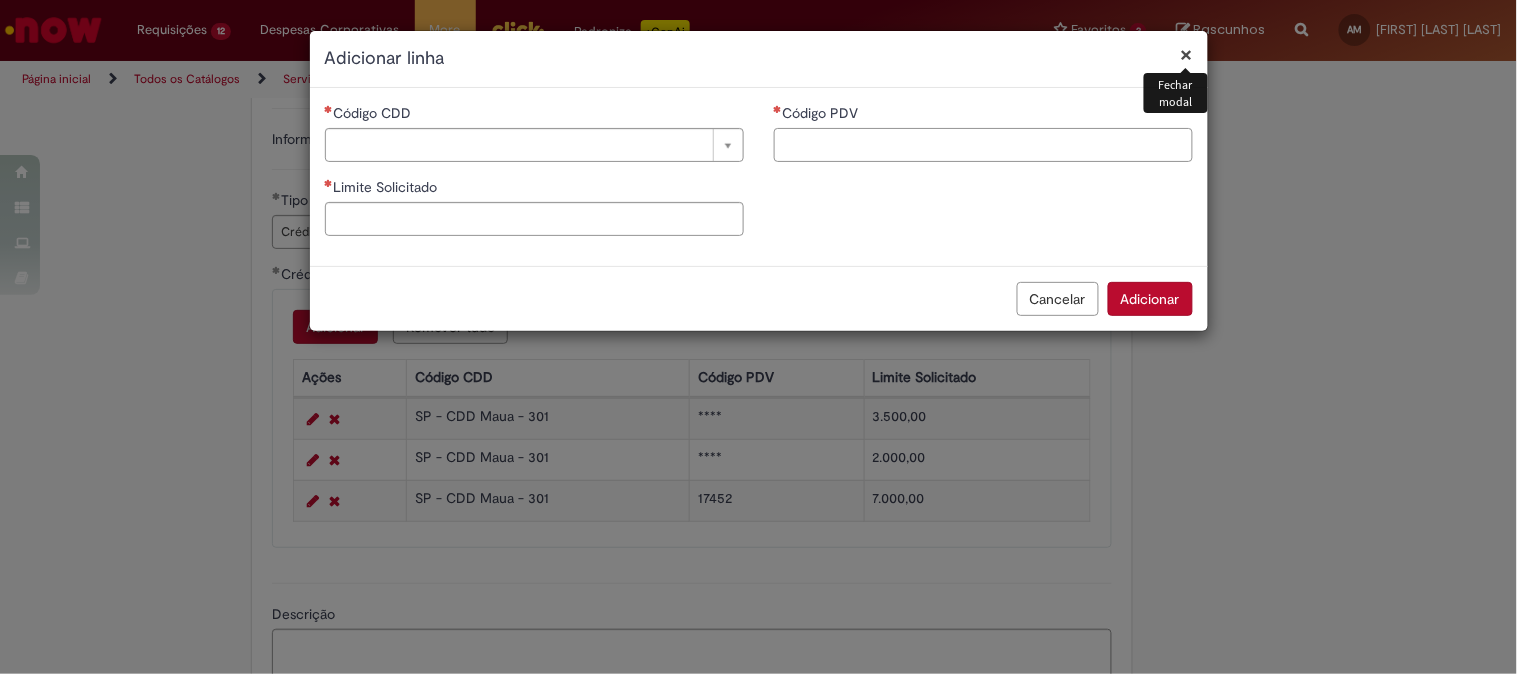 click on "Código PDV" at bounding box center [983, 145] 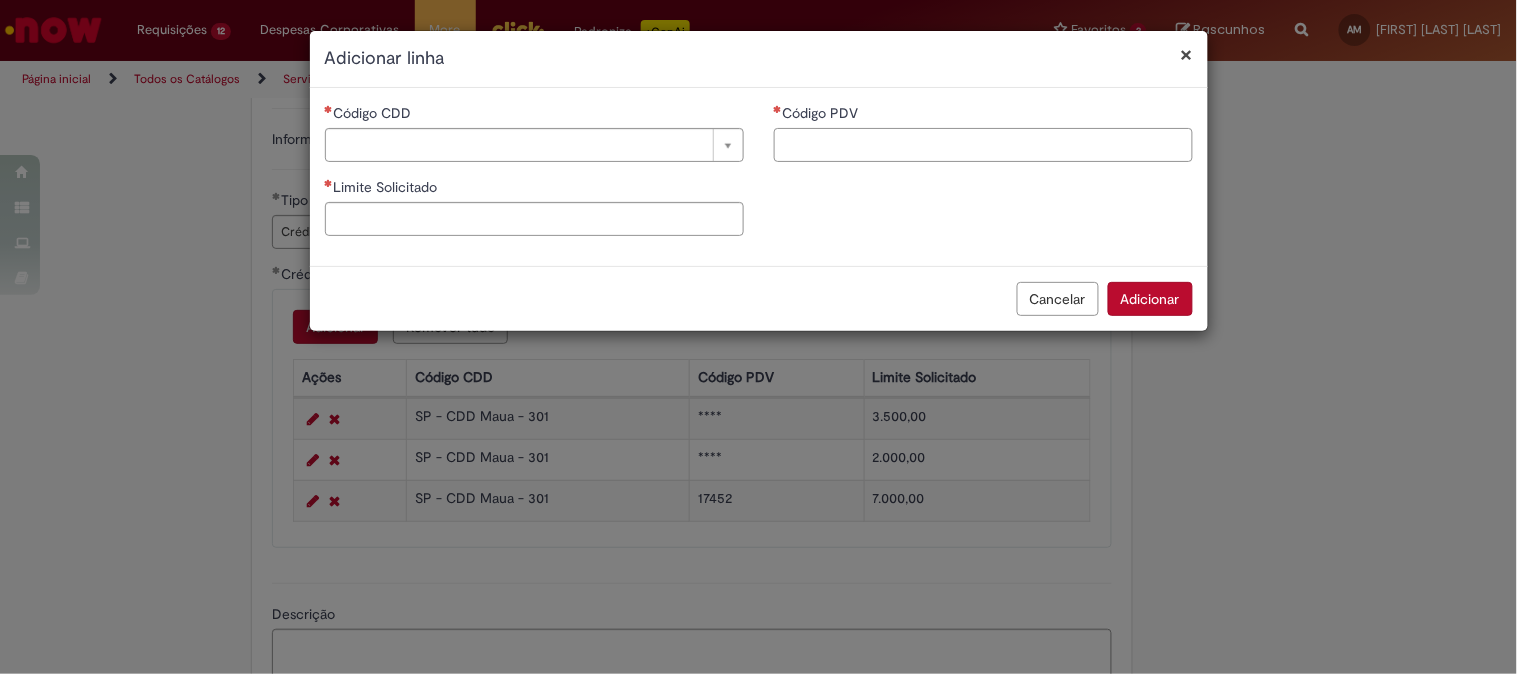 paste on "*****" 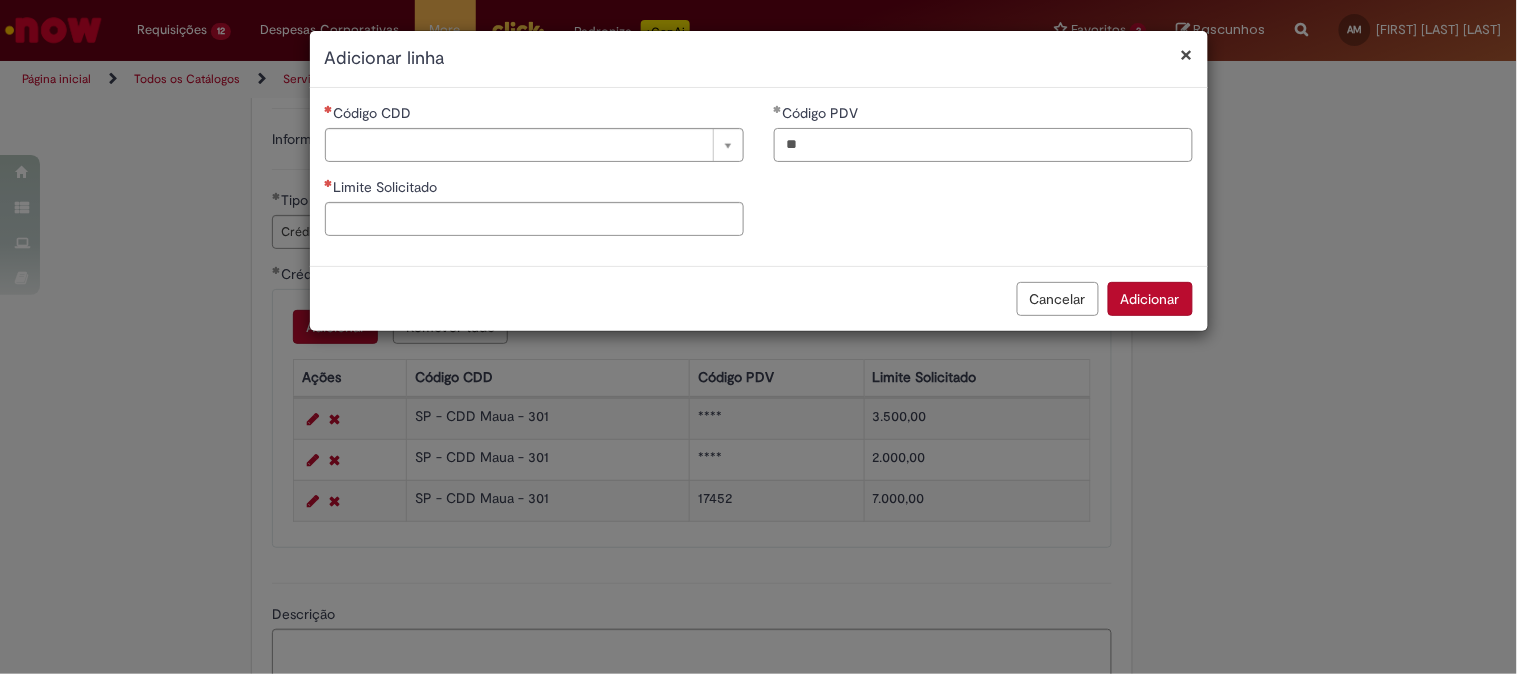 type on "*" 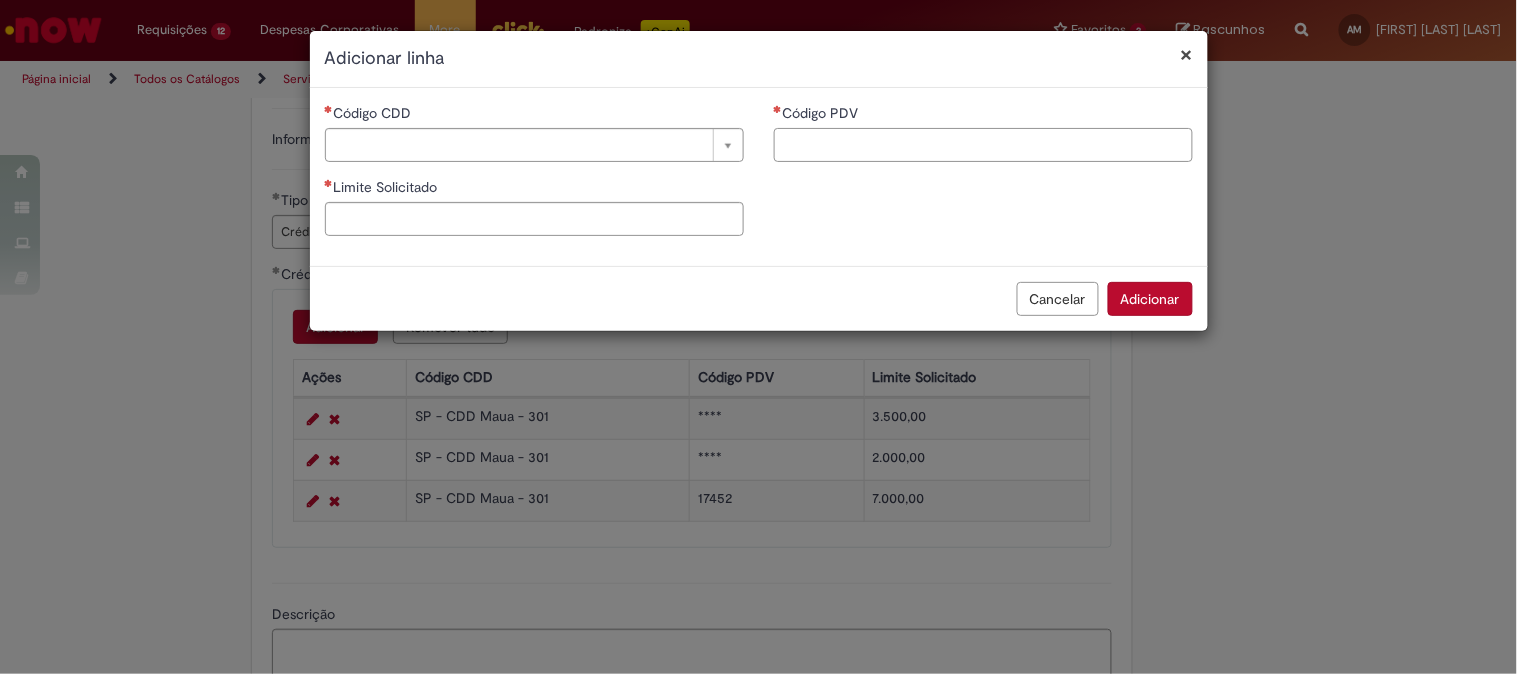 paste on "*****" 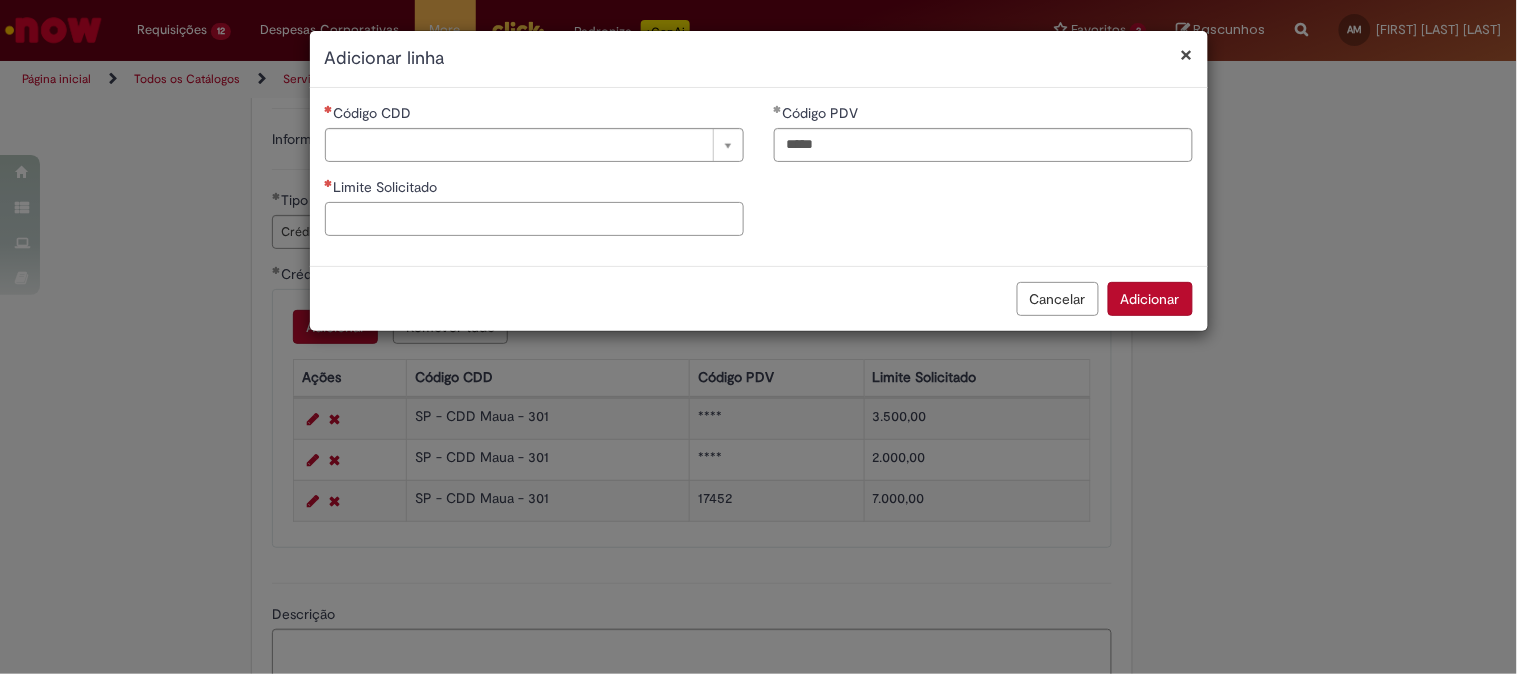 click on "Limite Solicitado" at bounding box center [534, 219] 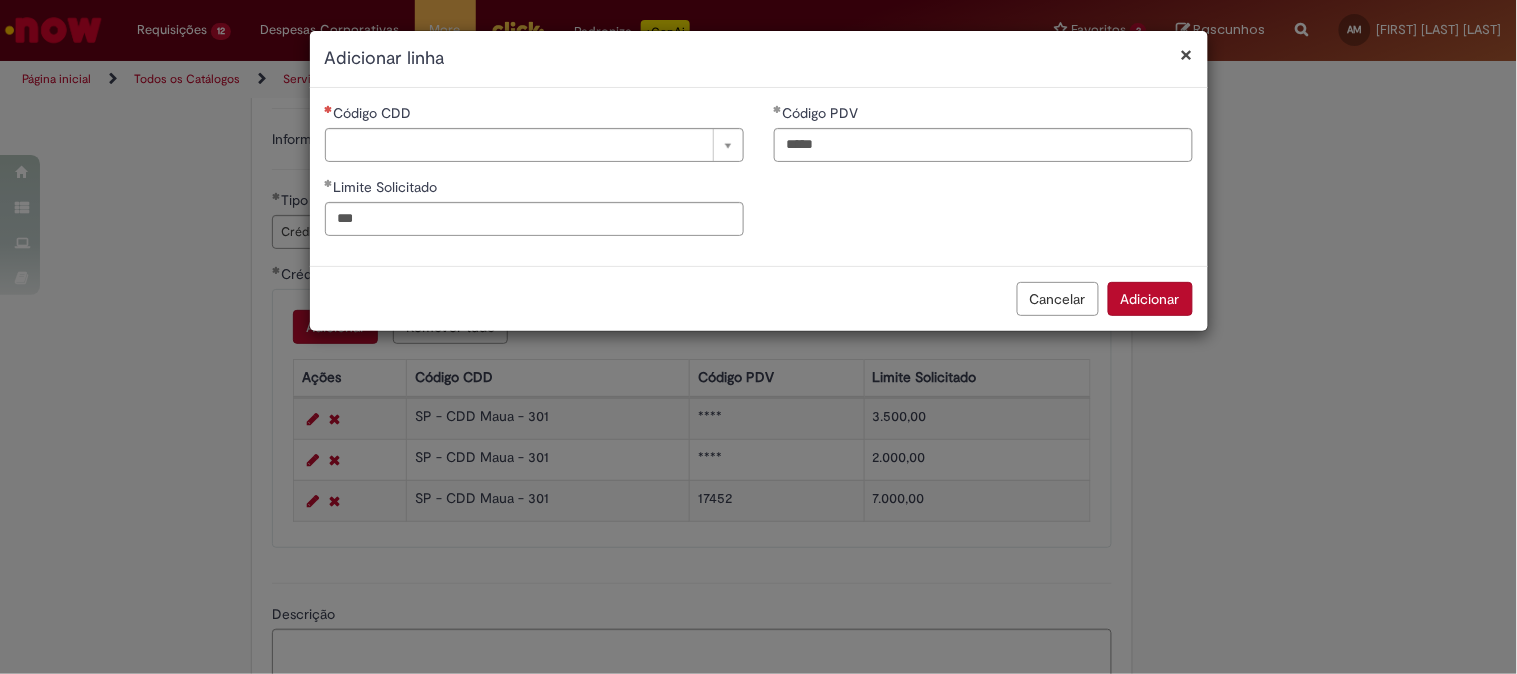 type on "******" 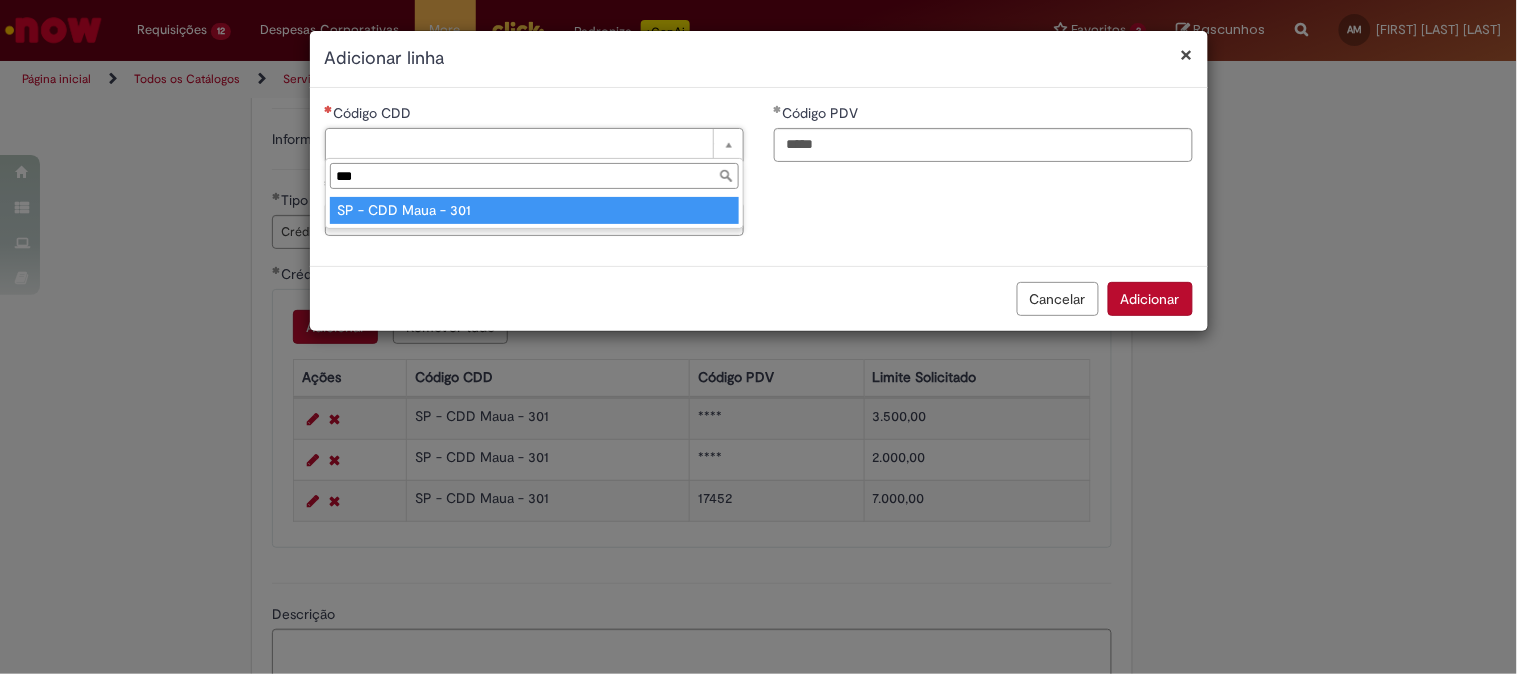 type on "***" 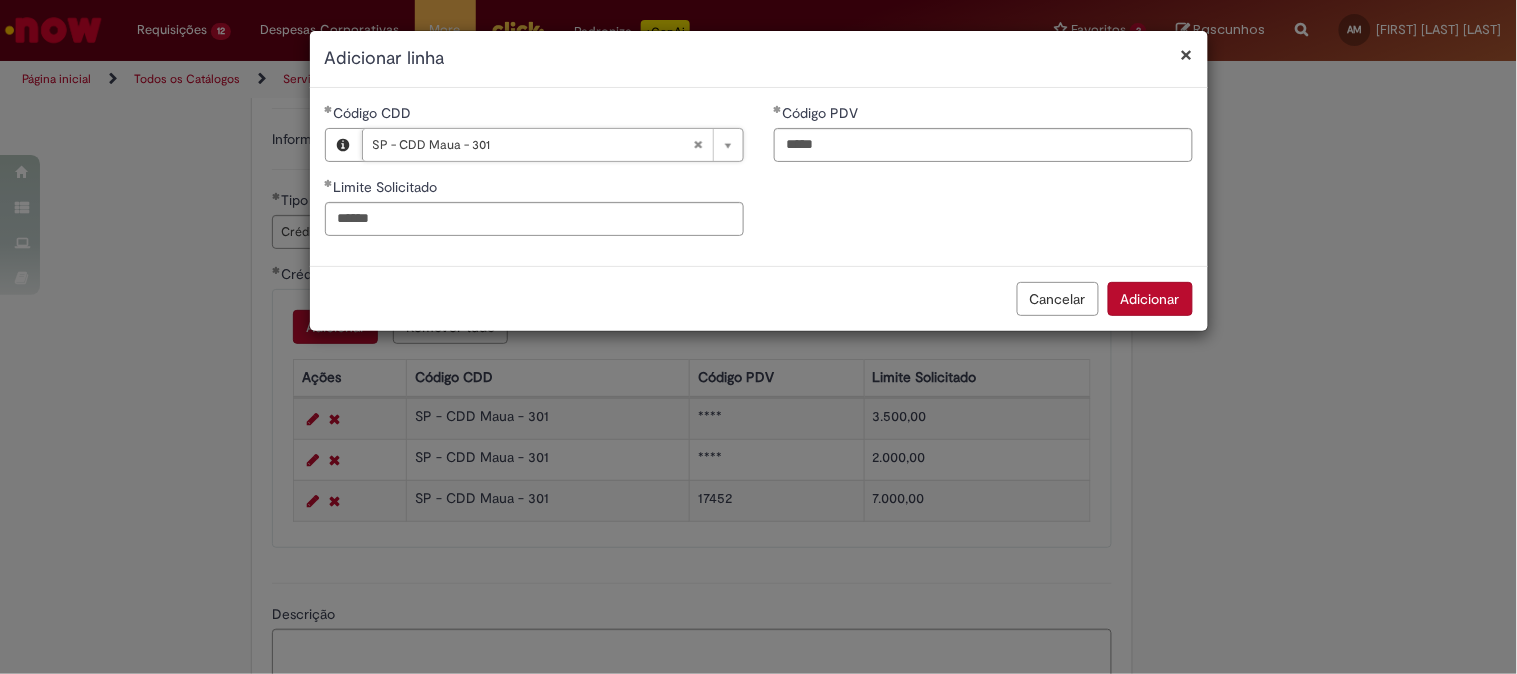 drag, startPoint x: 1152, startPoint y: 302, endPoint x: 972, endPoint y: 408, distance: 208.89232 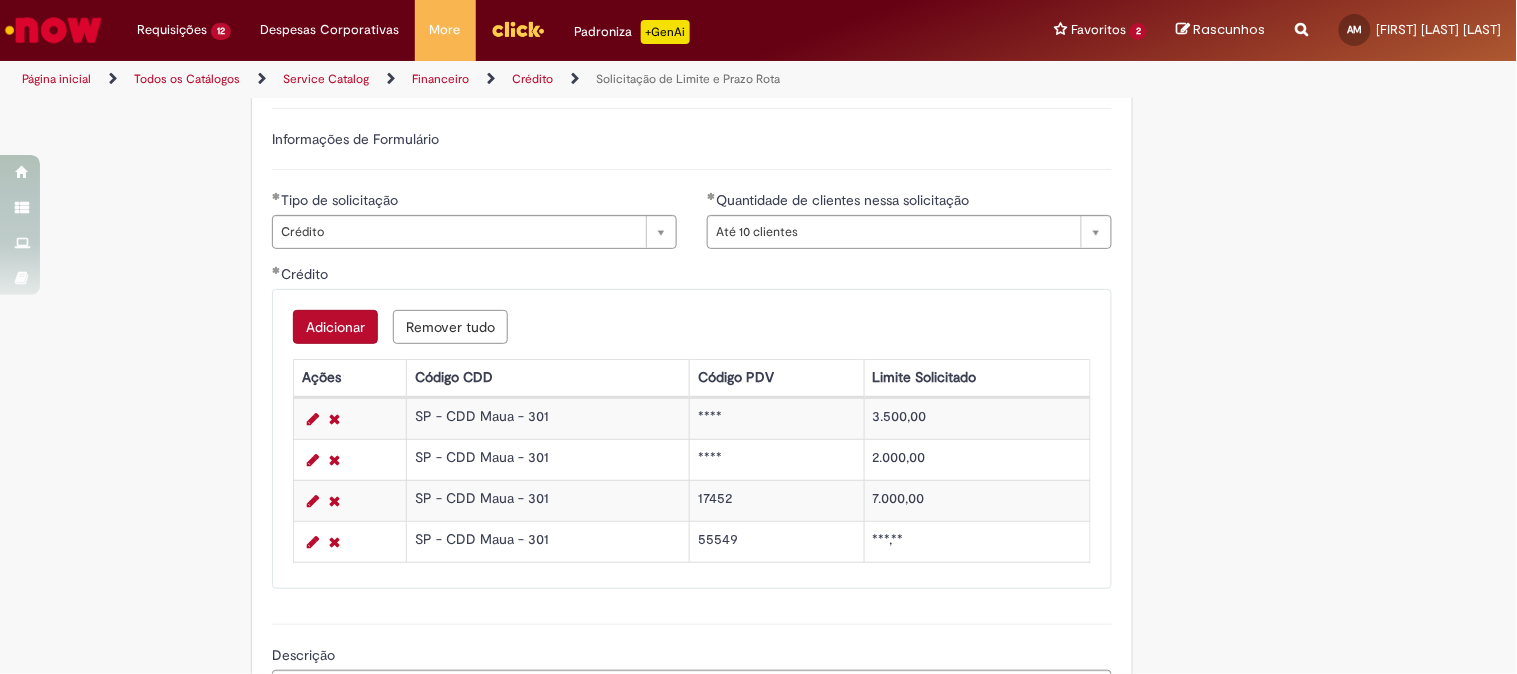 click on "Adicionar" at bounding box center [335, 327] 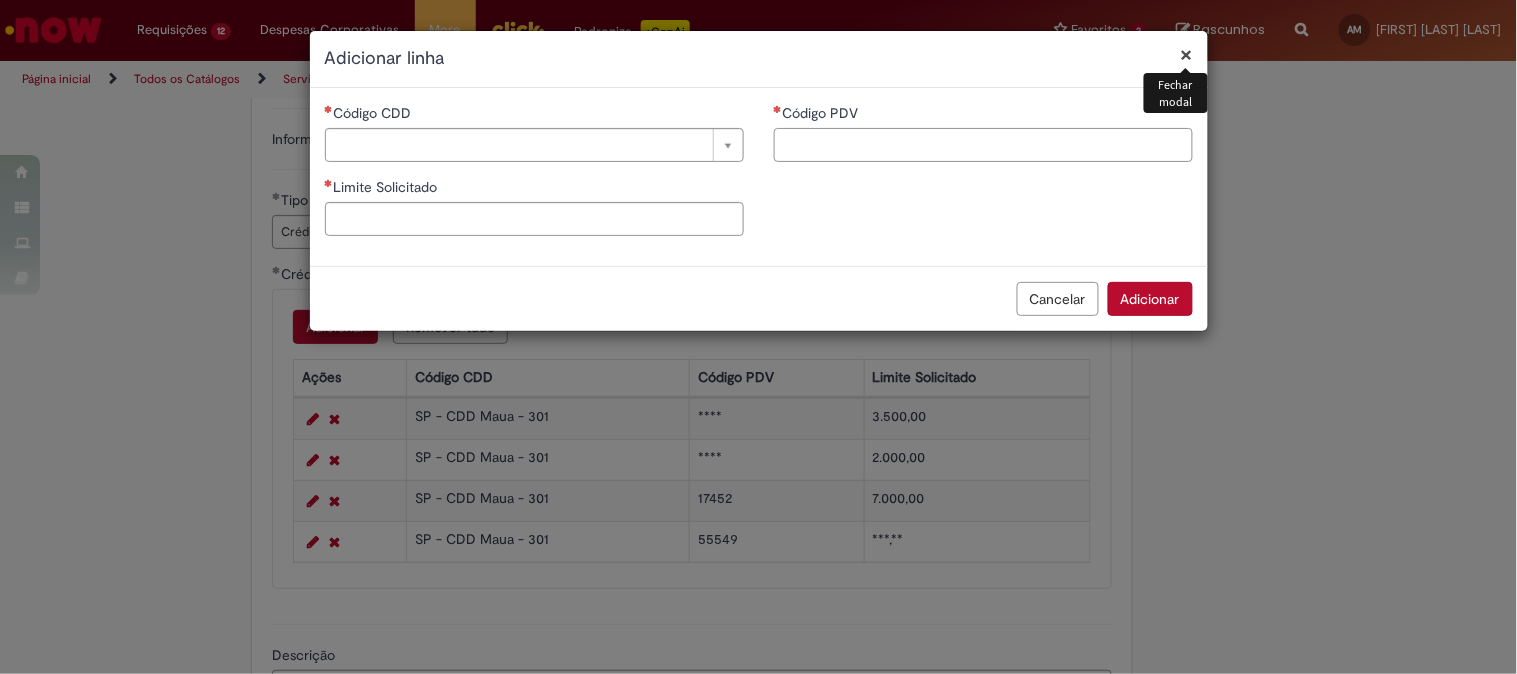click on "Código PDV" at bounding box center (983, 145) 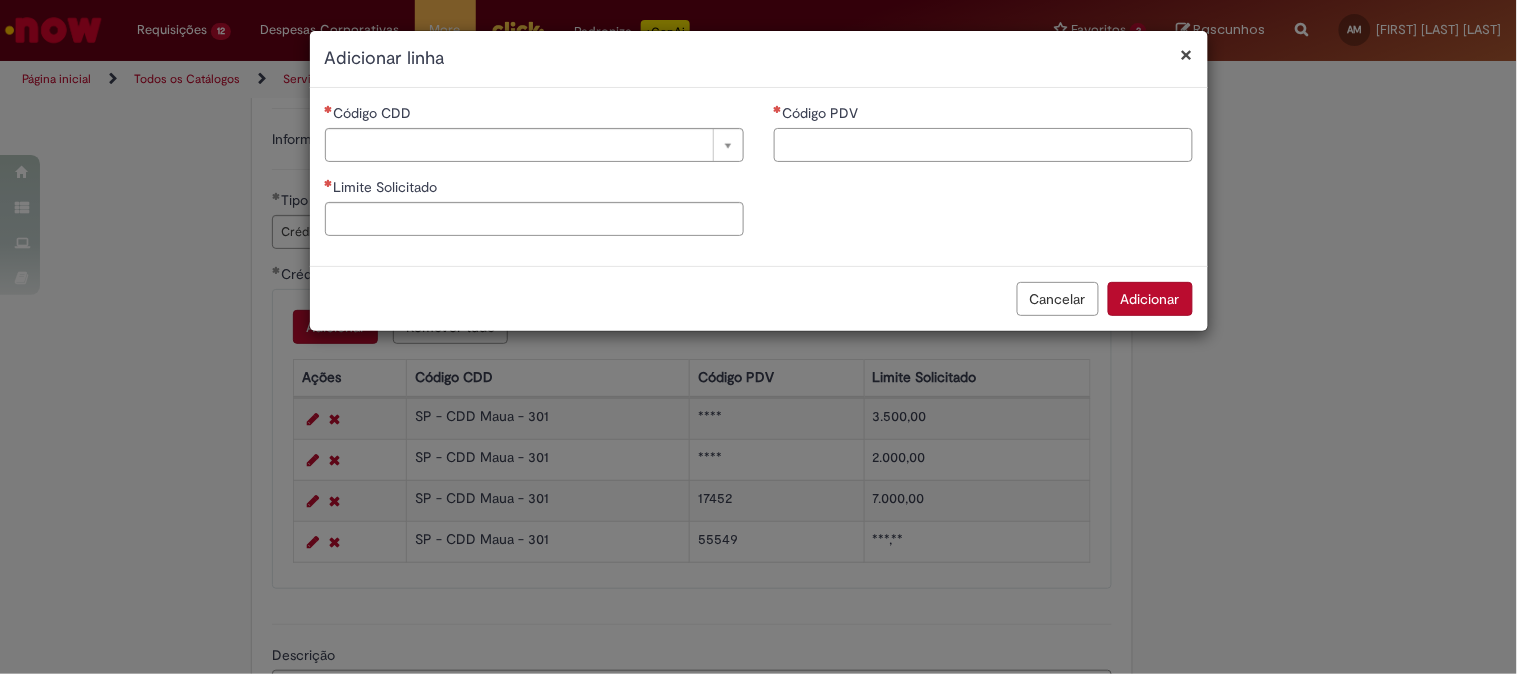 paste on "*****" 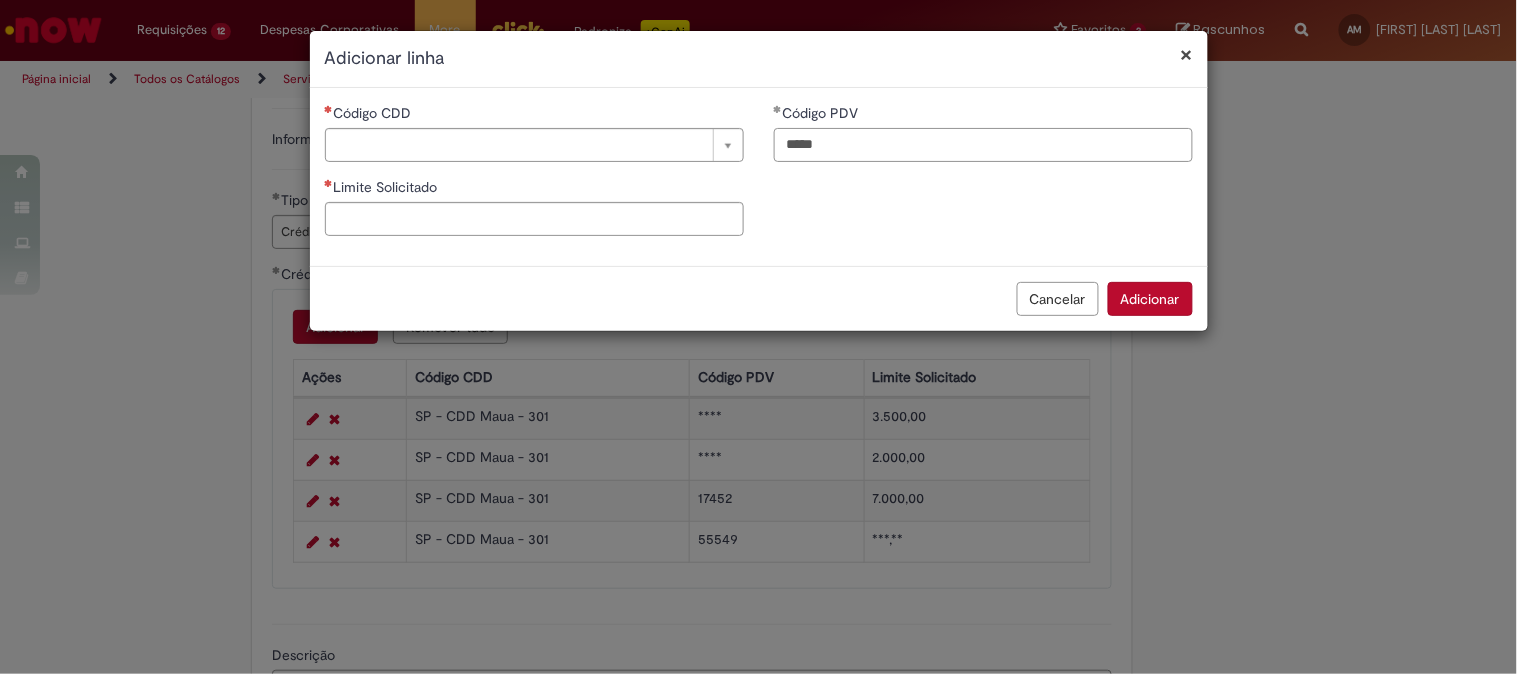 type on "*****" 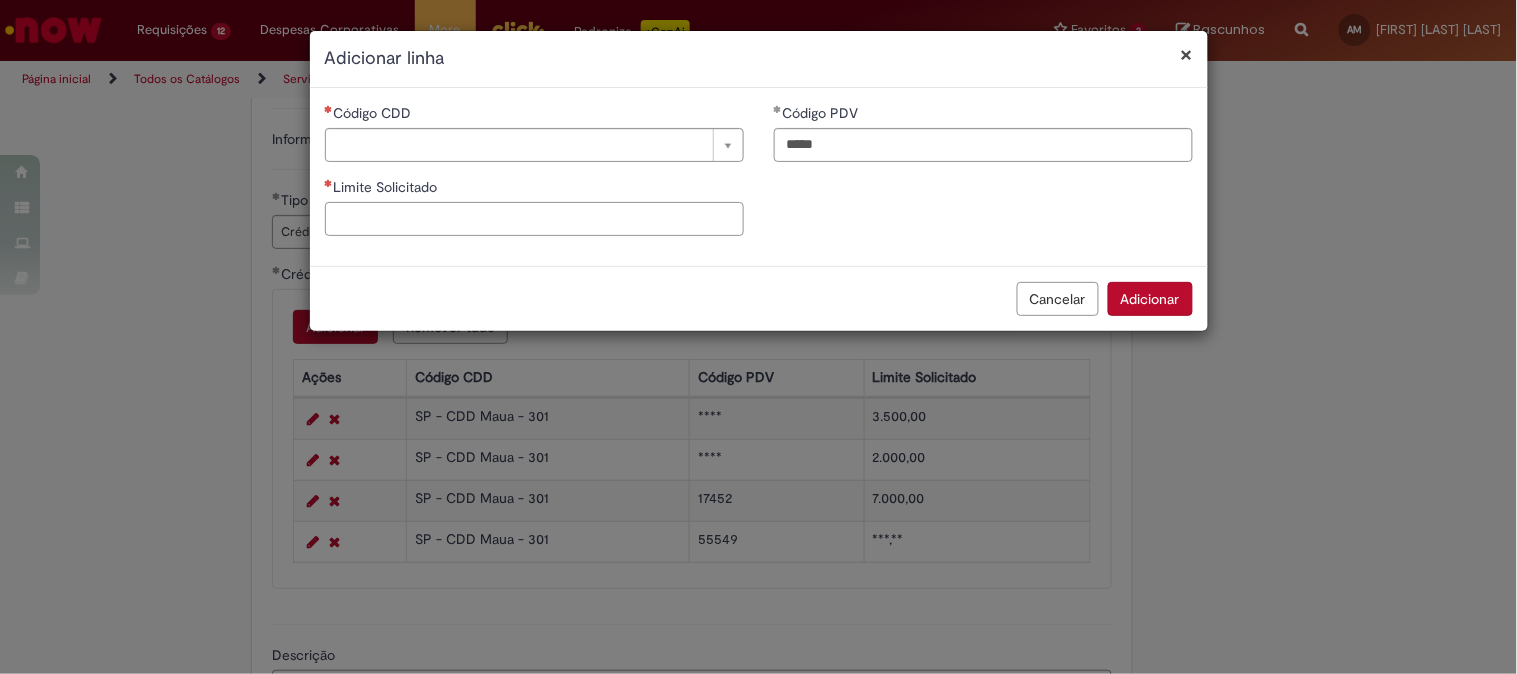 click on "Limite Solicitado" at bounding box center (534, 219) 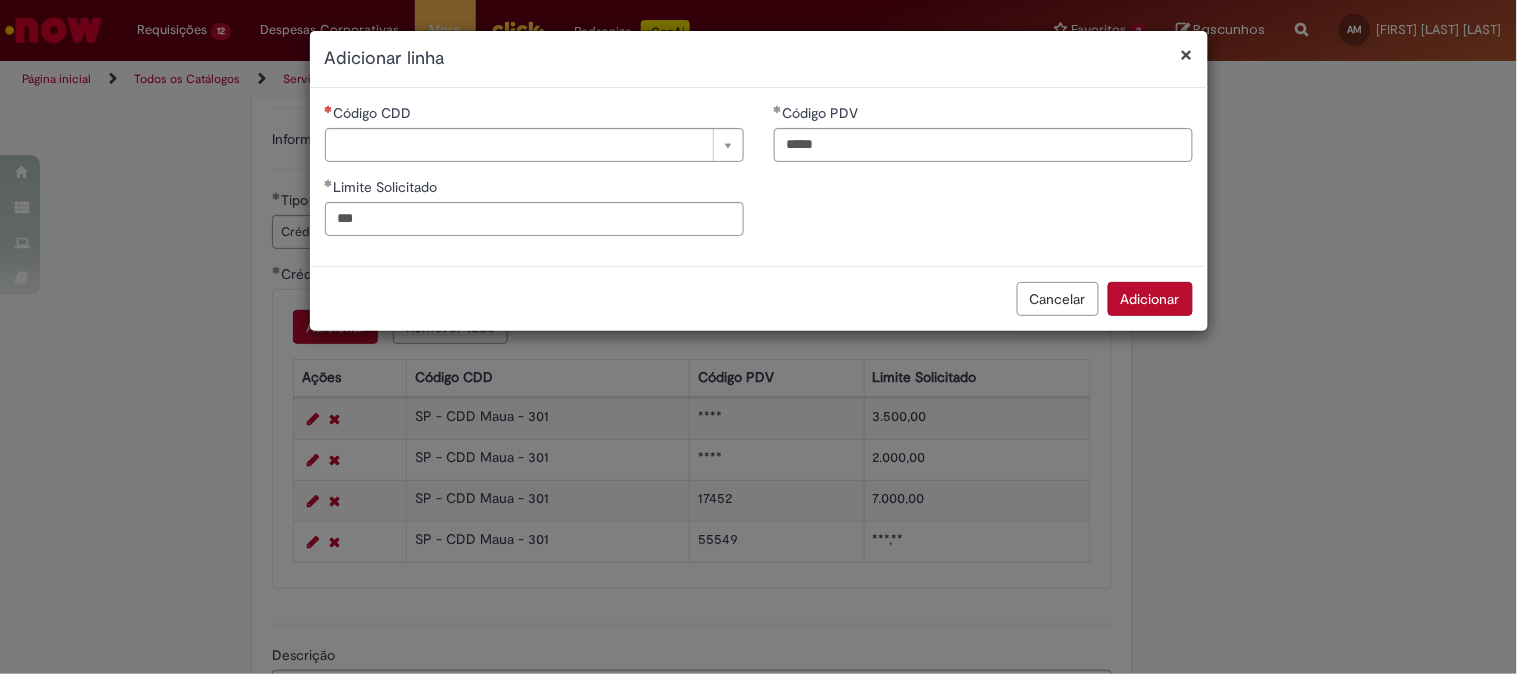 type on "******" 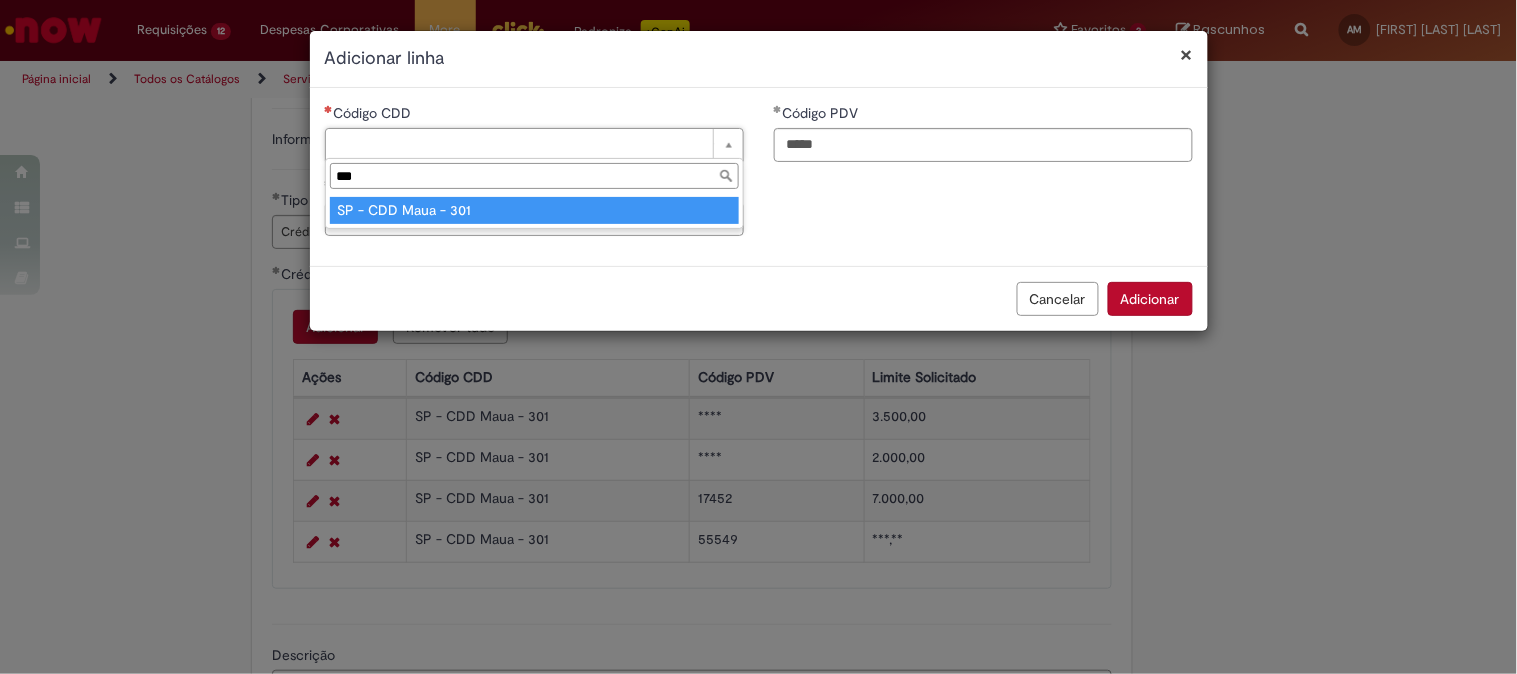 type on "***" 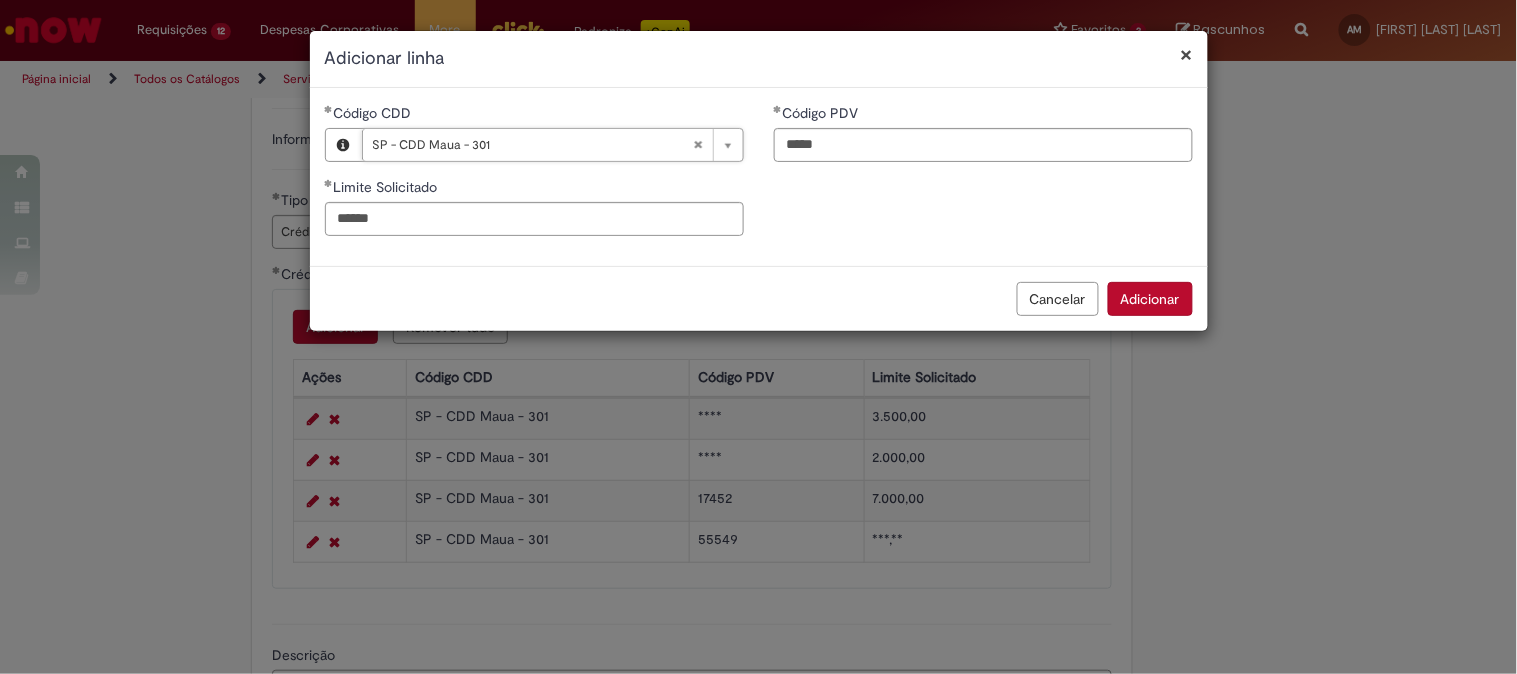 click on "Adicionar" at bounding box center (1150, 299) 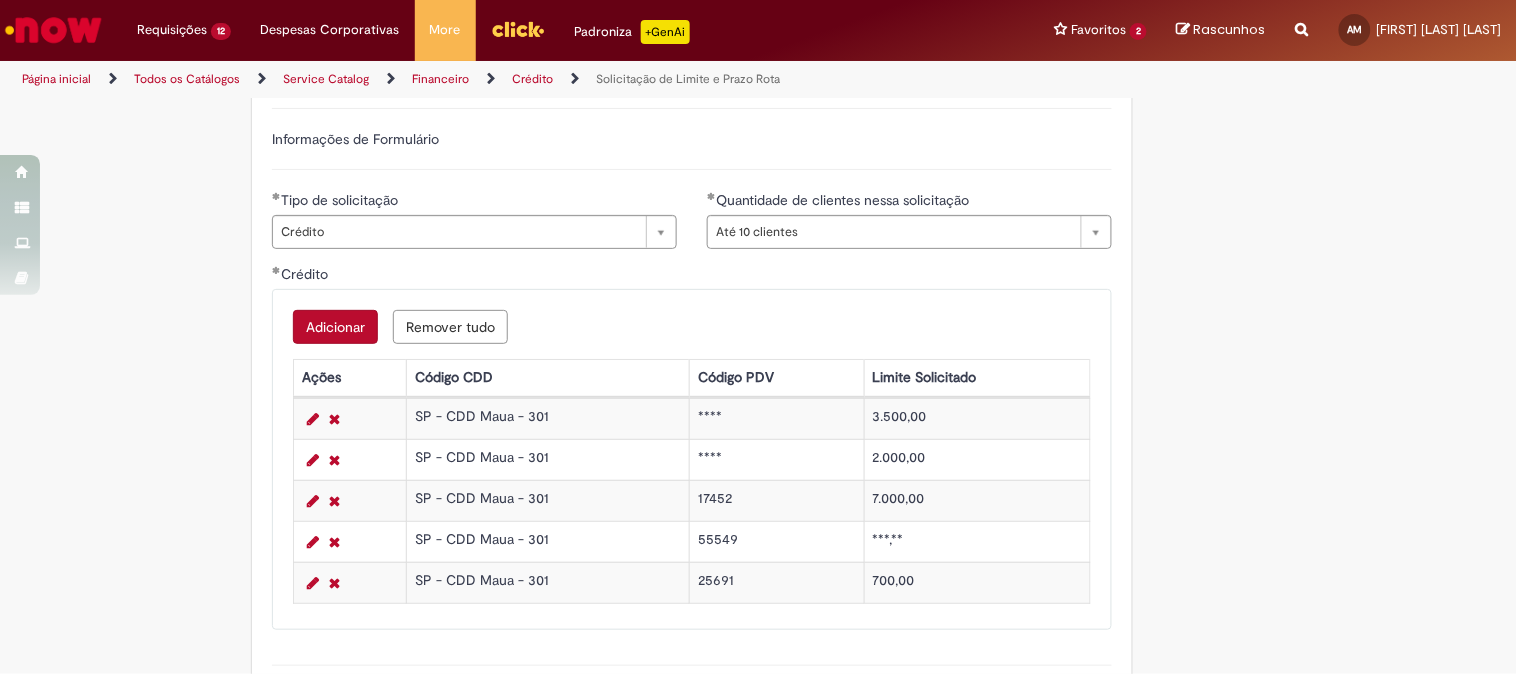 click on "Adicionar Remover tudo" at bounding box center [692, 327] 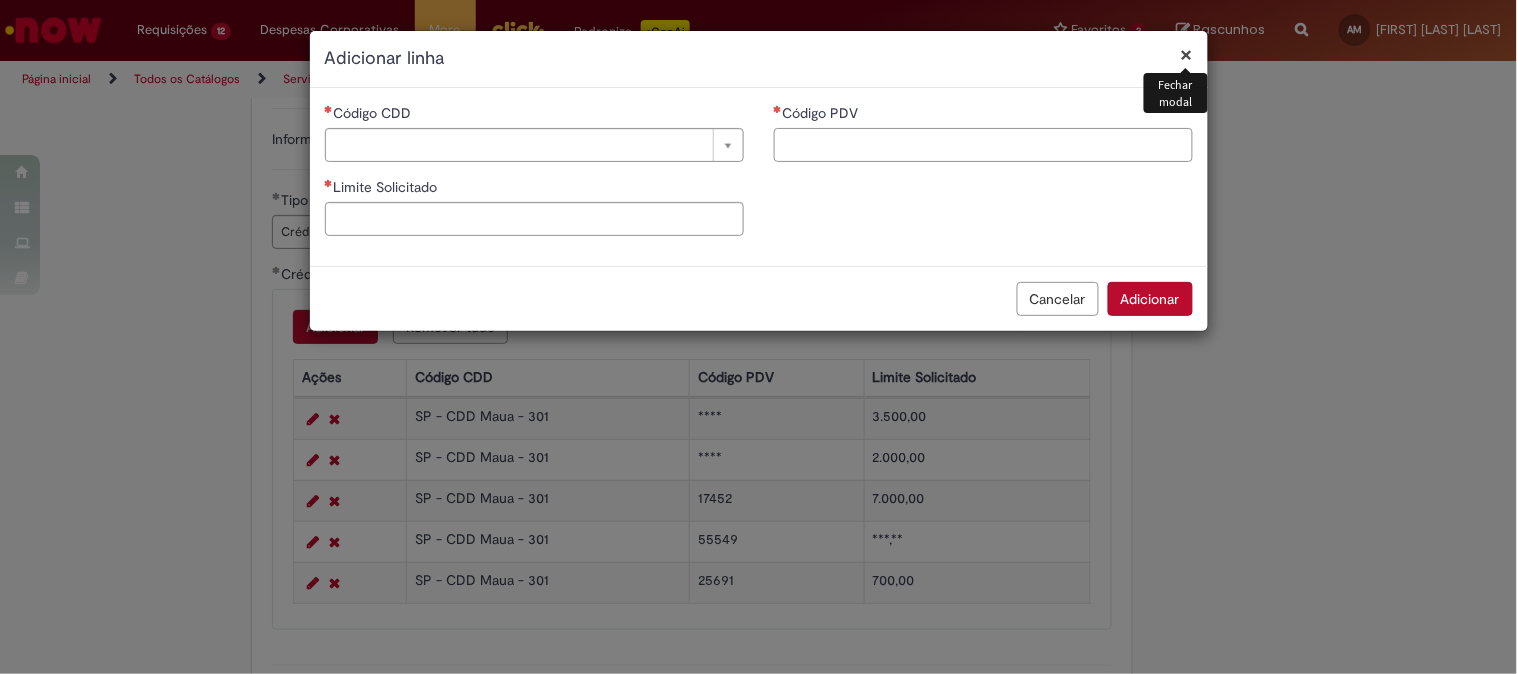 click on "Código PDV" at bounding box center [983, 145] 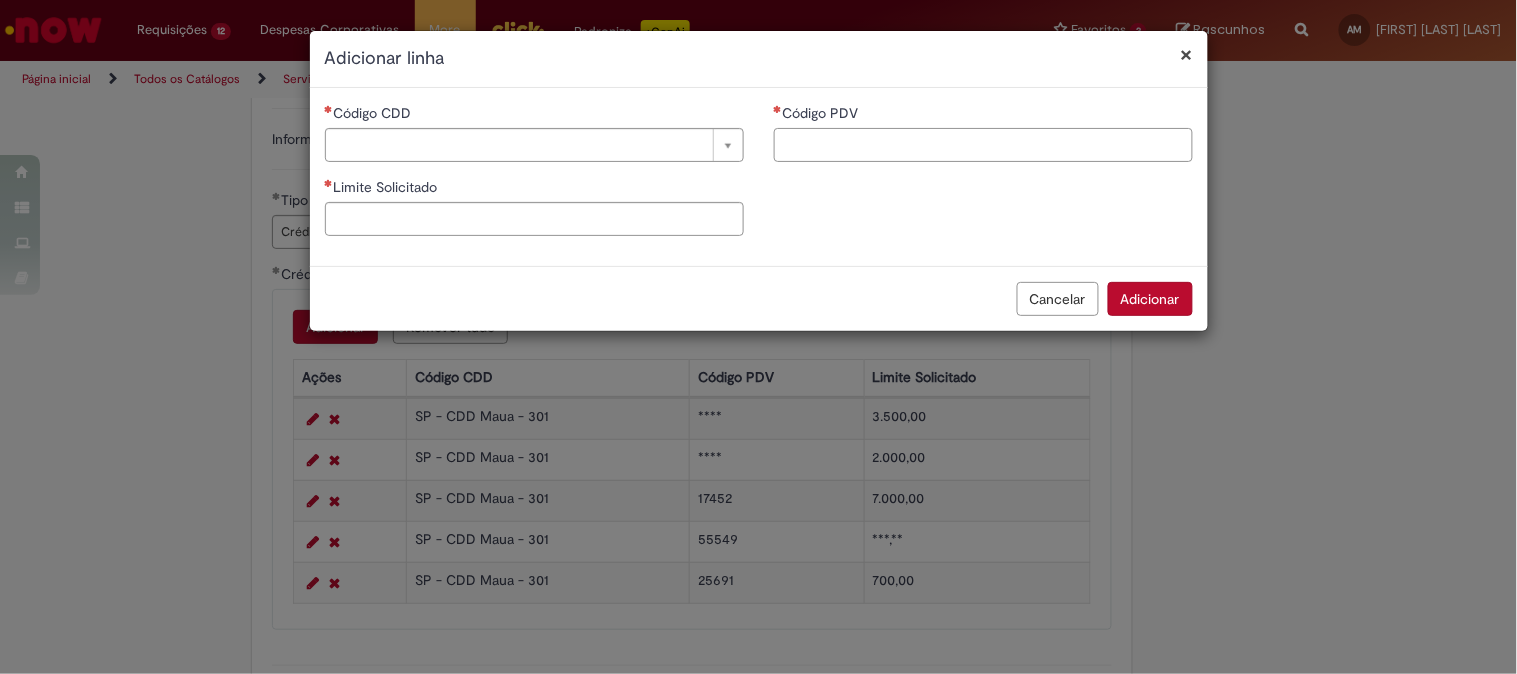 paste on "*****" 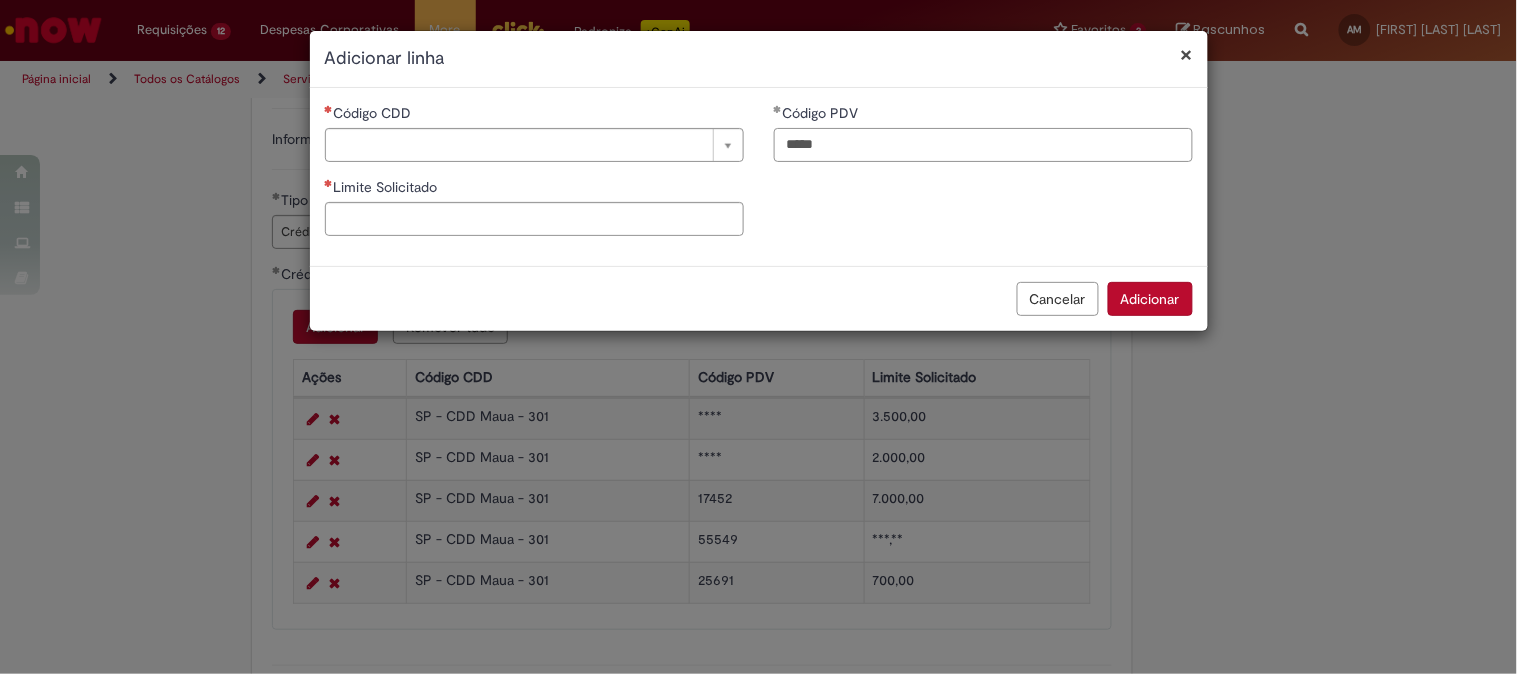 type on "*****" 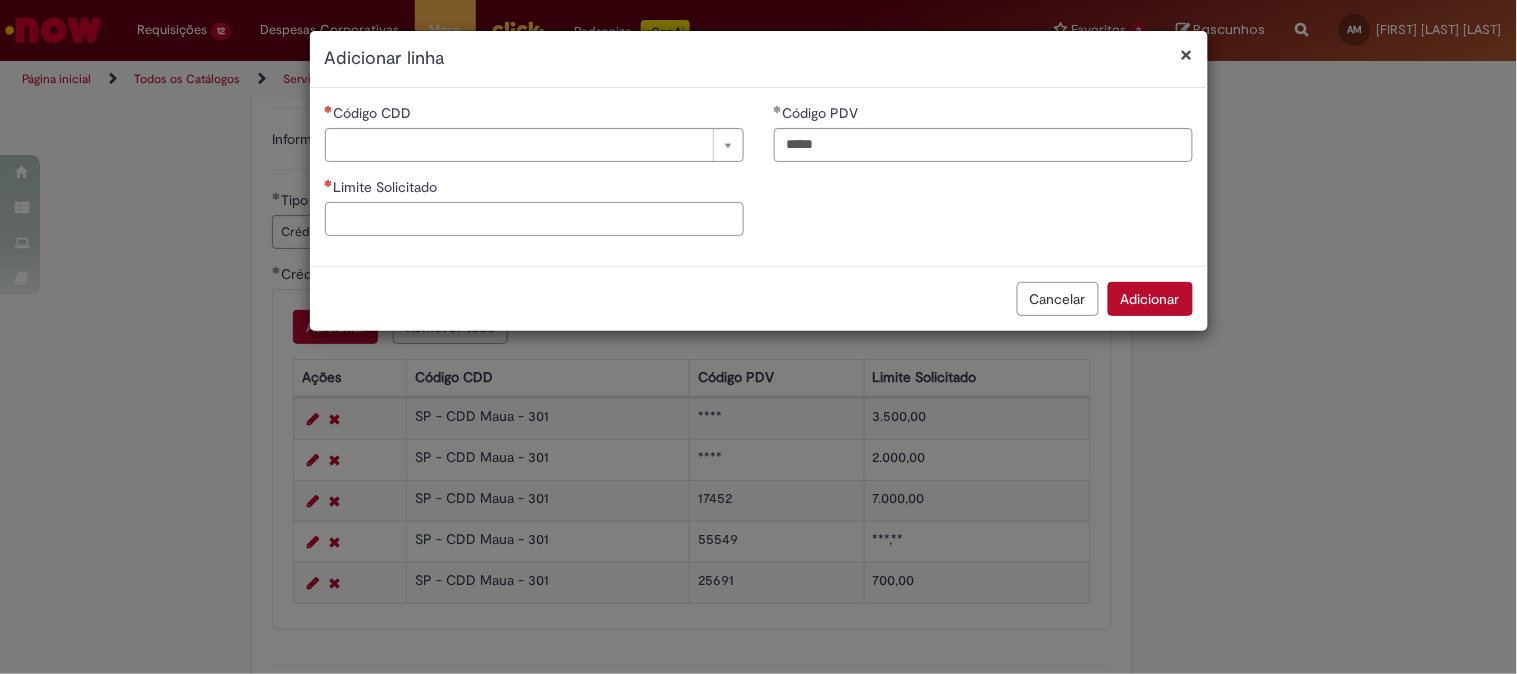 click on "Limite Solicitado" at bounding box center [534, 219] 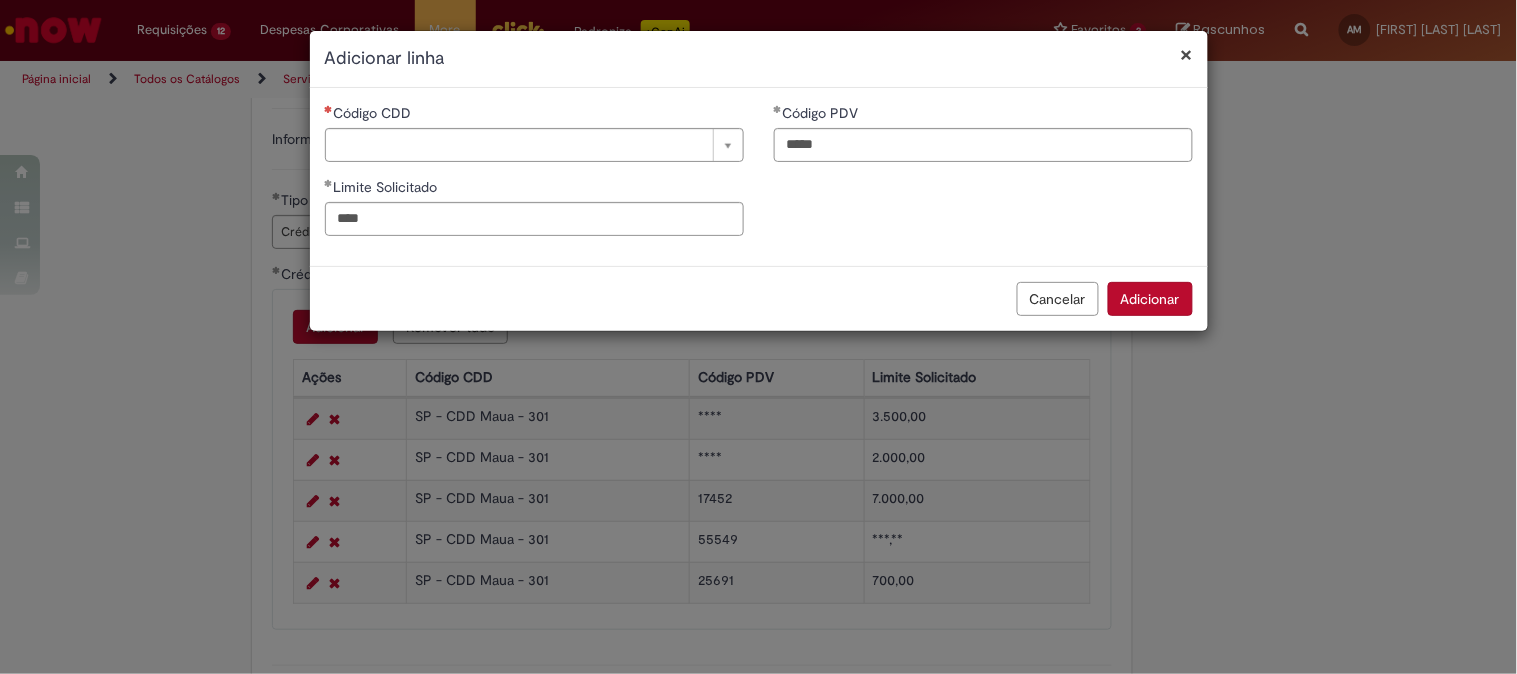 type on "********" 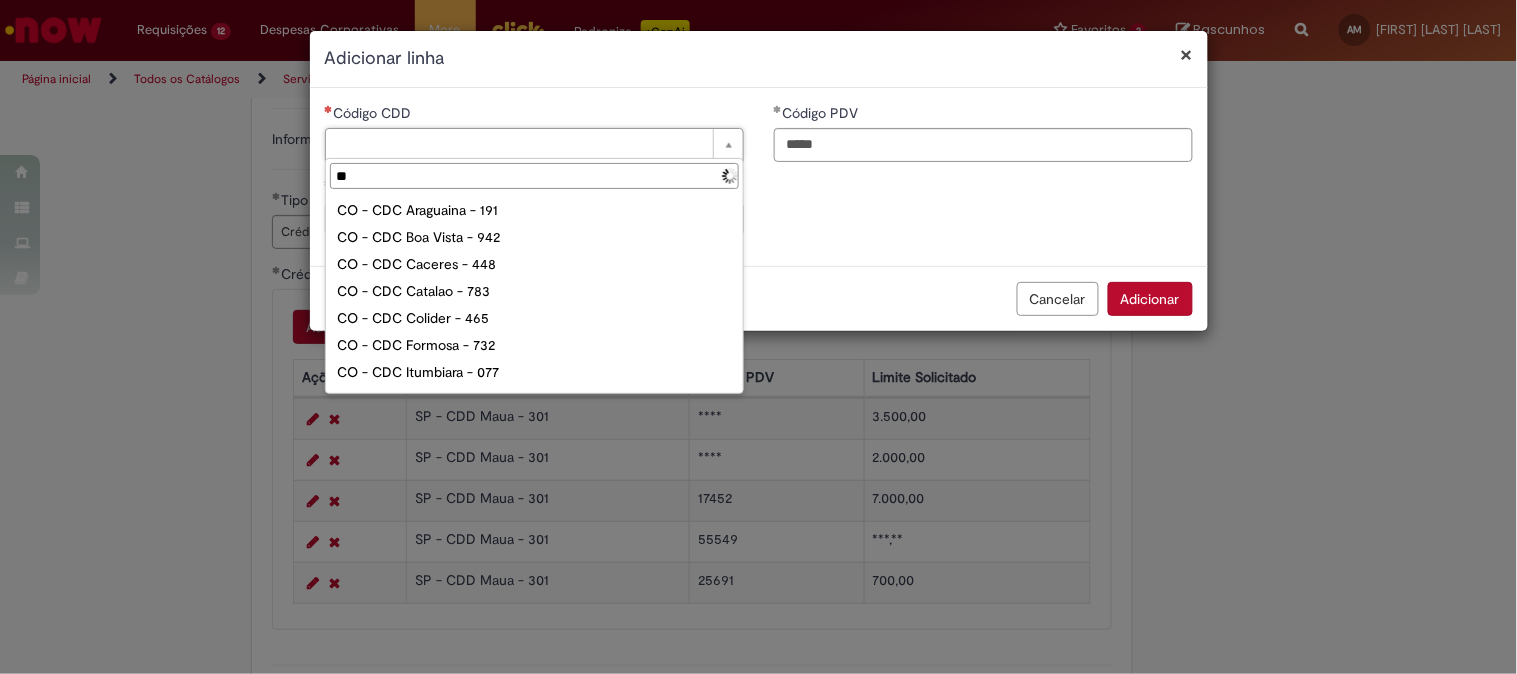 type on "***" 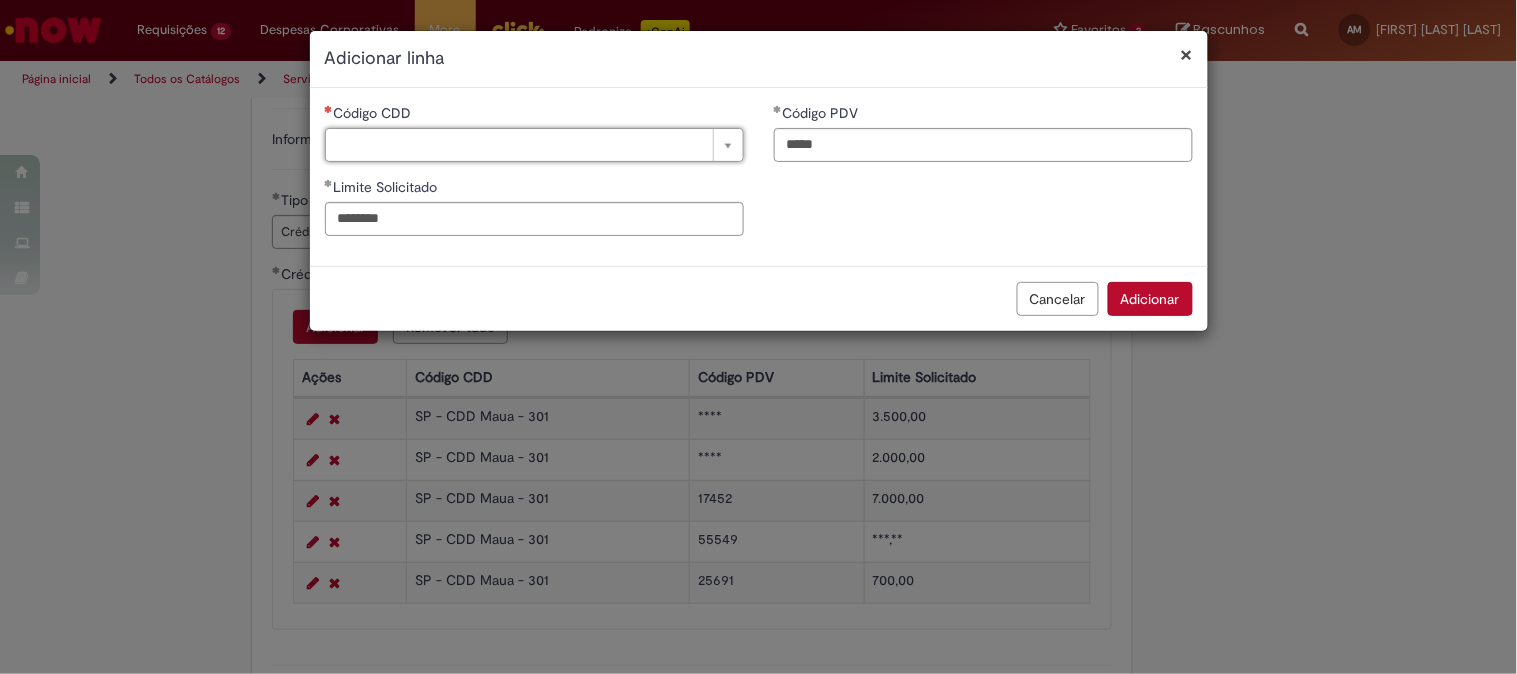 click on "Código CDD" at bounding box center (534, 115) 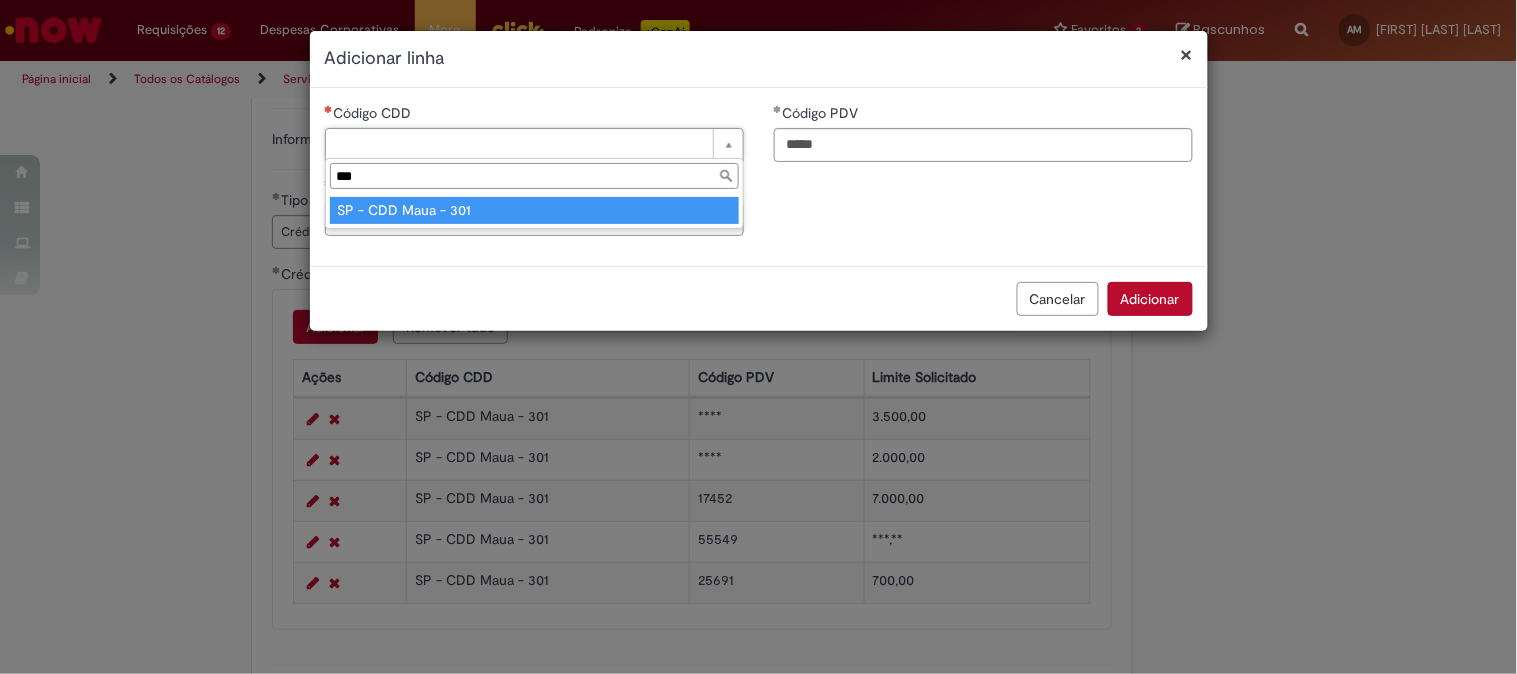 type on "***" 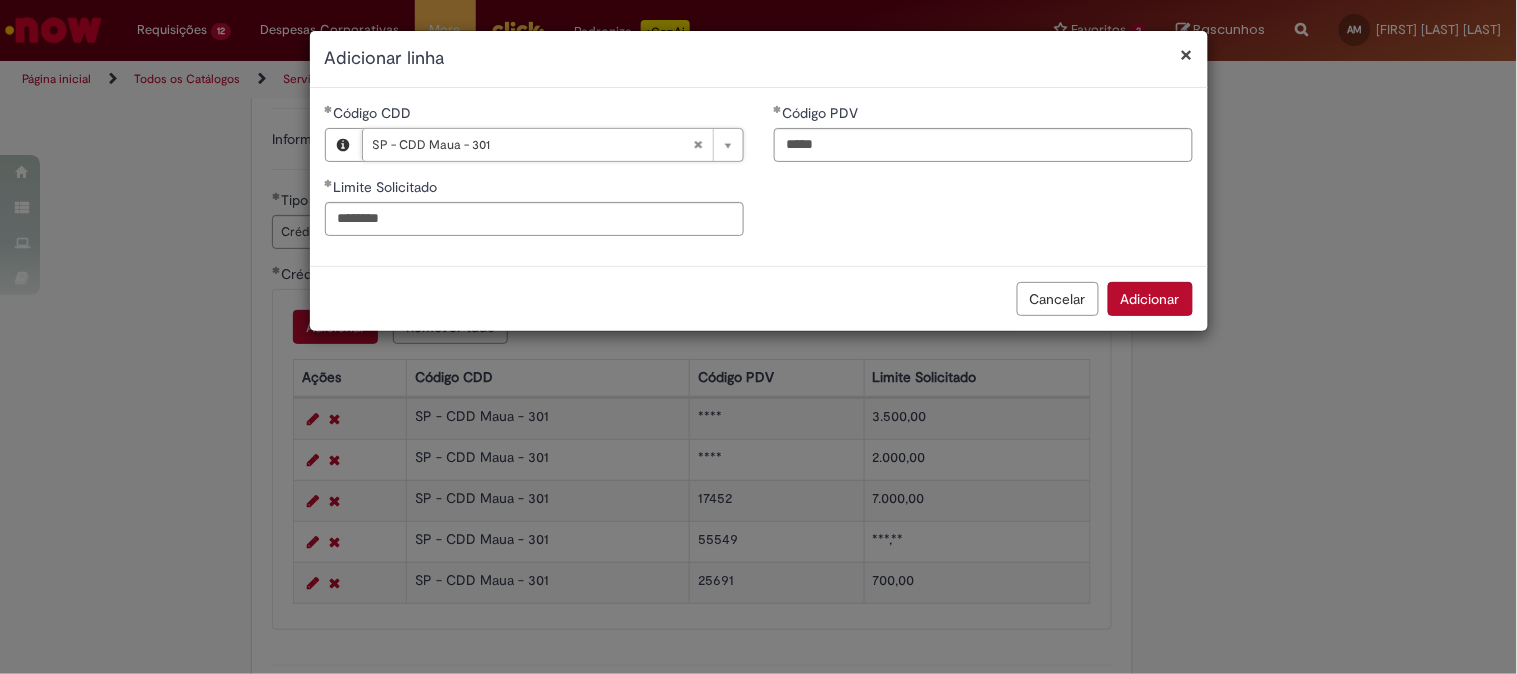 click on "Adicionar" at bounding box center (1150, 299) 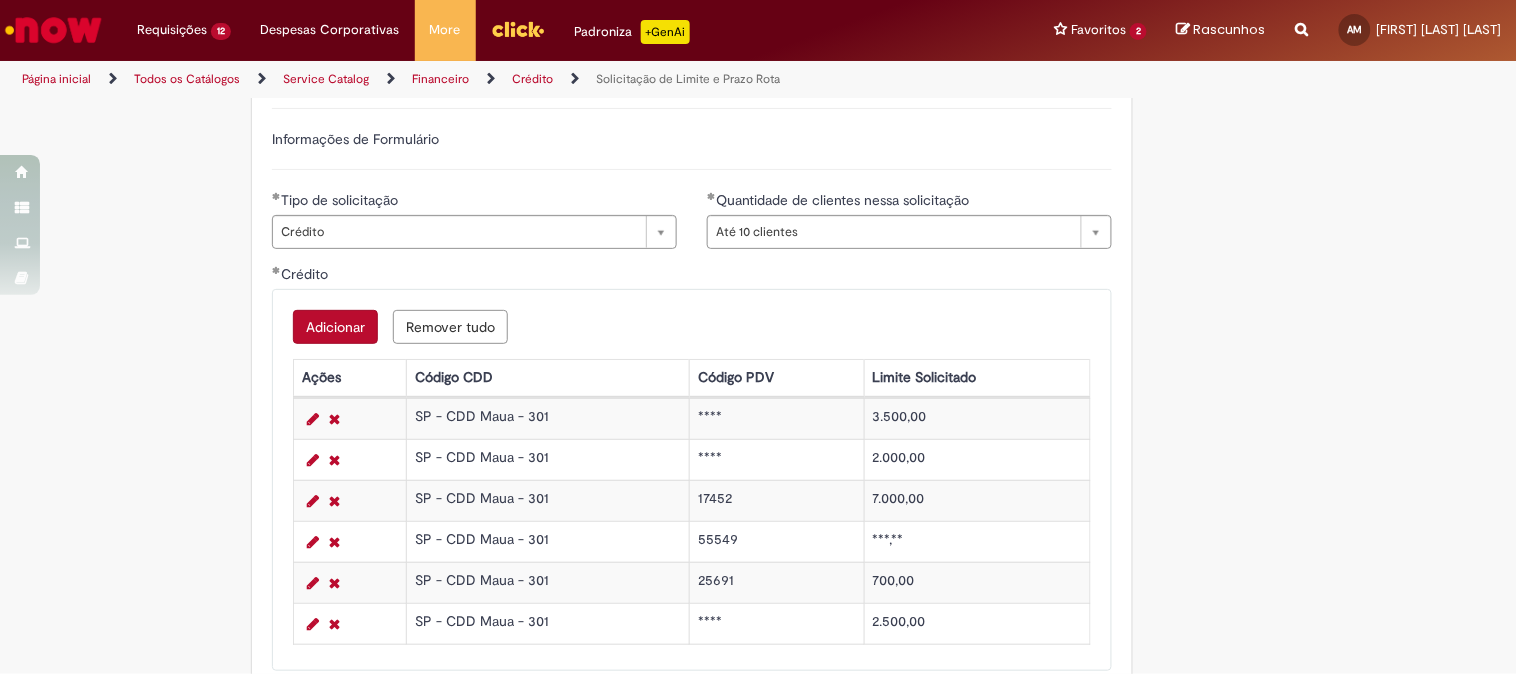 click on "Adicionar Remover tudo Crédito Ações Código CDD Código PDV Limite Solicitado [STATE] - CDD Maua - *** *** ***,** [STATE] - CDD Maua - *** *** ***,** [STATE] - CDD Maua - *** *** ***,** [STATE] - CDD Maua - *** *** ***,** [STATE] - CDD Maua - *** *** ***,**" at bounding box center [692, 480] 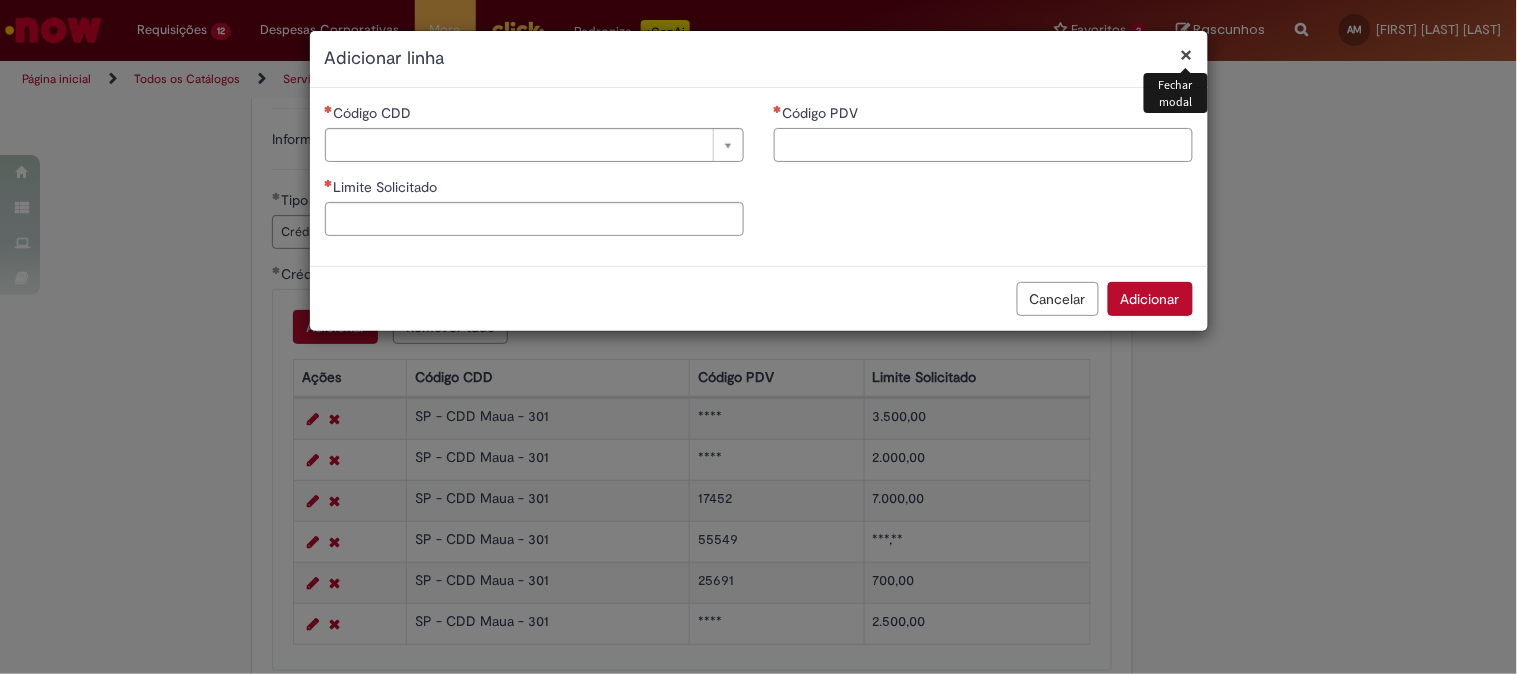 click on "Código PDV" at bounding box center (983, 145) 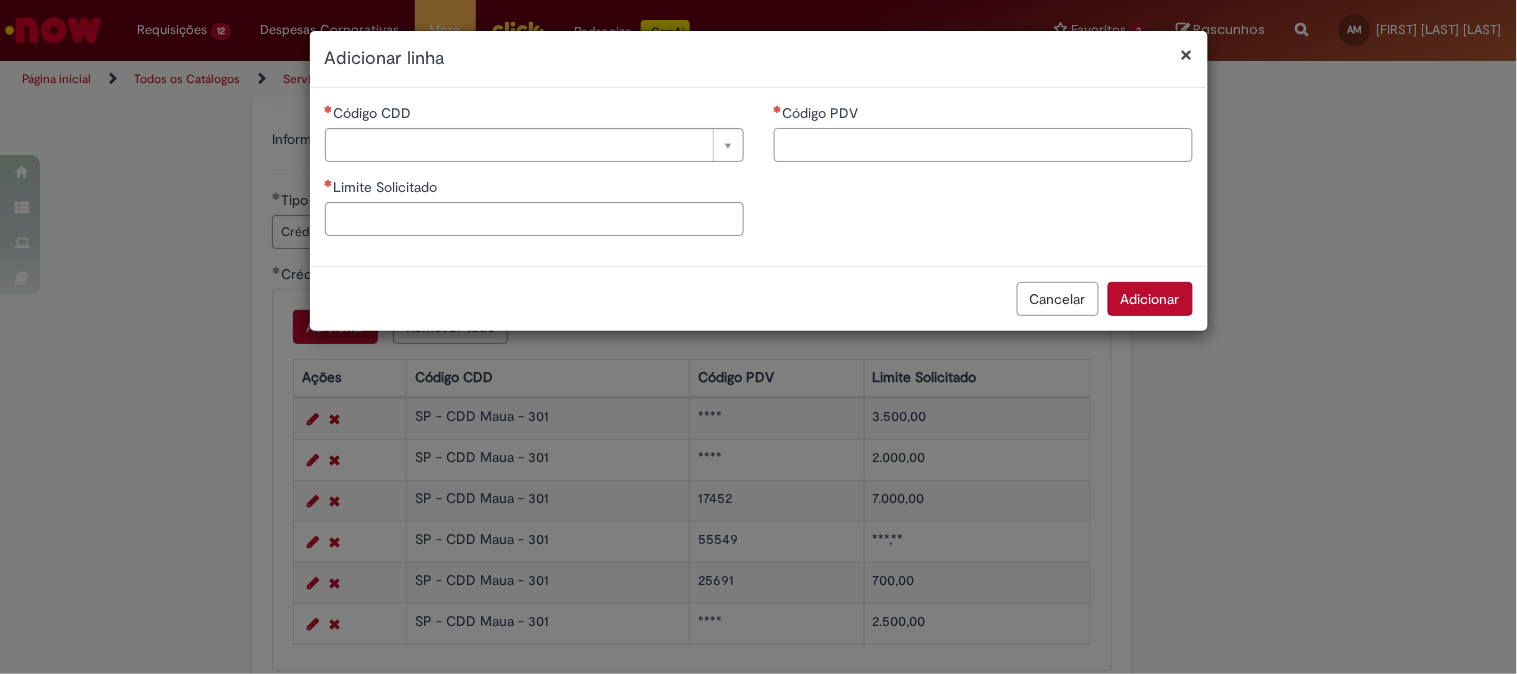 paste on "*****" 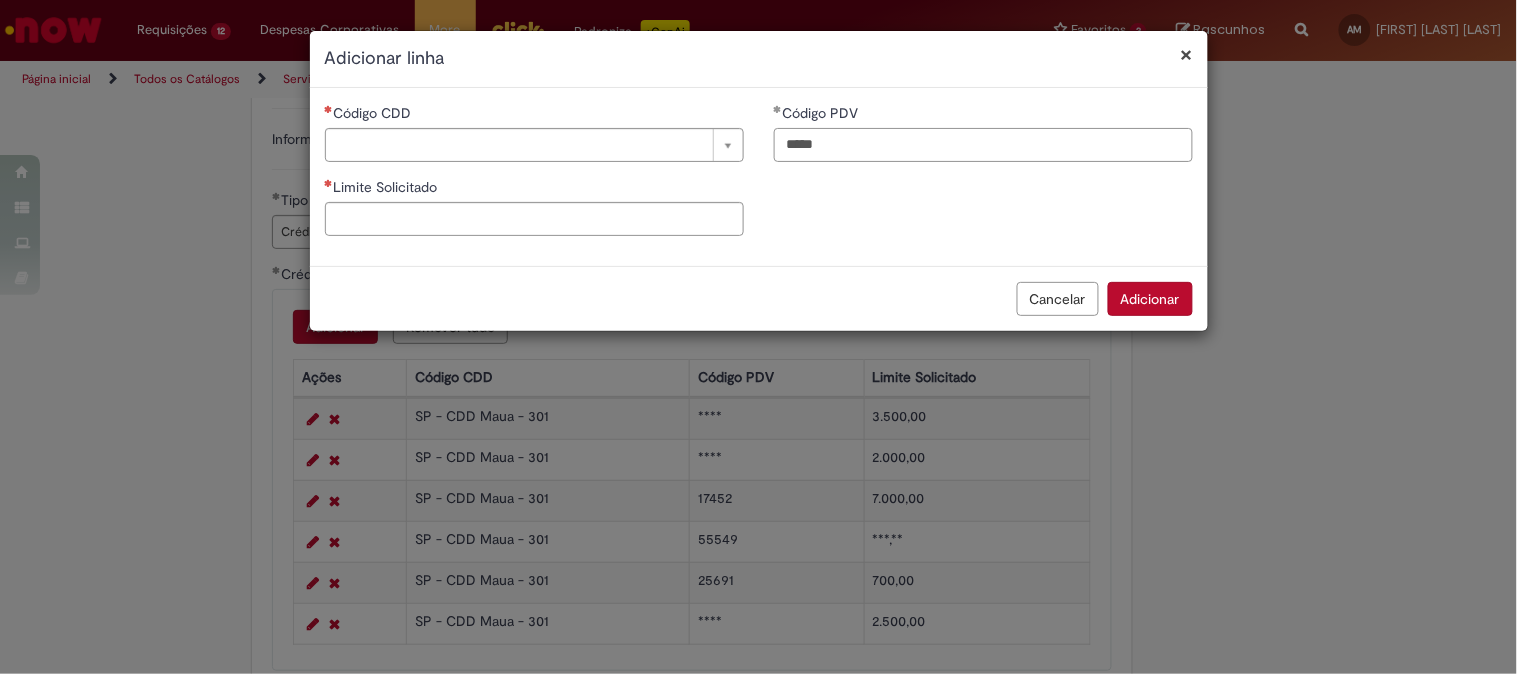 type on "*****" 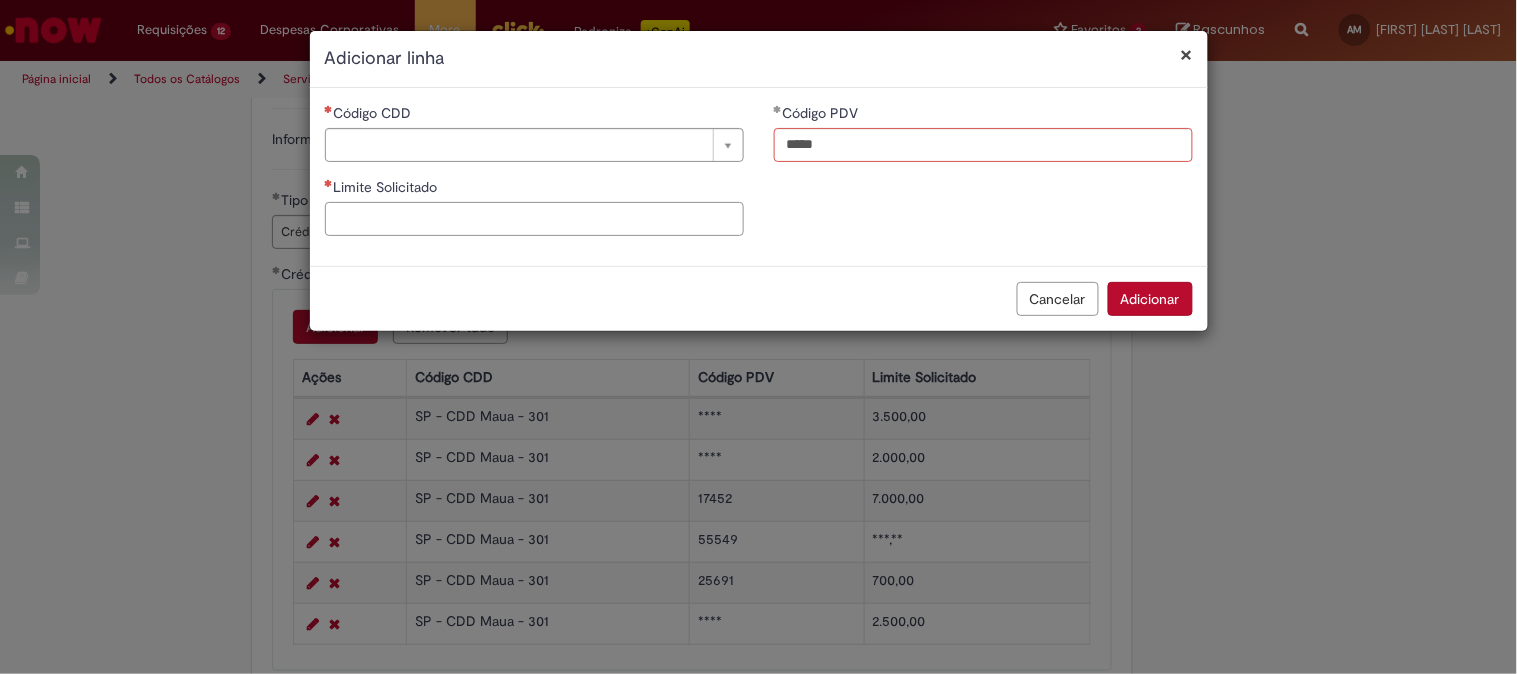 click on "Limite Solicitado" at bounding box center [534, 219] 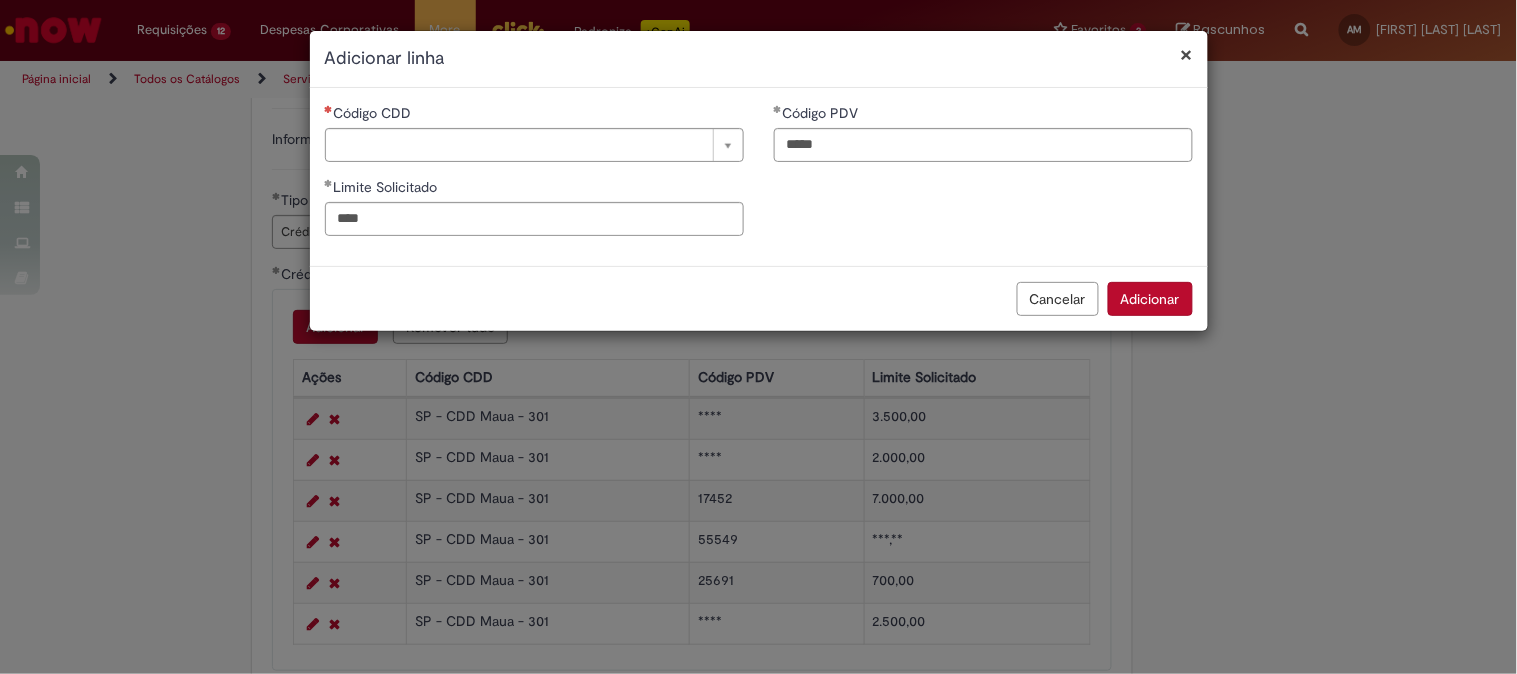 type on "********" 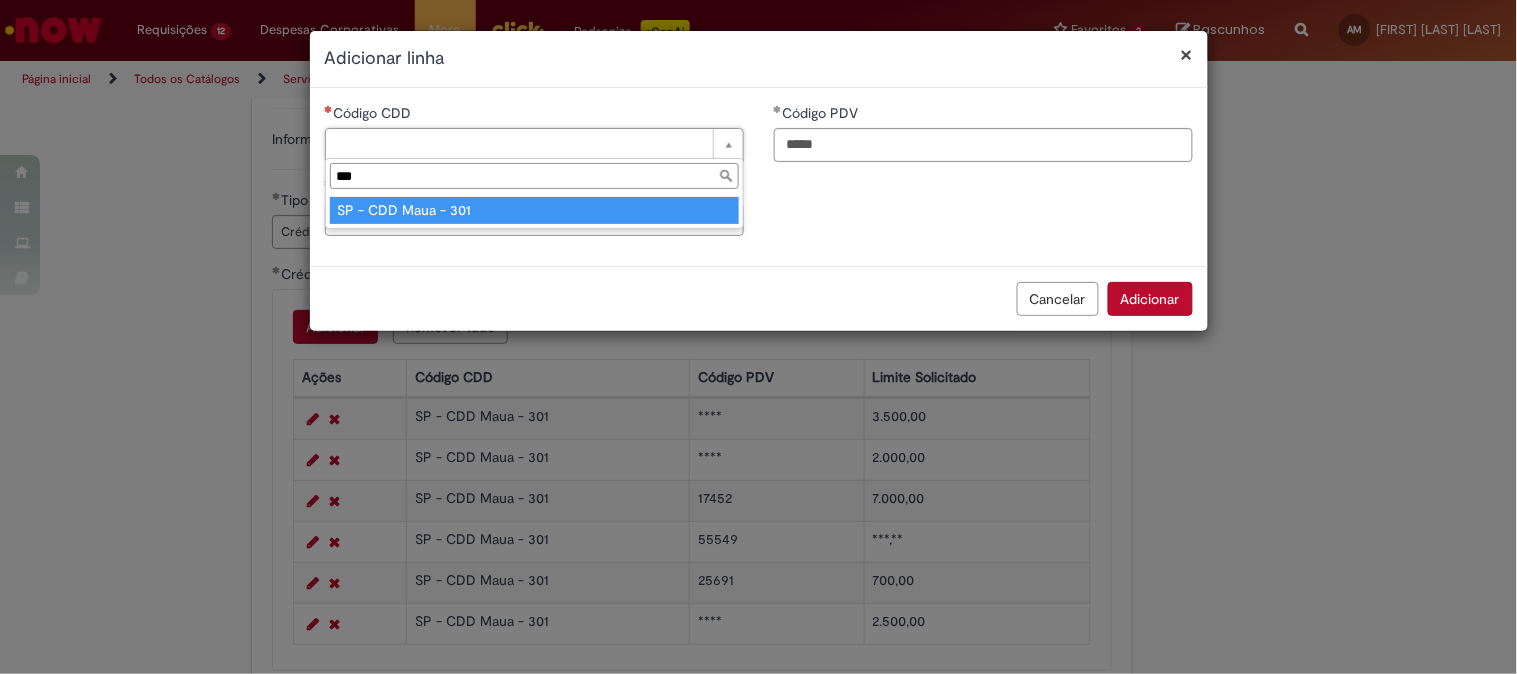 type on "***" 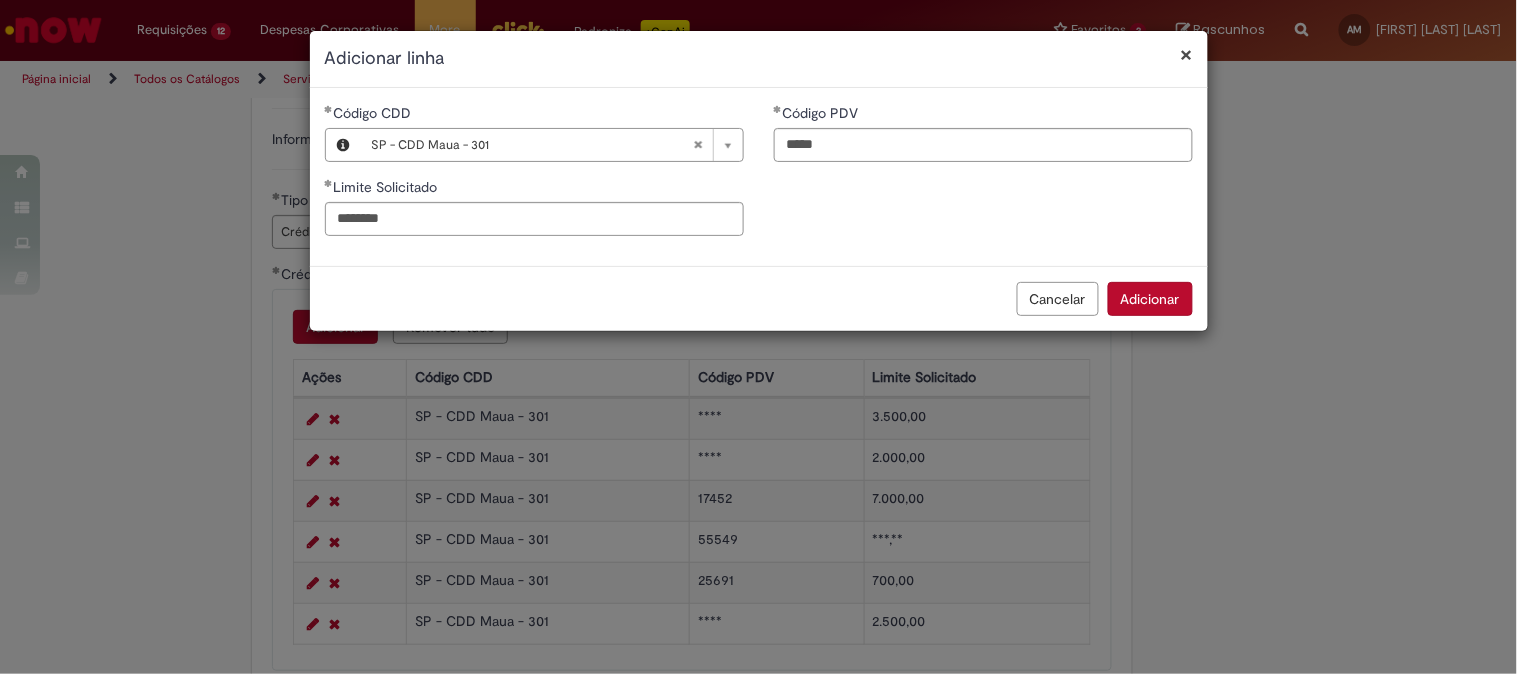 click on "Adicionar" at bounding box center [1150, 299] 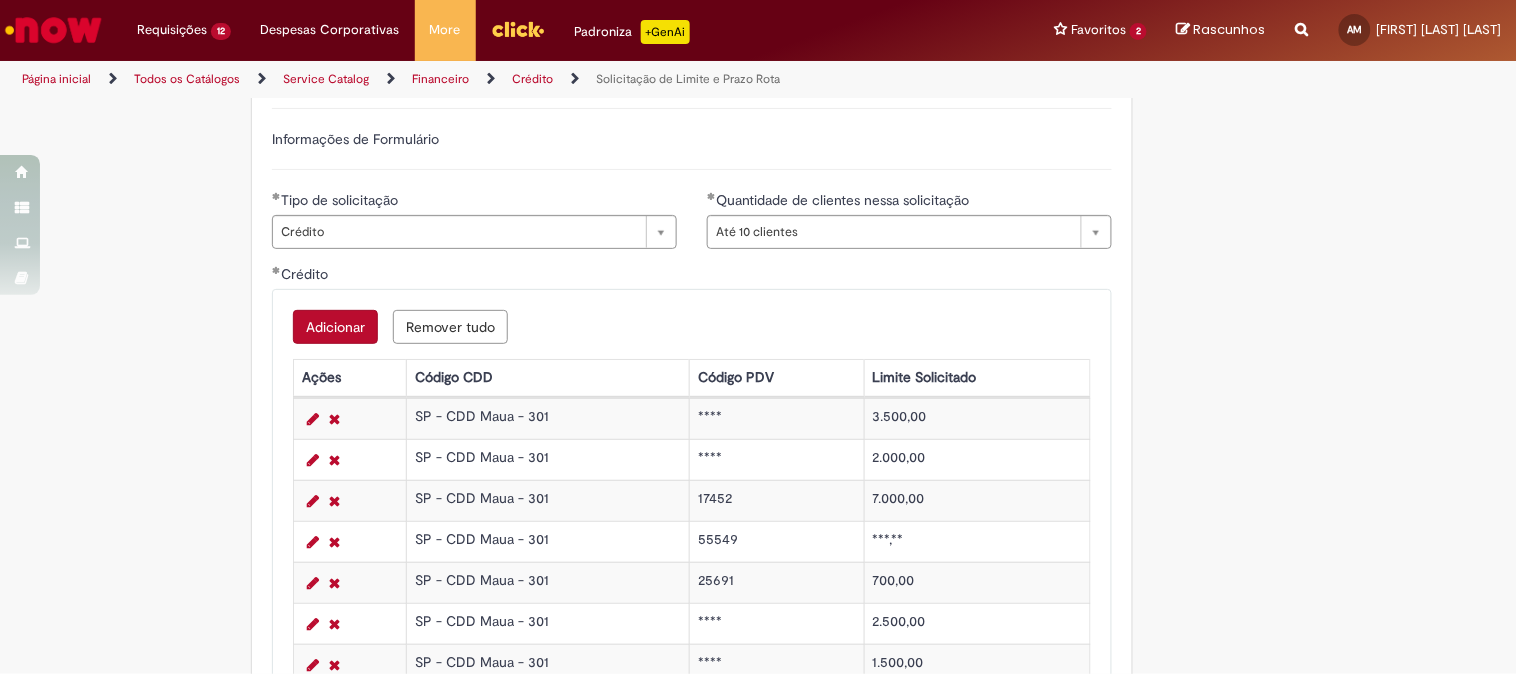 scroll, scrollTop: 777, scrollLeft: 0, axis: vertical 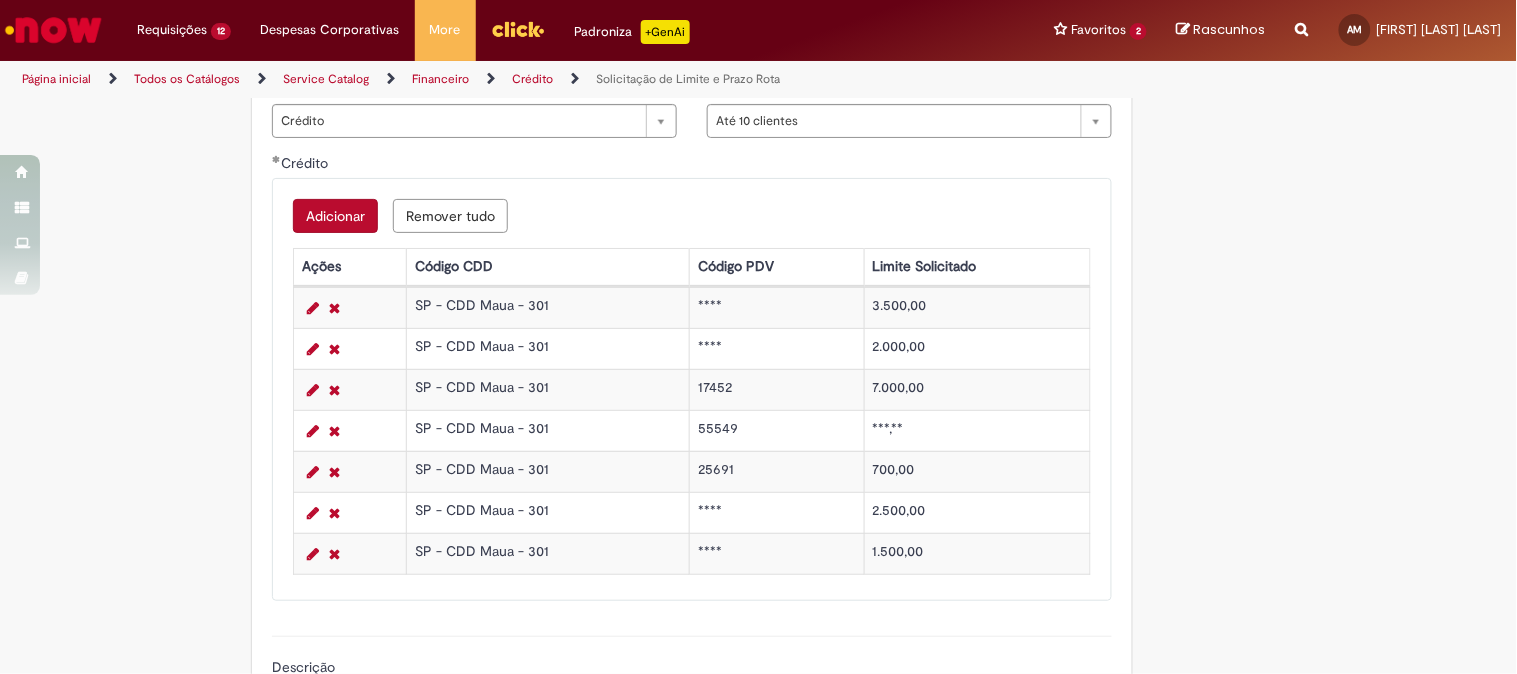 click on "Adicionar Remover tudo Crédito Ações Código CDD Código PDV Limite Solicitado [STATE] - CDD Maua - *** *** ***,** [STATE] - CDD Maua - *** *** ***,** [STATE] - CDD Maua - *** *** ***,** [STATE] - CDD Maua - *** *** ***,** [STATE] - CDD Maua - *** *** ***,** [STATE] - CDD Maua - *** *** ***,**" at bounding box center (692, 389) 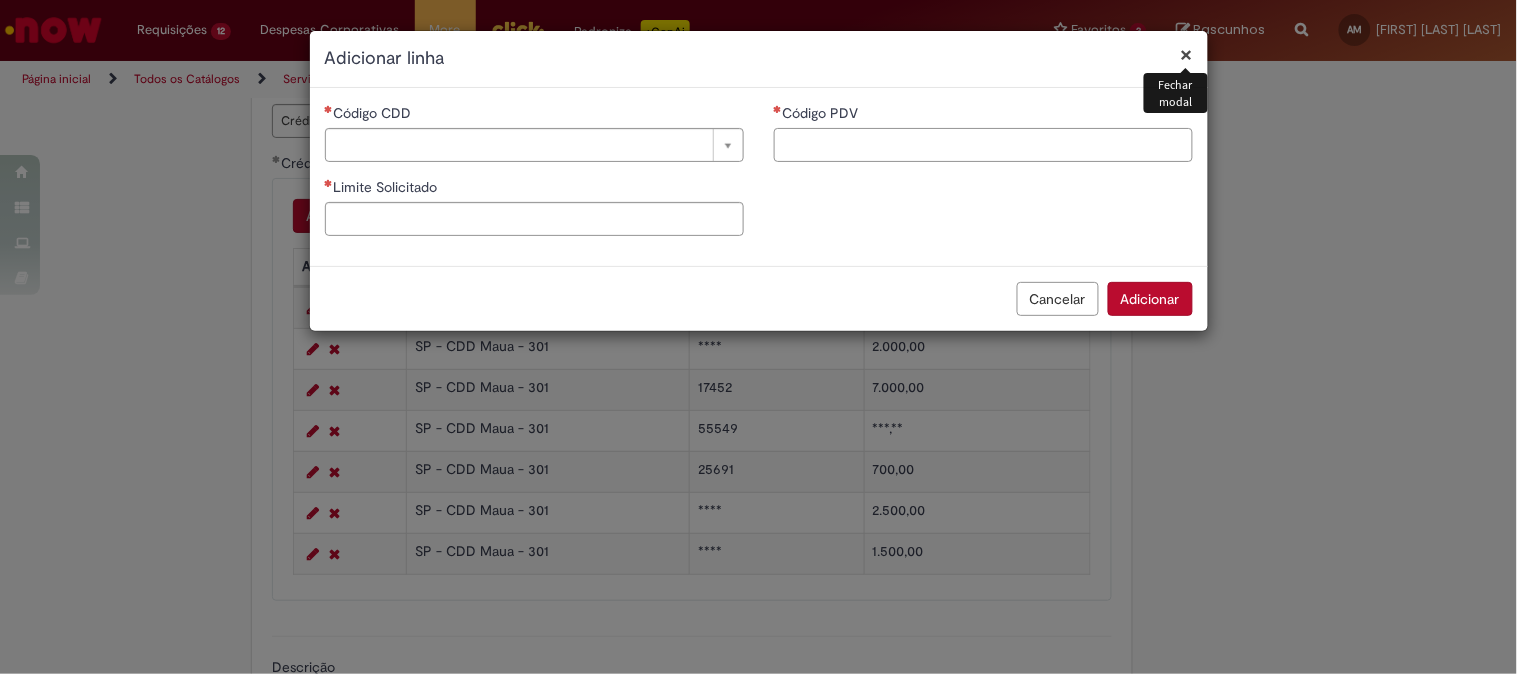 click on "Código PDV" at bounding box center (983, 145) 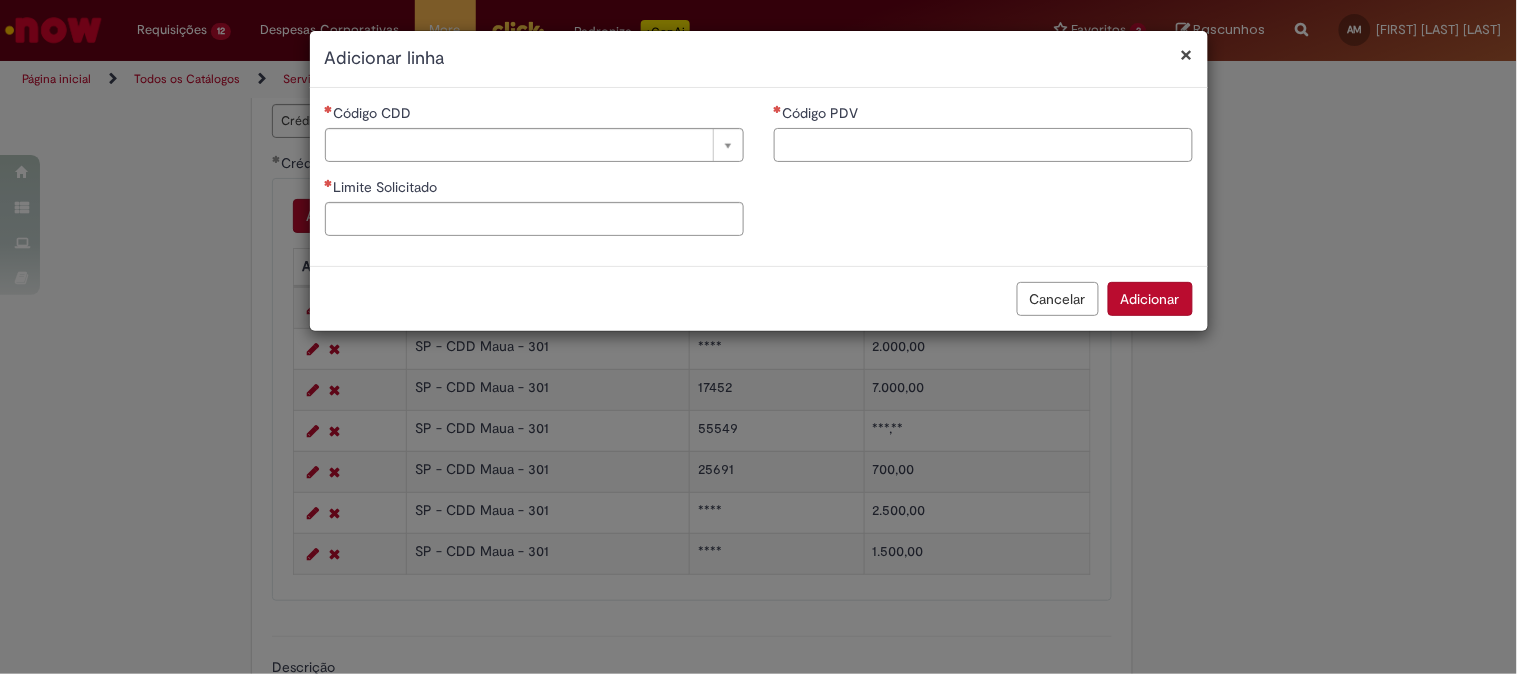 paste on "*****" 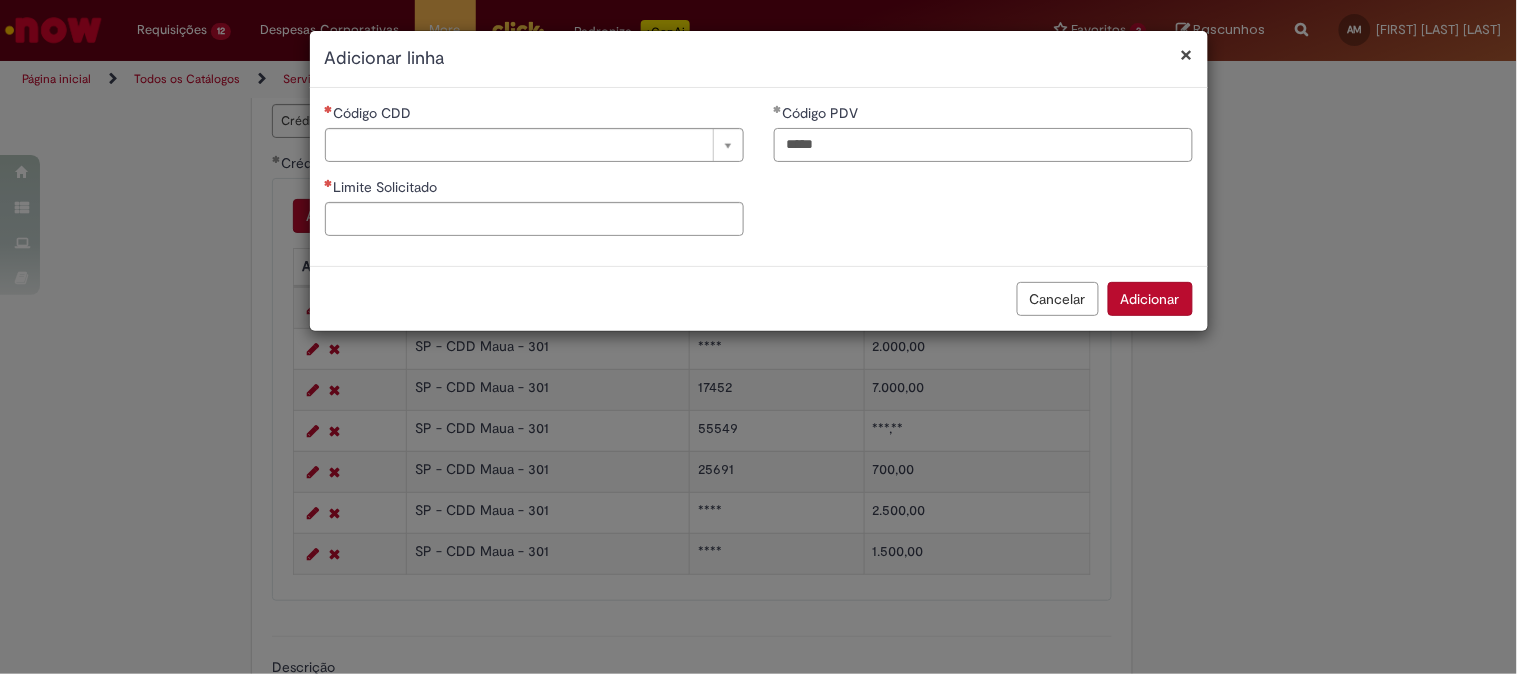 type on "*****" 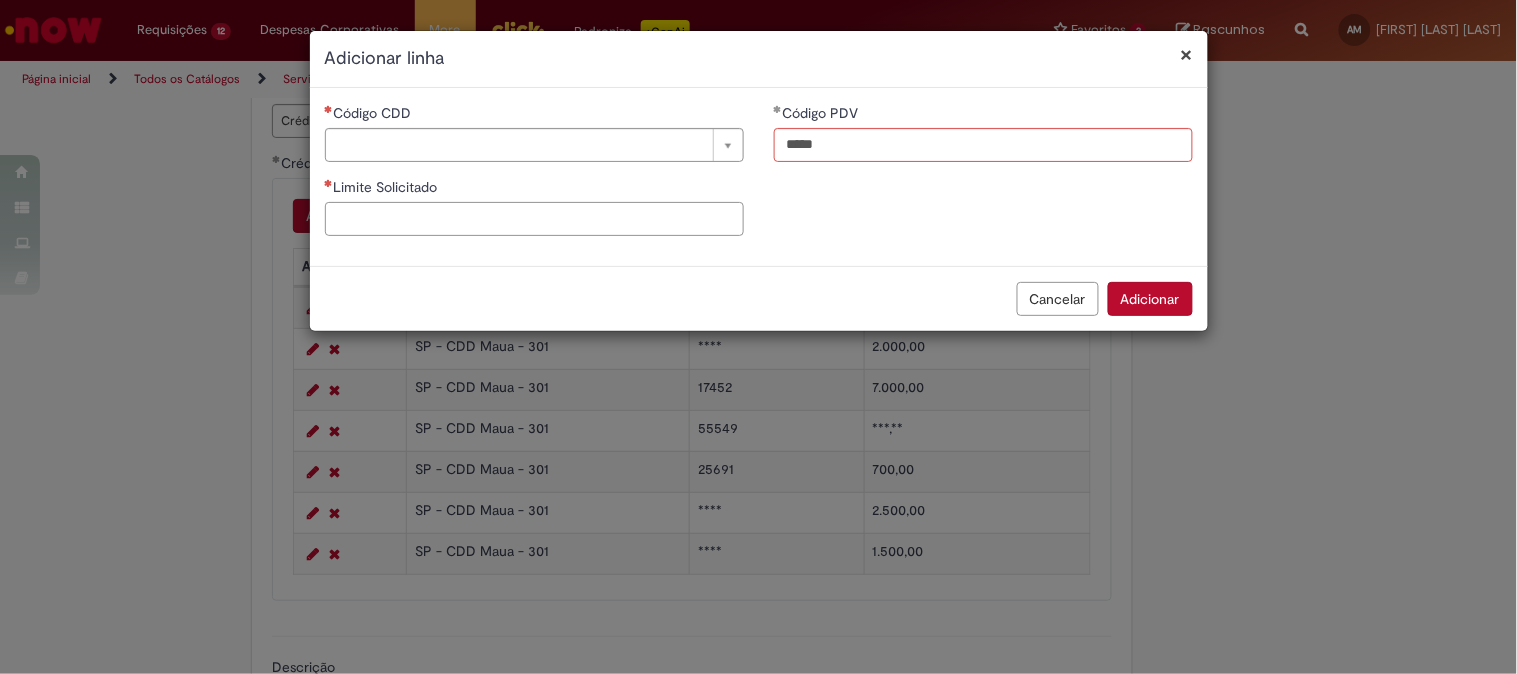 click on "Limite Solicitado" at bounding box center (534, 219) 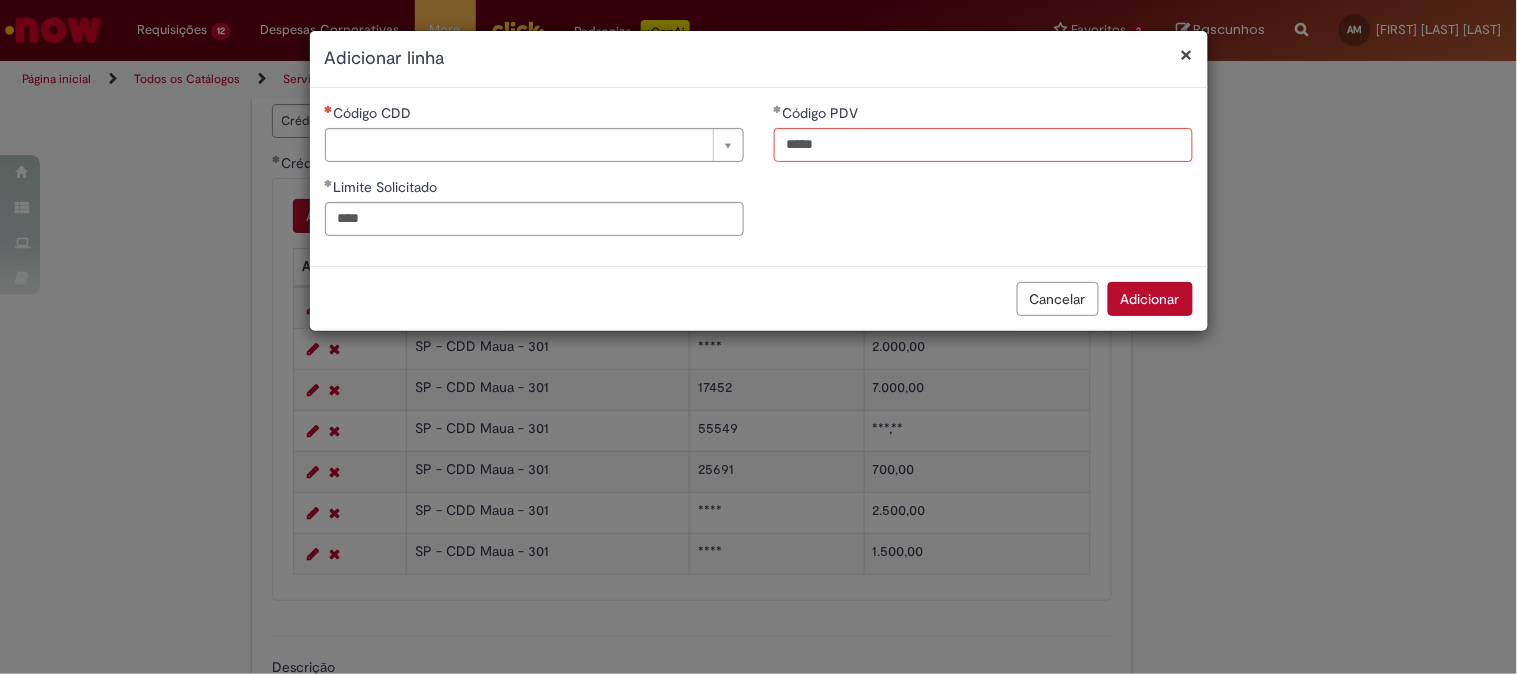 type on "********" 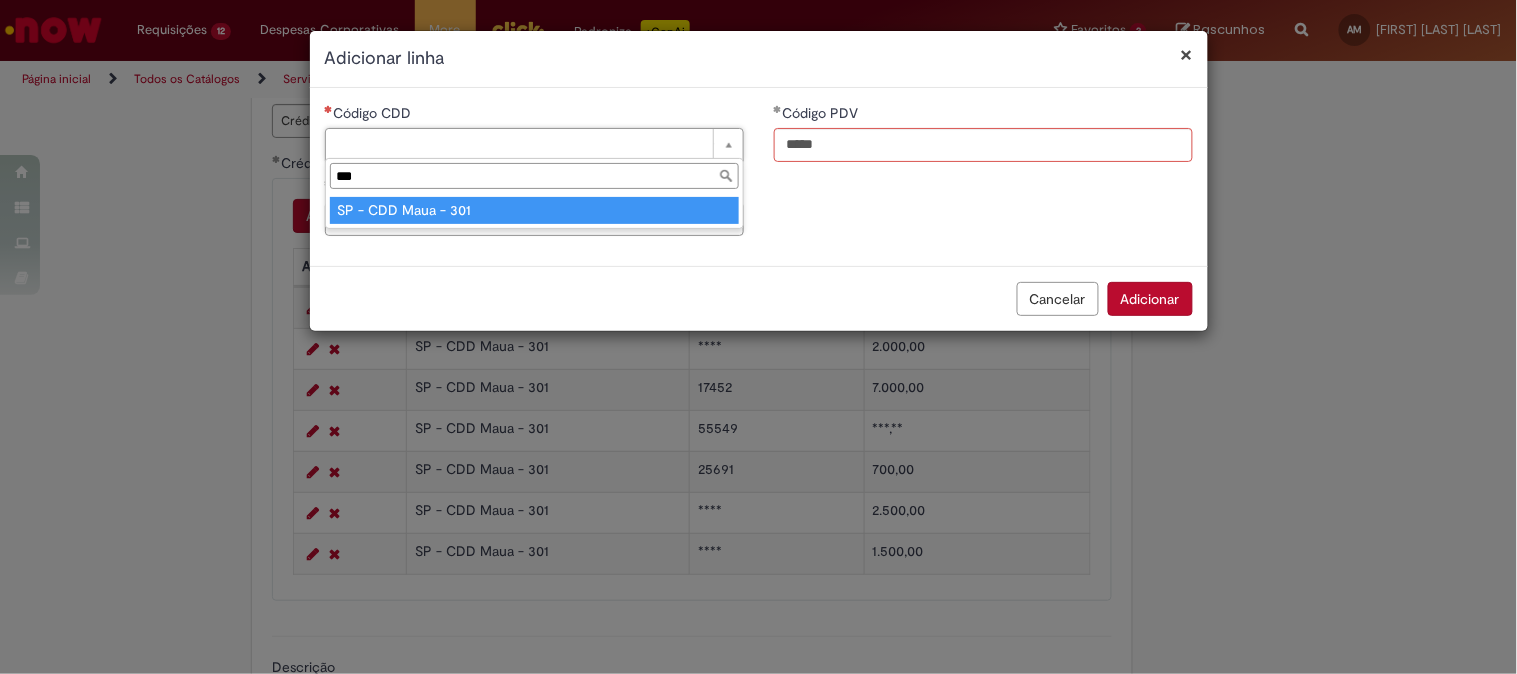 type on "***" 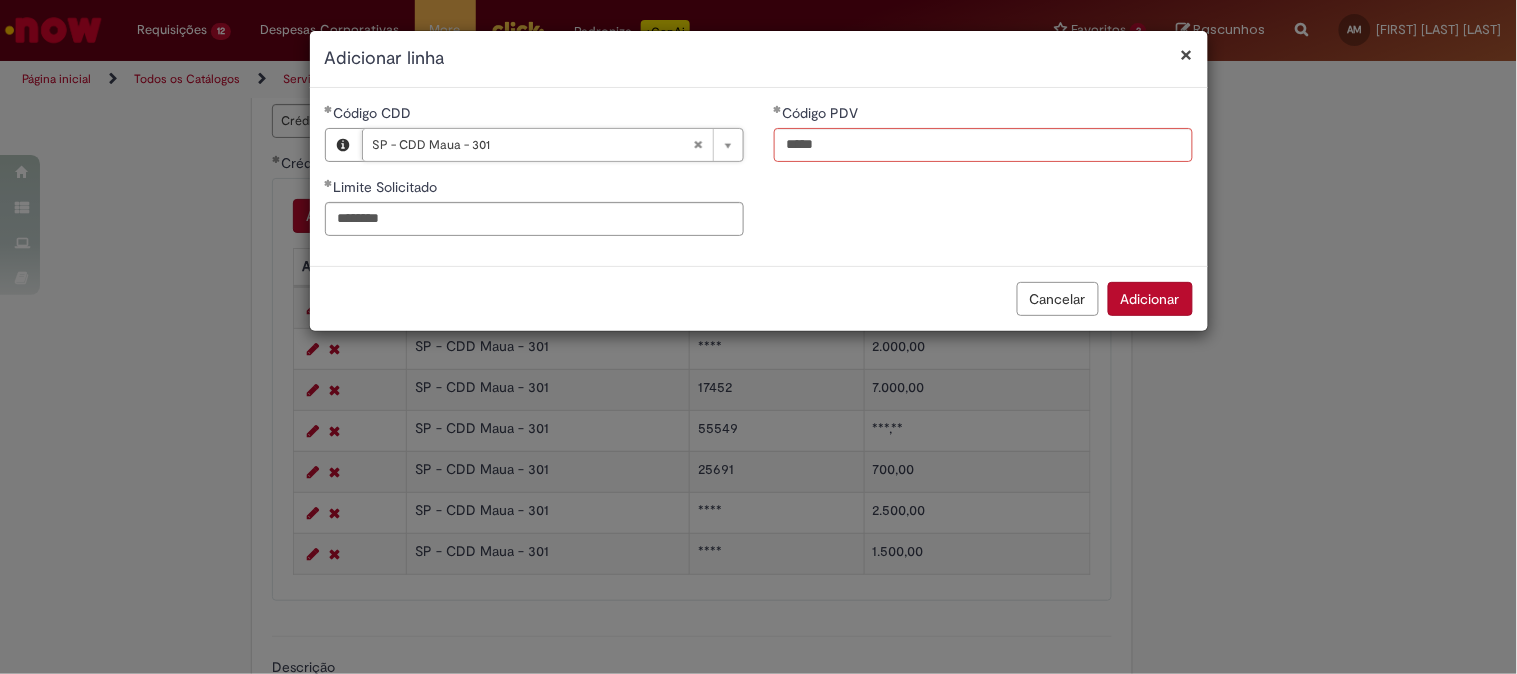 click on "Adicionar" at bounding box center [1150, 299] 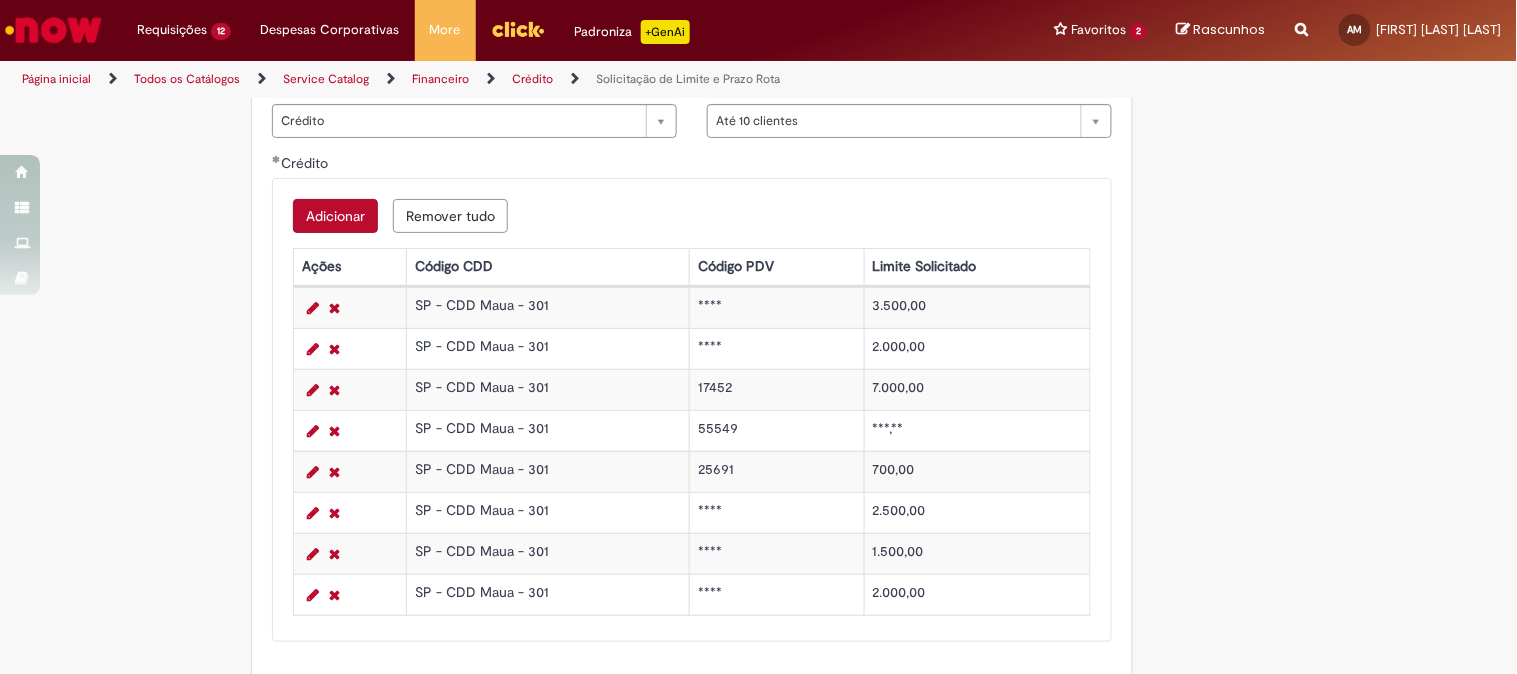 click on "Adicionar" at bounding box center [335, 216] 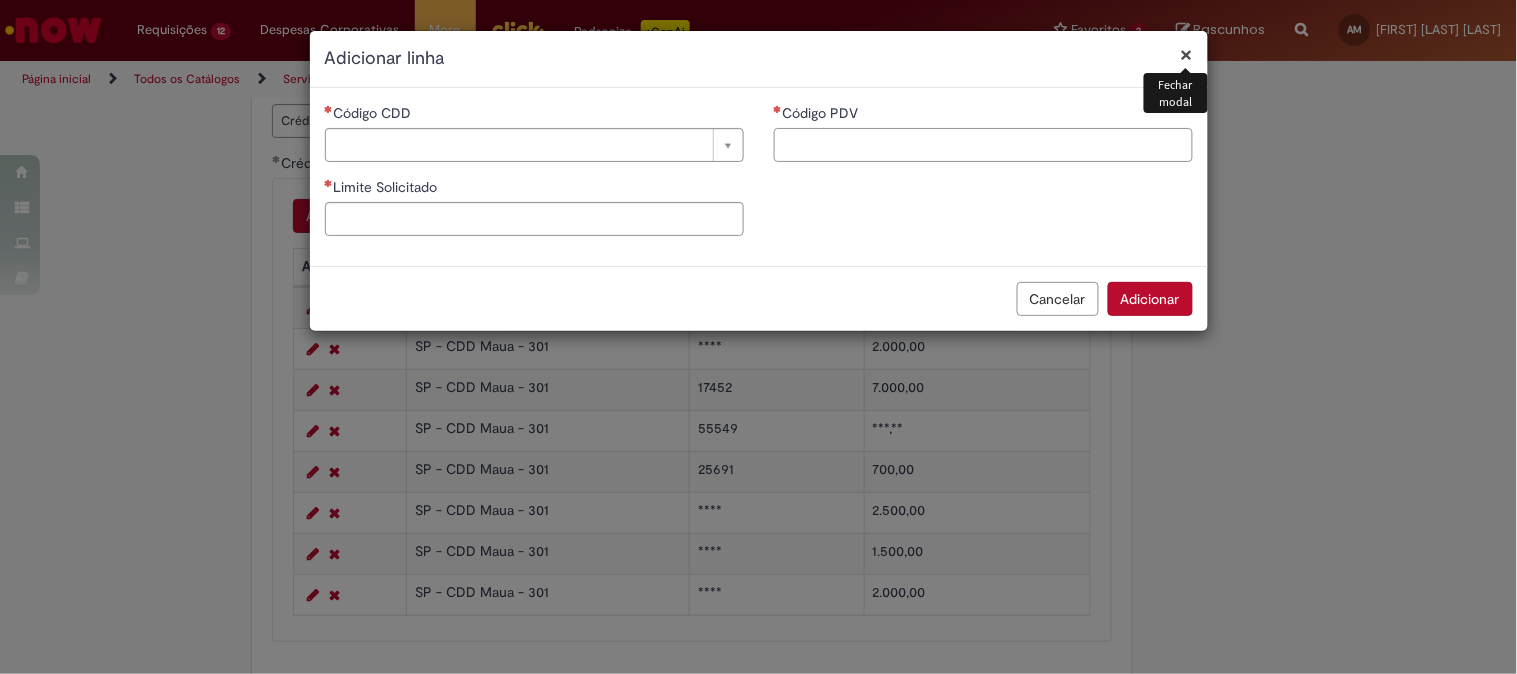 click on "Código PDV" at bounding box center [983, 145] 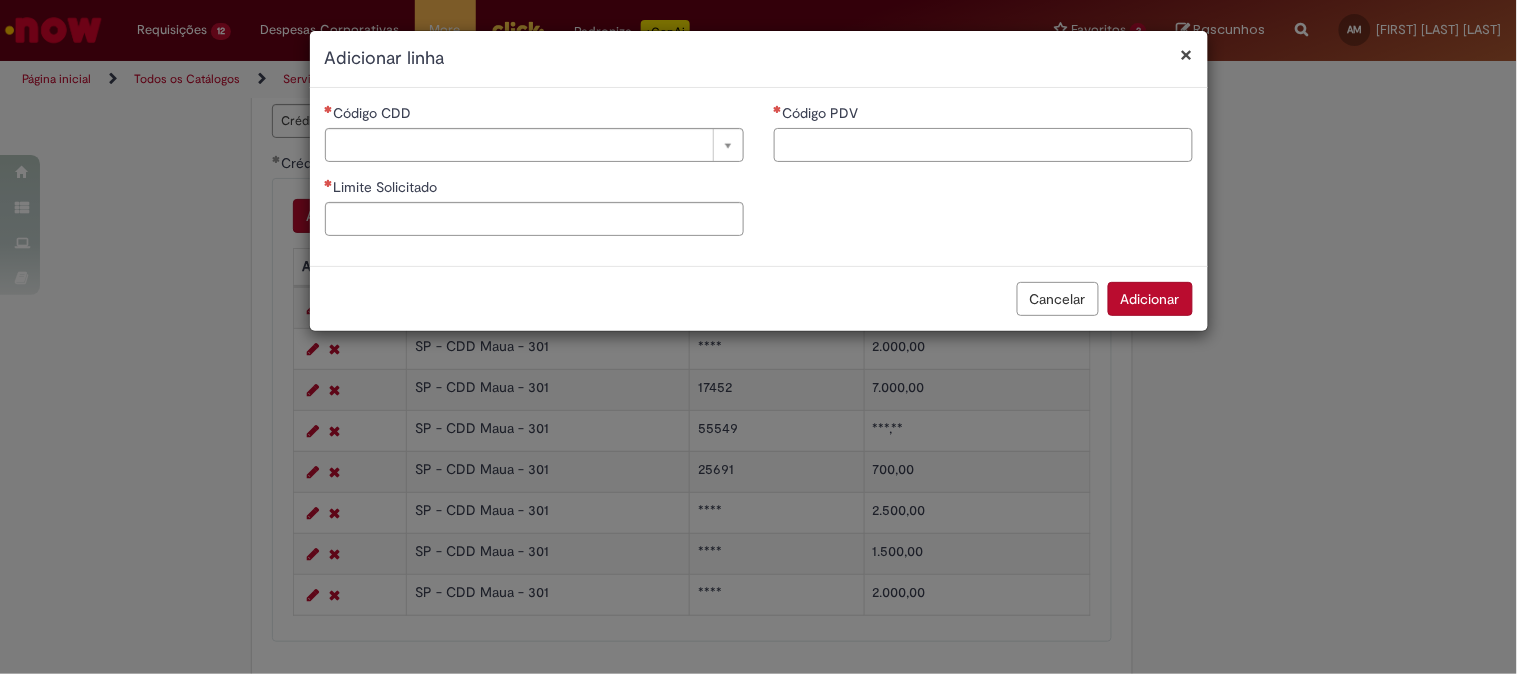 paste on "****" 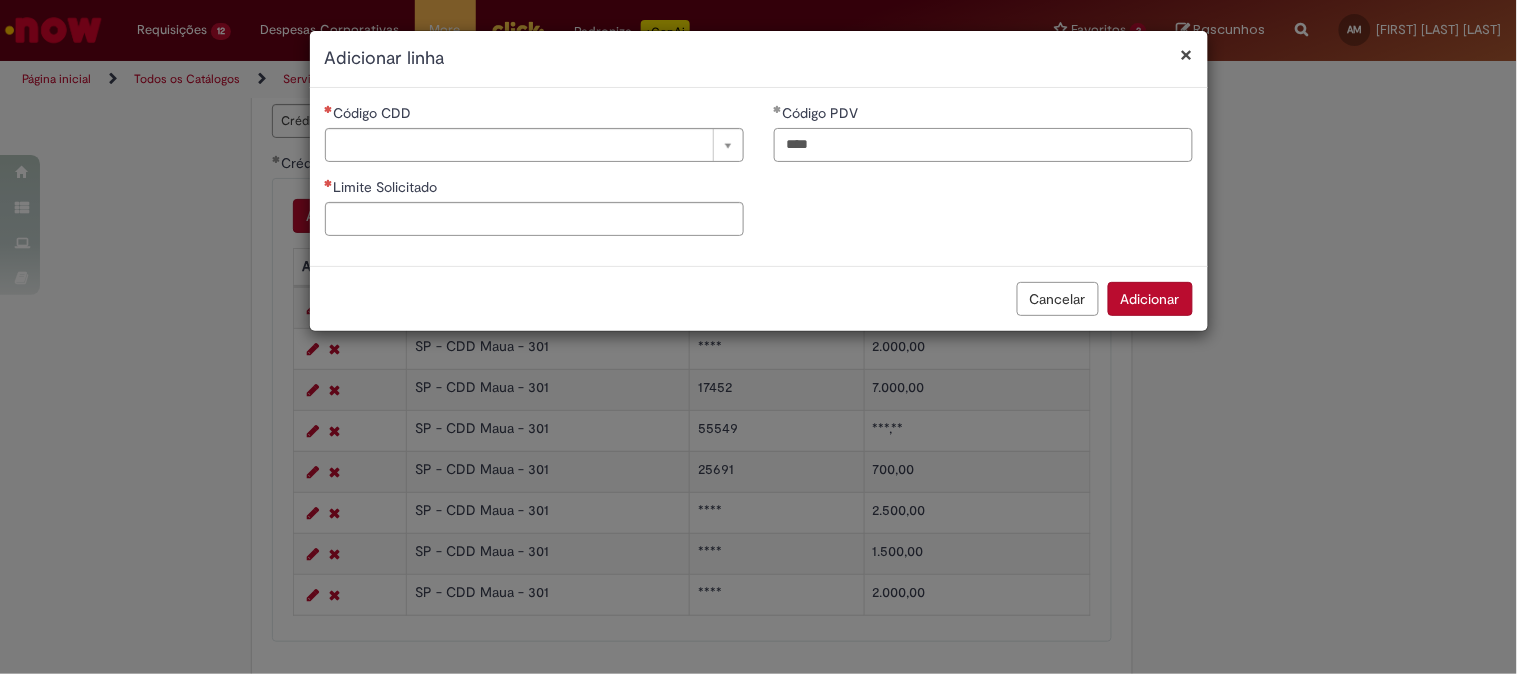 type on "****" 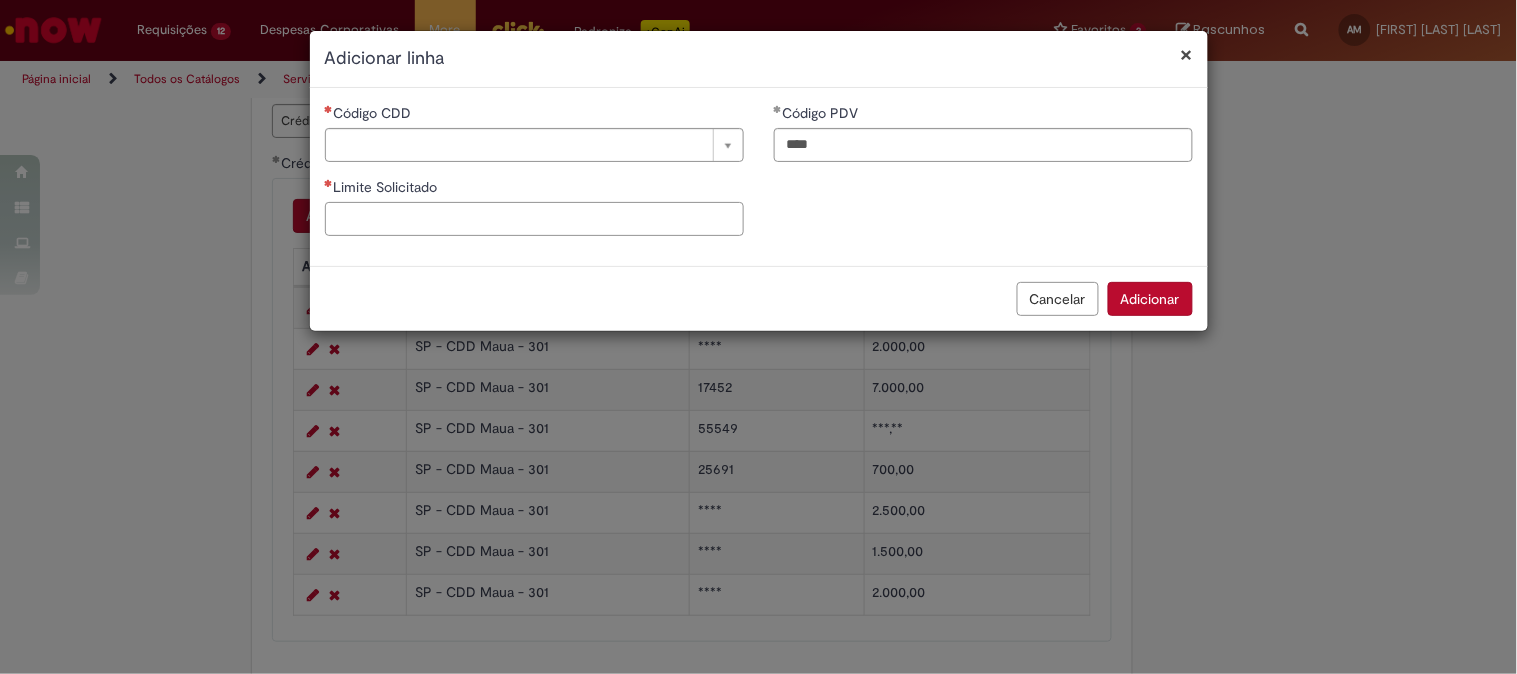 click on "Limite Solicitado" at bounding box center (534, 219) 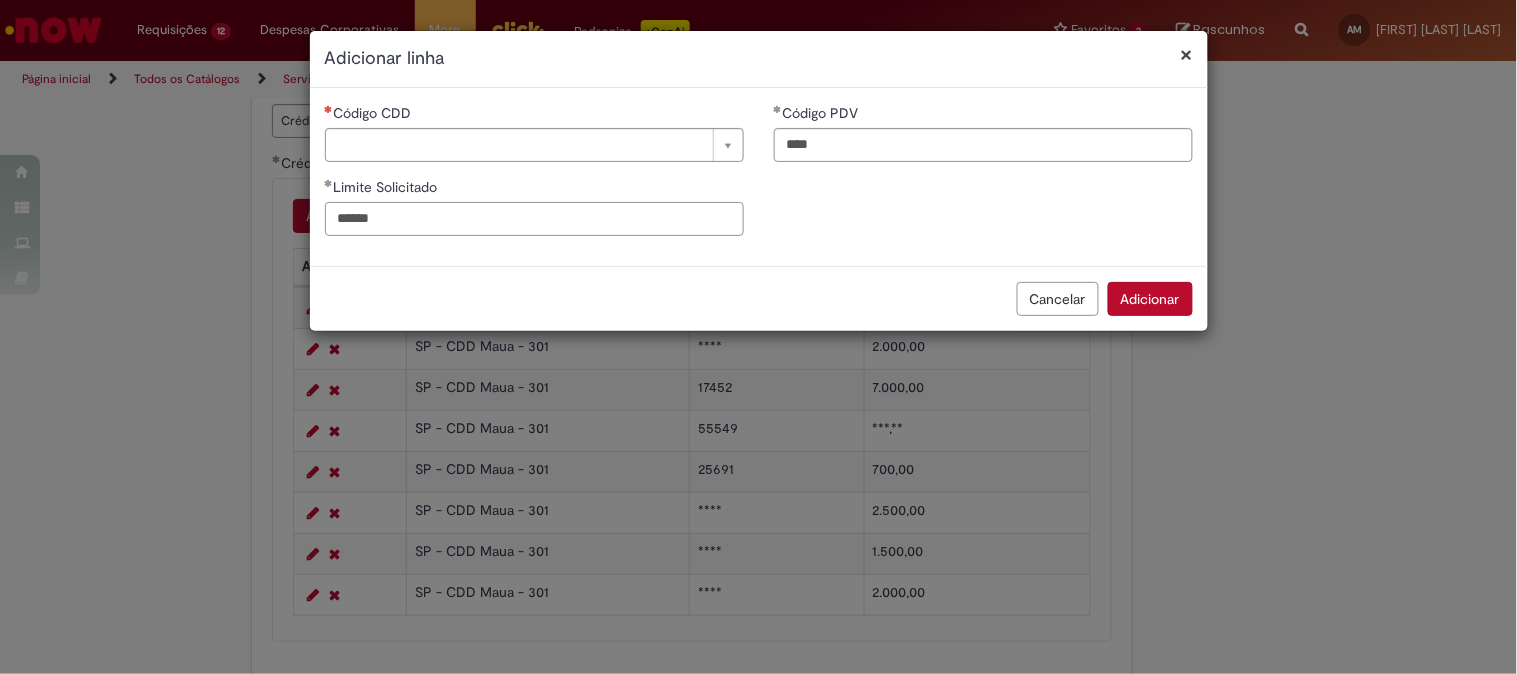 click on "******" at bounding box center [534, 219] 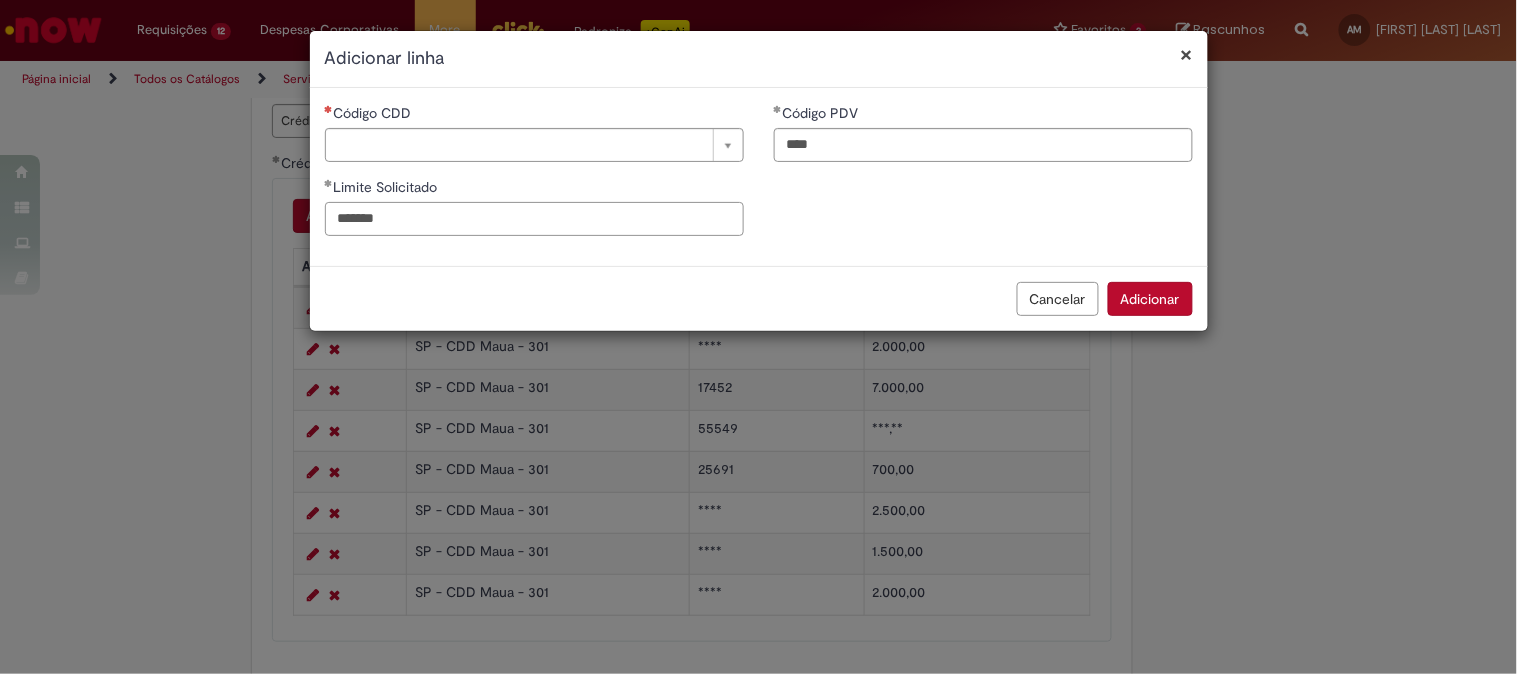 click on "*******" at bounding box center (534, 219) 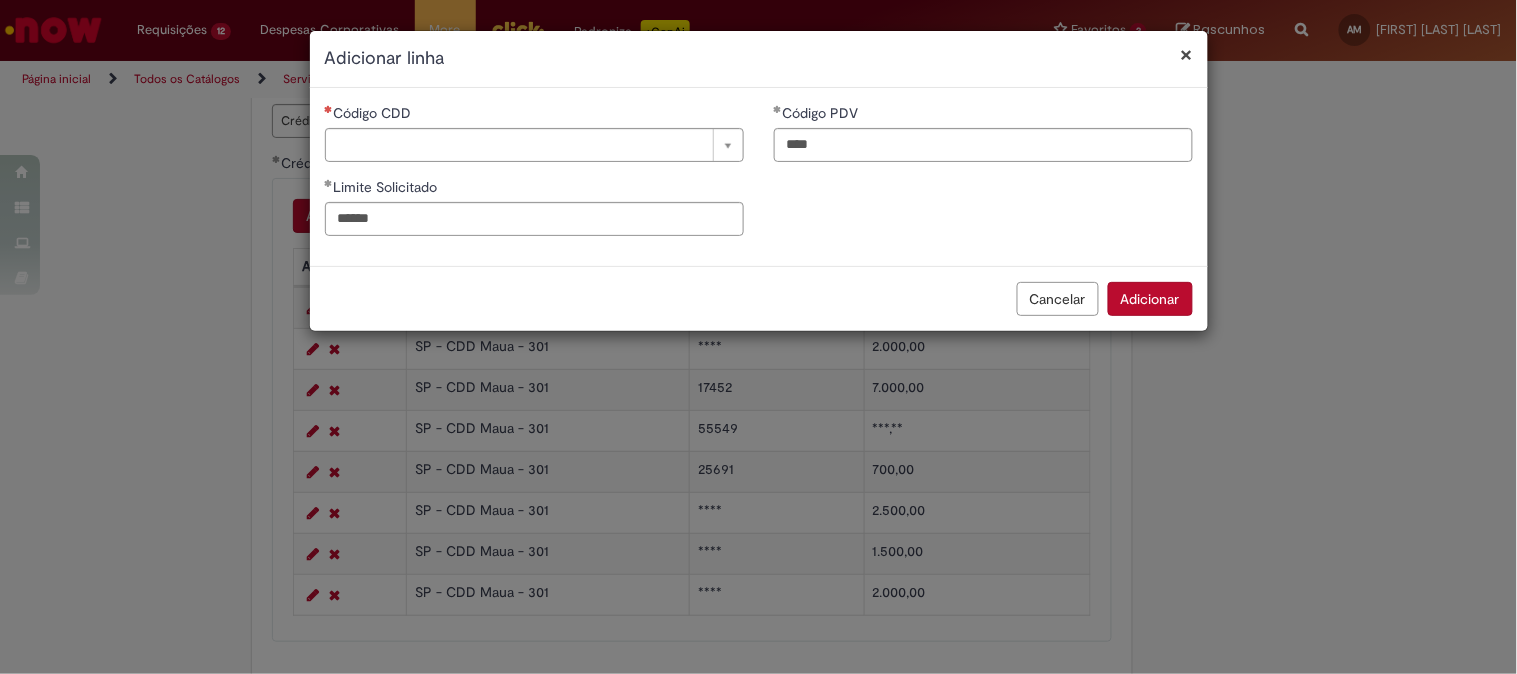 click on "Código CDD          Pesquisar usando lista     Limite Solicitado ****** Código PDV ****" at bounding box center [759, 177] 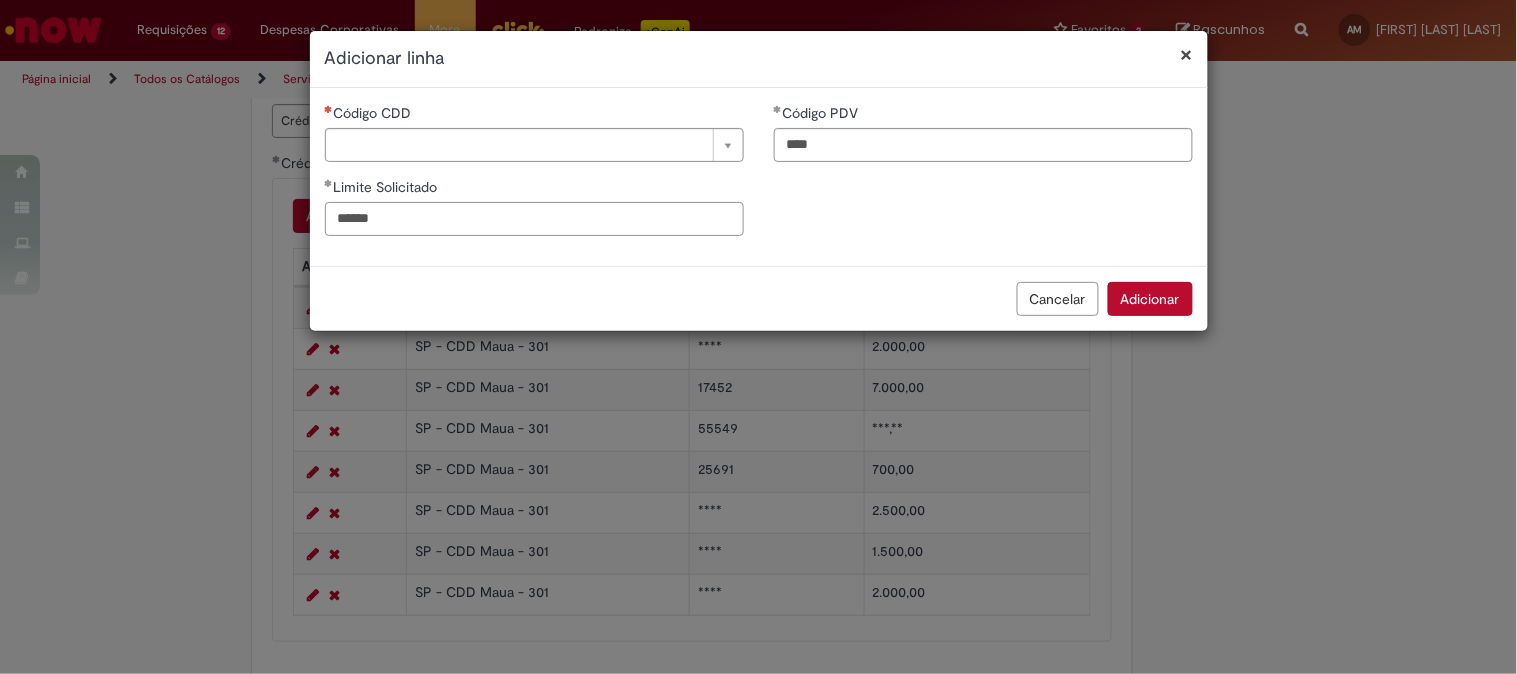 click on "******" at bounding box center (534, 219) 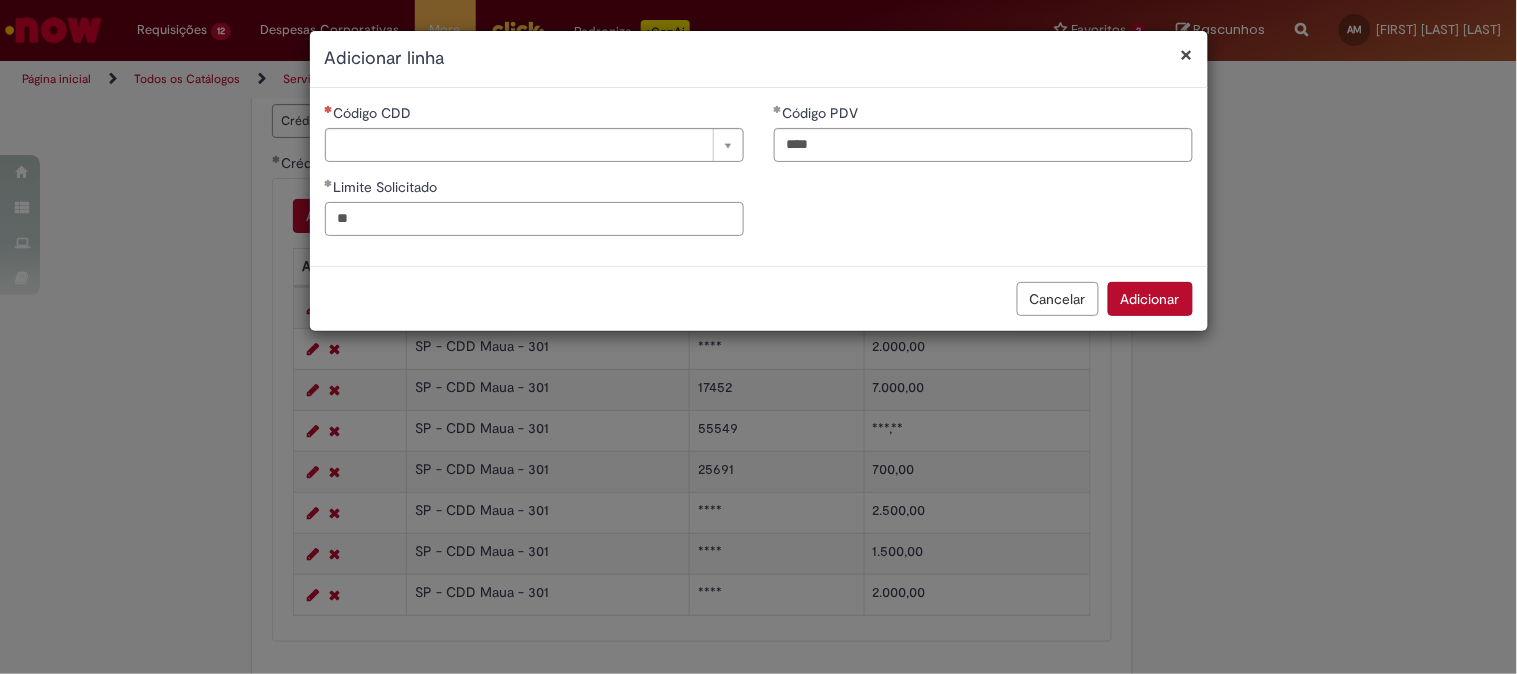 type on "*" 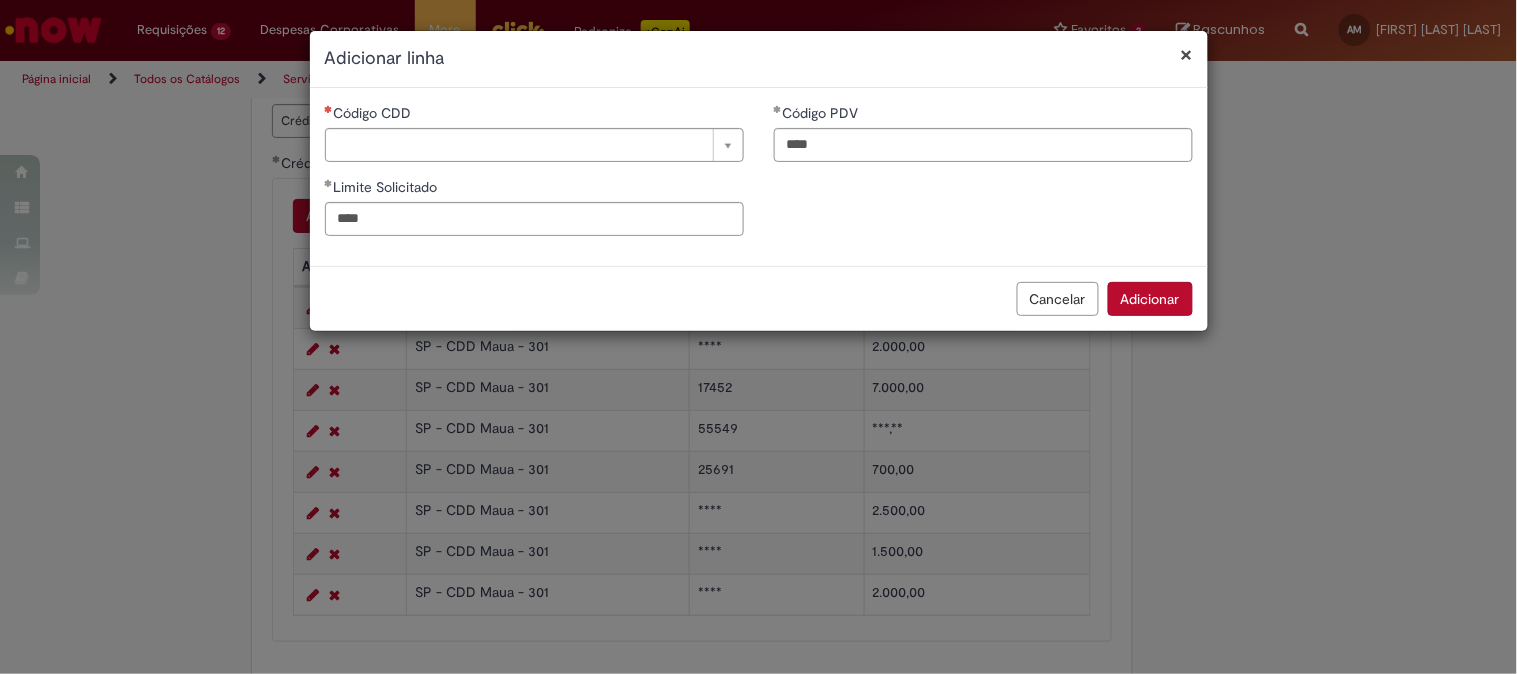 type on "********" 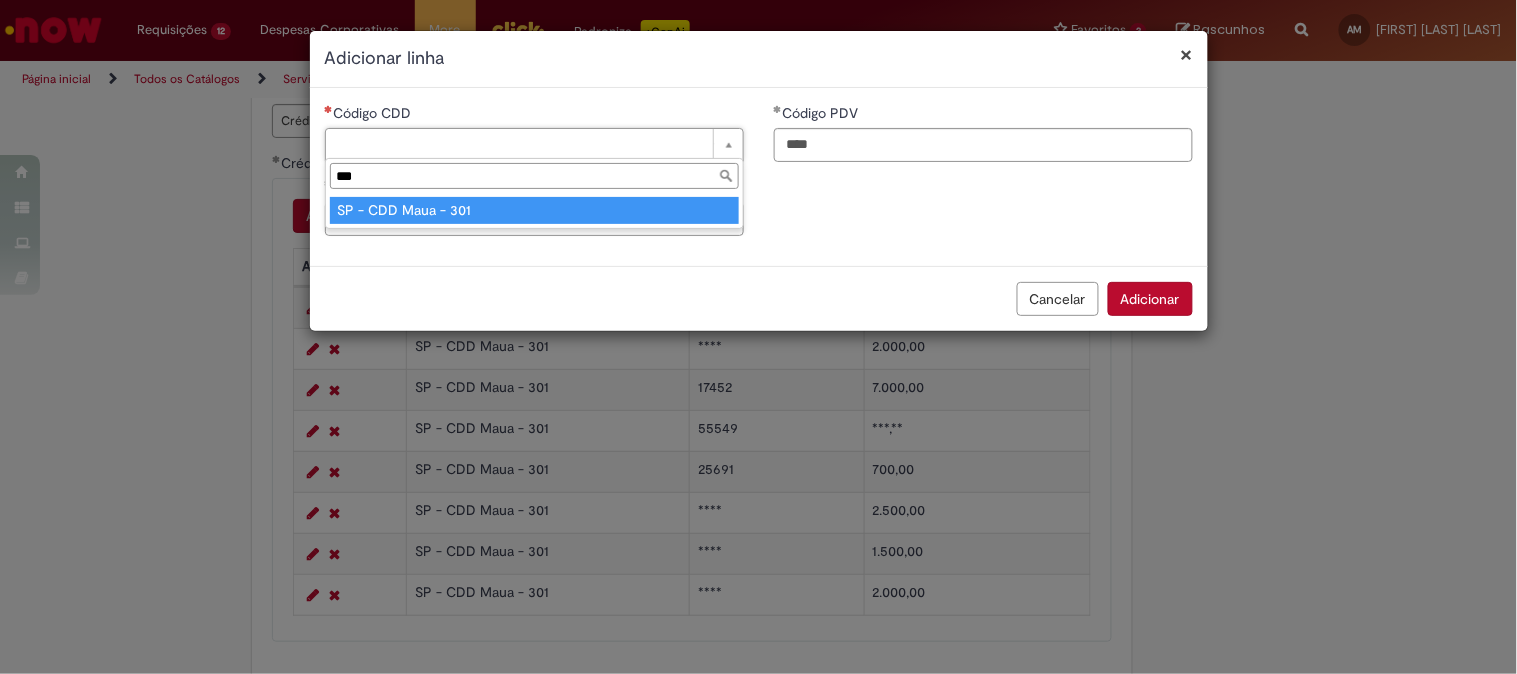type on "***" 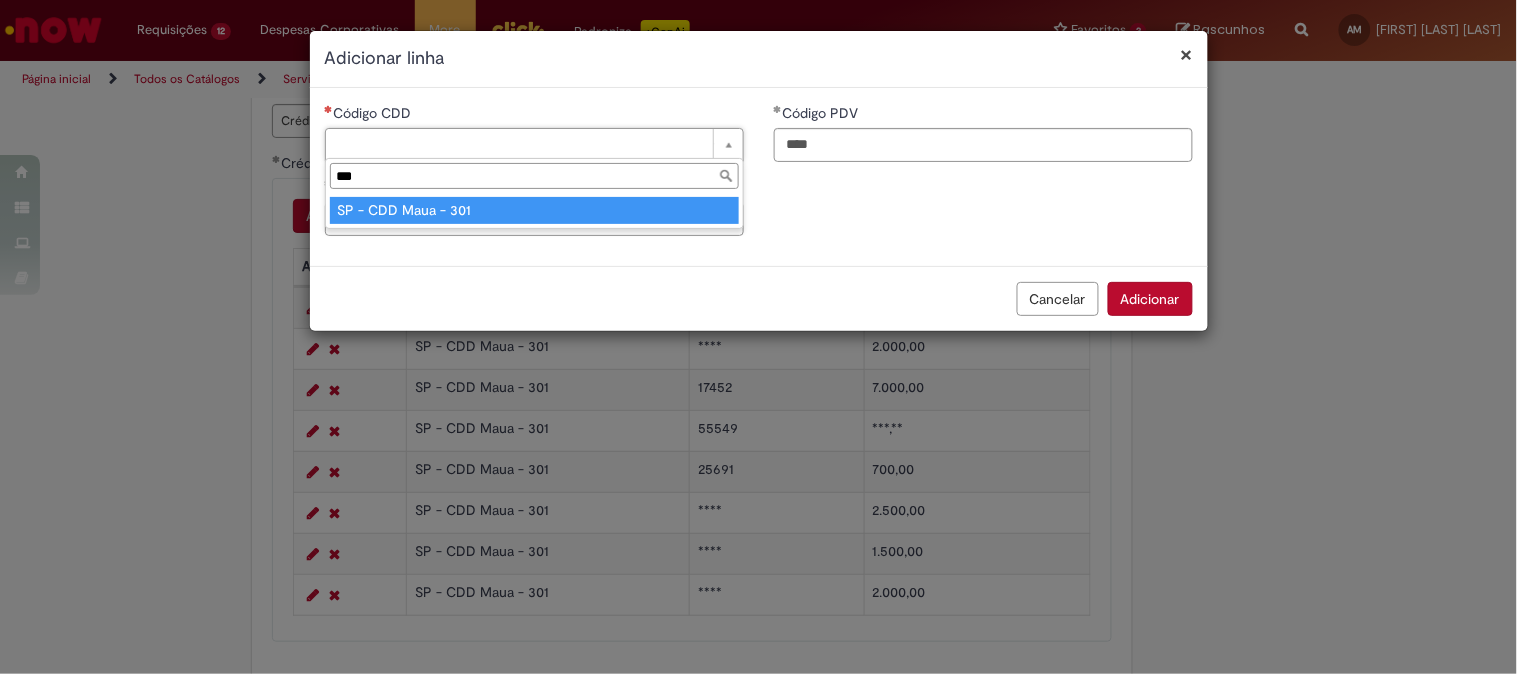 type on "**********" 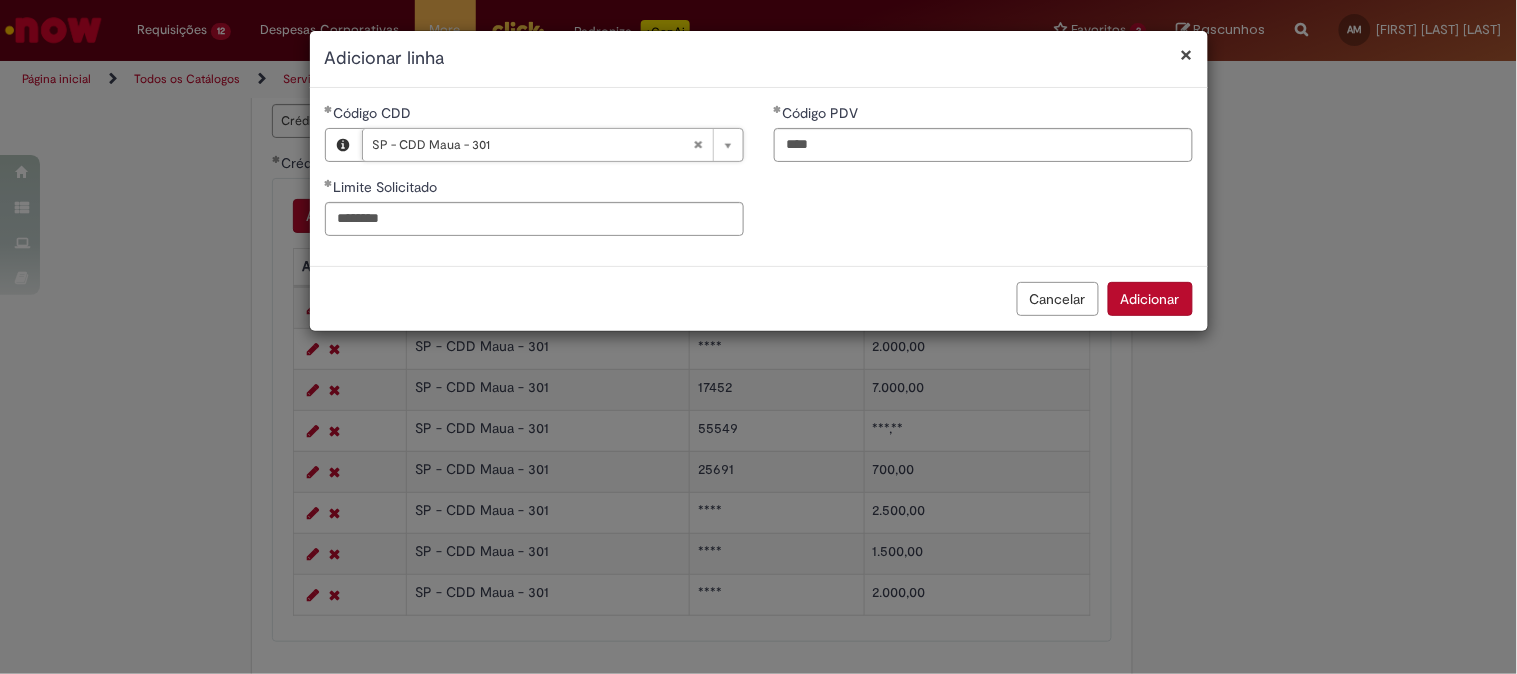 click on "Adicionar" at bounding box center (1150, 299) 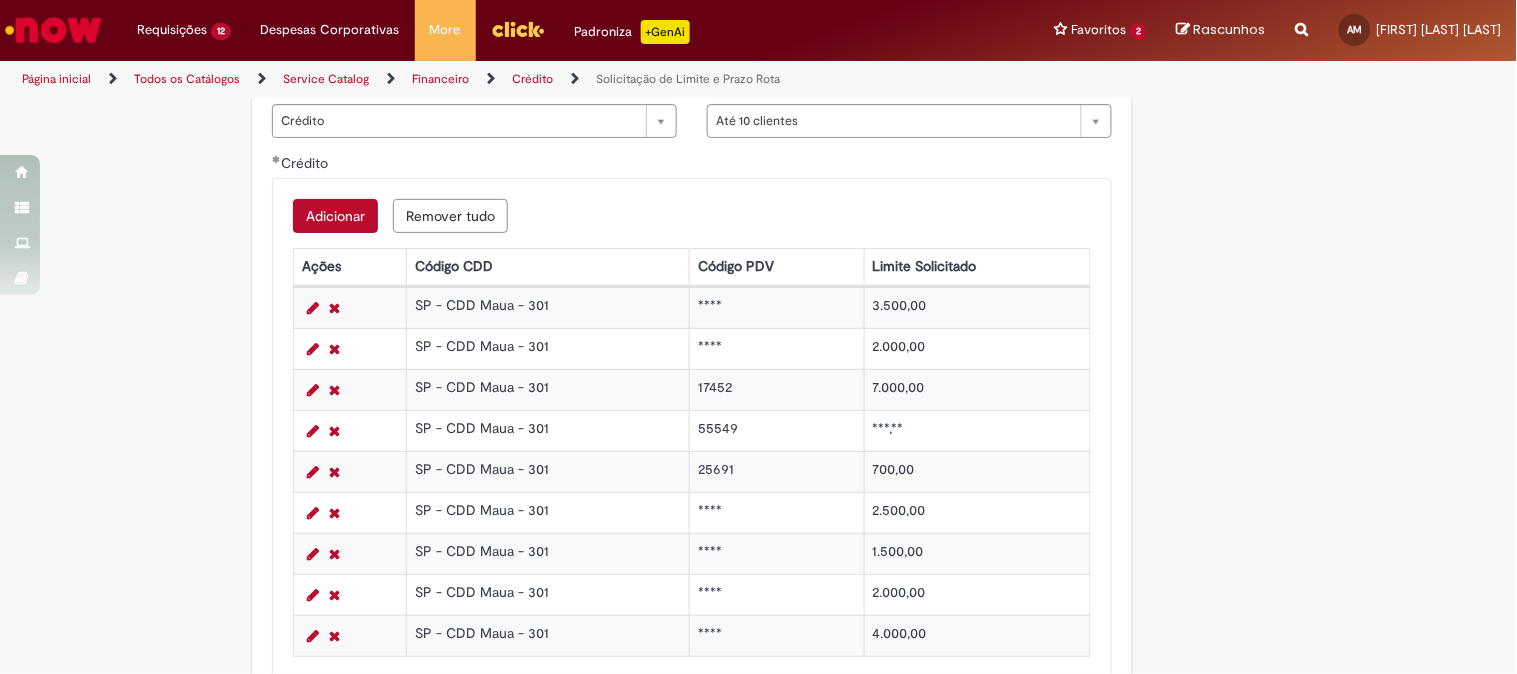 click on "Adicionar" at bounding box center [335, 216] 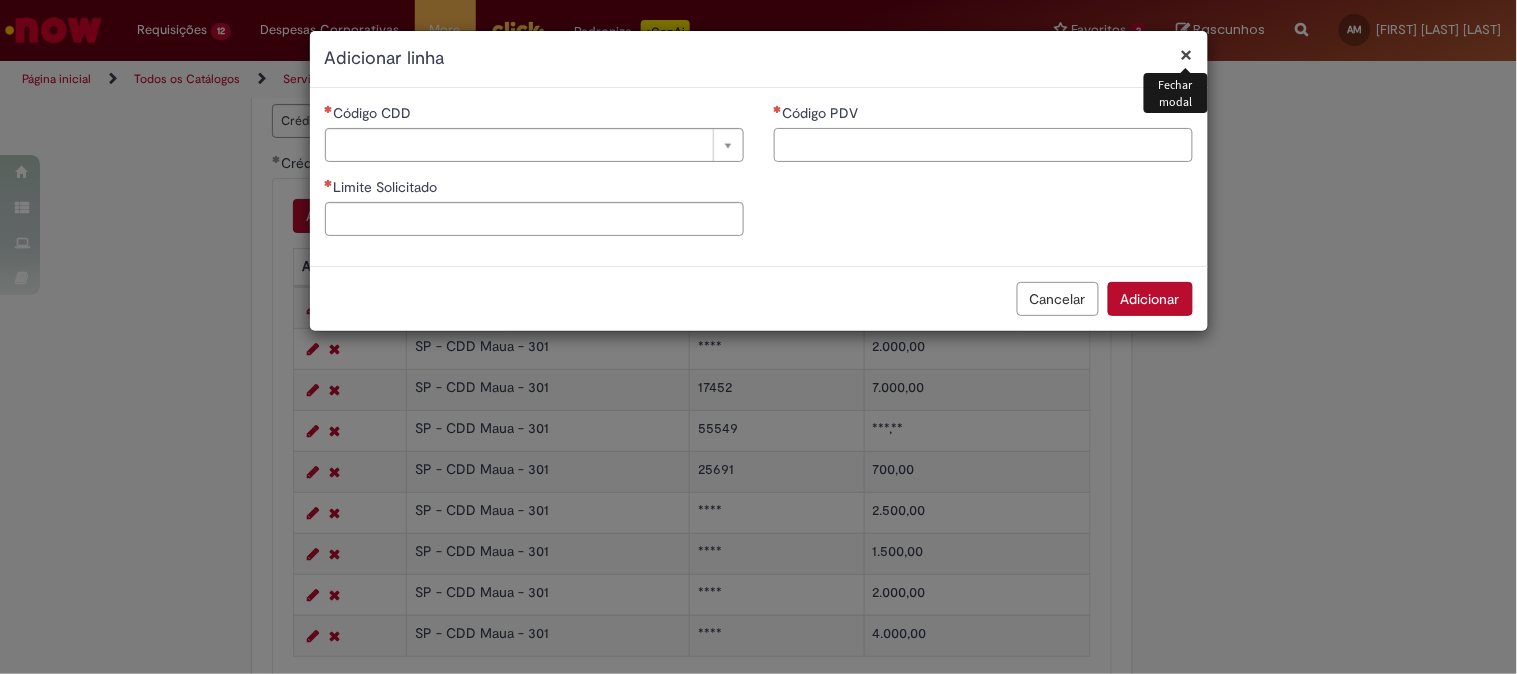 click on "Código PDV" at bounding box center (983, 145) 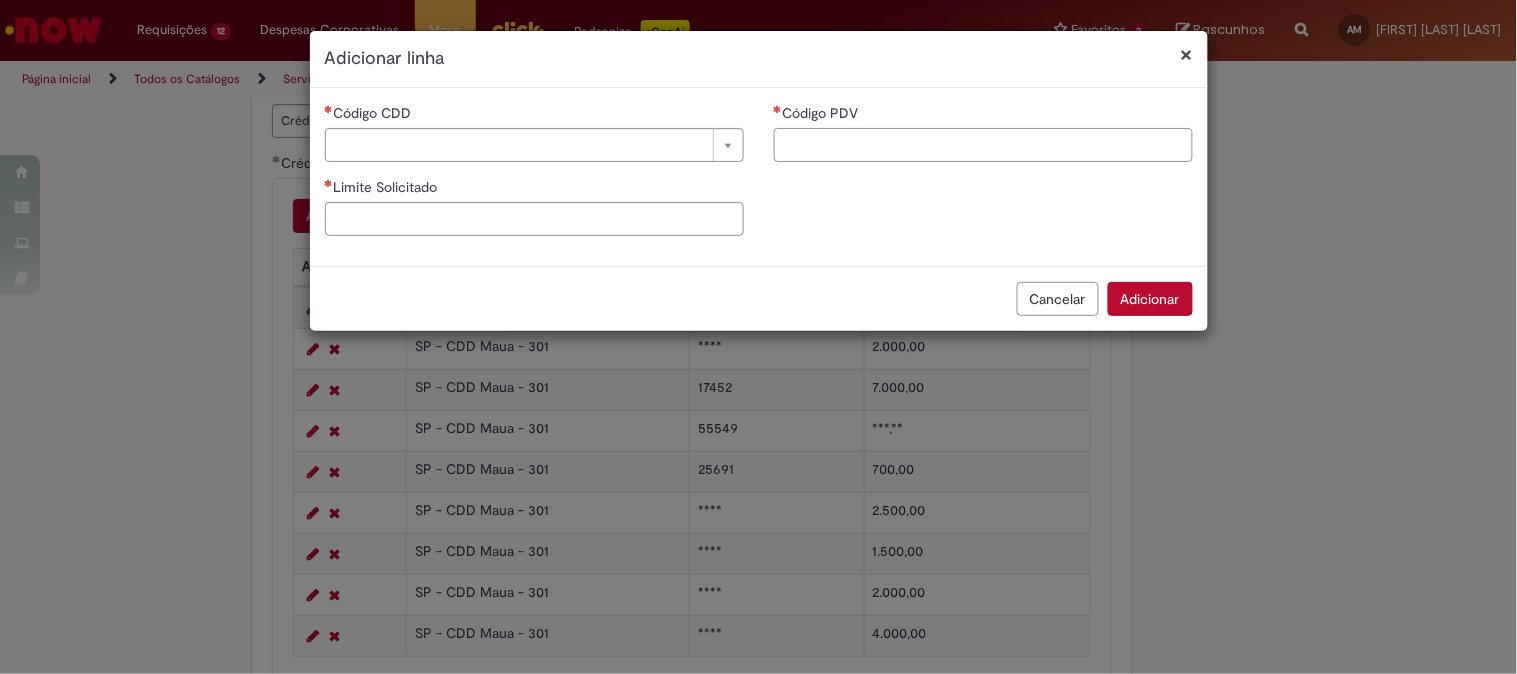 paste on "*****" 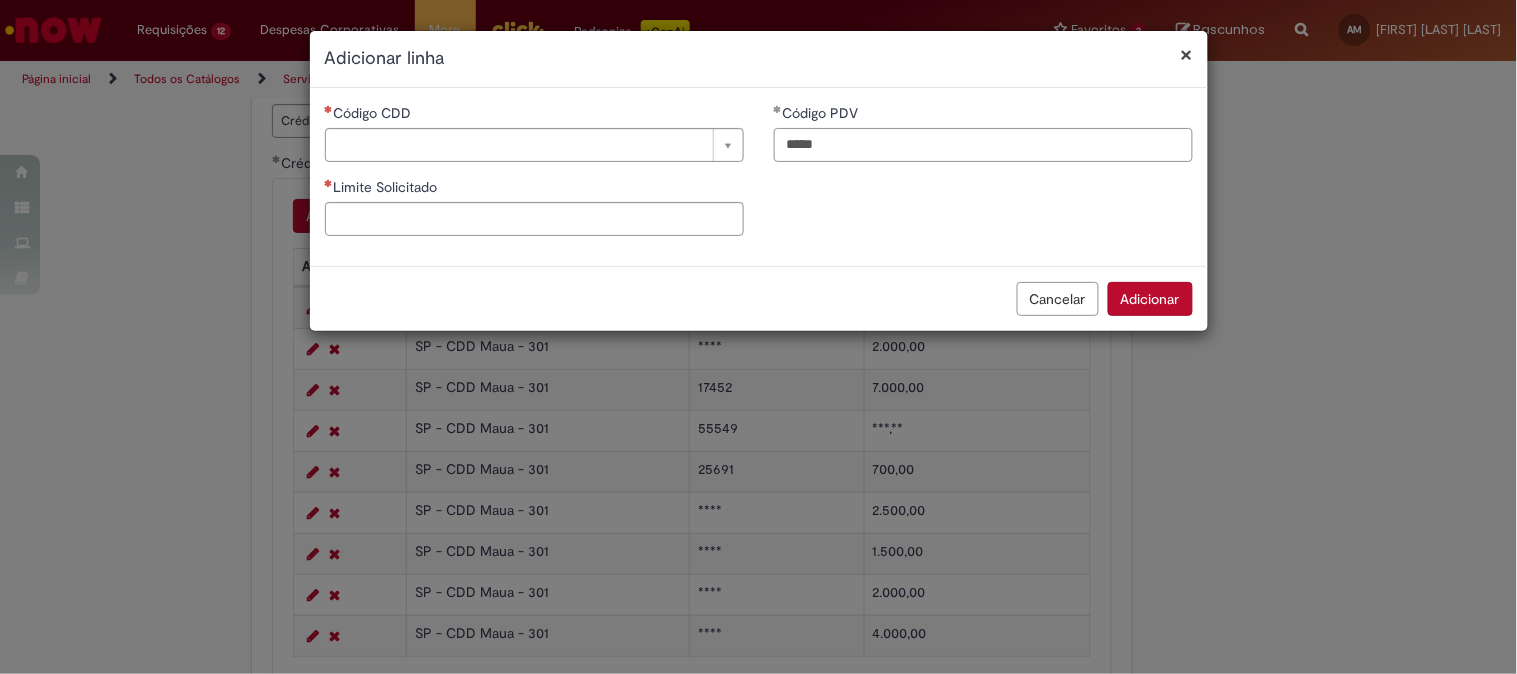 type on "*****" 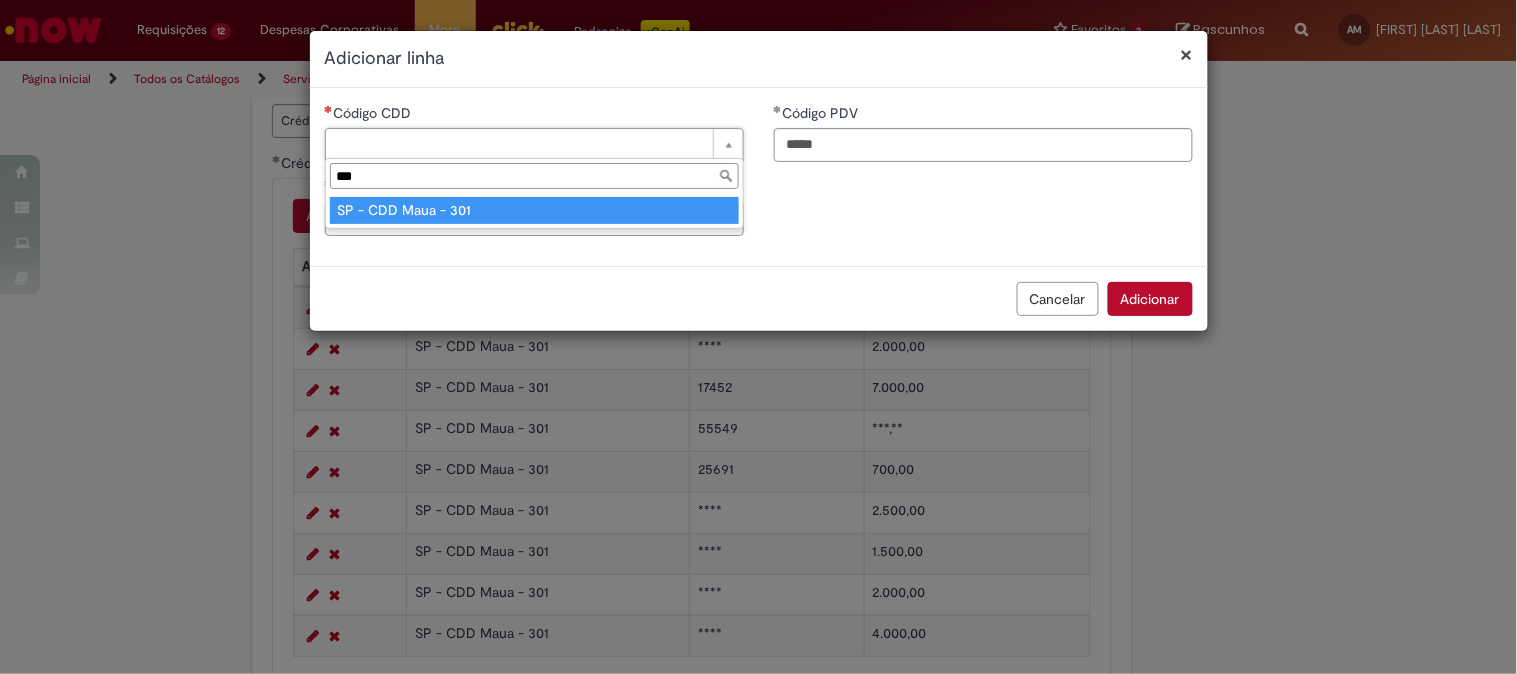 type on "***" 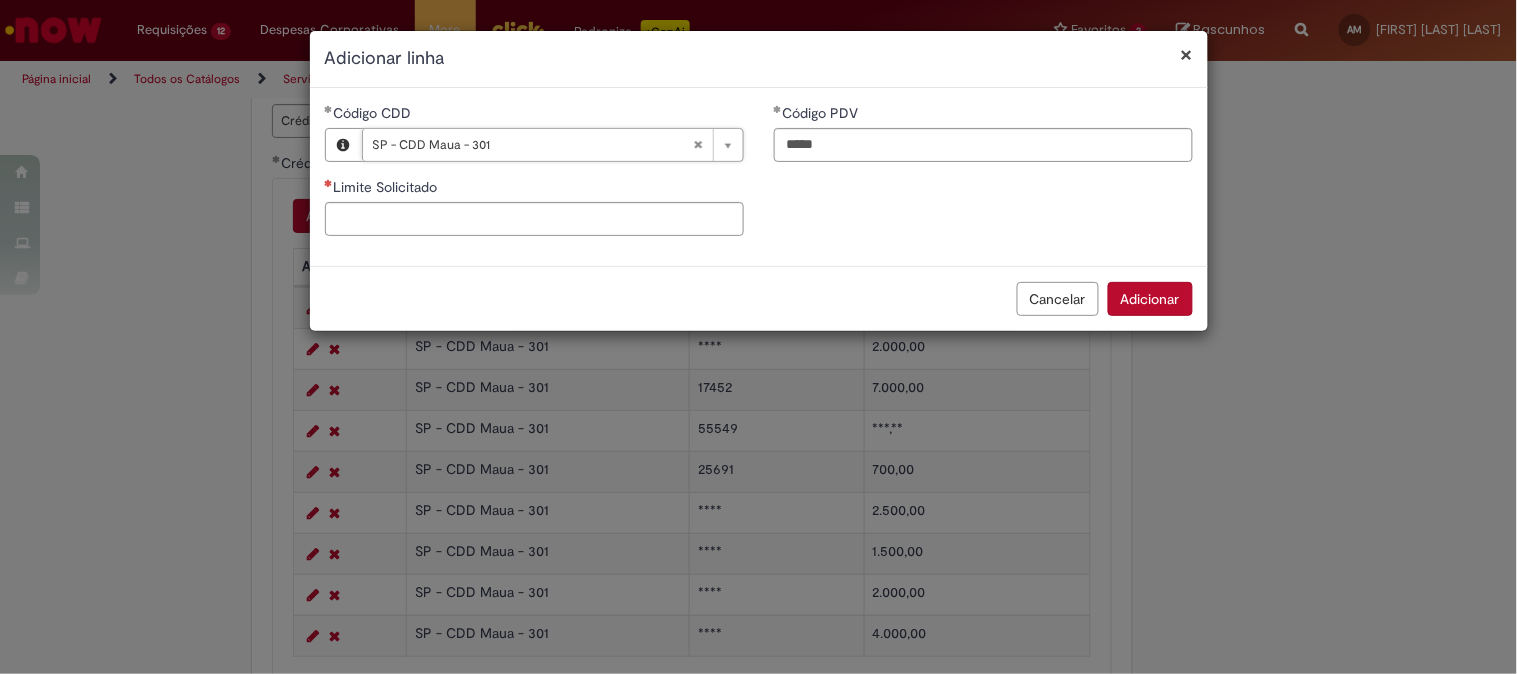type on "**********" 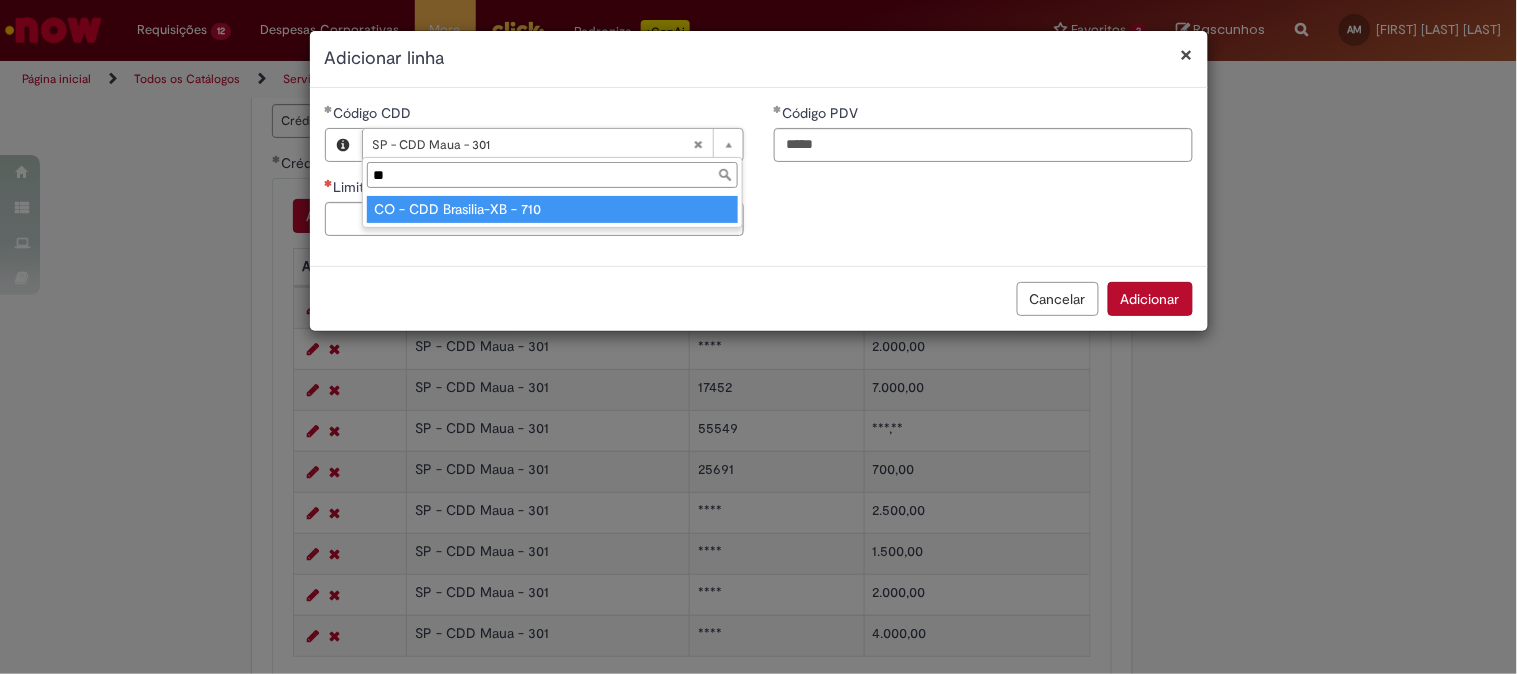 type on "*" 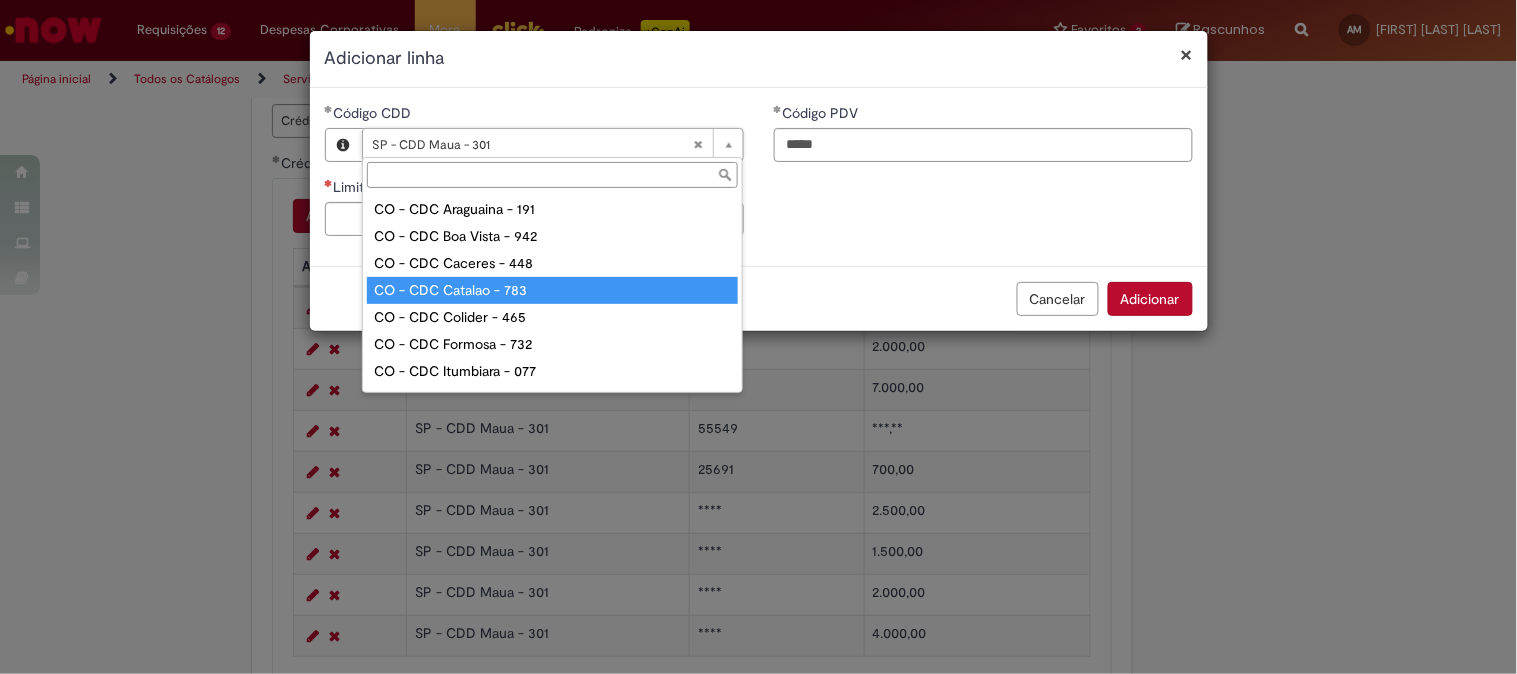 type 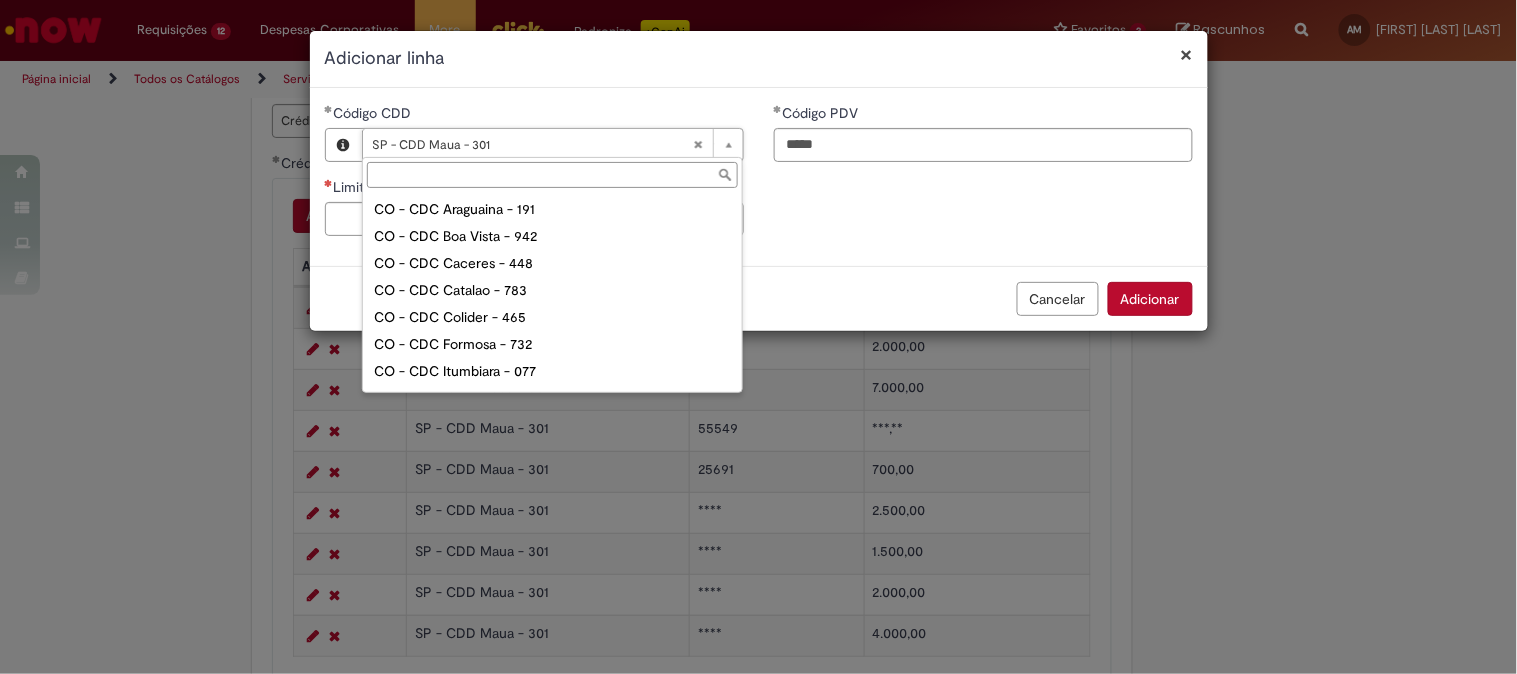type on "**********" 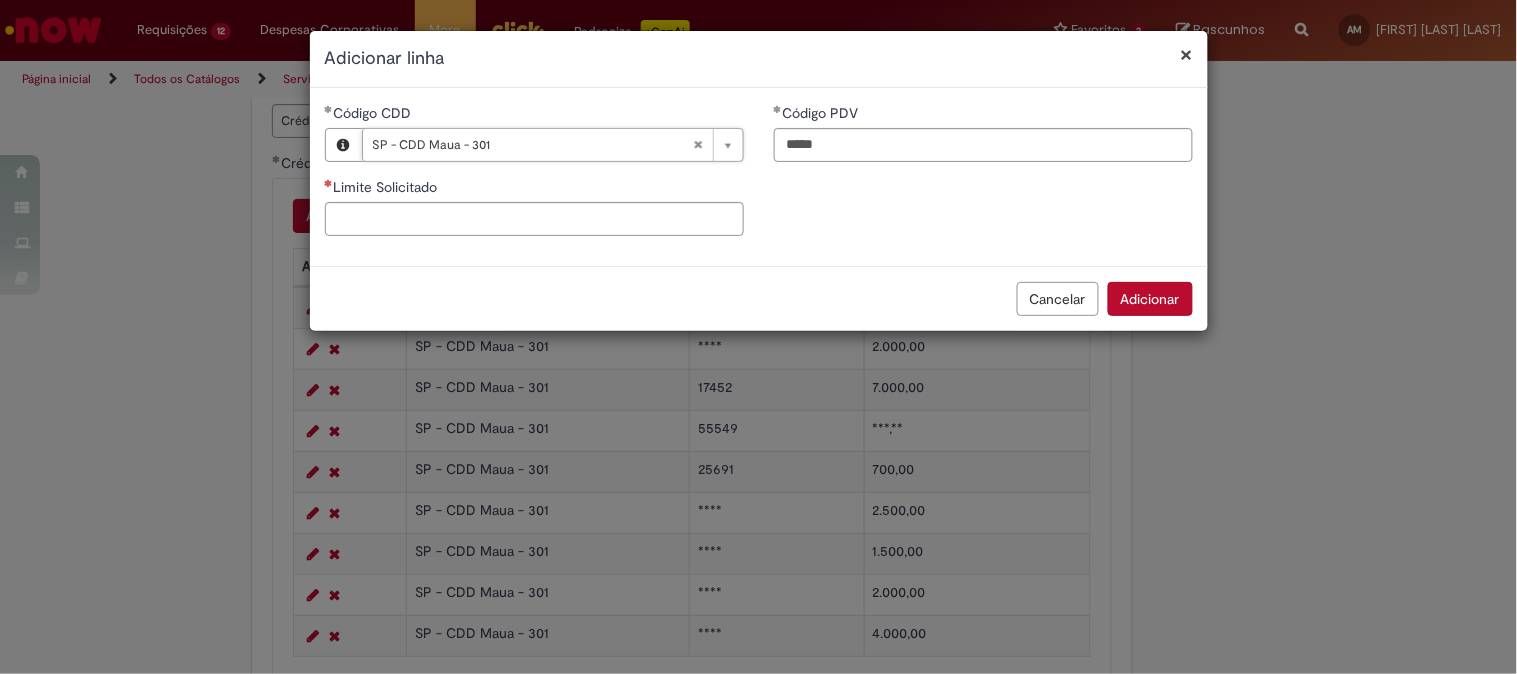 scroll, scrollTop: 0, scrollLeft: 130, axis: horizontal 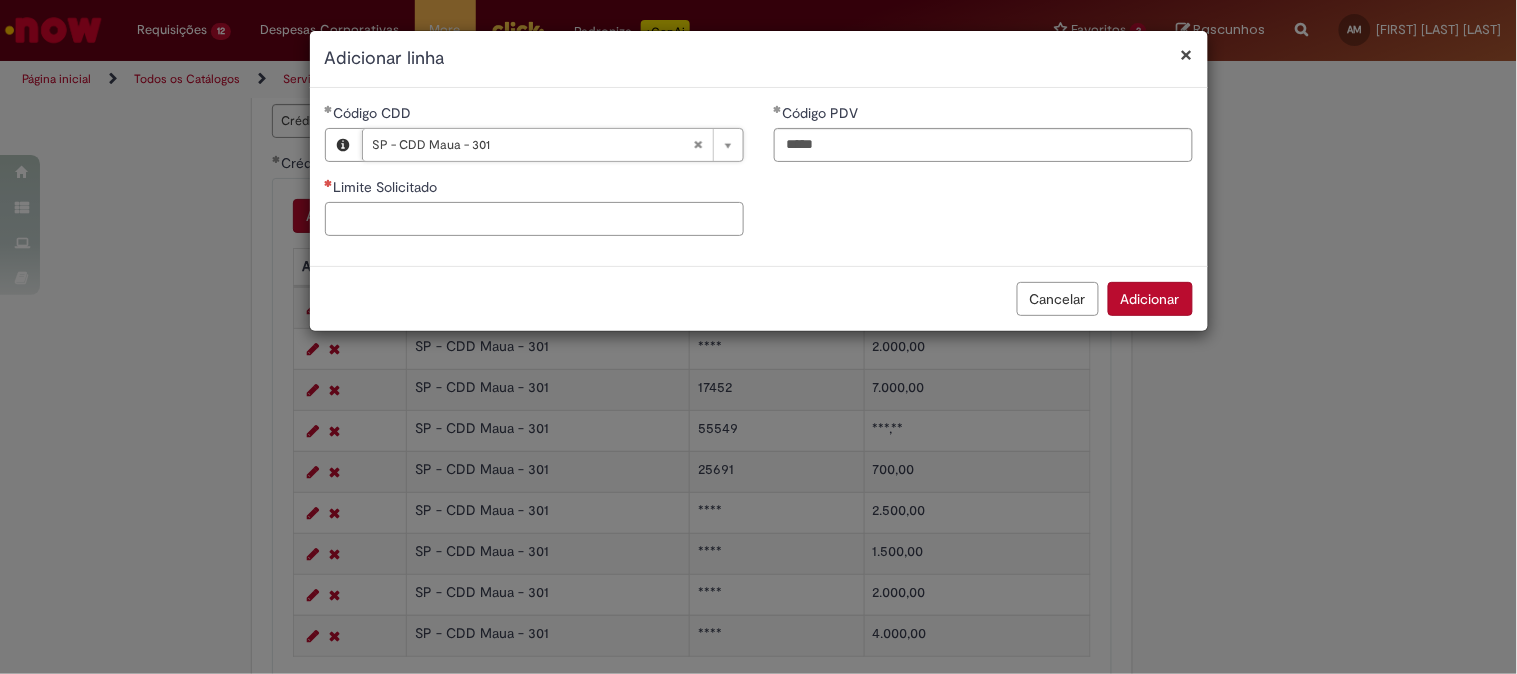 click on "Limite Solicitado" at bounding box center [534, 219] 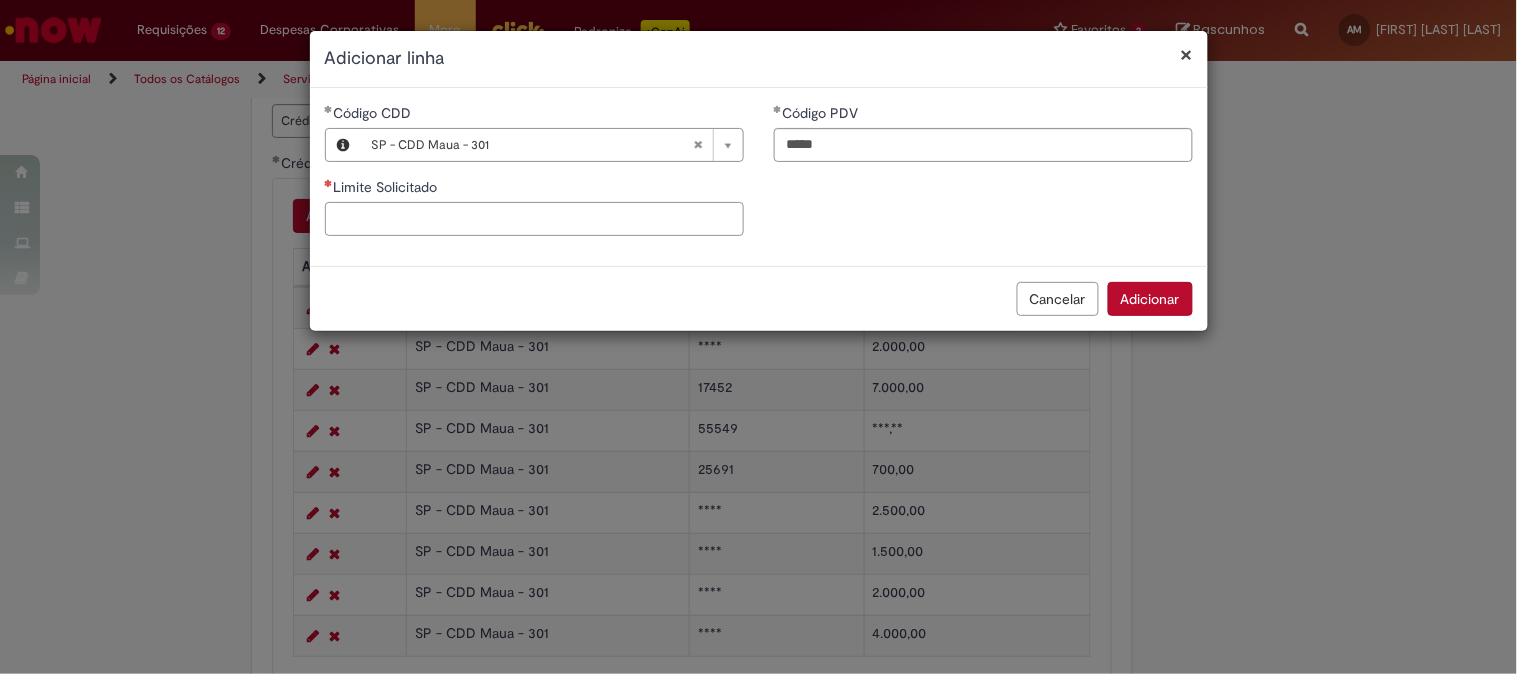 scroll, scrollTop: 0, scrollLeft: 0, axis: both 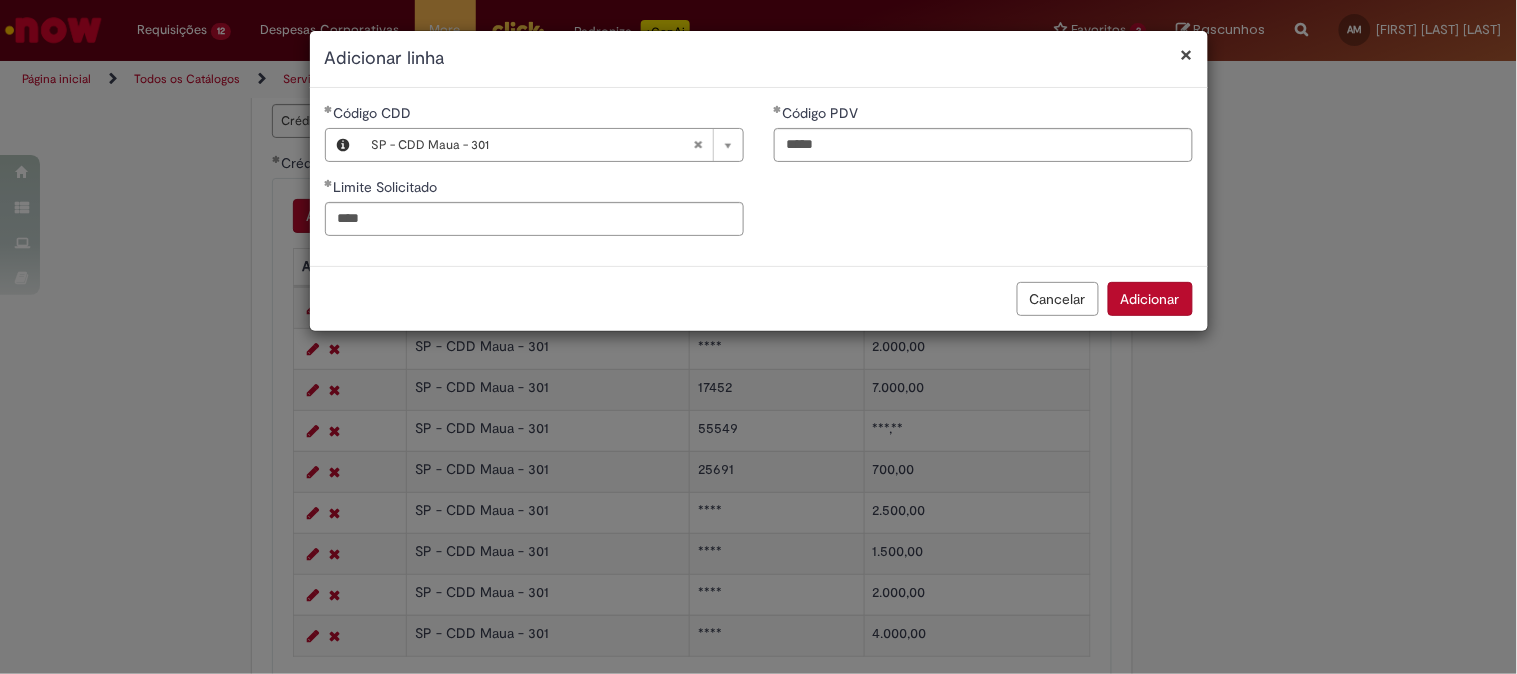 type on "********" 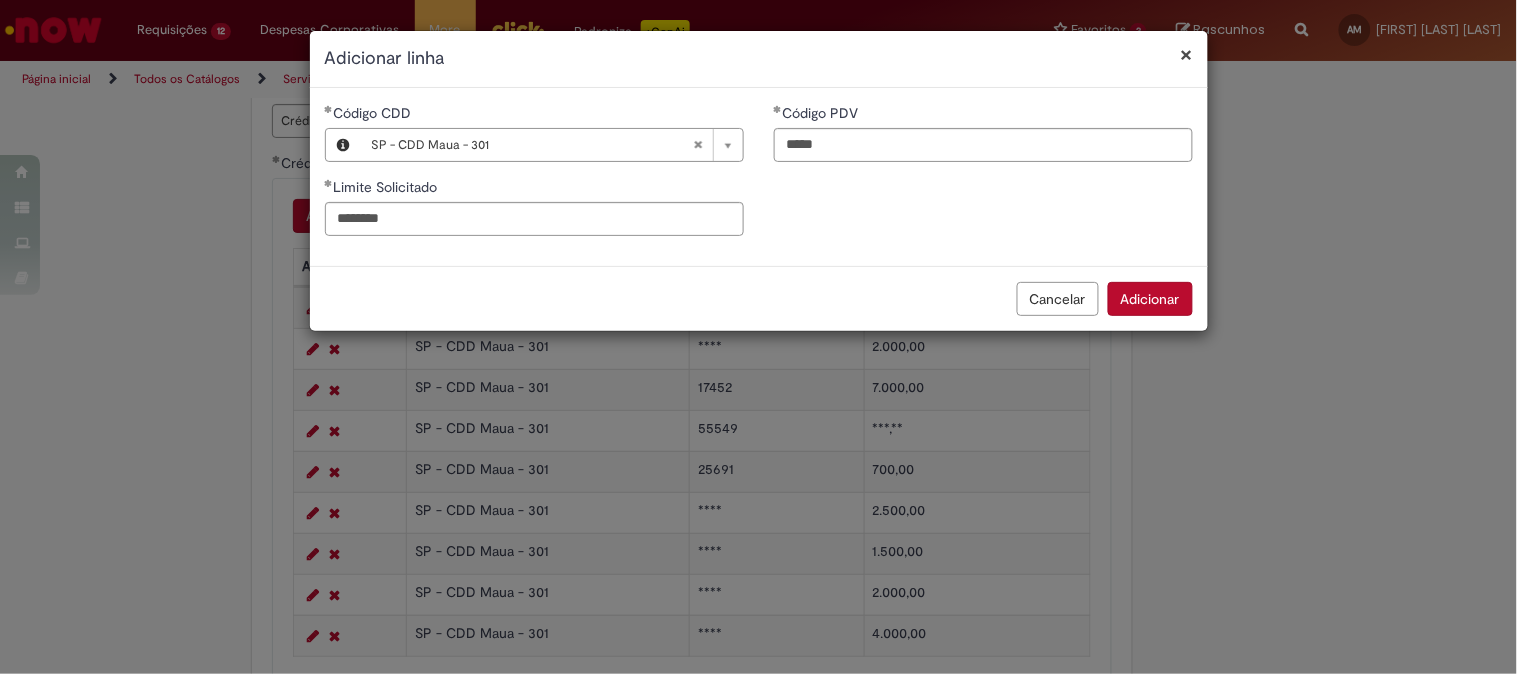 click on "Adicionar" at bounding box center [1150, 299] 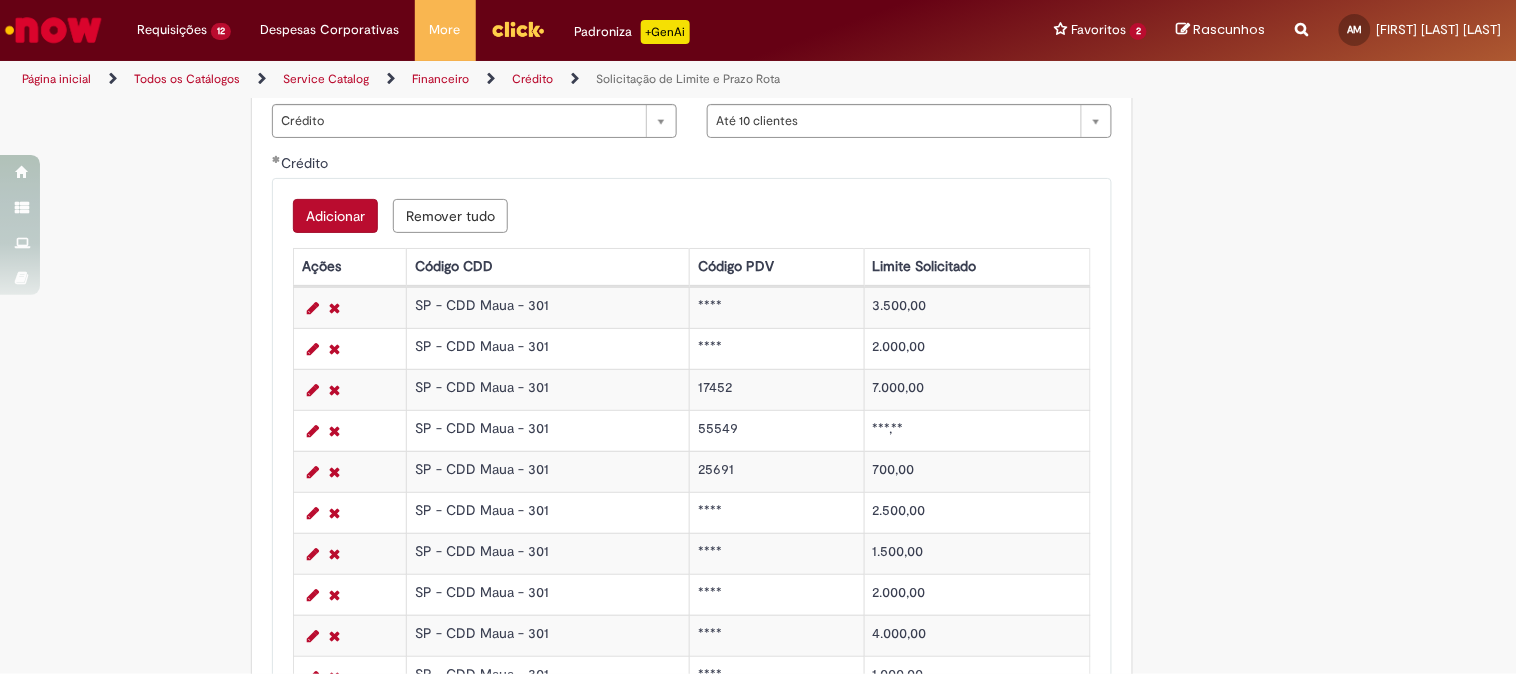 click on "Adicionar" at bounding box center [335, 216] 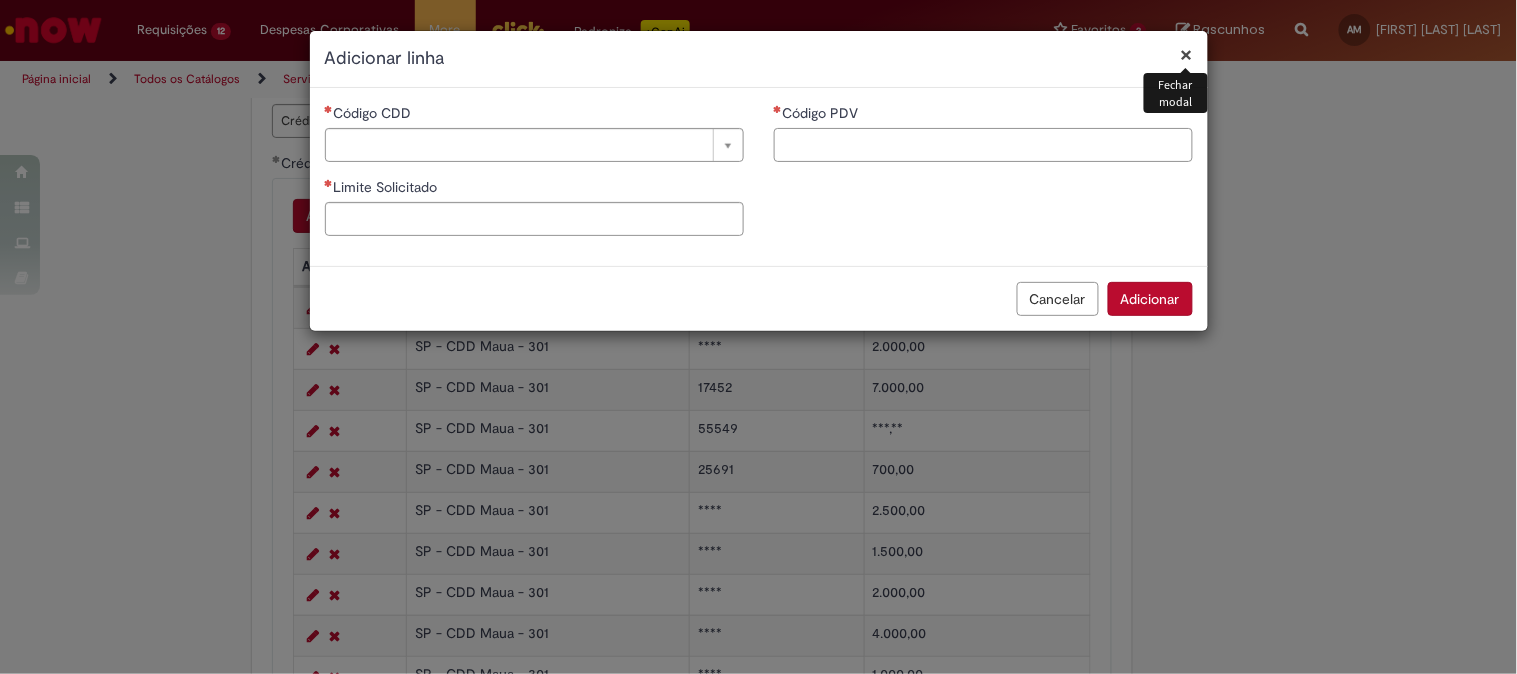 click on "Código PDV" at bounding box center [983, 145] 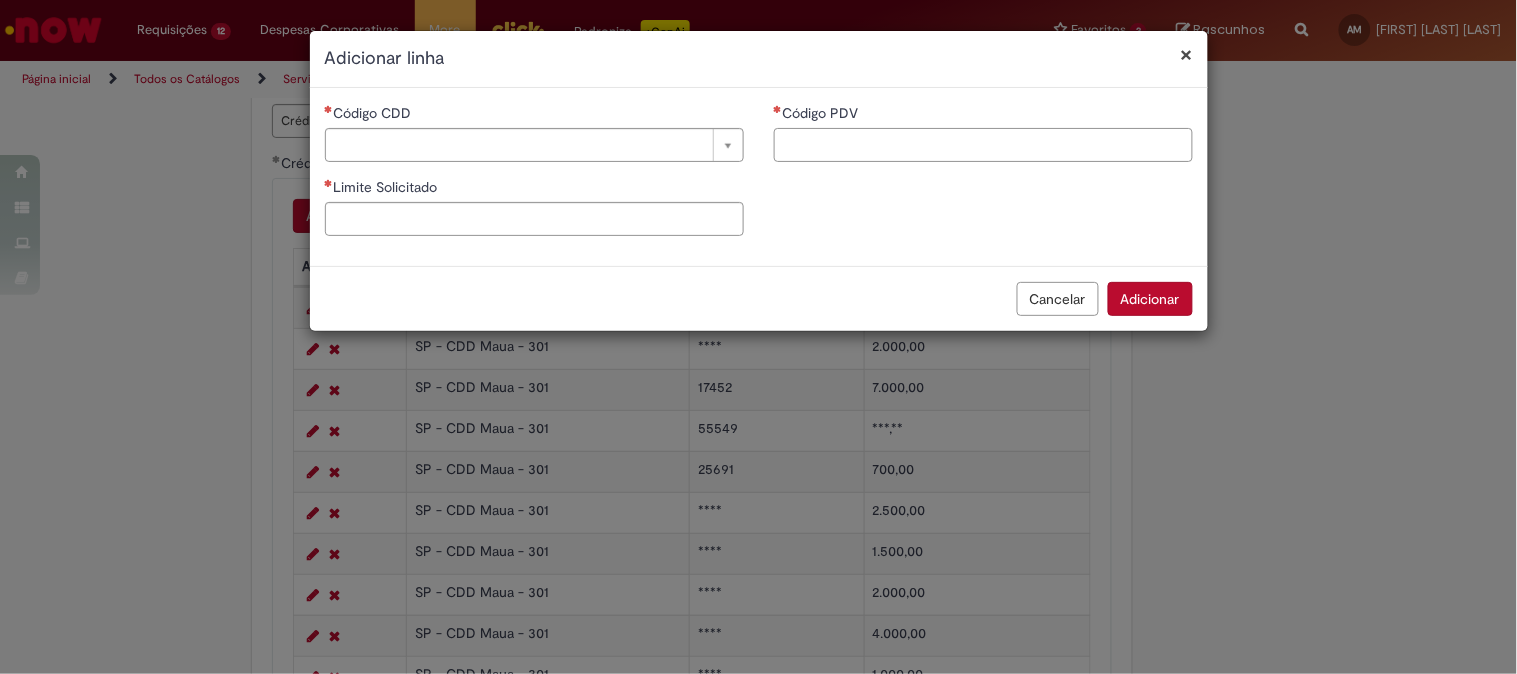 paste on "*****" 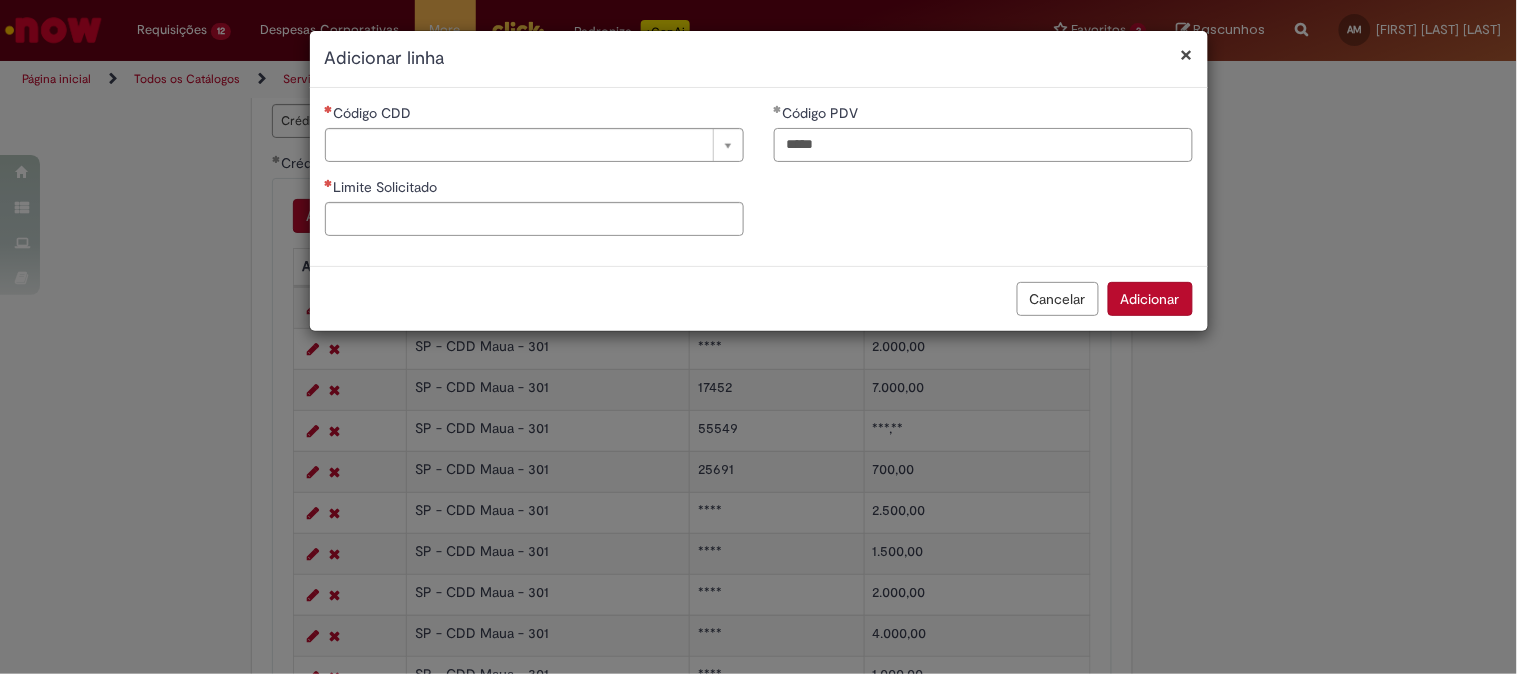 type on "*****" 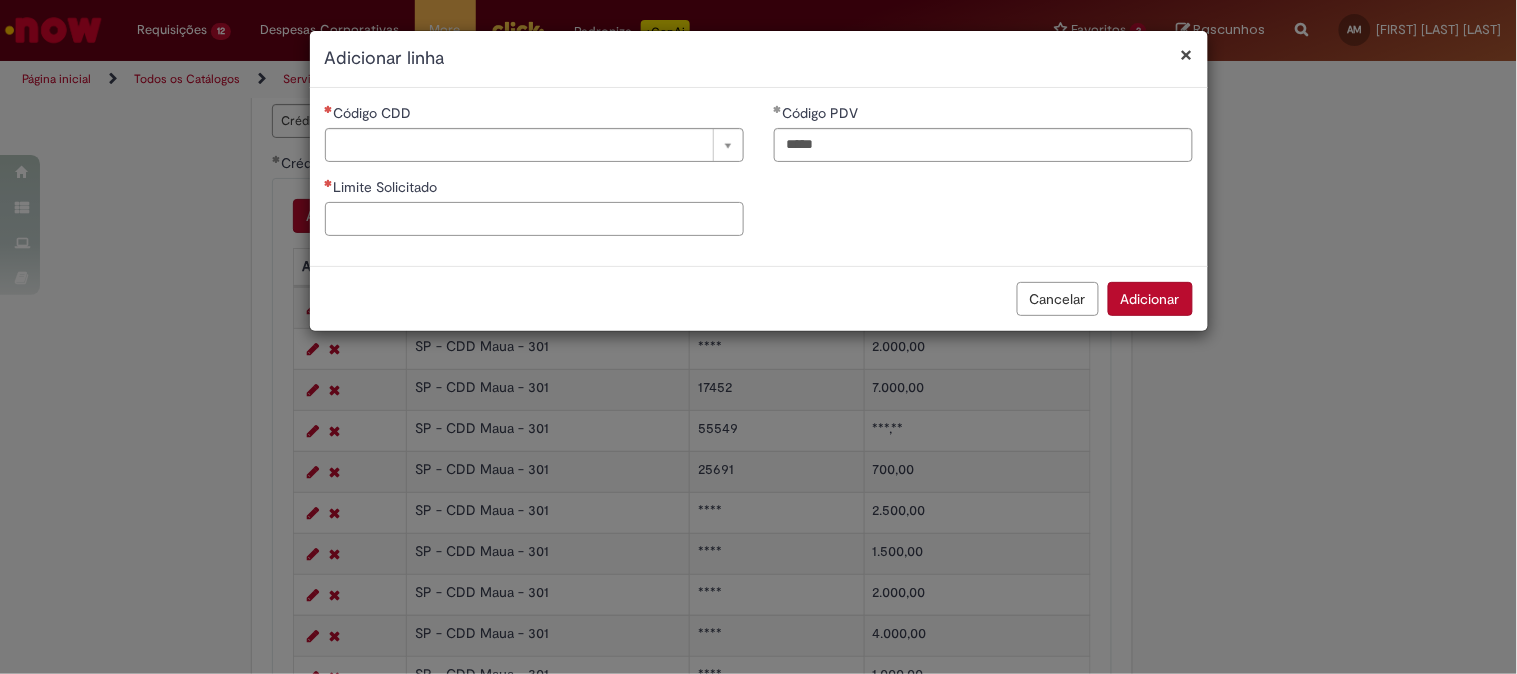 click on "Limite Solicitado" at bounding box center [534, 219] 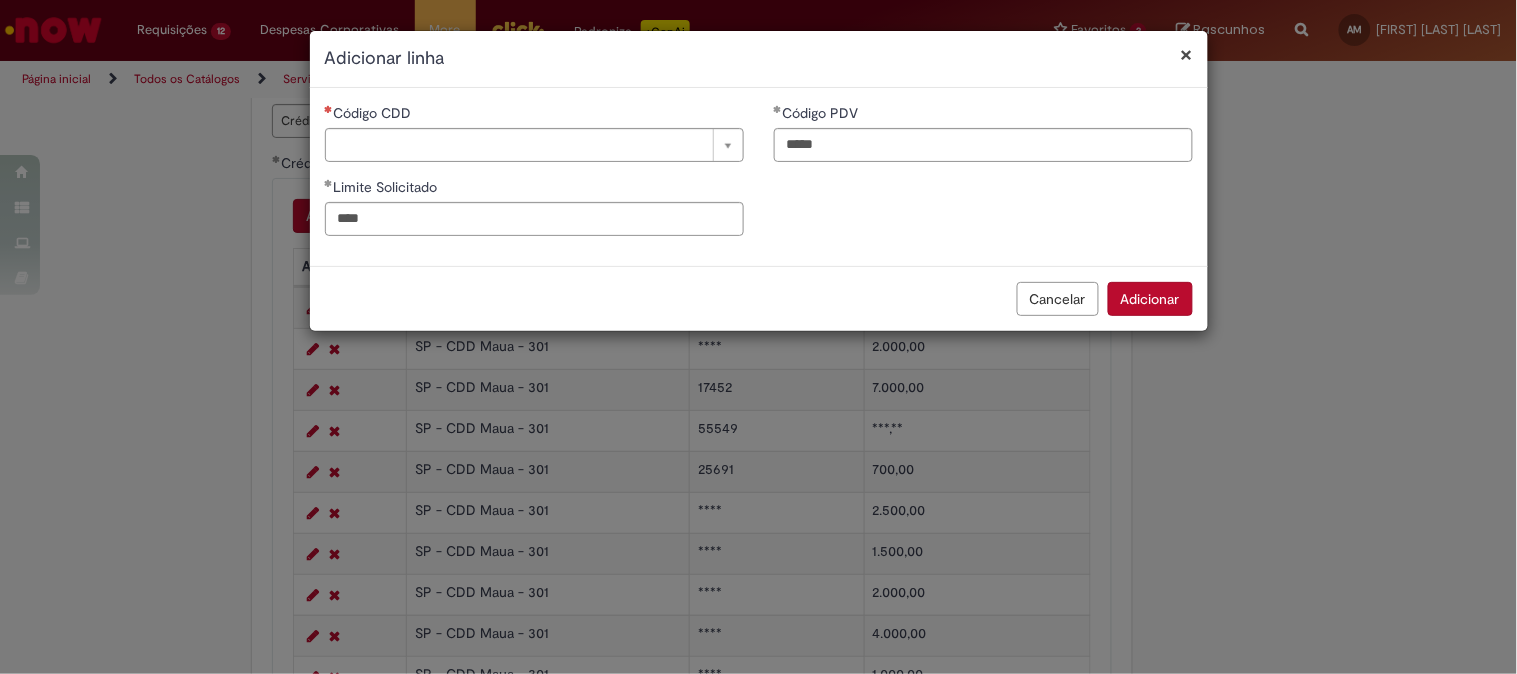 type on "********" 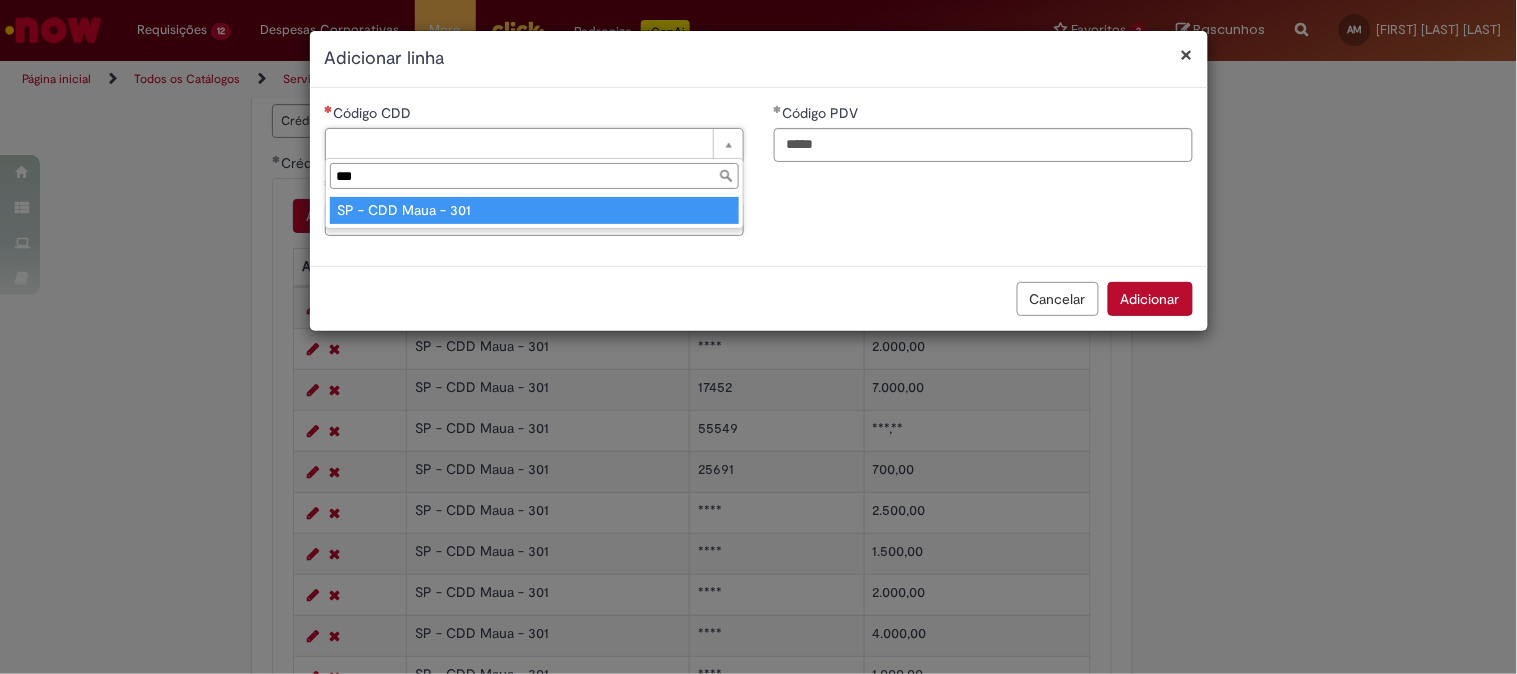 type on "***" 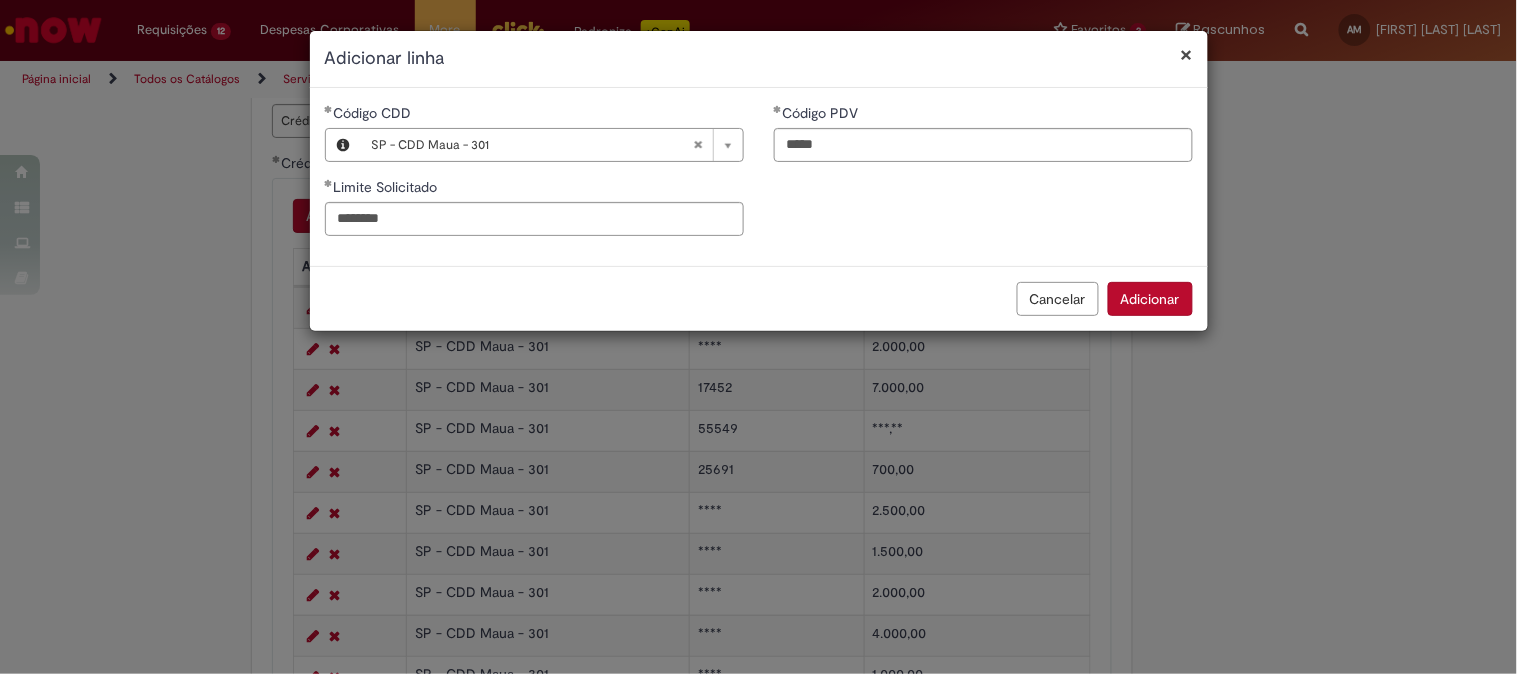 click on "Adicionar" at bounding box center [1150, 299] 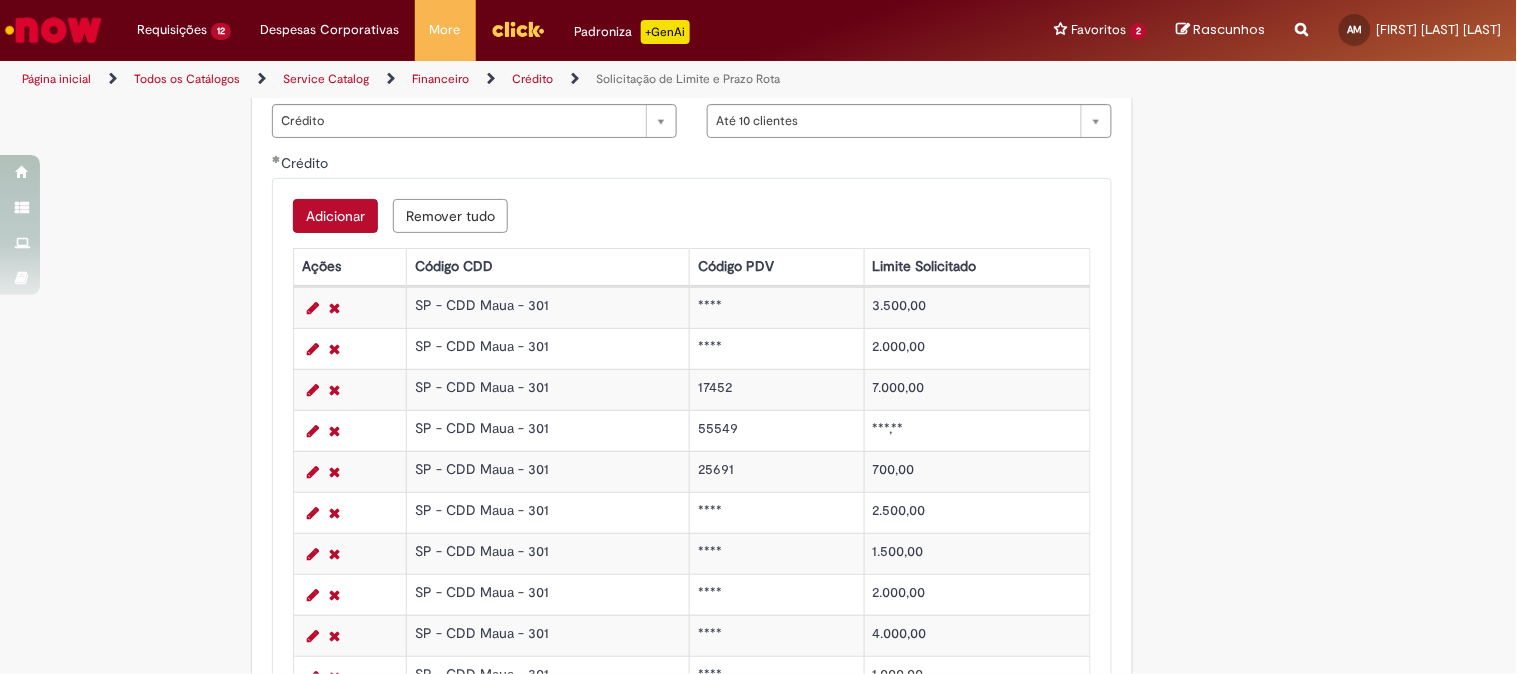 click on "Adicionar" at bounding box center [335, 216] 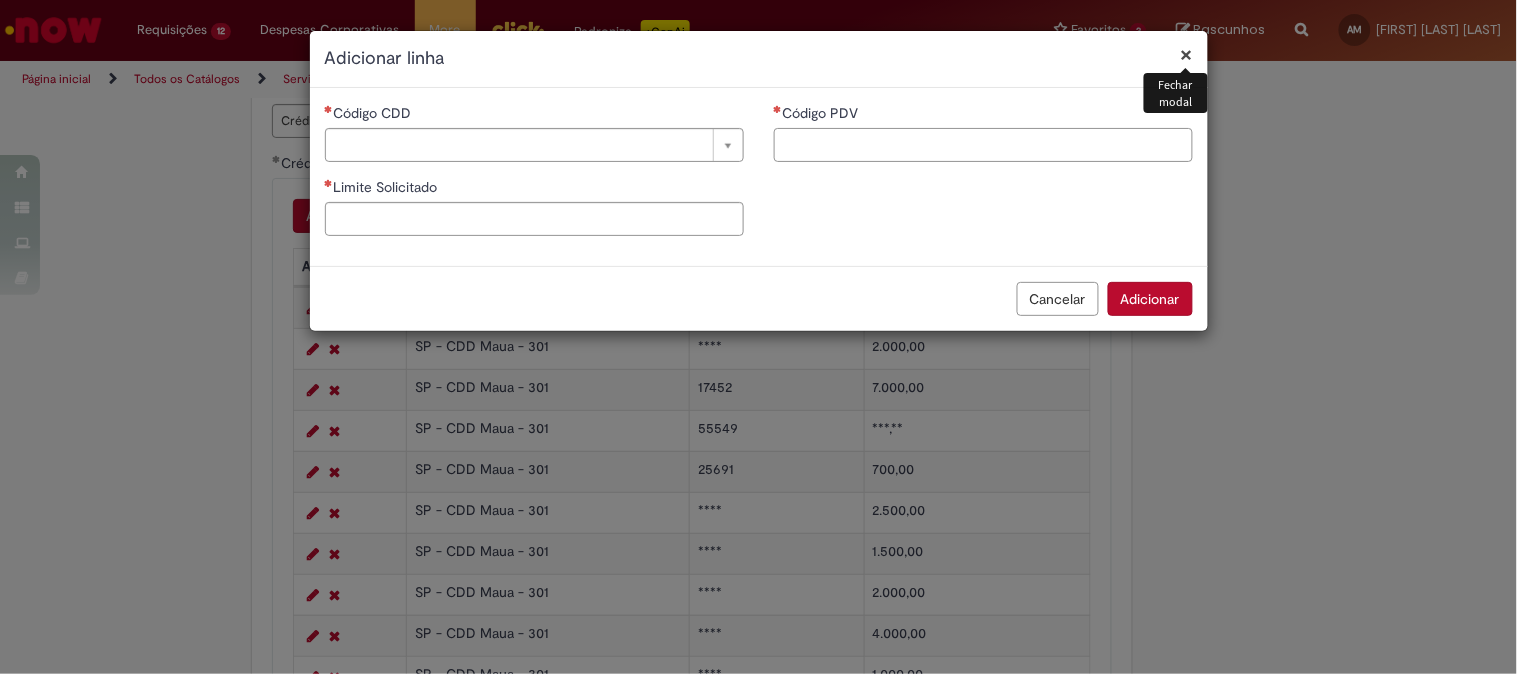click on "Código PDV" at bounding box center [983, 145] 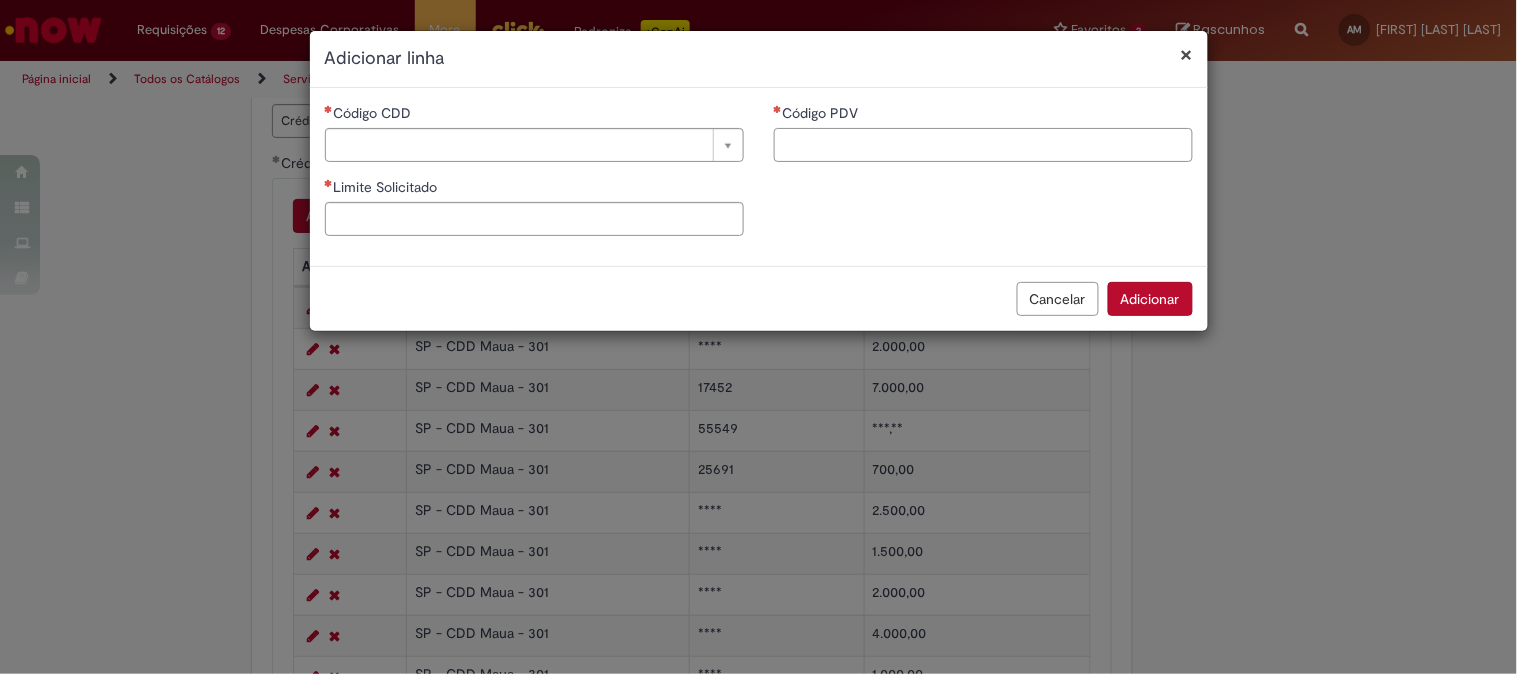 paste on "*****" 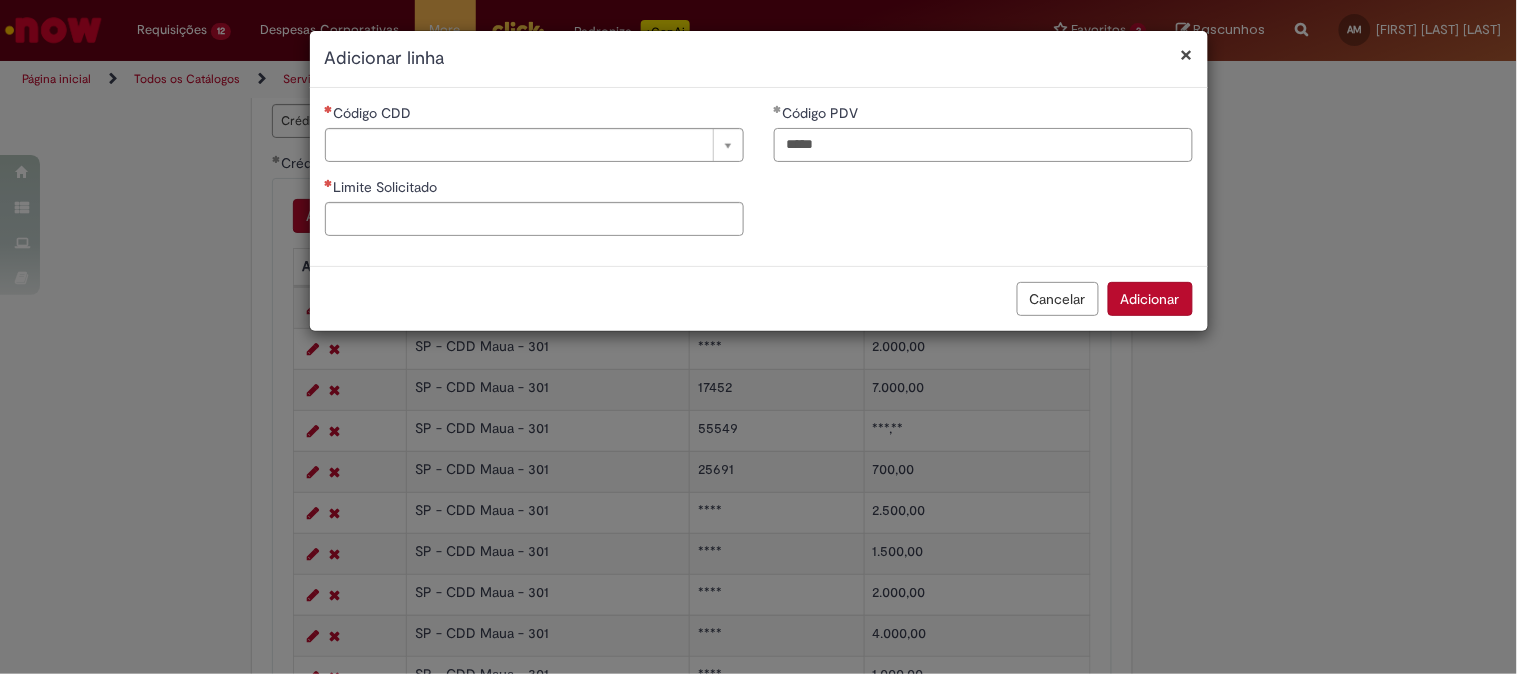 type on "*****" 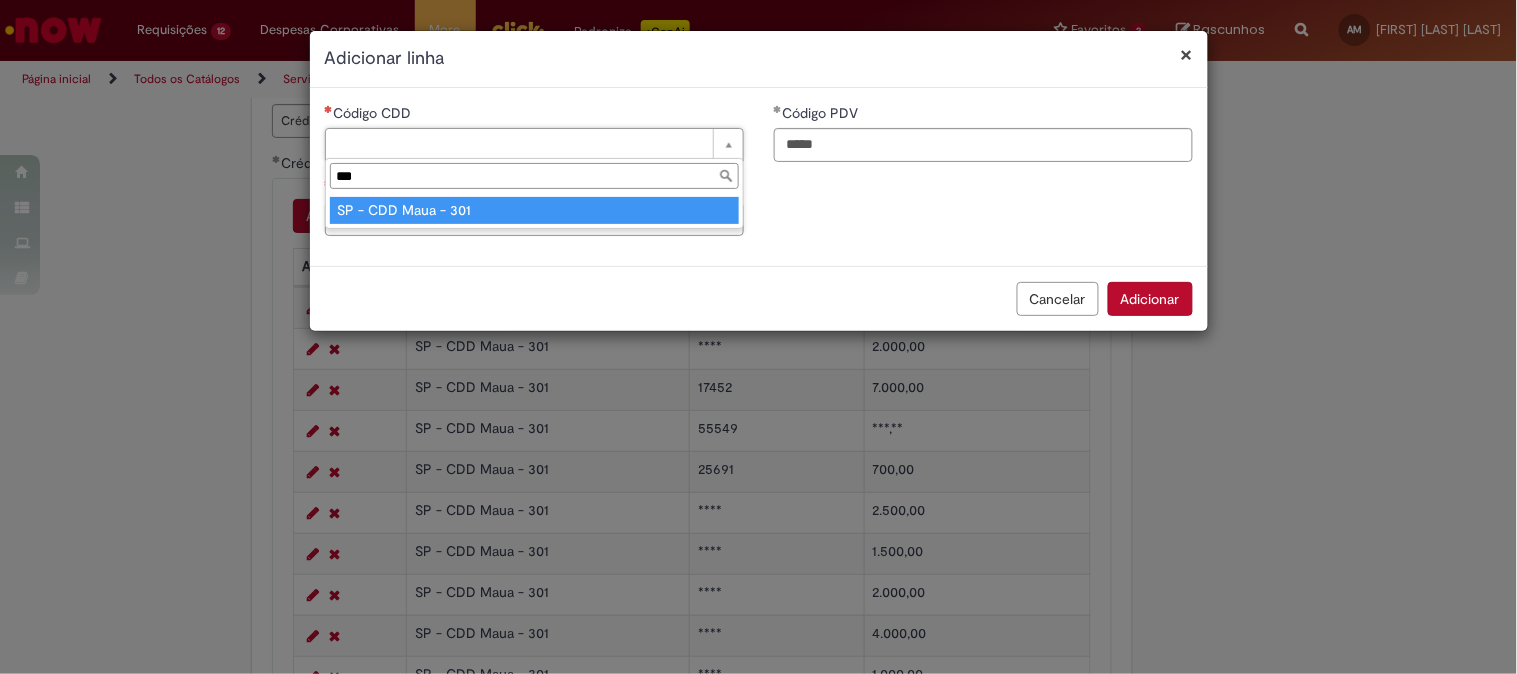 type on "***" 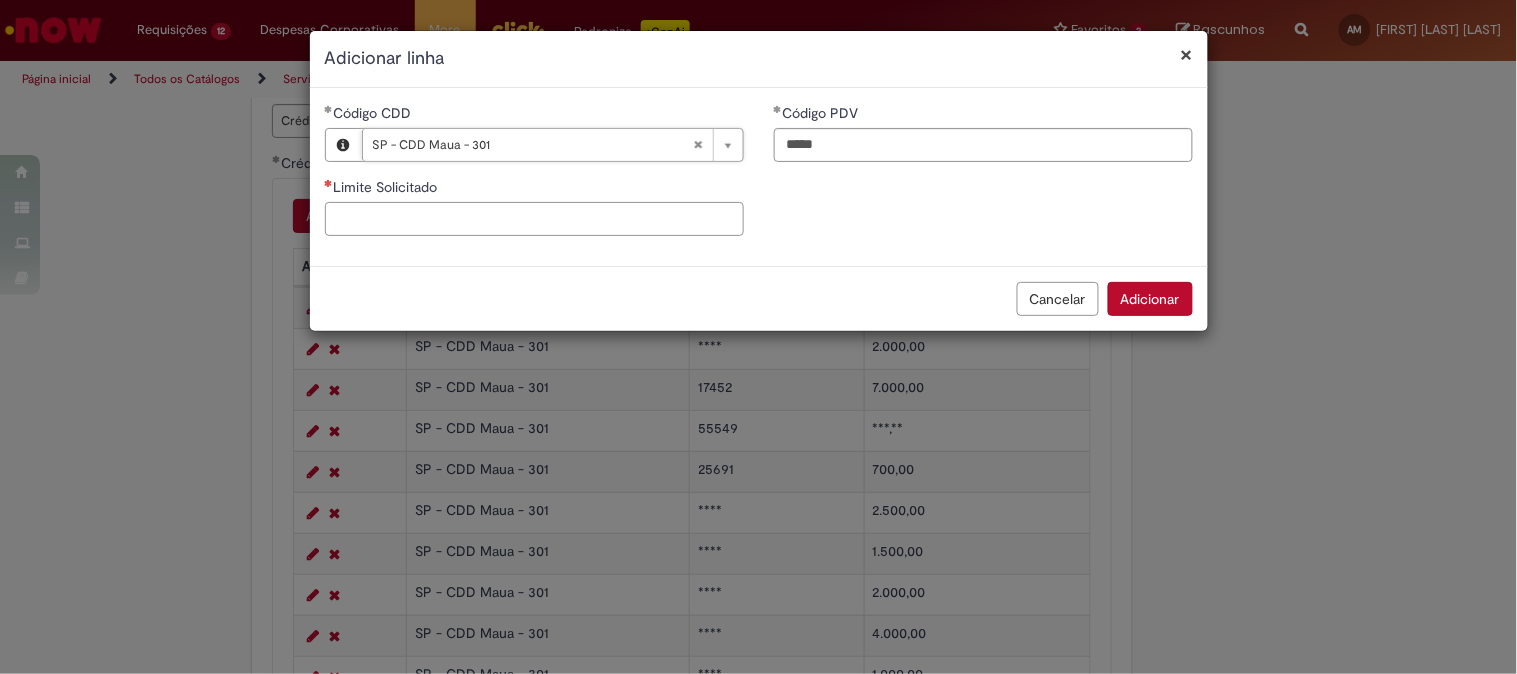 click on "Limite Solicitado" at bounding box center (534, 219) 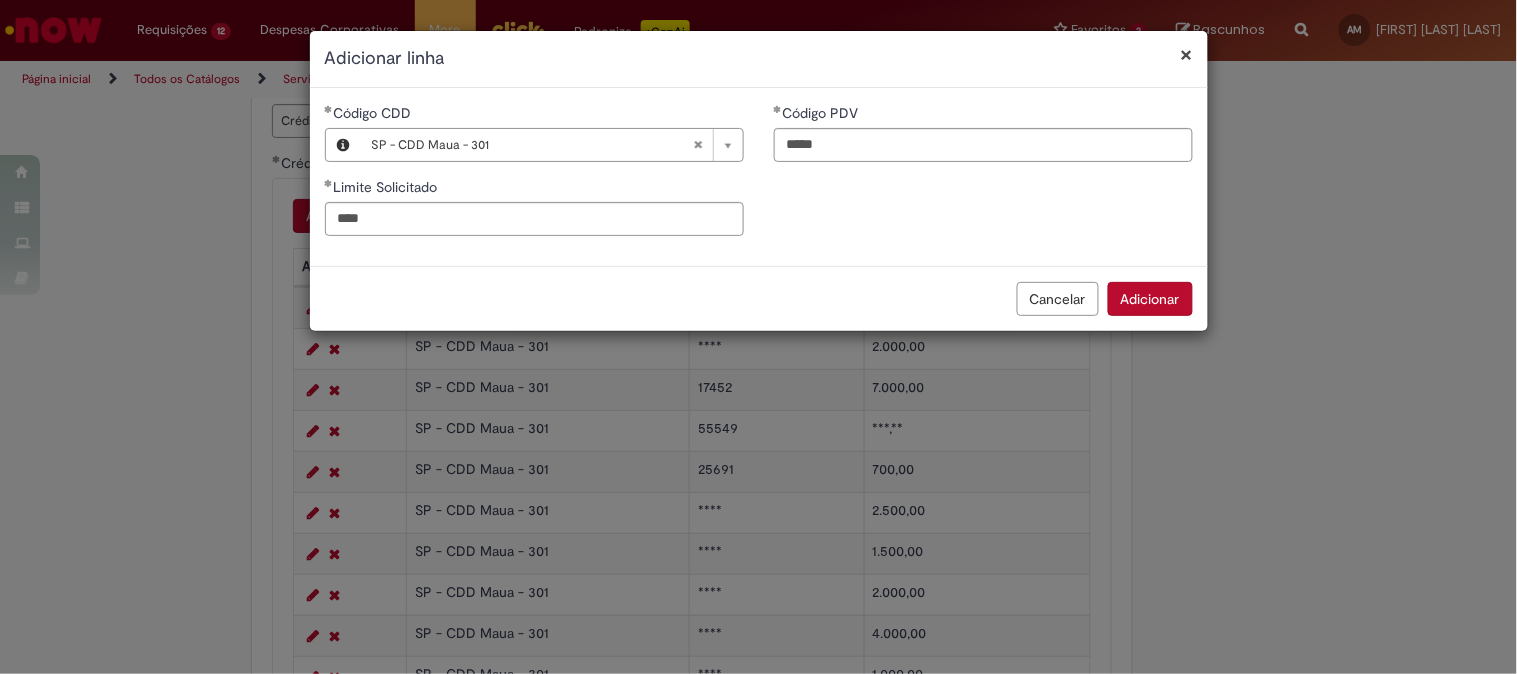 type on "********" 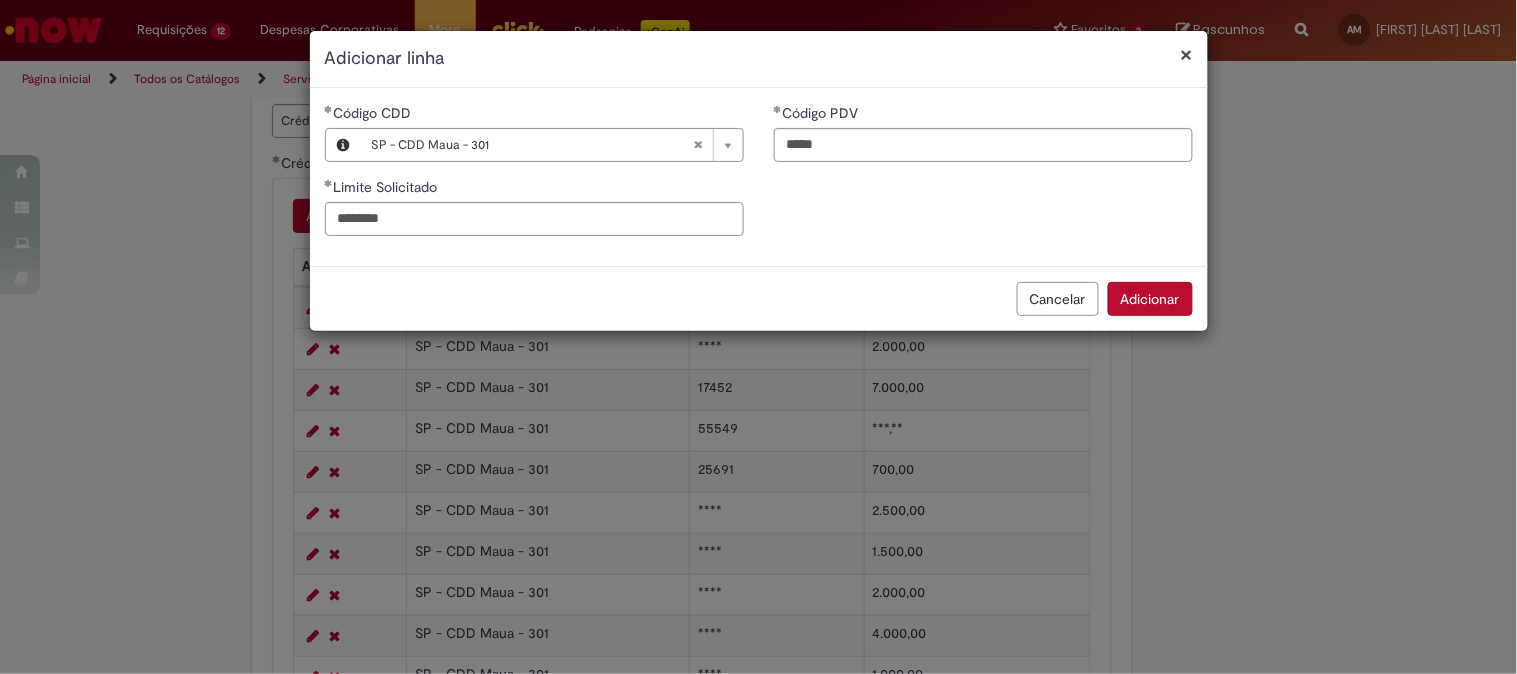 click on "Adicionar" at bounding box center [1150, 299] 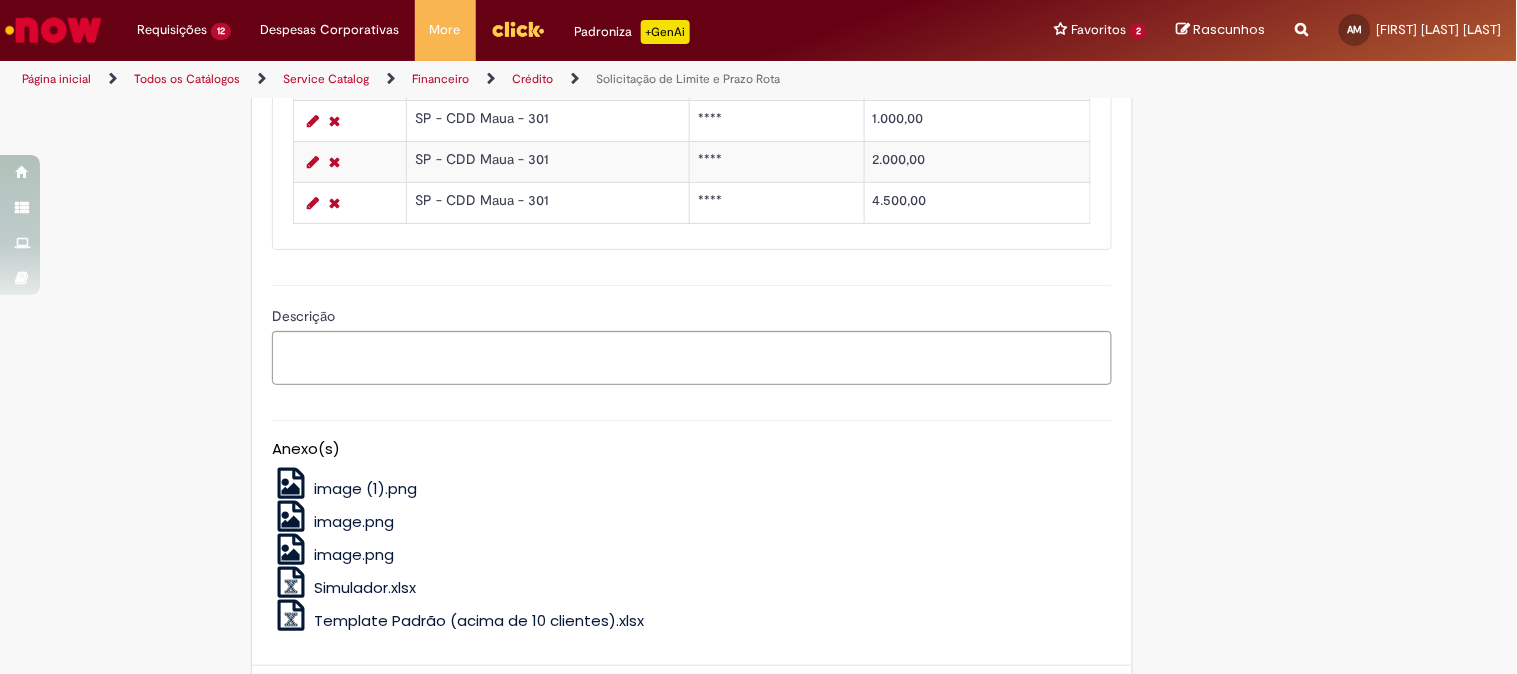 scroll, scrollTop: 1518, scrollLeft: 0, axis: vertical 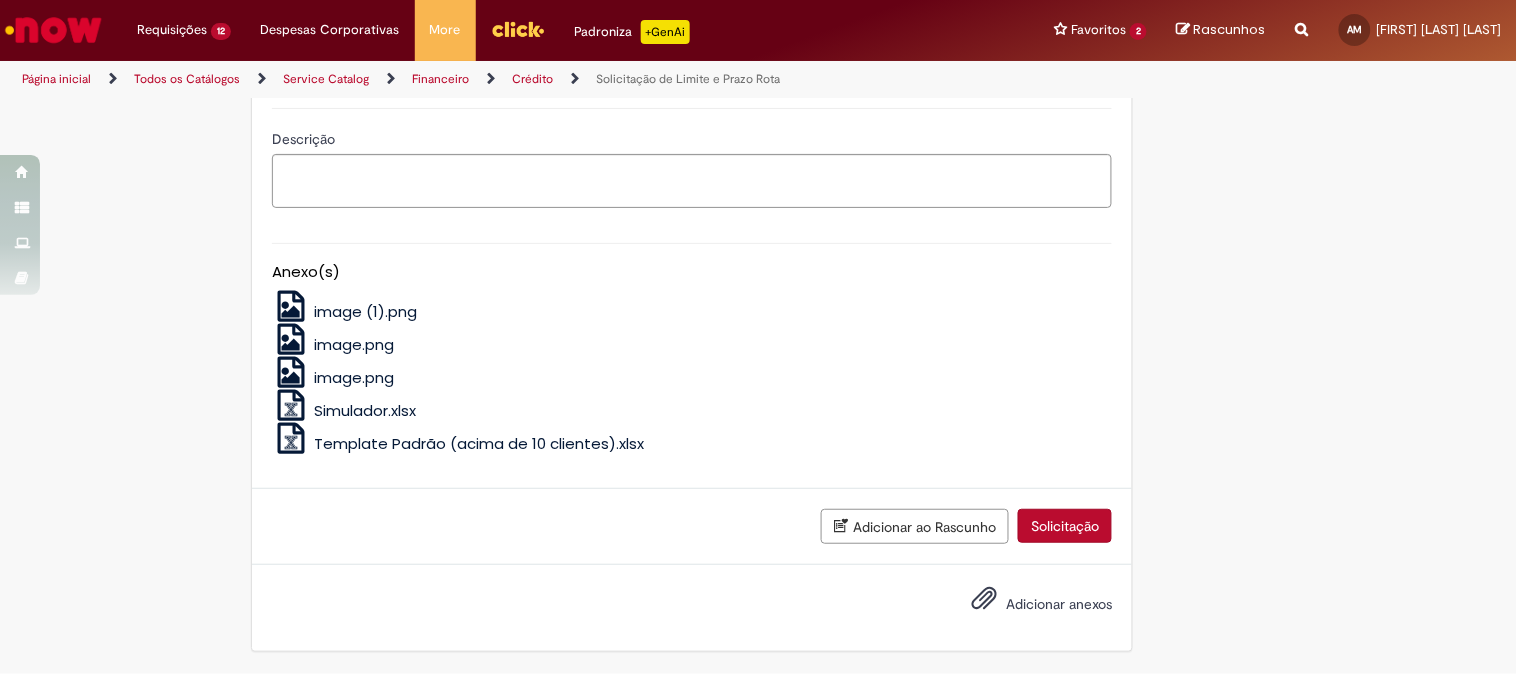 click on "Adicionar anexos" at bounding box center [1059, 604] 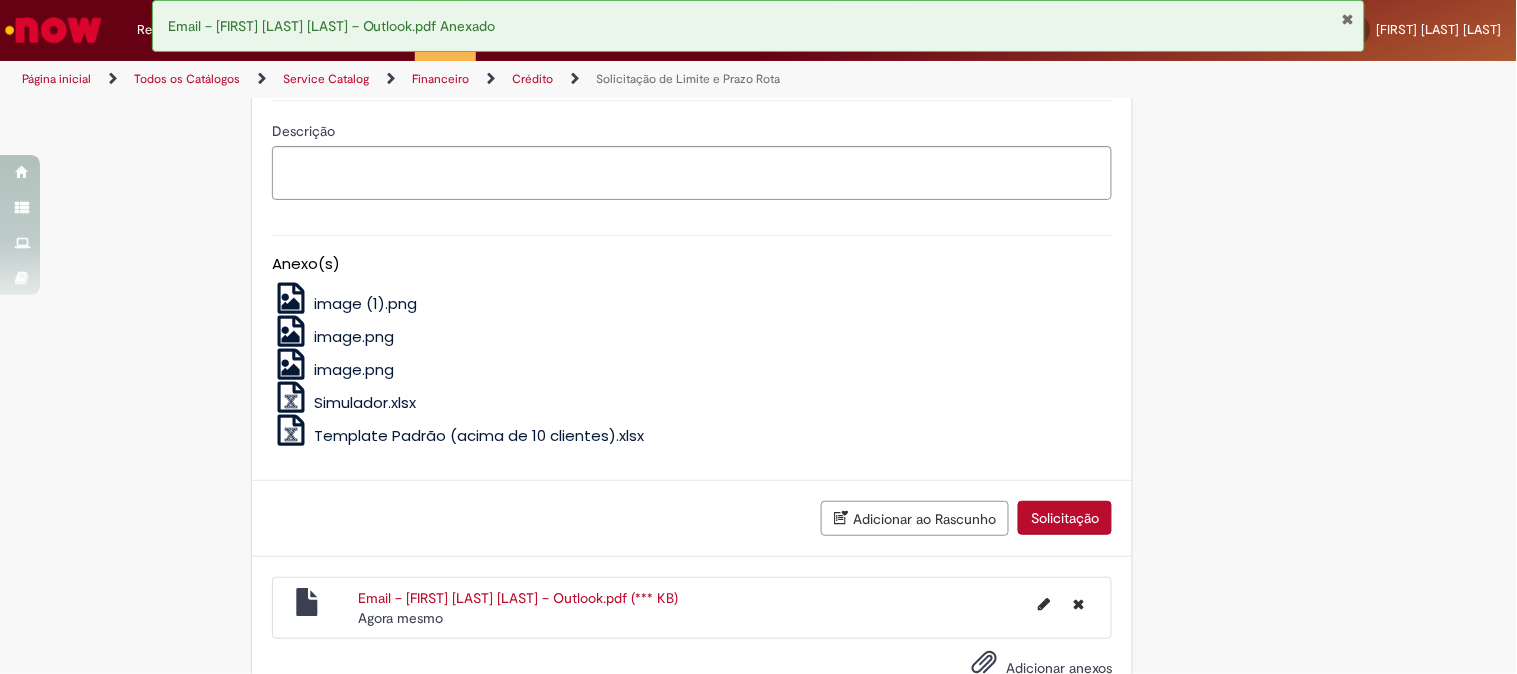 click on "Solicitação" at bounding box center [1065, 518] 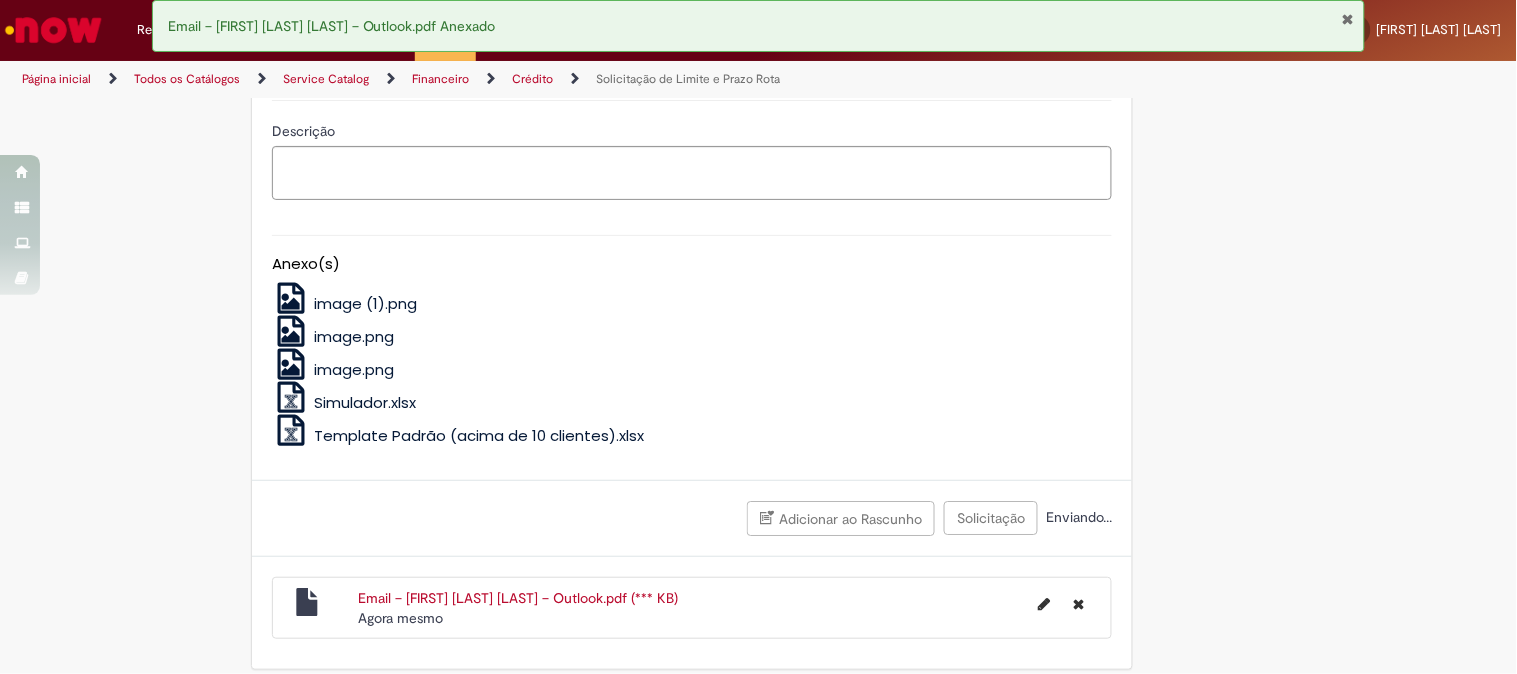 scroll, scrollTop: 1544, scrollLeft: 0, axis: vertical 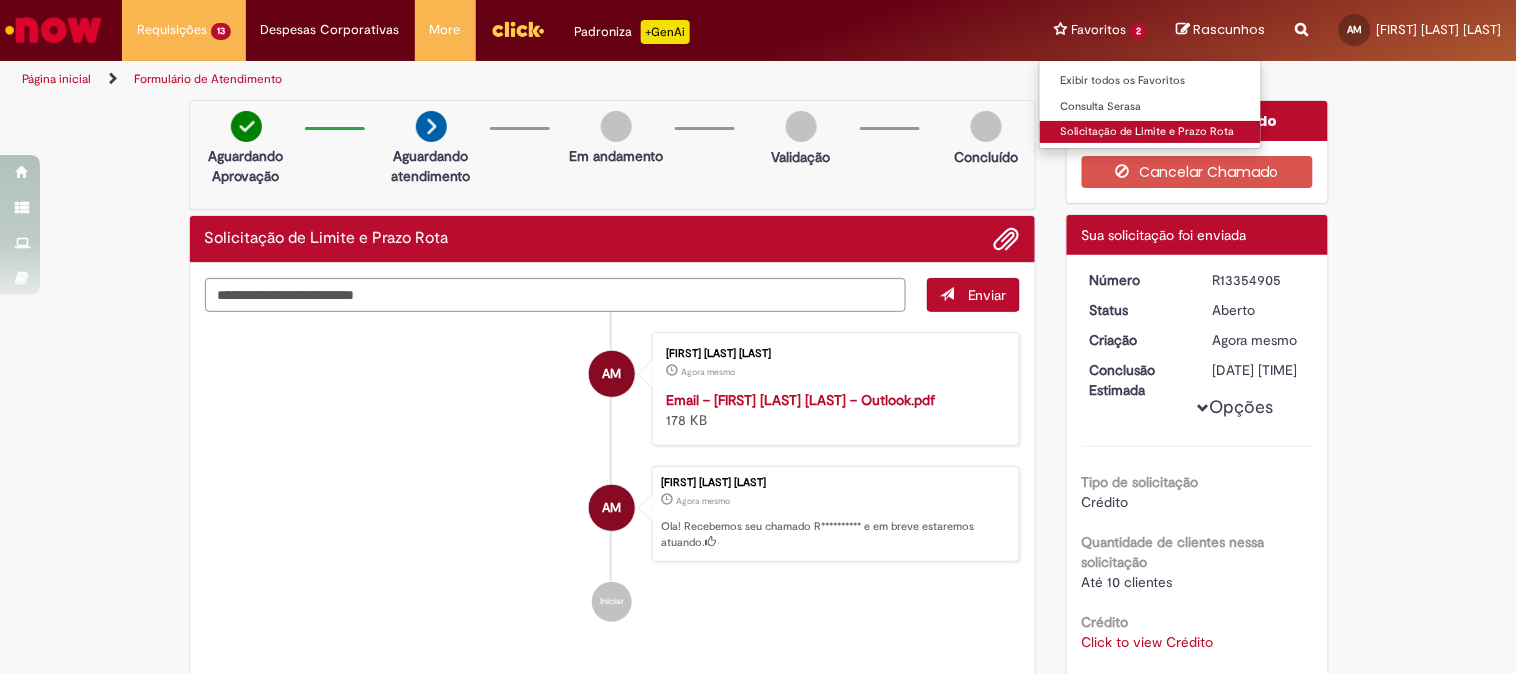 click on "Solicitação de Limite e Prazo Rota" at bounding box center (1150, 132) 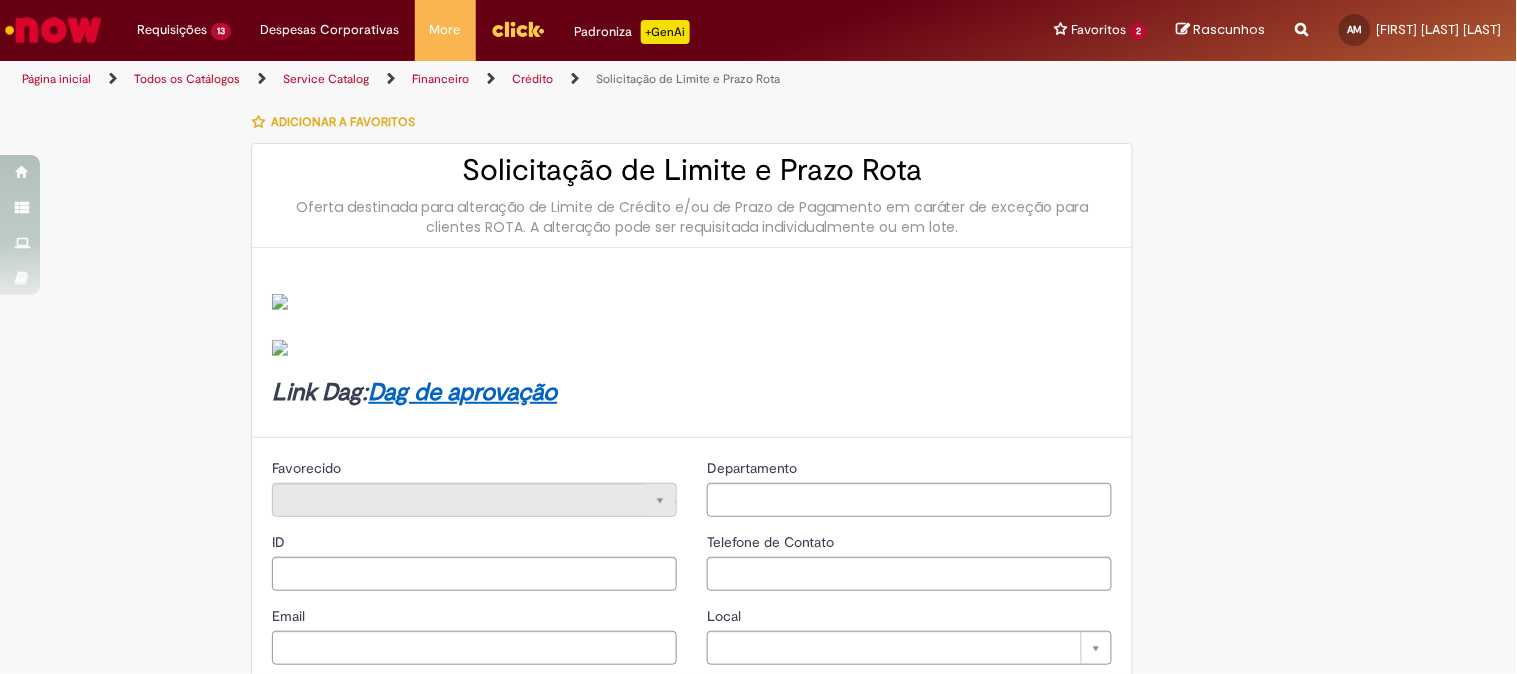 type on "********" 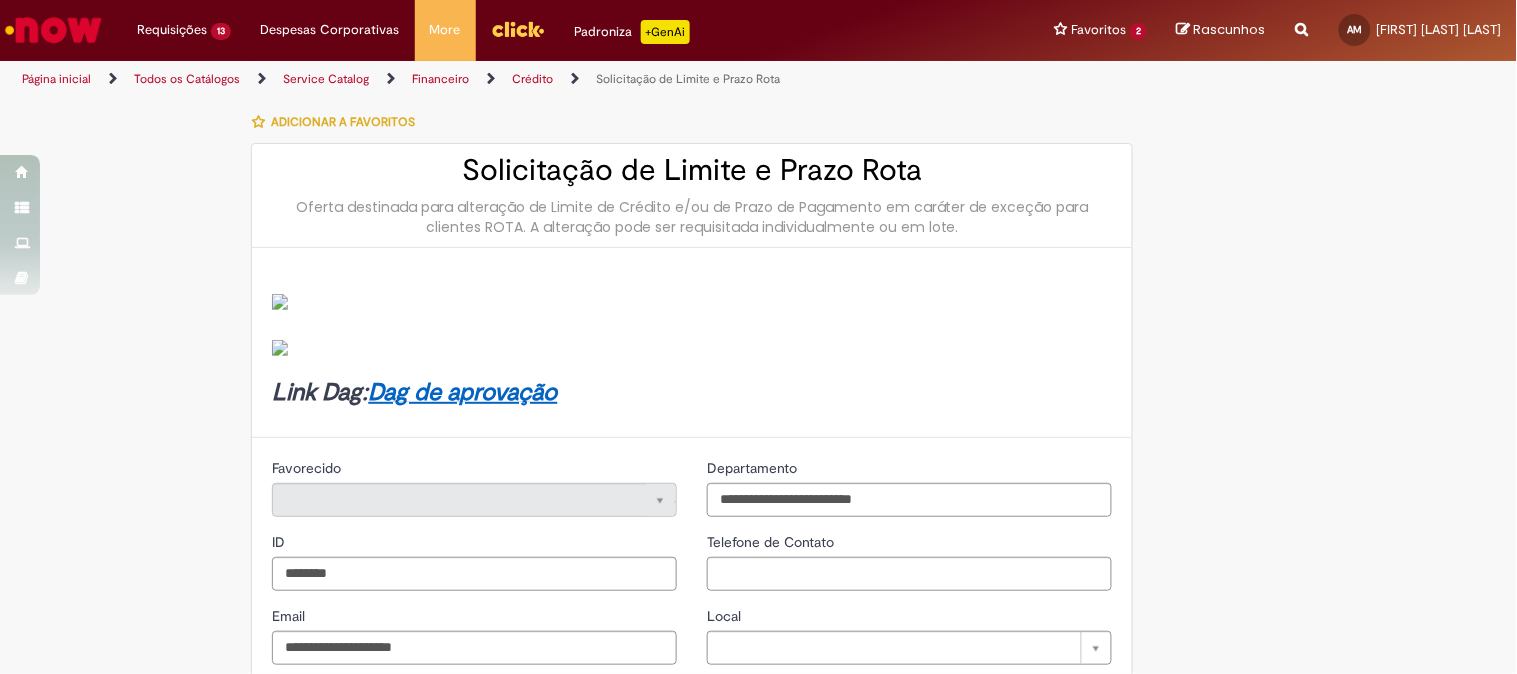 type on "**********" 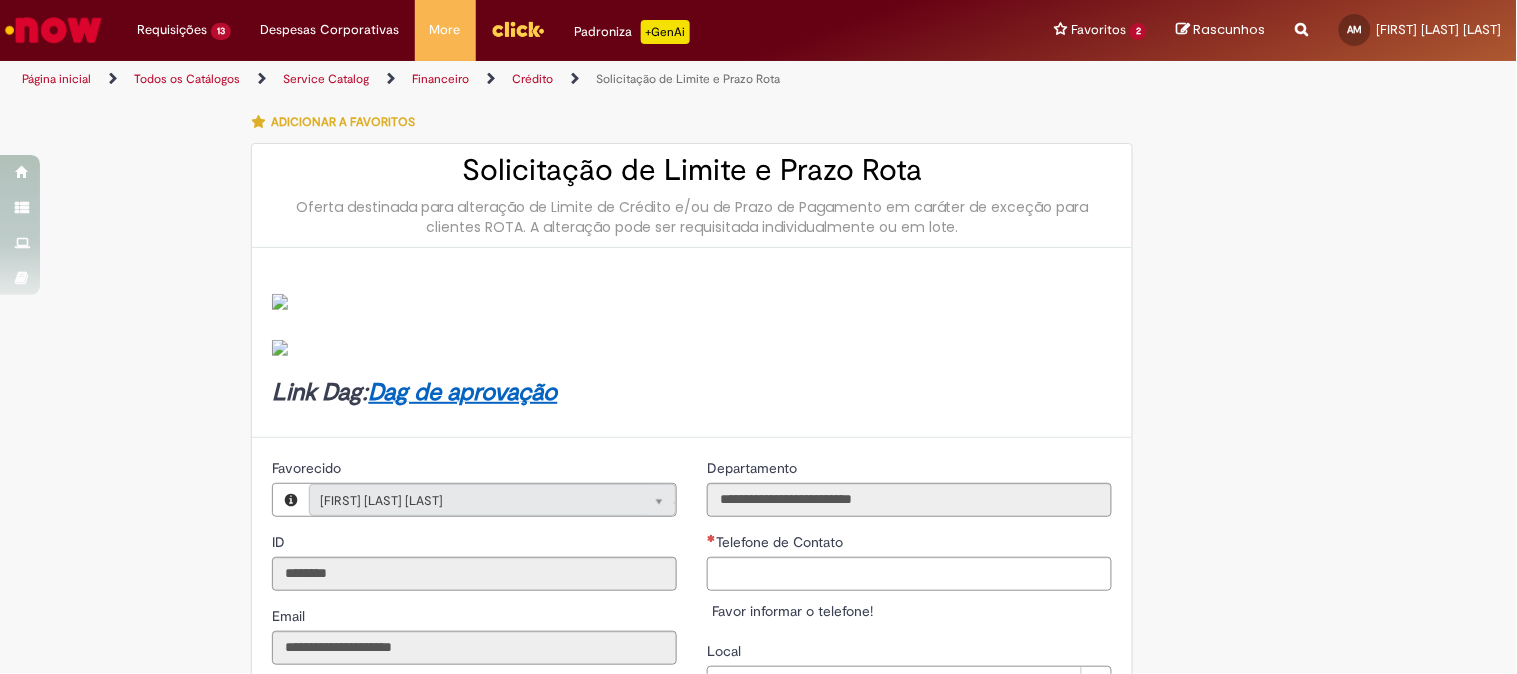 type on "**********" 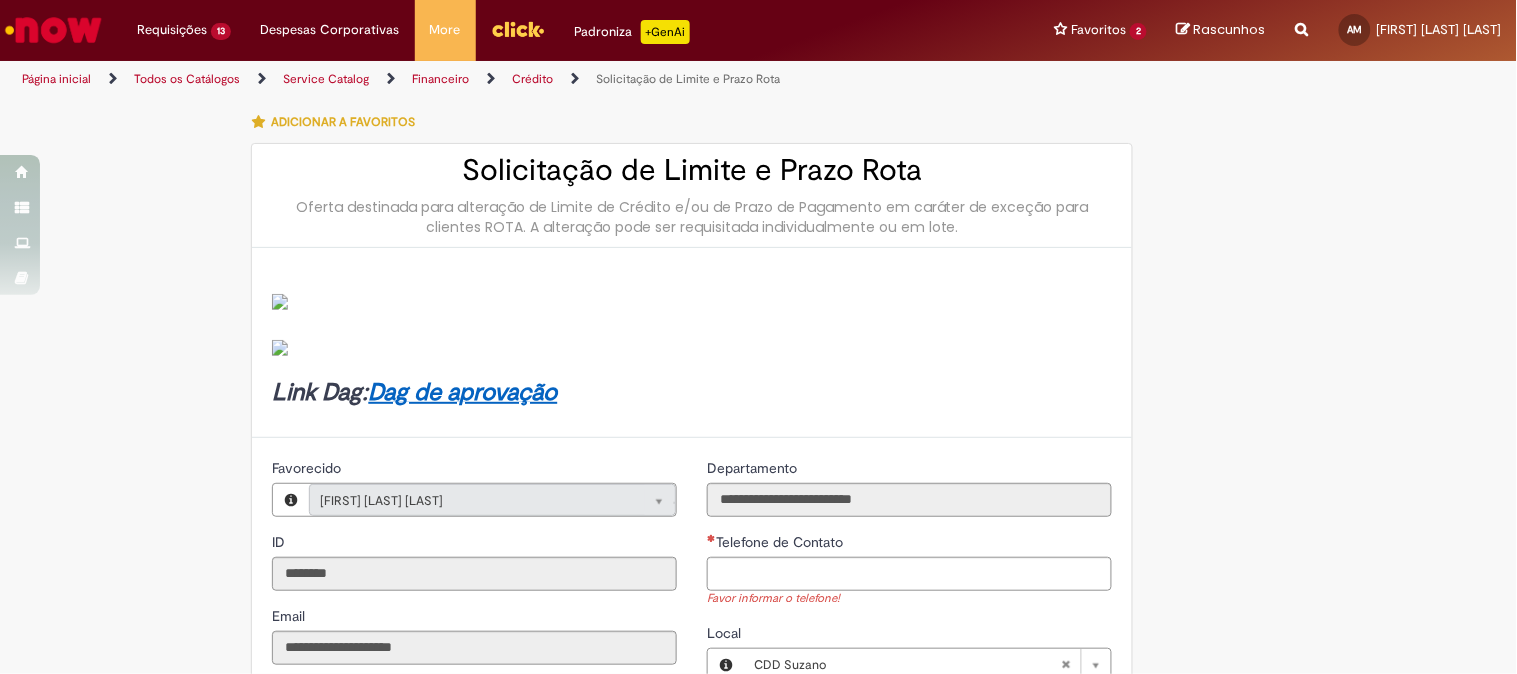 scroll, scrollTop: 111, scrollLeft: 0, axis: vertical 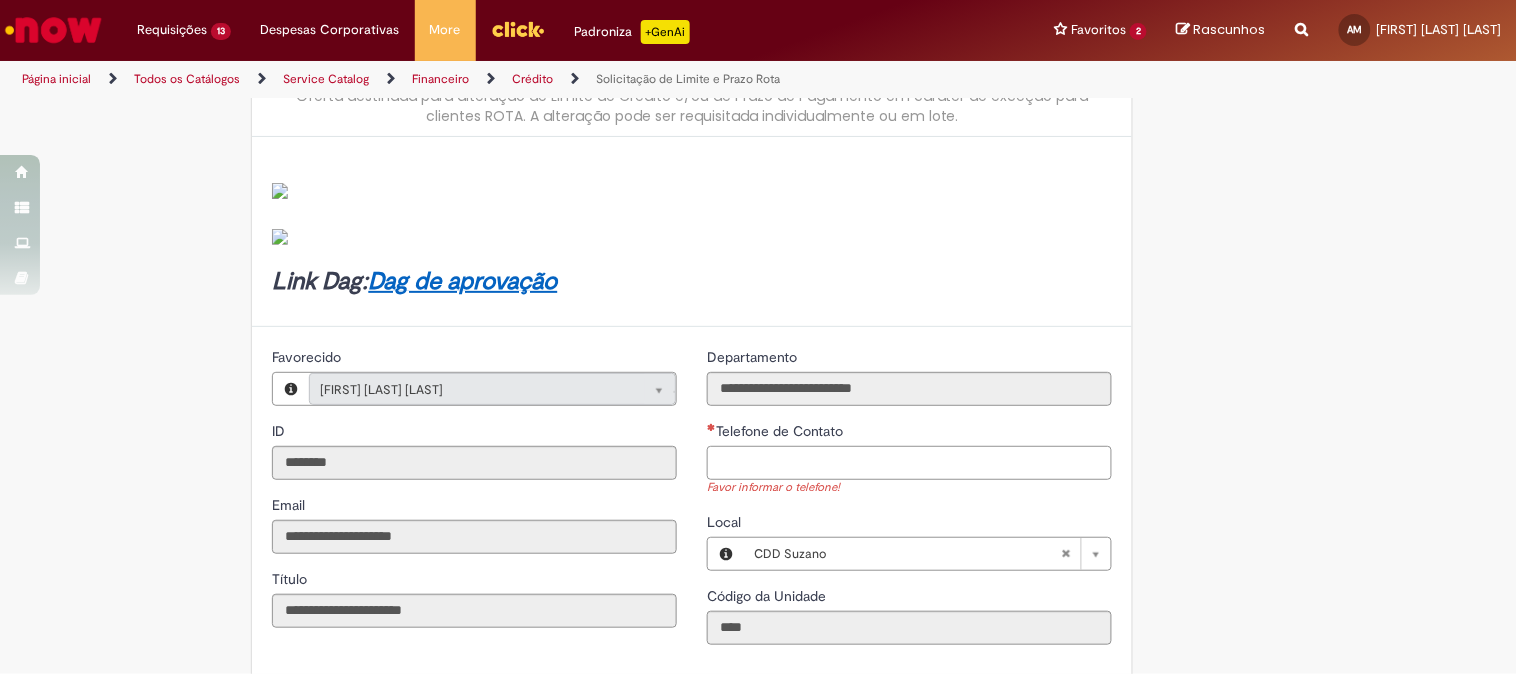 click on "Telefone de Contato" at bounding box center (909, 463) 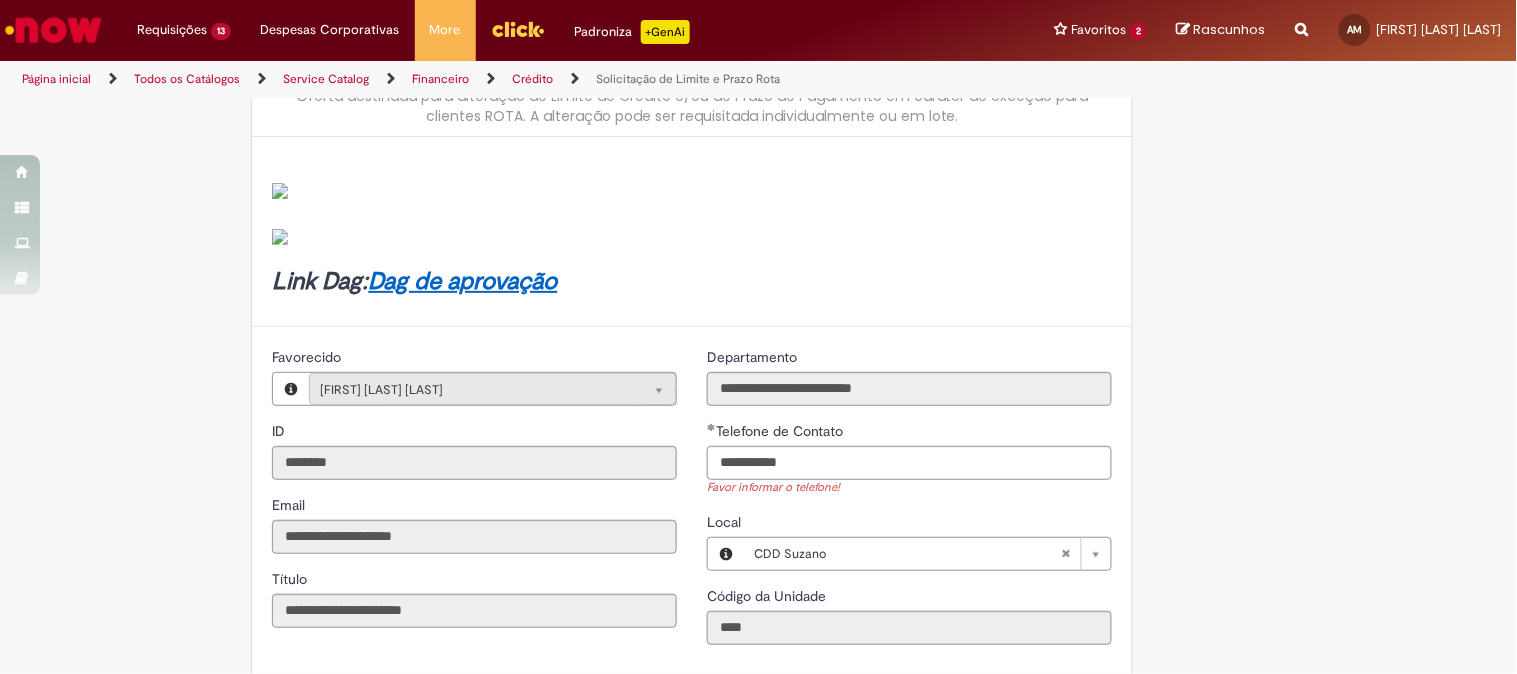 type on "**********" 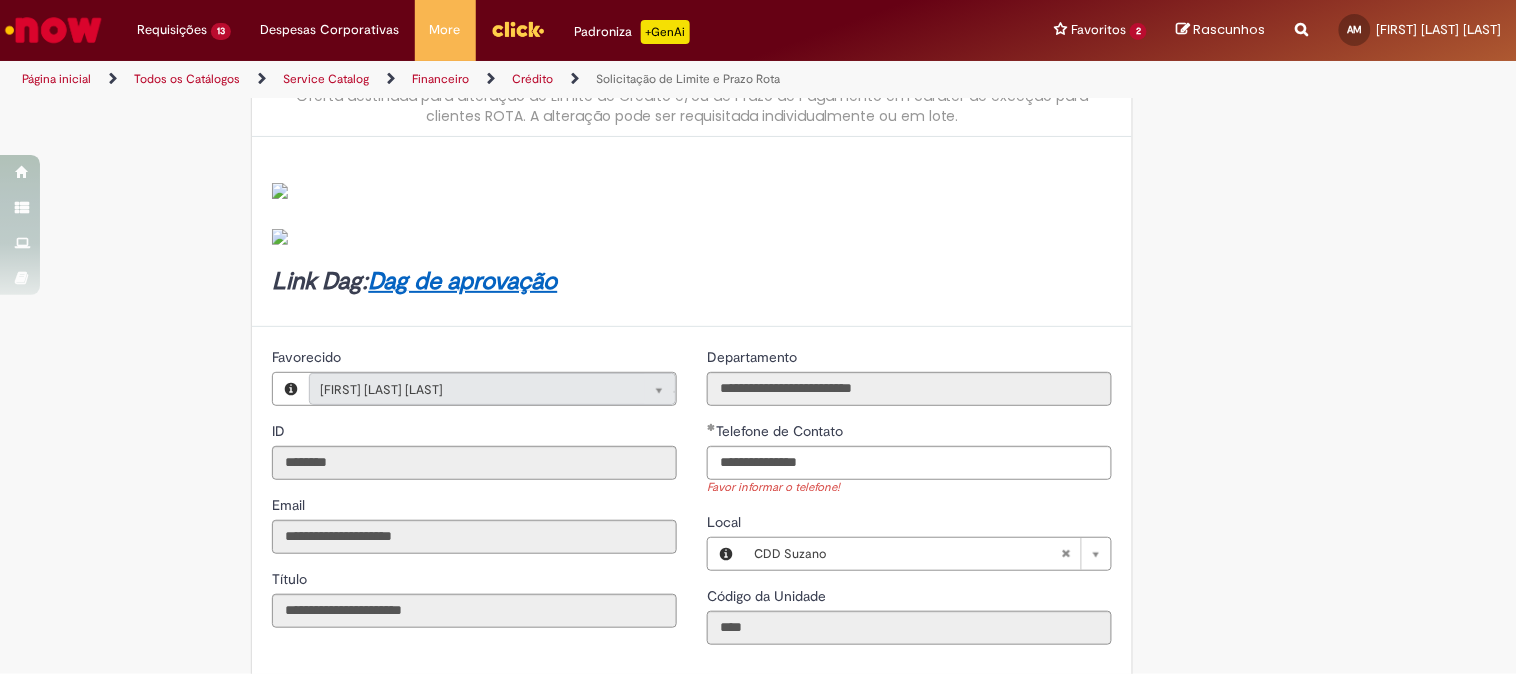click on "**********" at bounding box center [759, 705] 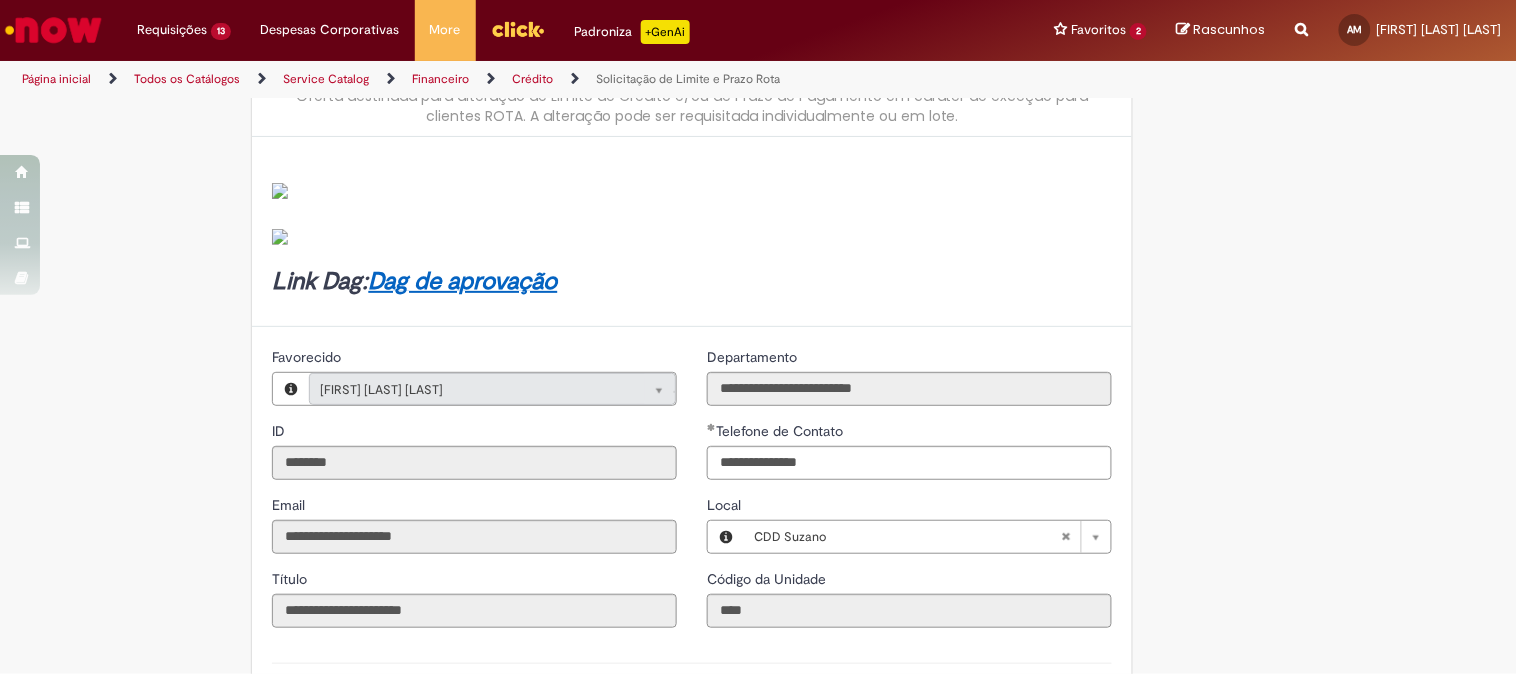 scroll, scrollTop: 444, scrollLeft: 0, axis: vertical 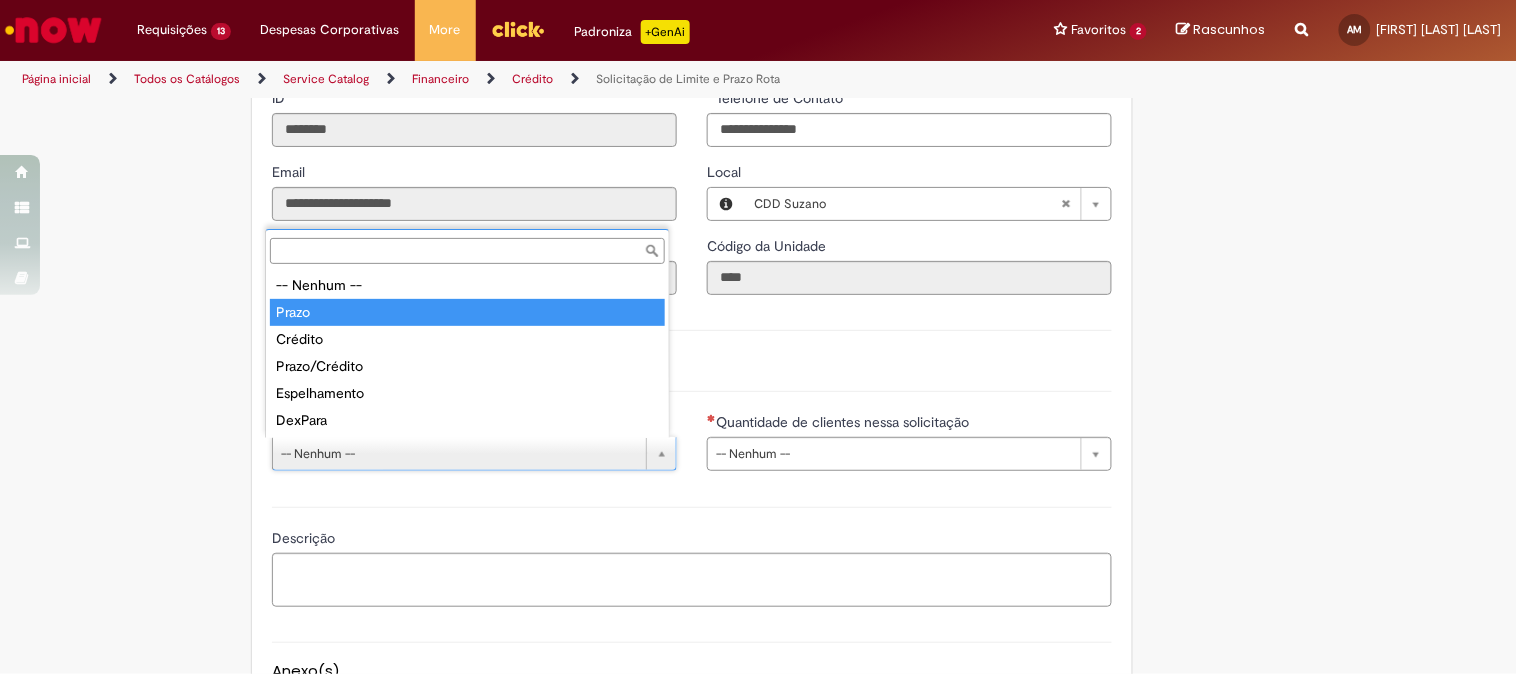 type on "*****" 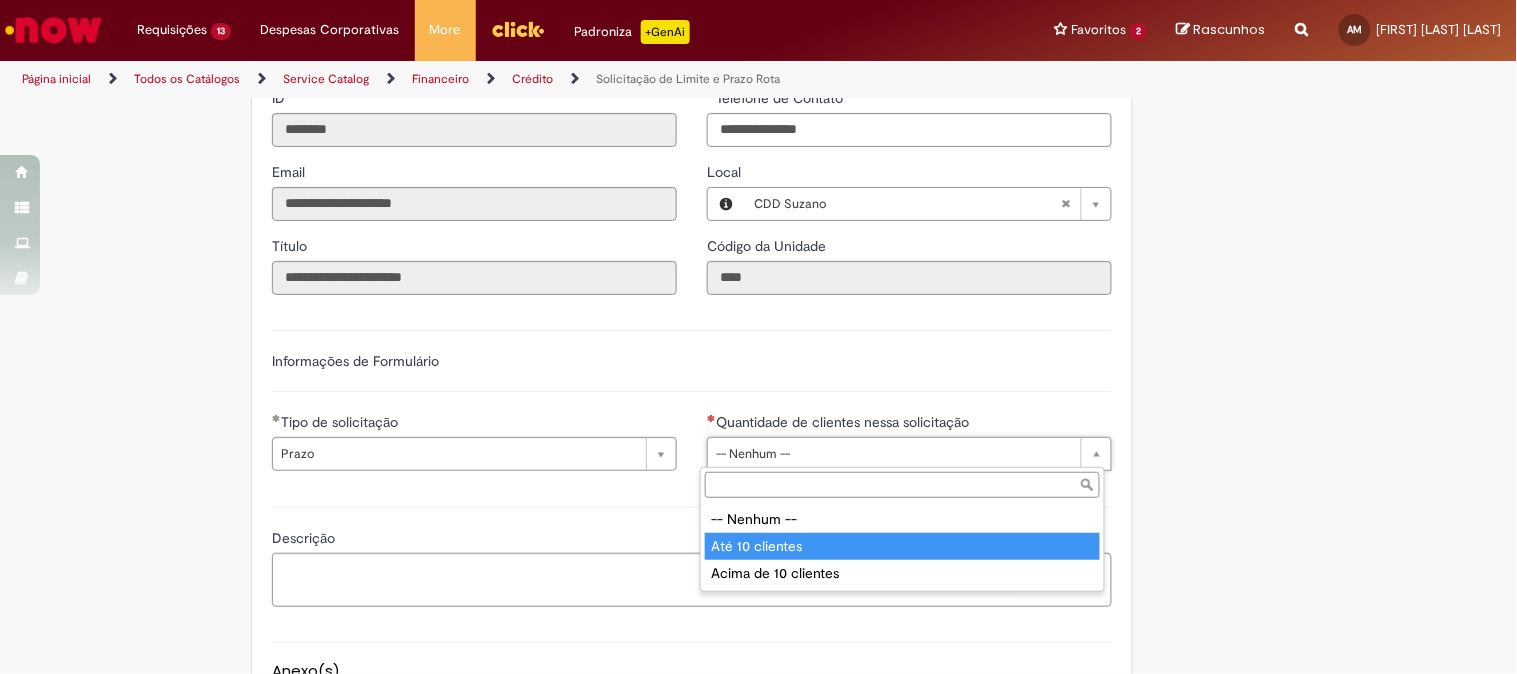 type on "**********" 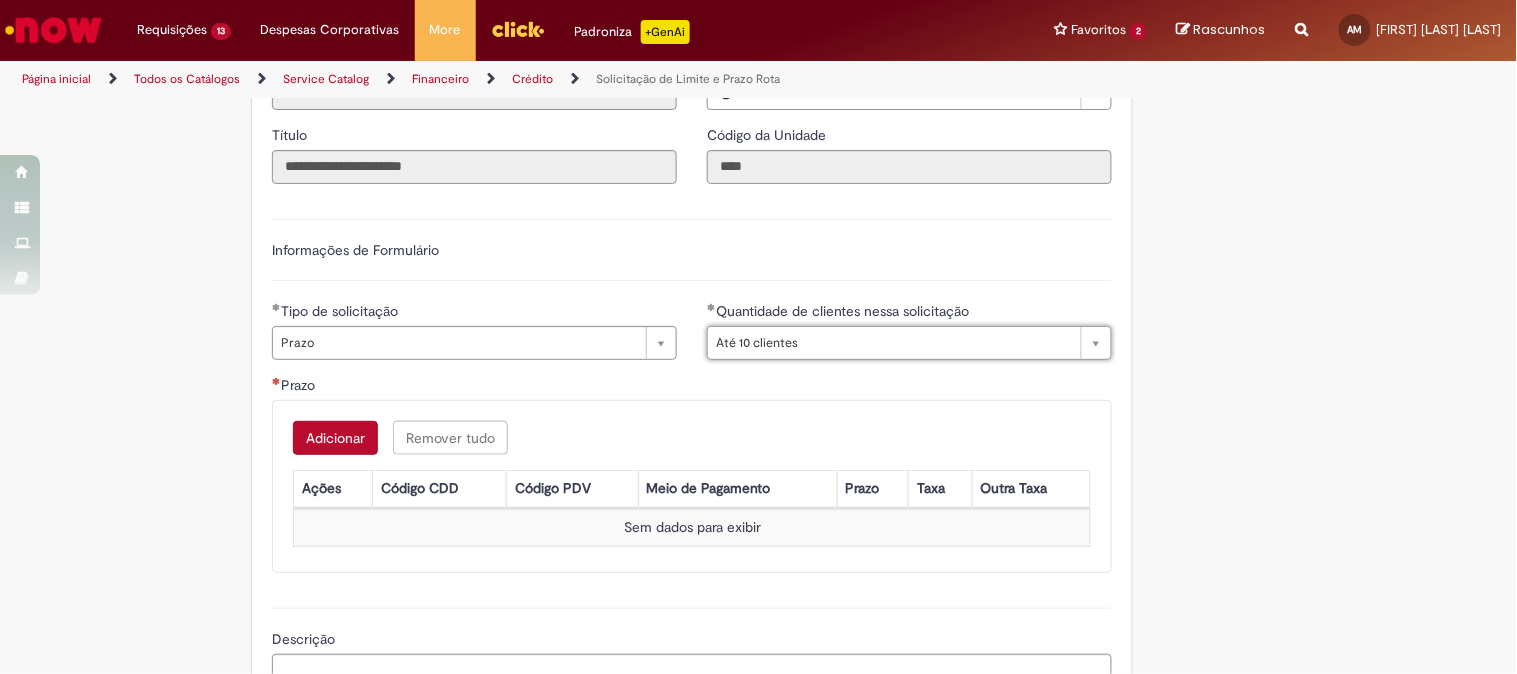 scroll, scrollTop: 666, scrollLeft: 0, axis: vertical 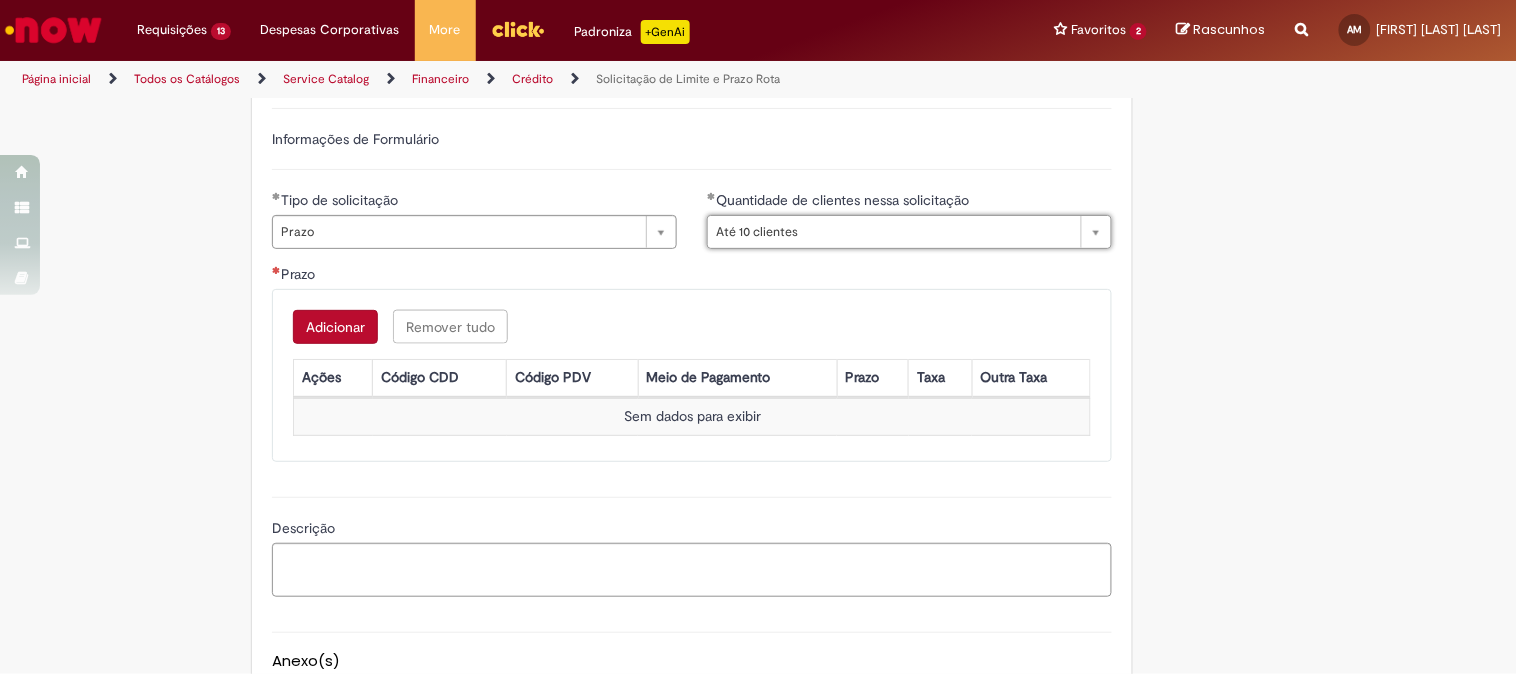 click on "Adicionar" at bounding box center (335, 327) 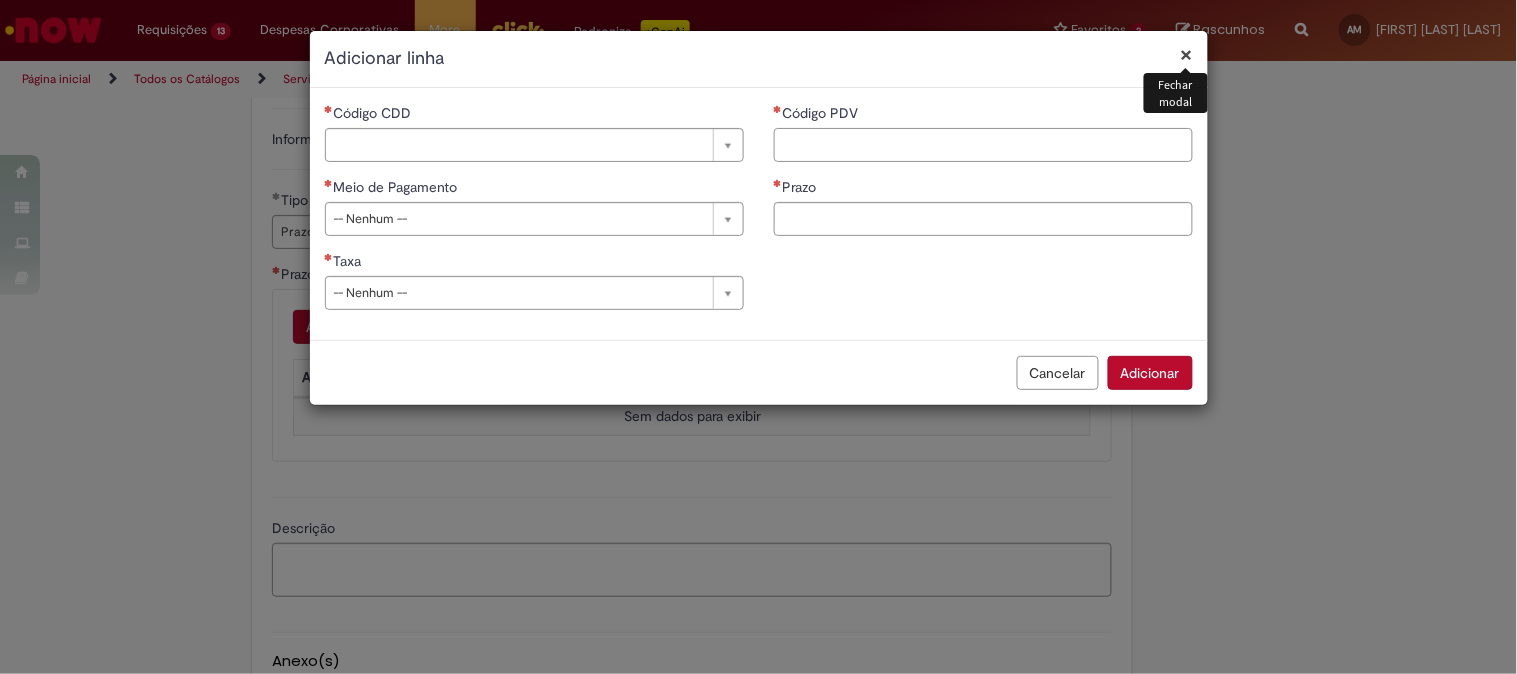 click on "Código PDV" at bounding box center [983, 145] 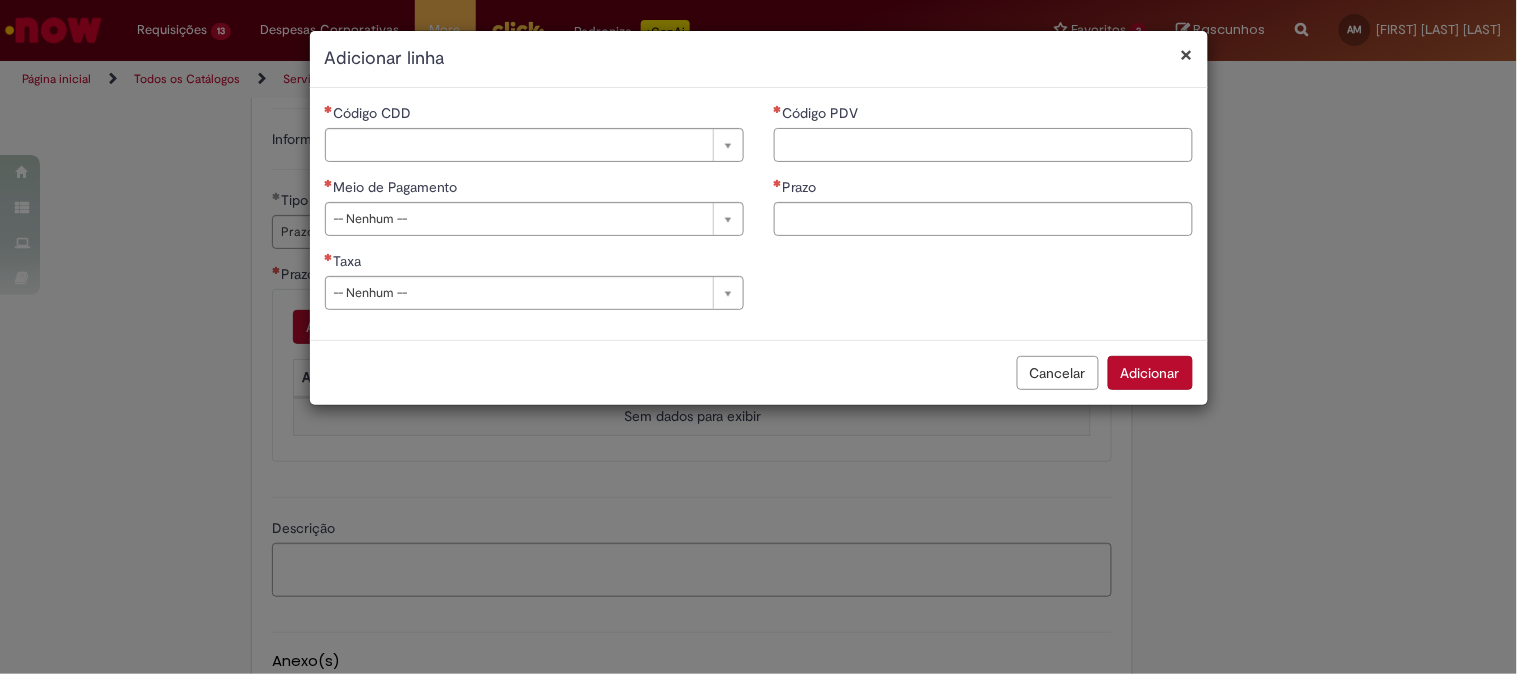paste on "*****" 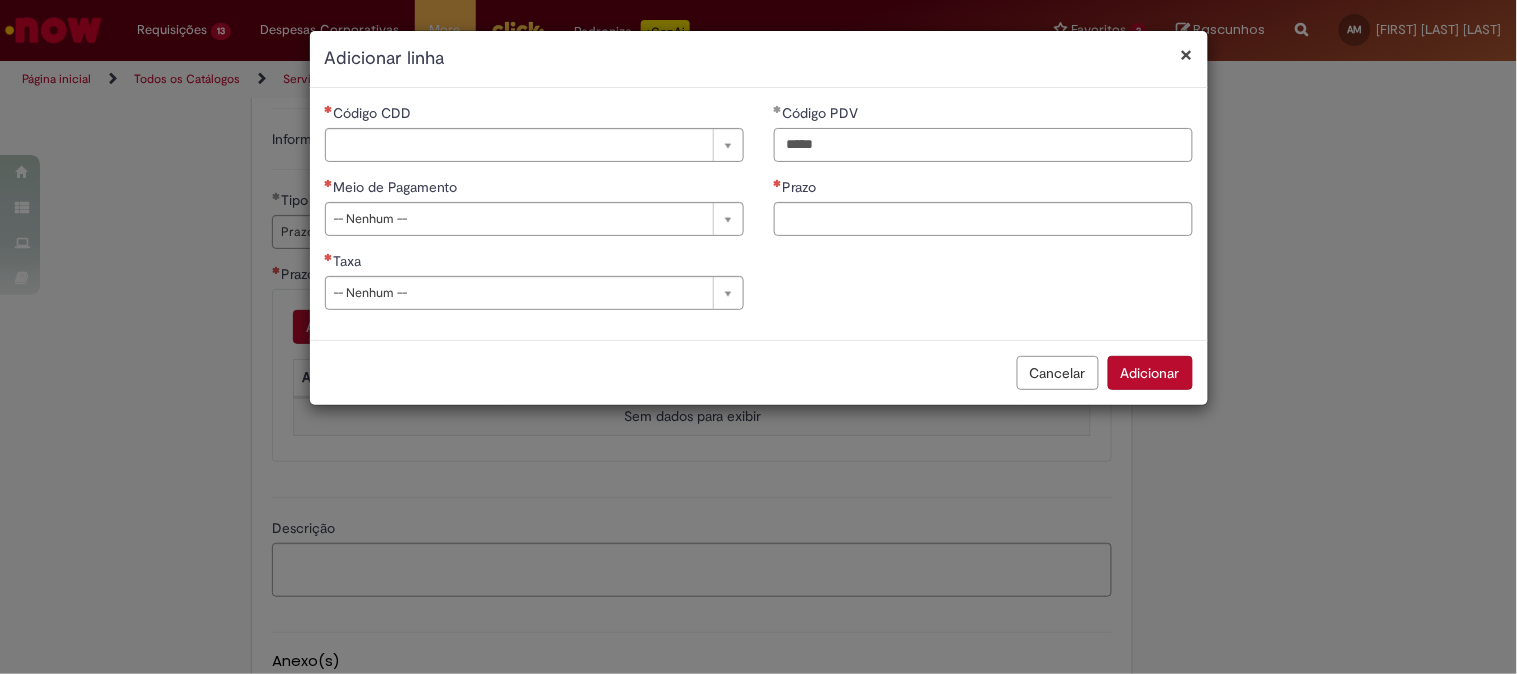 type on "*****" 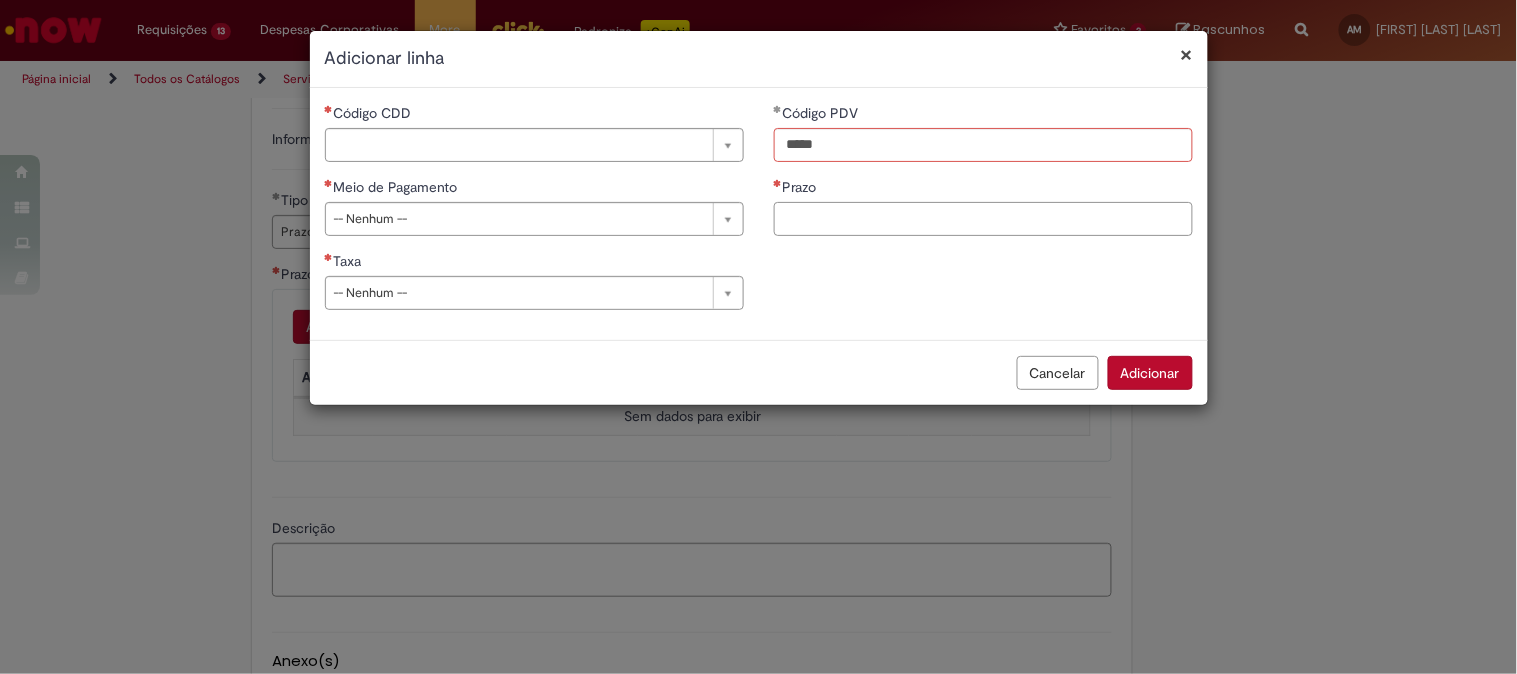 click on "Prazo" at bounding box center (983, 219) 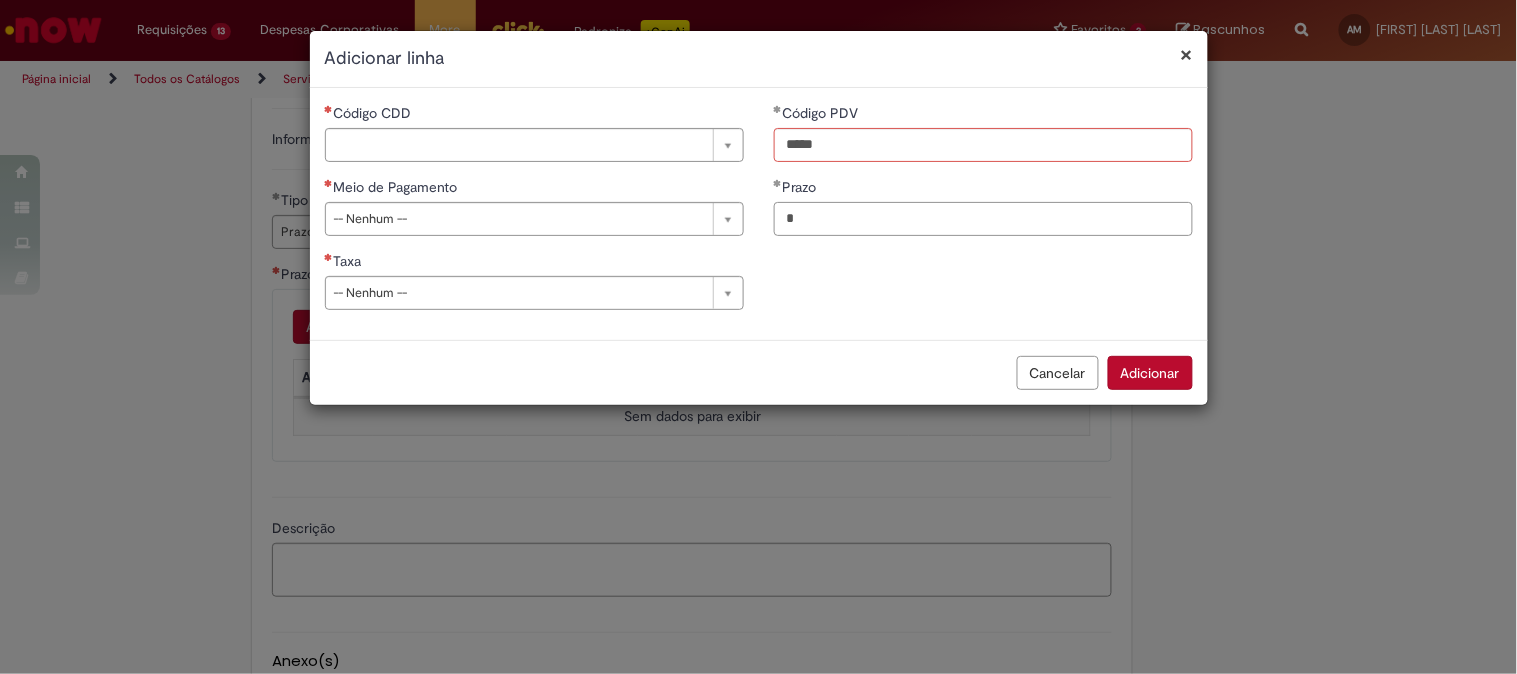 type on "*" 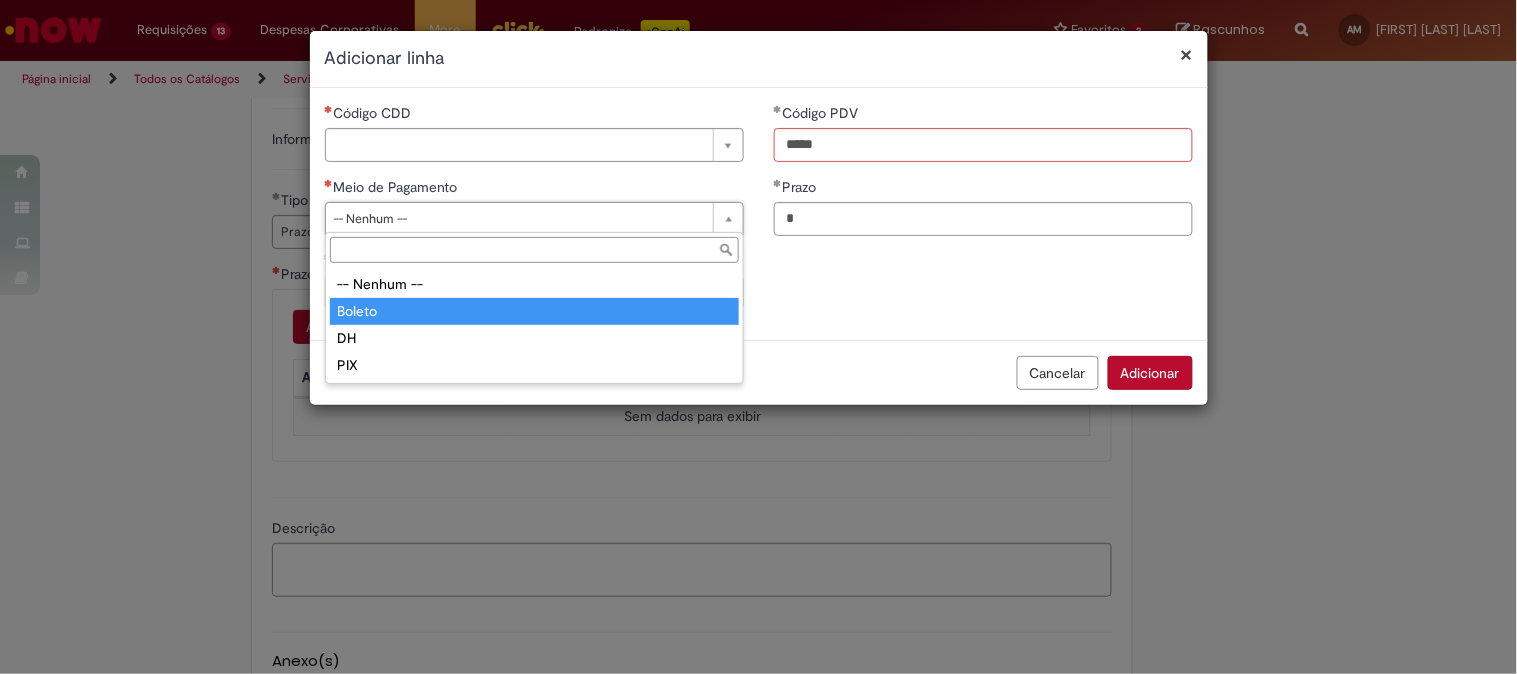 type on "******" 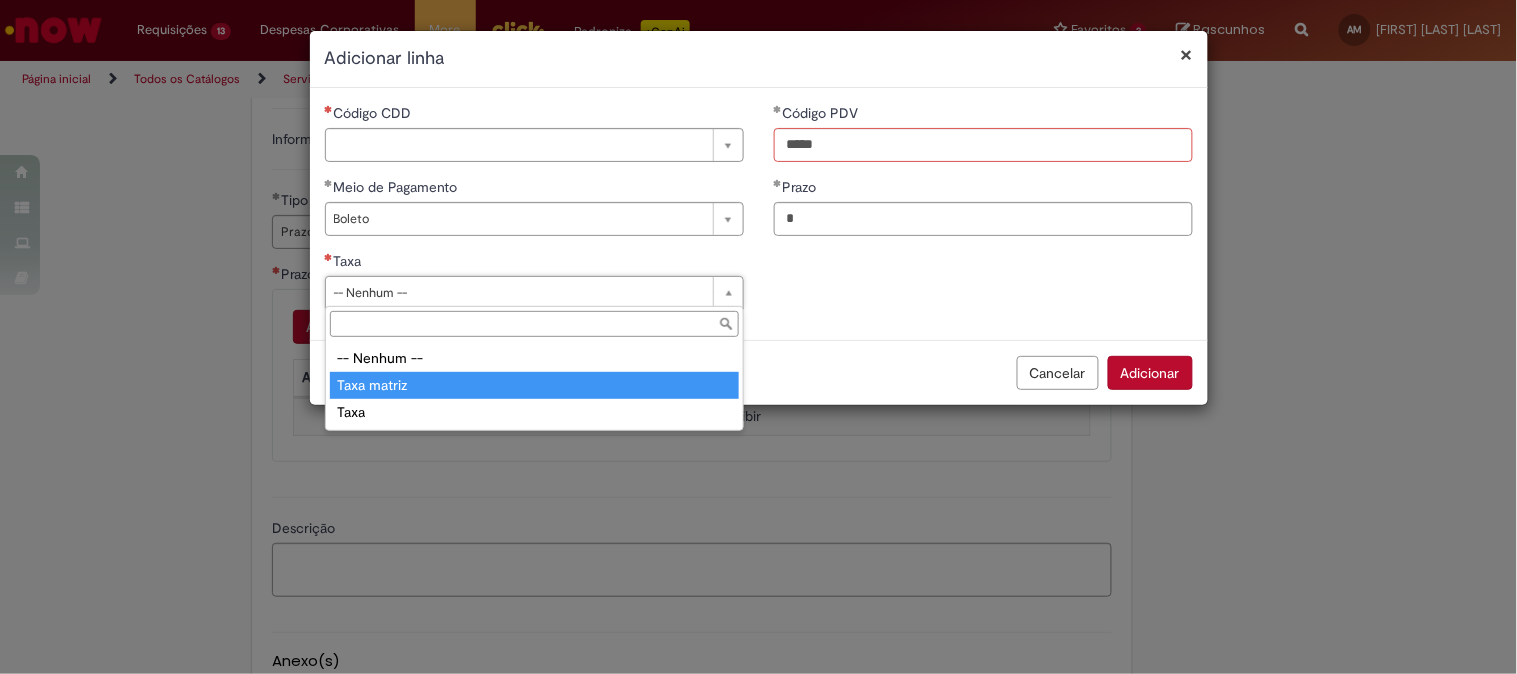 type on "**********" 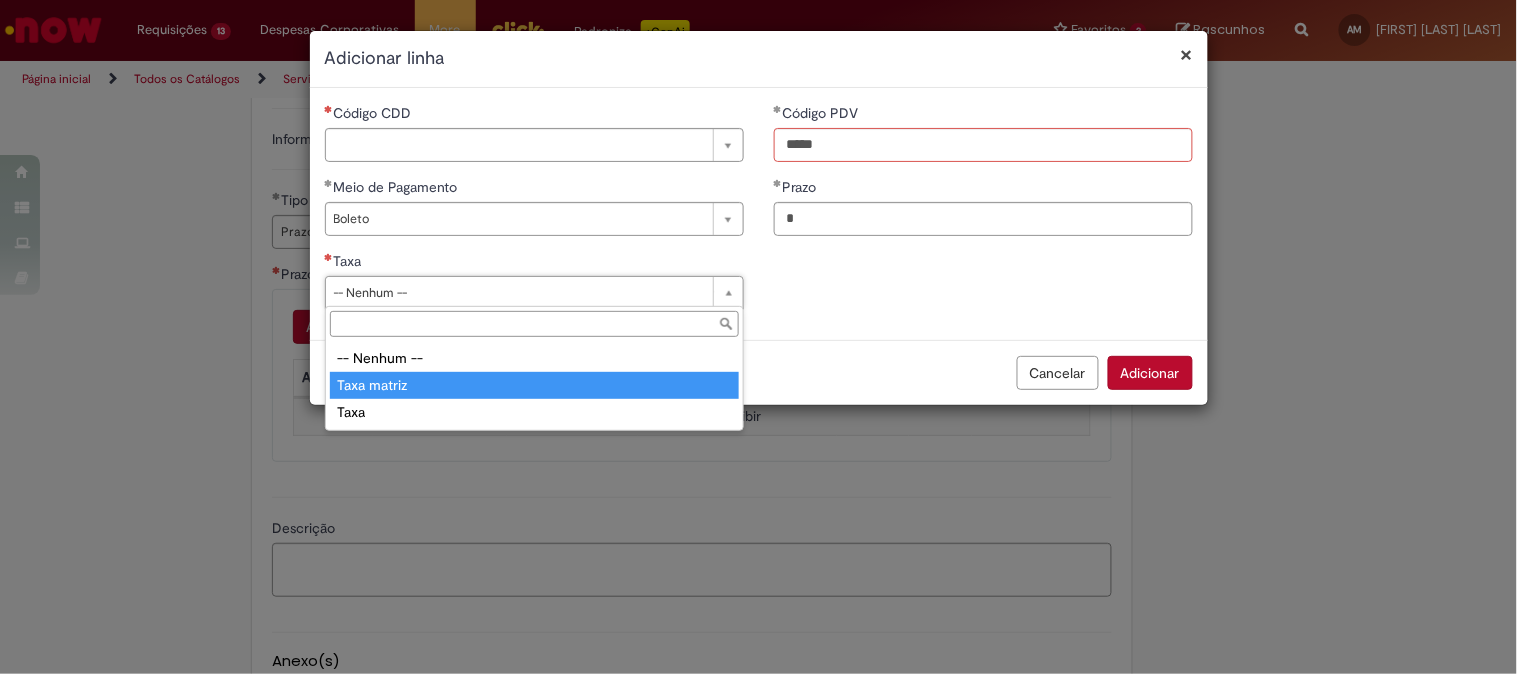 select on "**********" 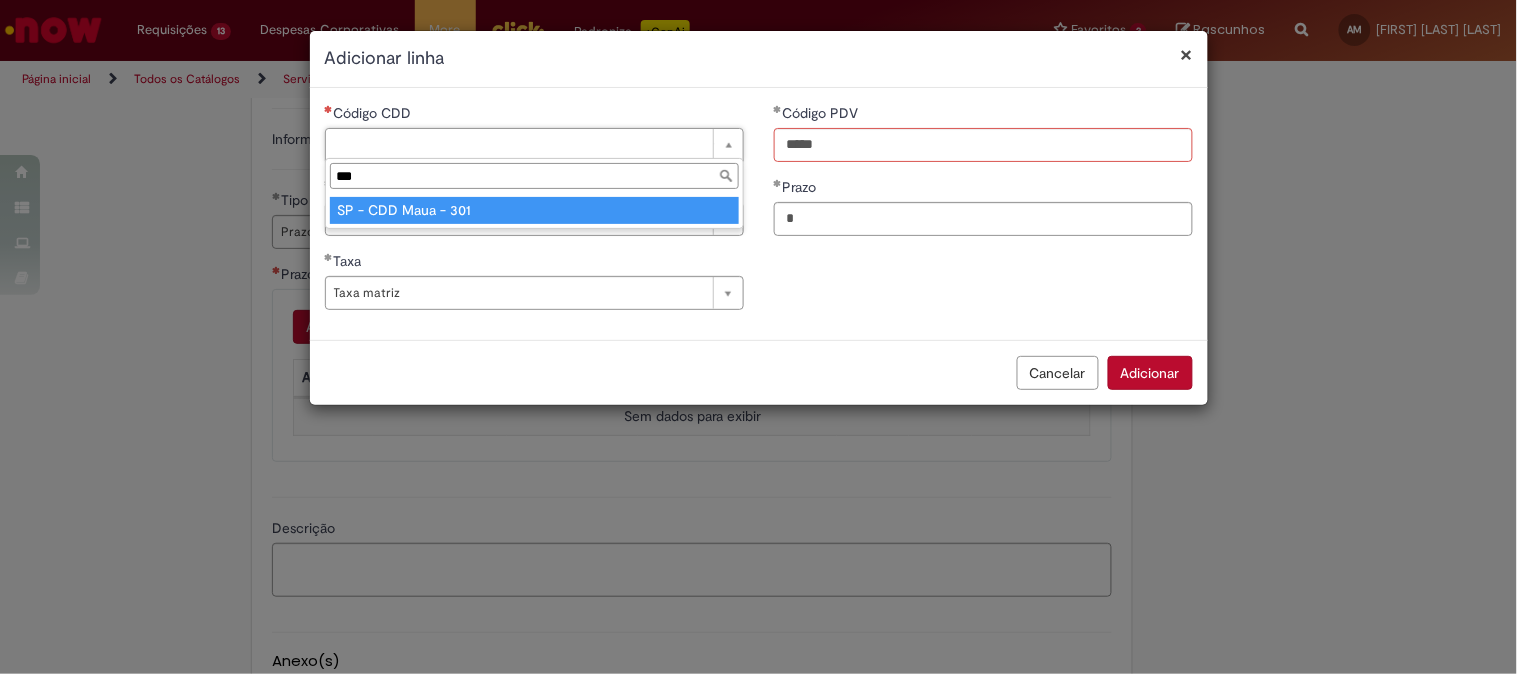 type on "***" 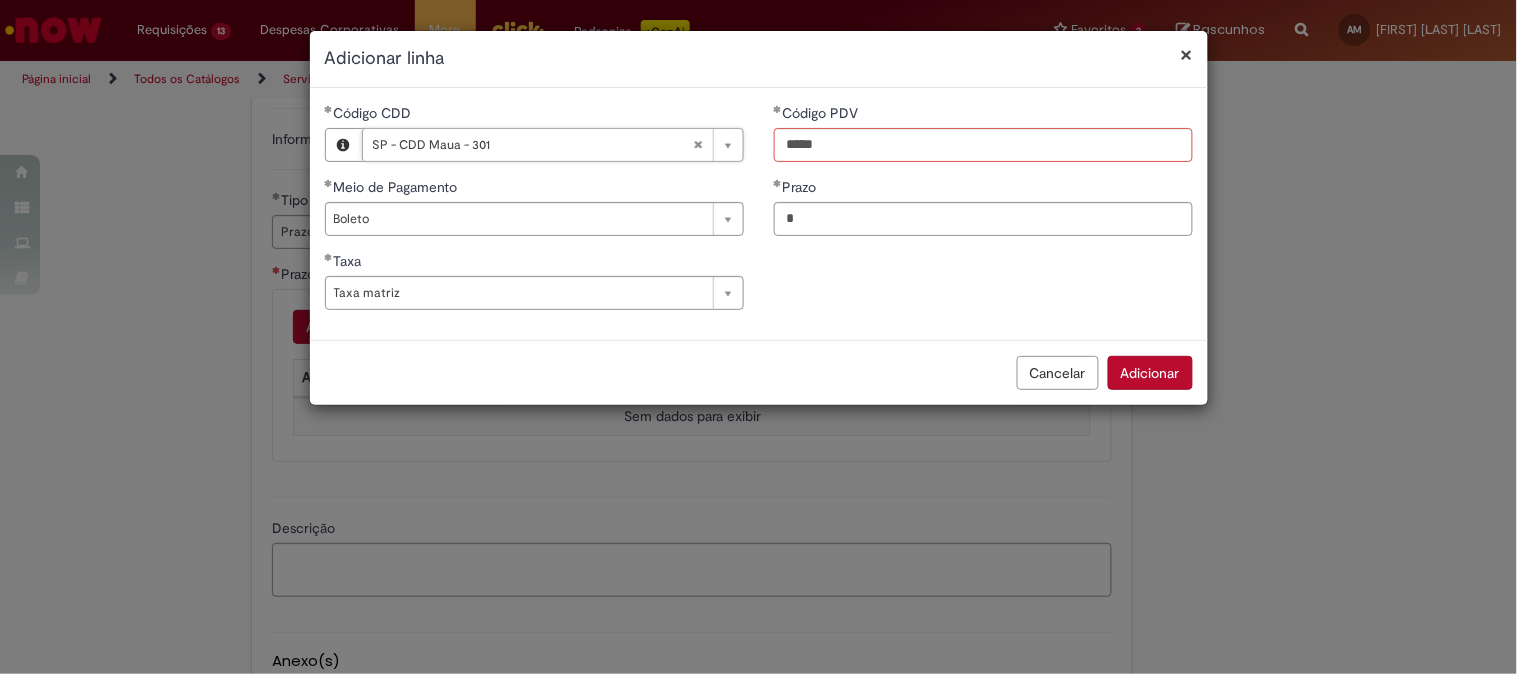 click on "Adicionar" at bounding box center (1150, 373) 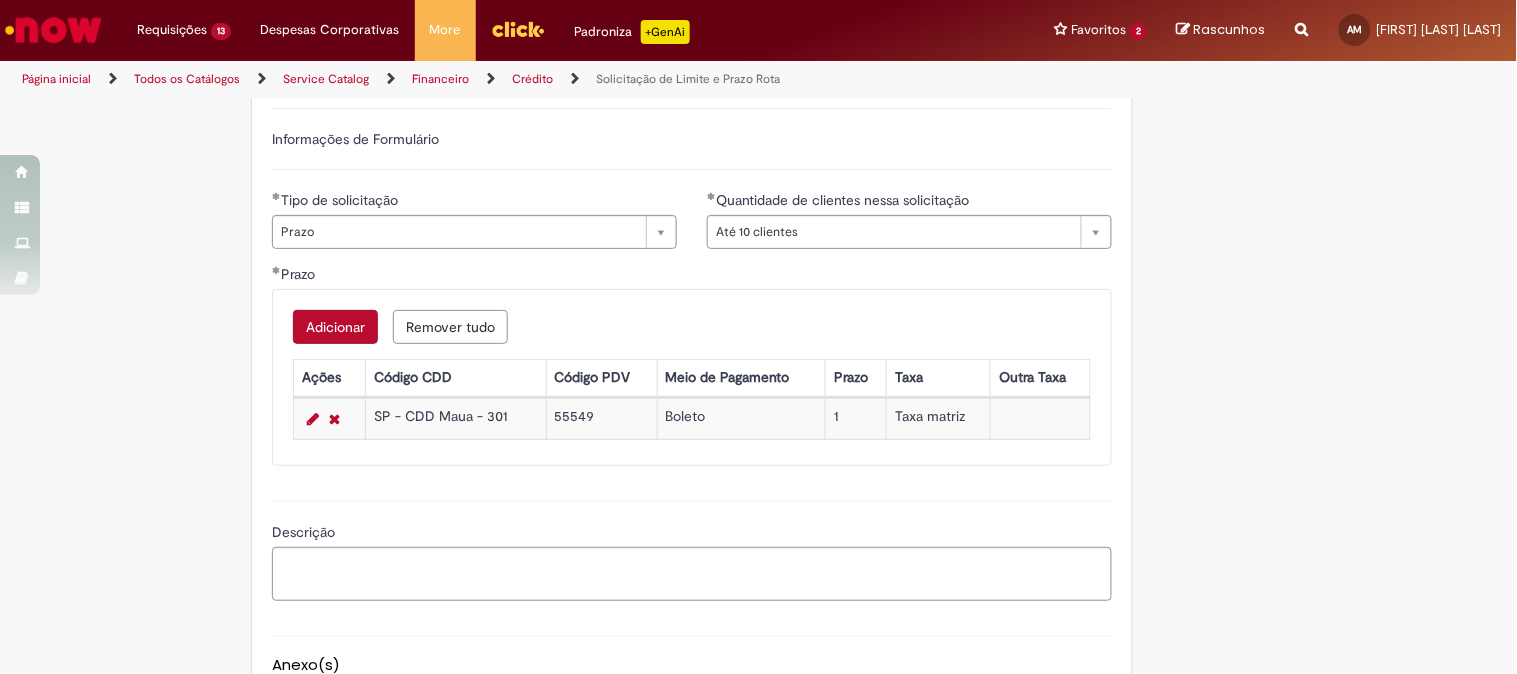 click on "Adicionar" at bounding box center [335, 327] 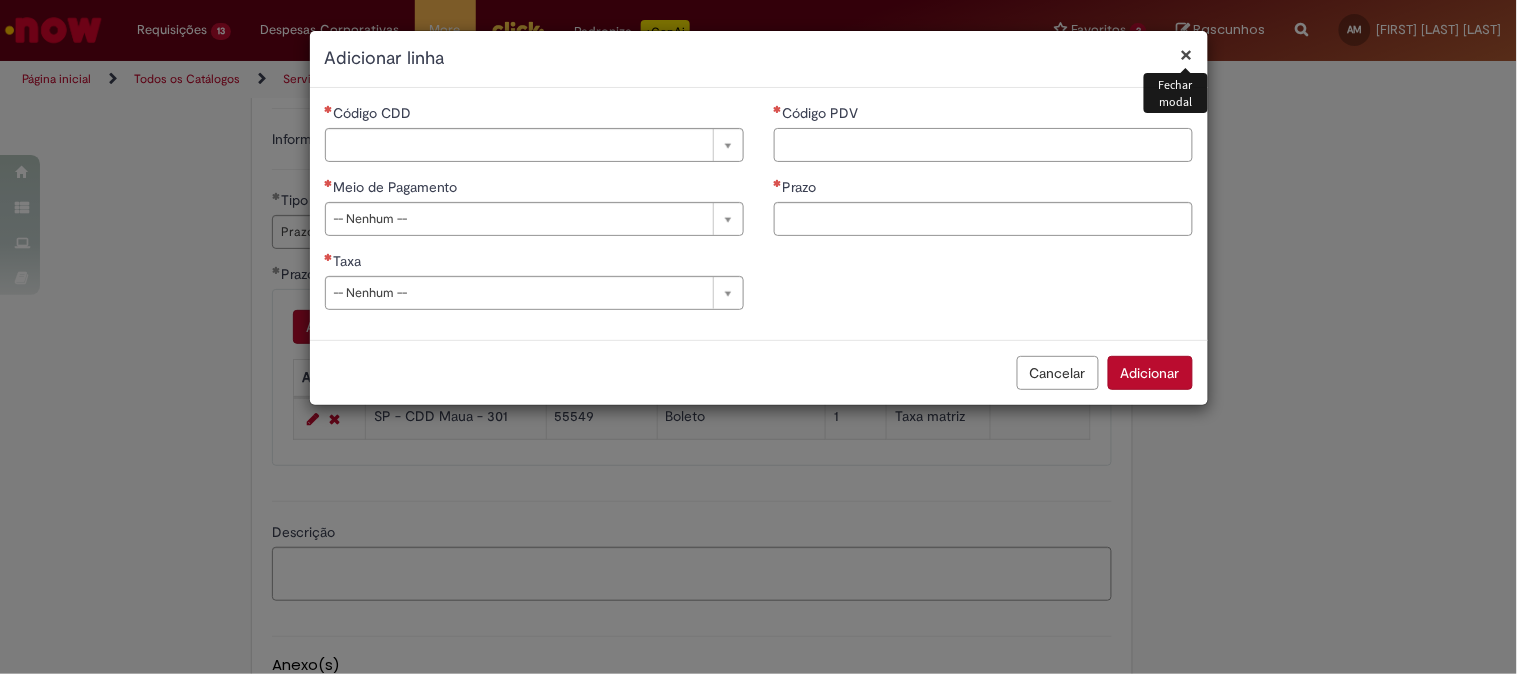 click on "Código PDV" at bounding box center (983, 145) 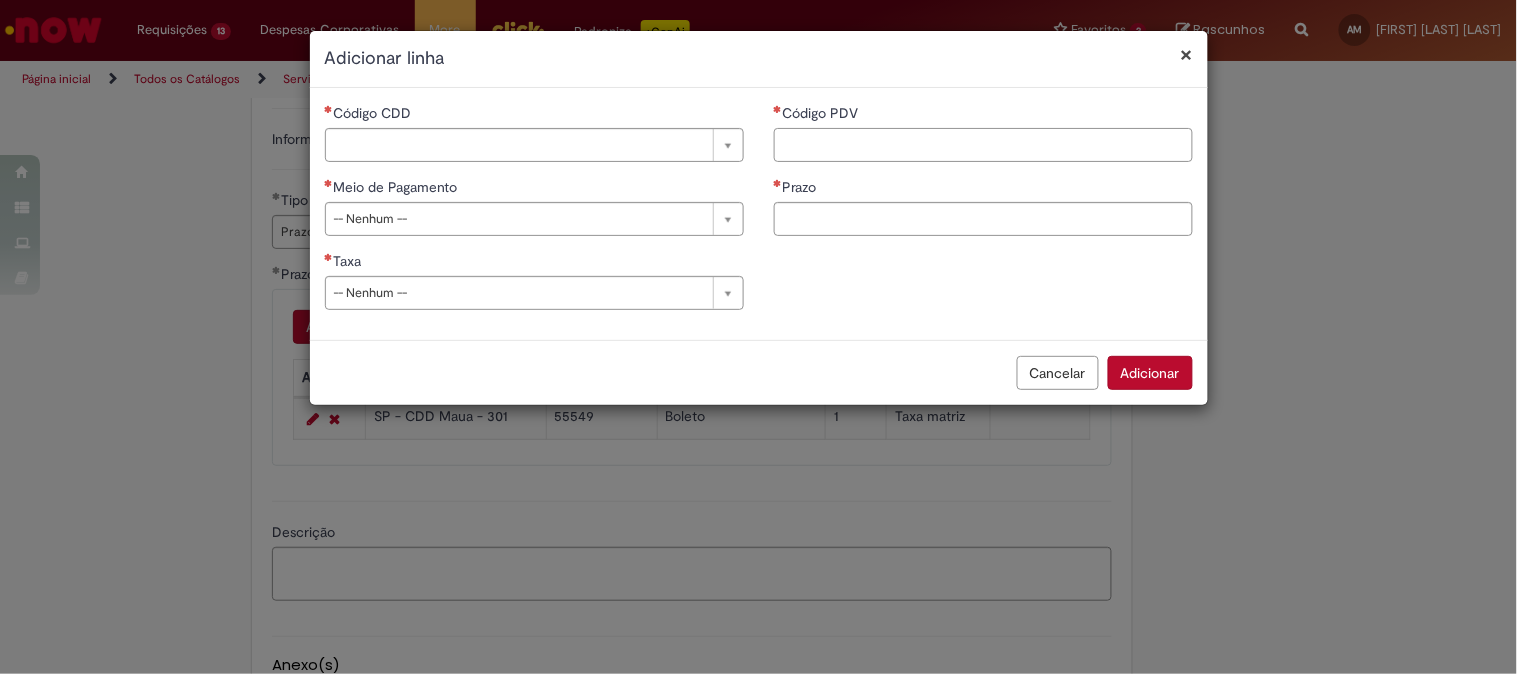 paste on "*****" 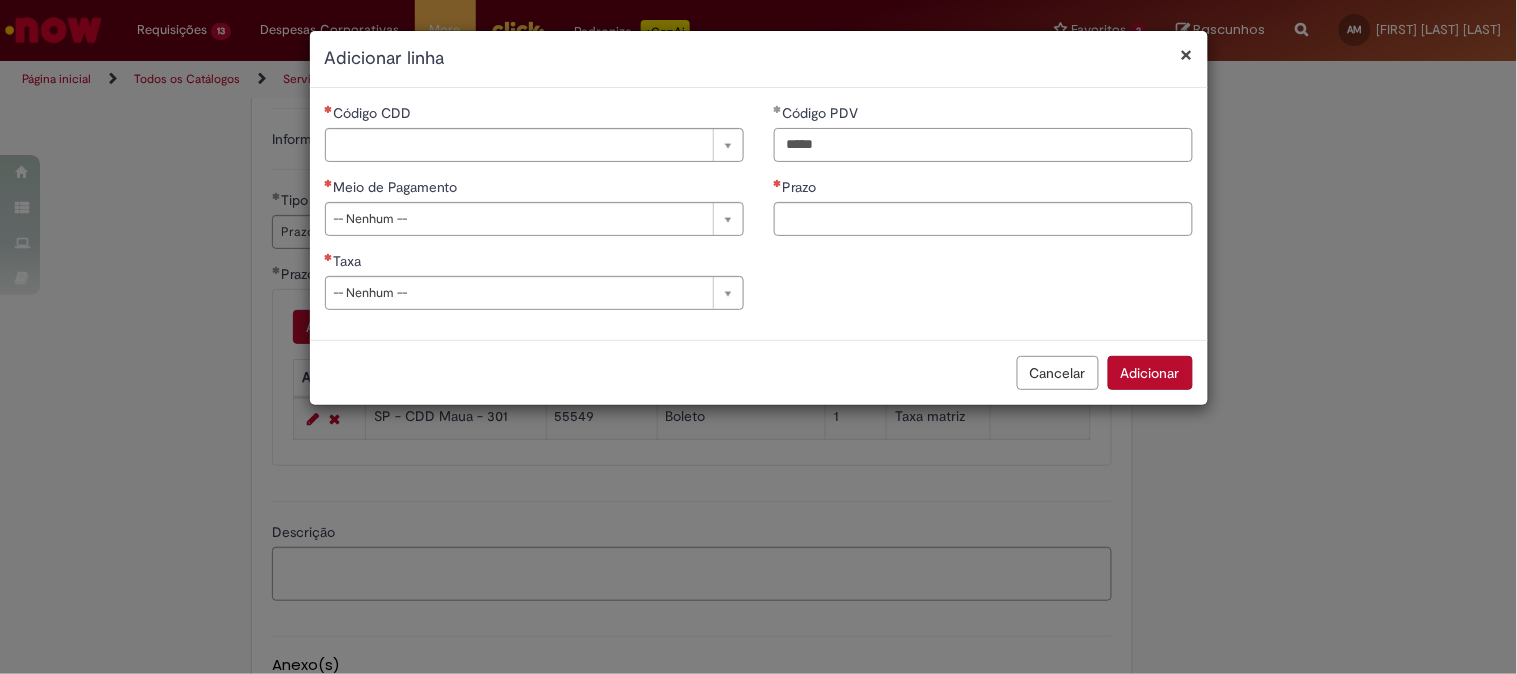 type on "*****" 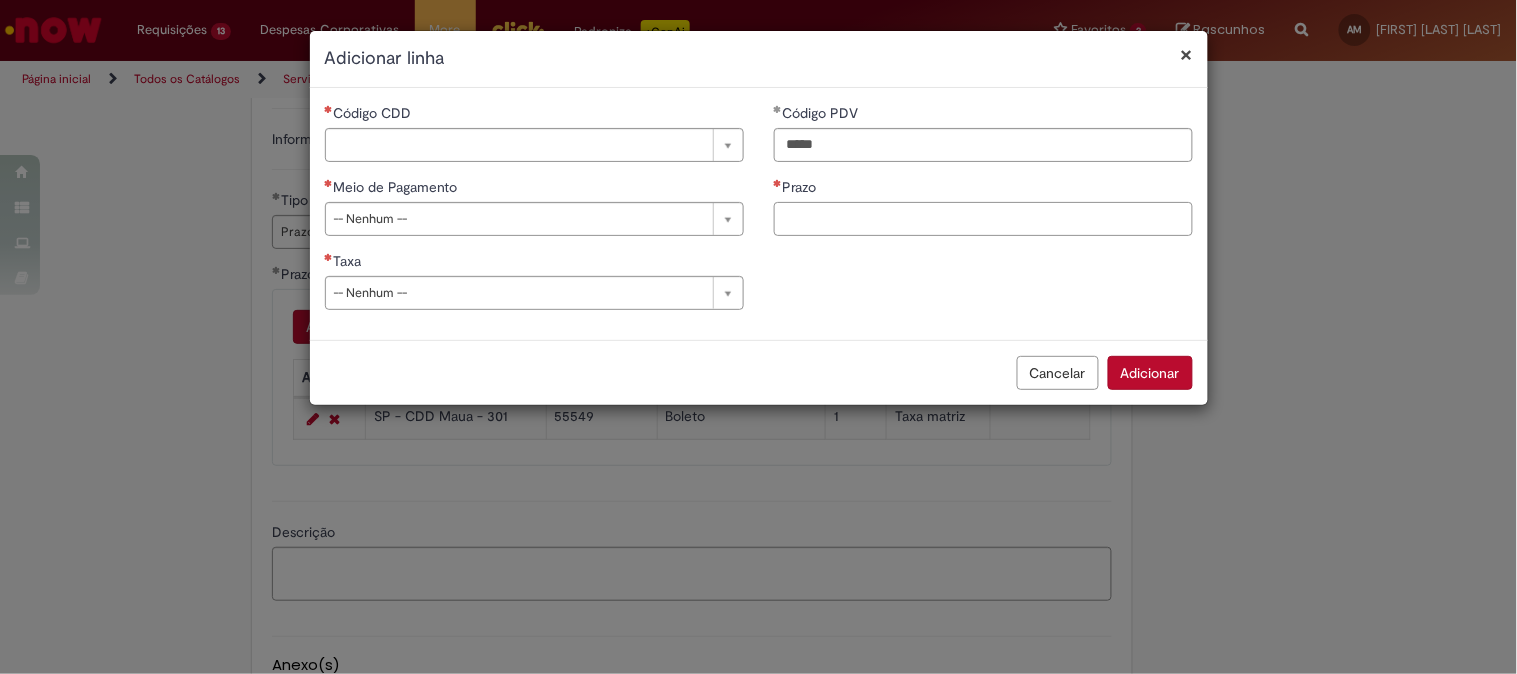 click on "Prazo" at bounding box center (983, 219) 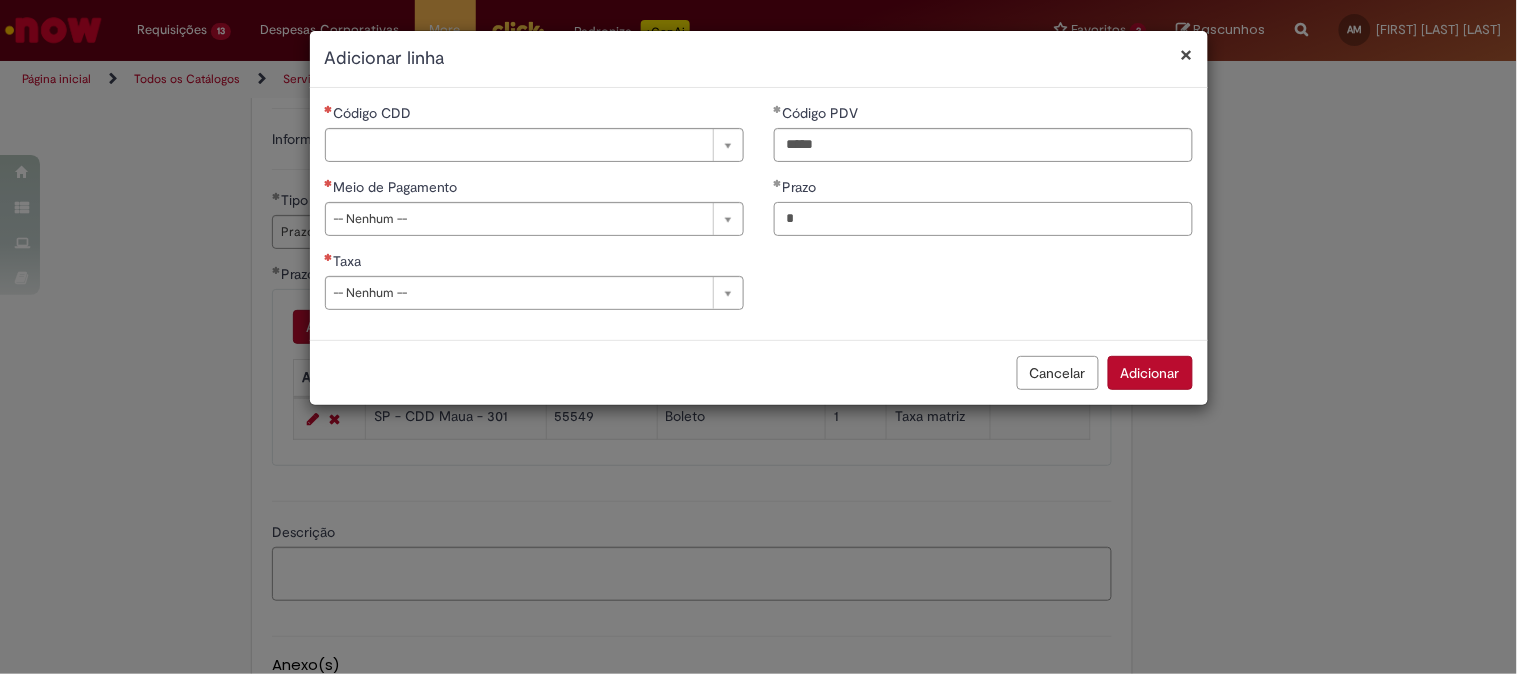 type on "*" 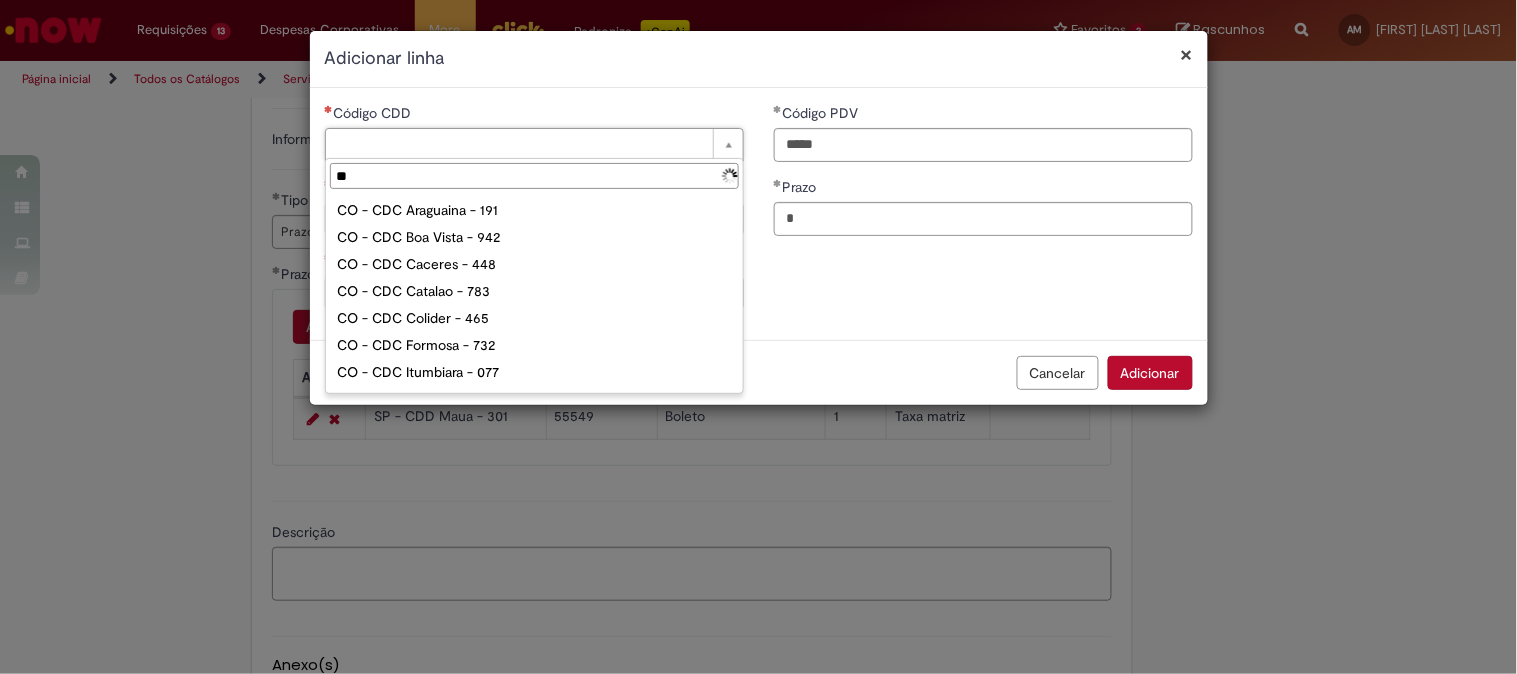 type on "***" 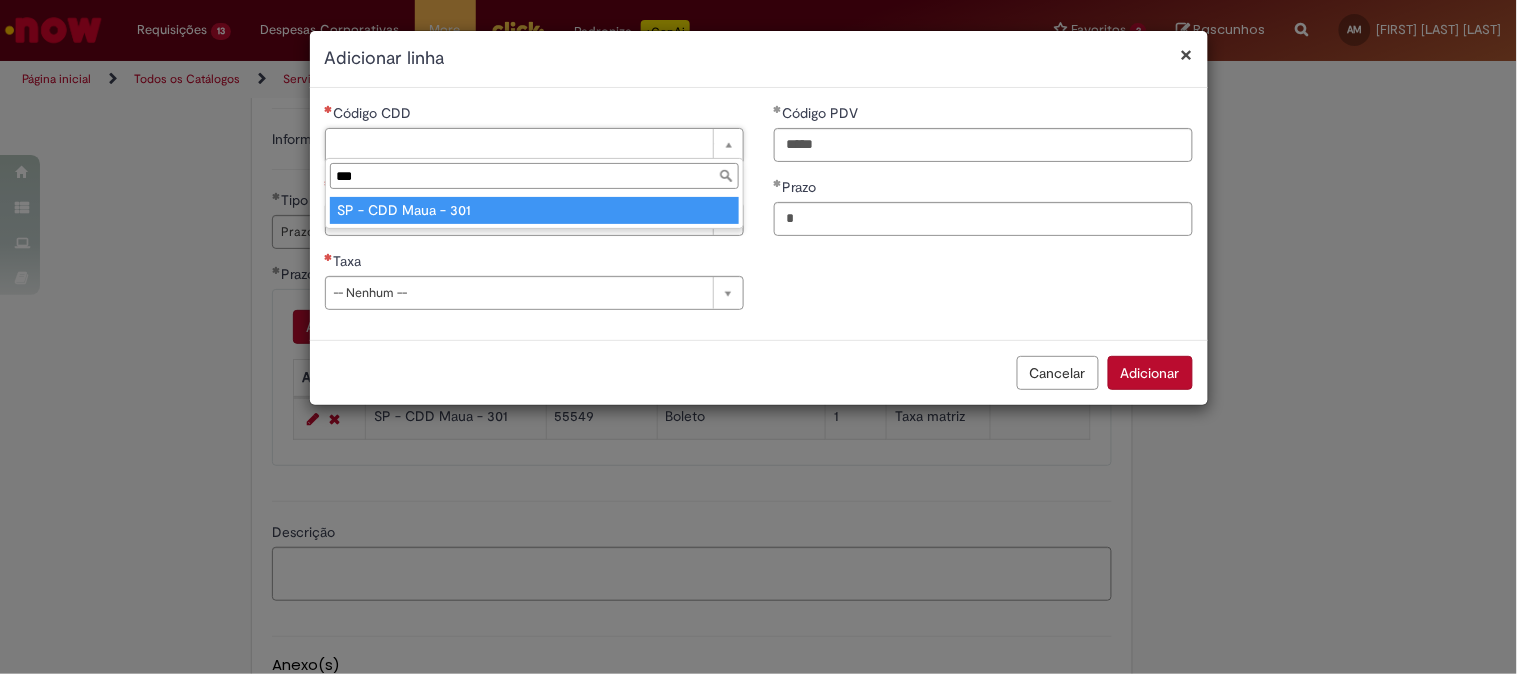 type on "**********" 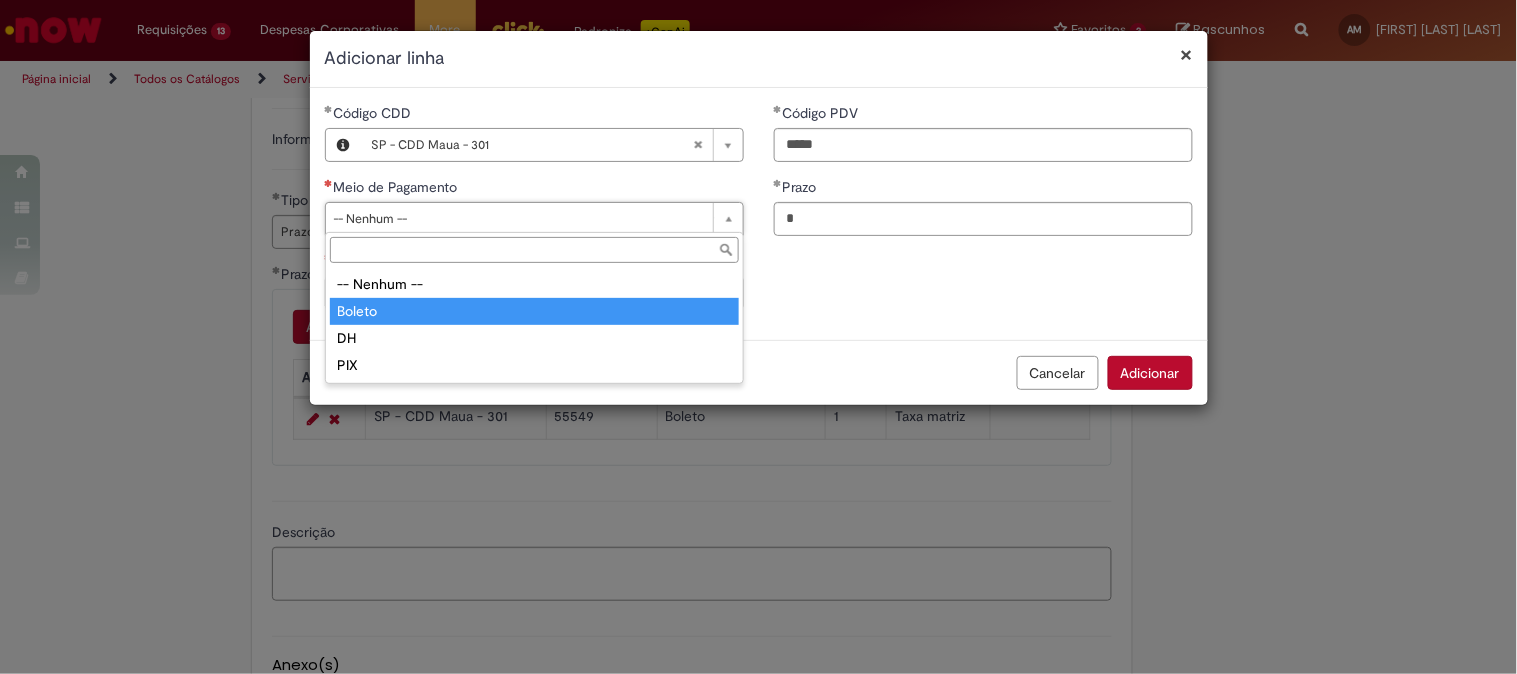 type on "******" 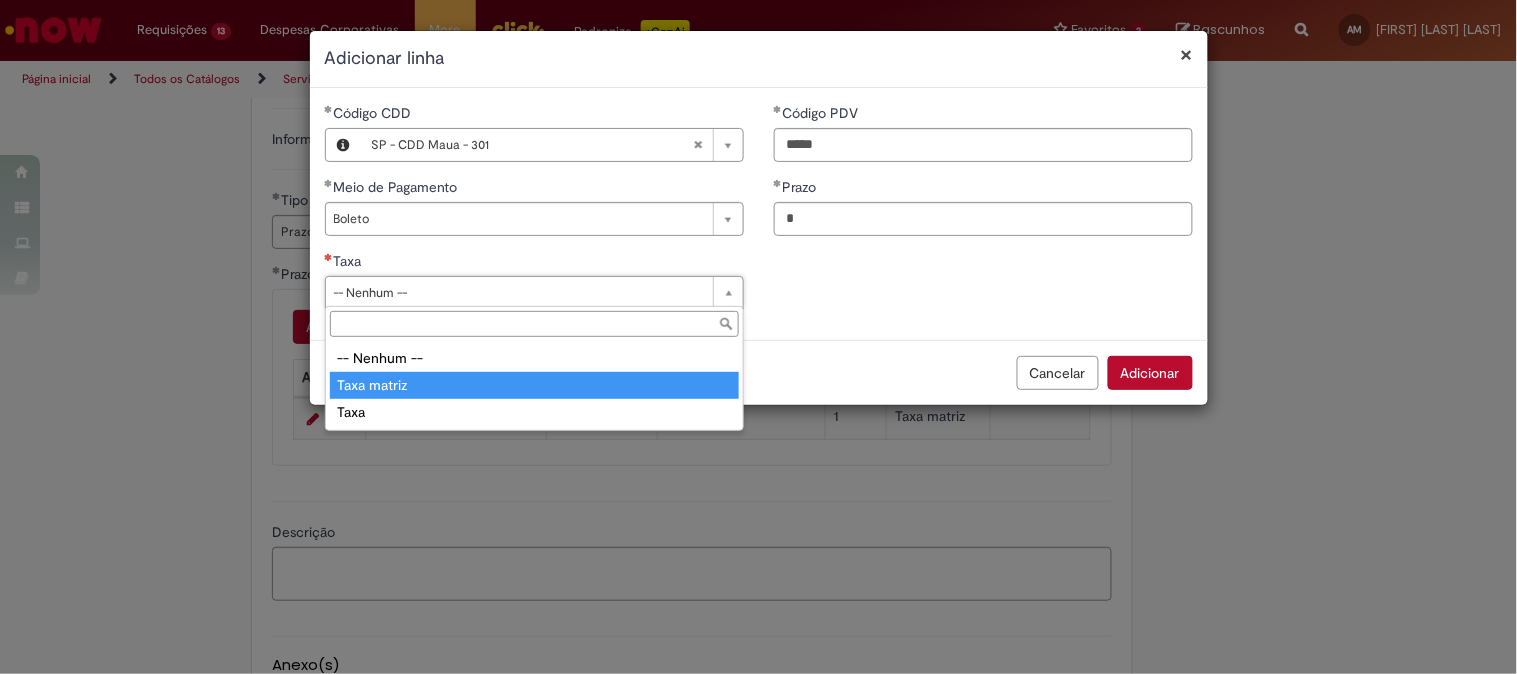 type on "**********" 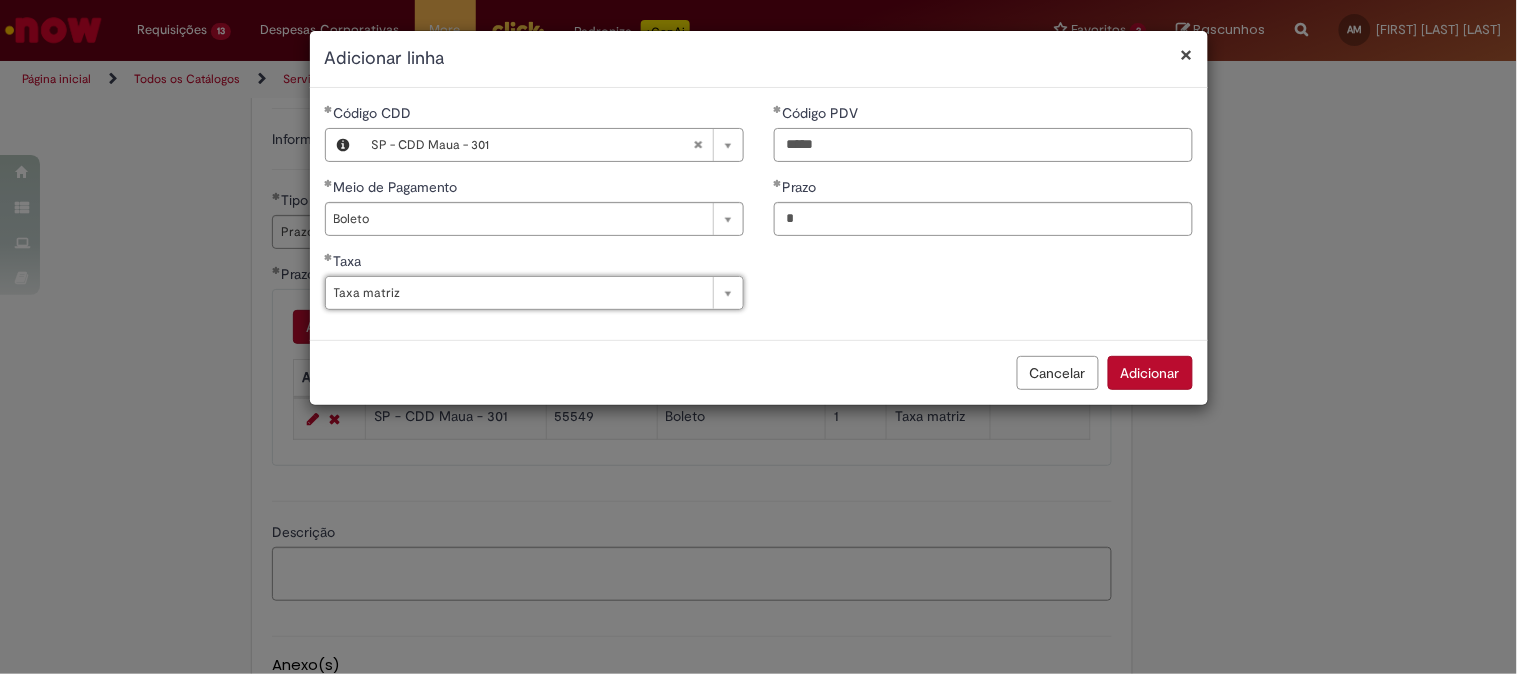 click on "*****" at bounding box center [983, 145] 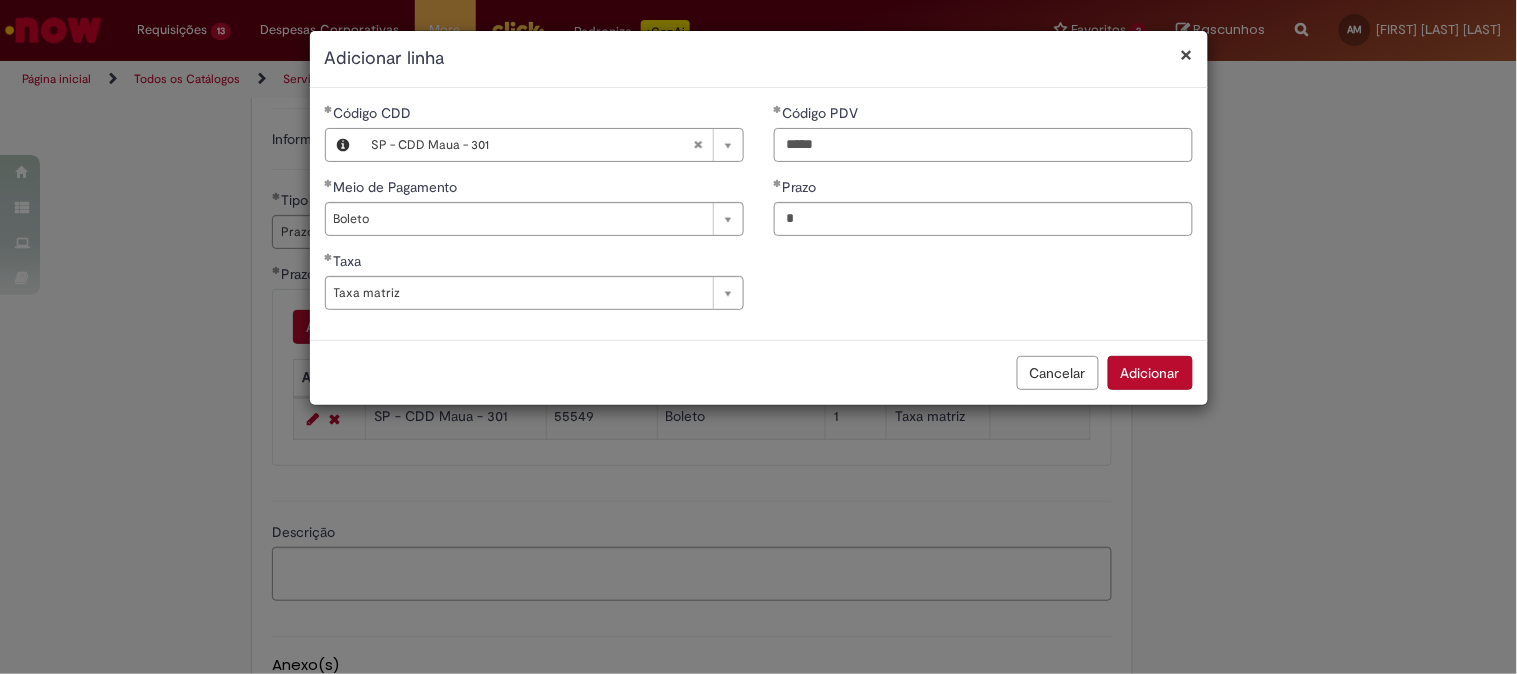 click on "*****" at bounding box center (983, 145) 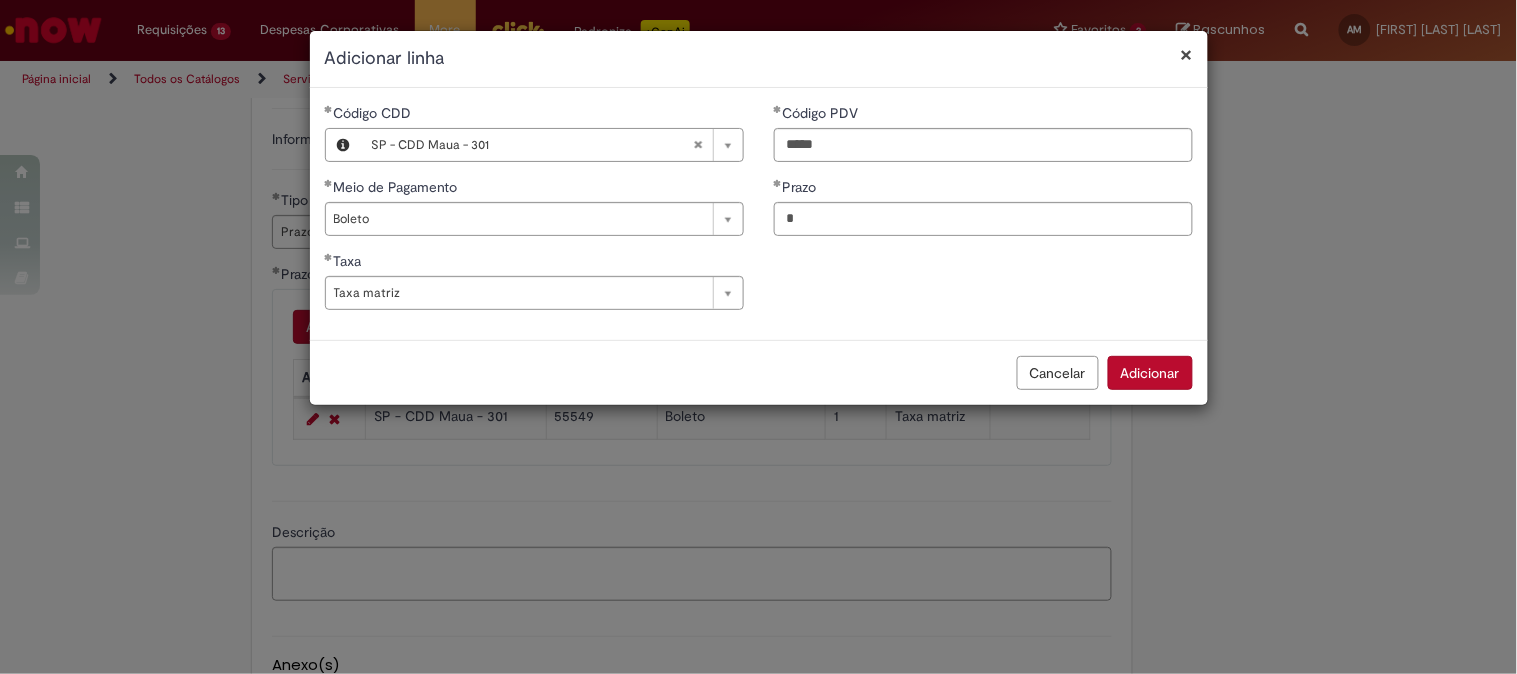 click on "Adicionar" at bounding box center [1150, 373] 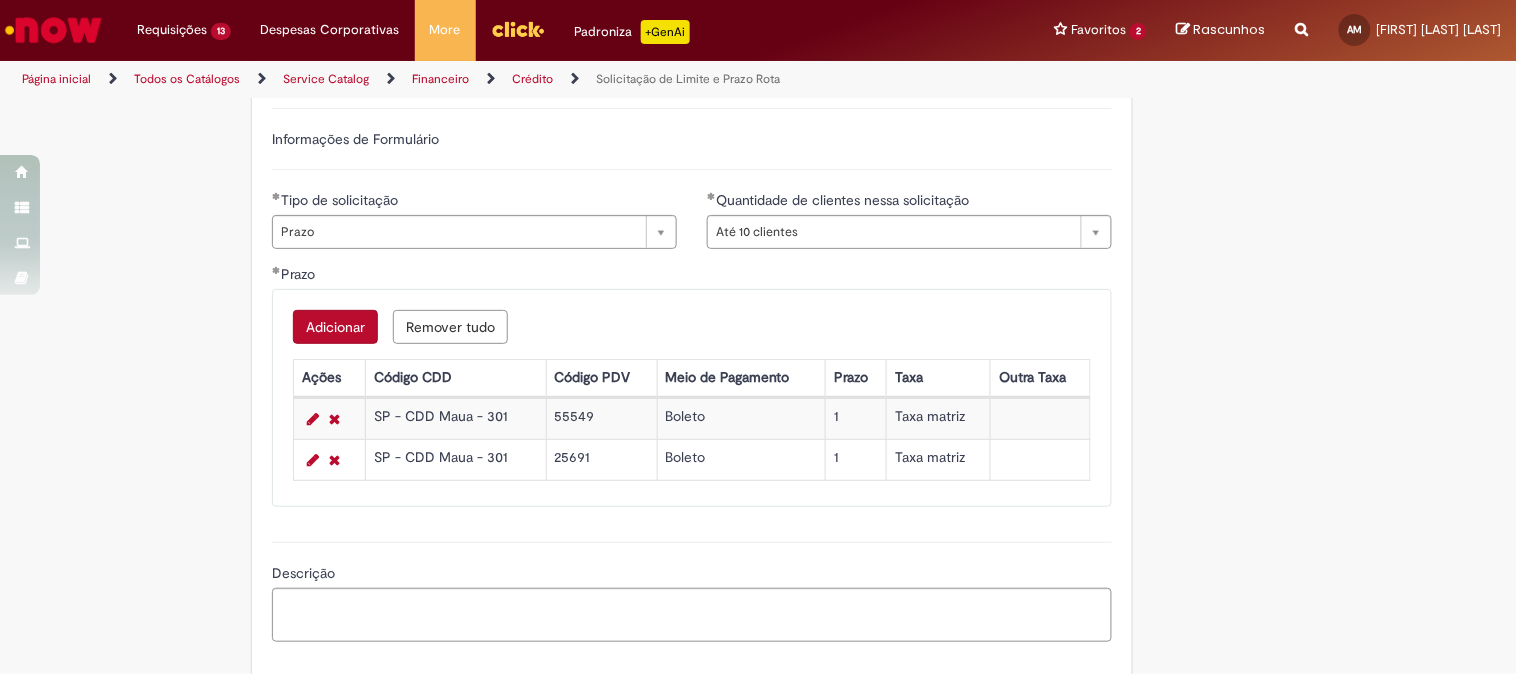 scroll, scrollTop: 777, scrollLeft: 0, axis: vertical 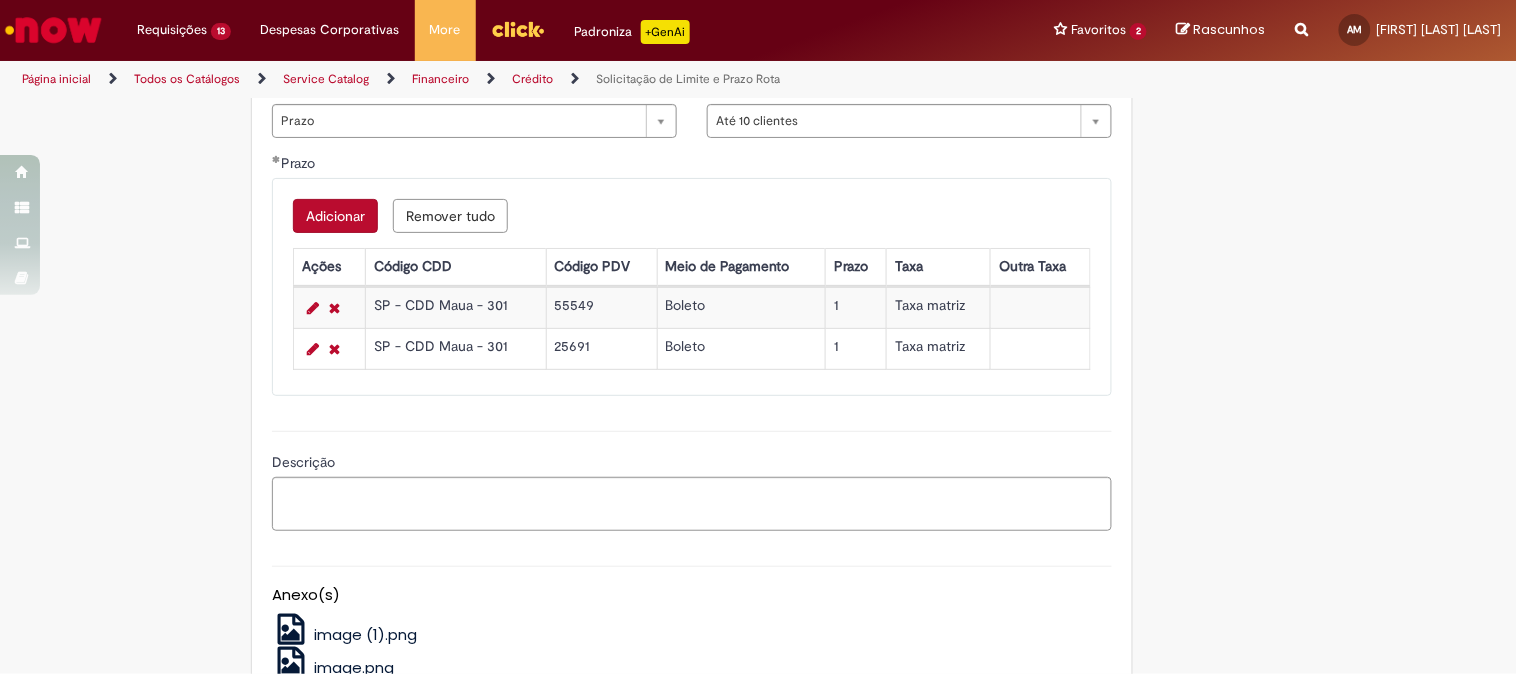 click on "Adicionar" at bounding box center (335, 216) 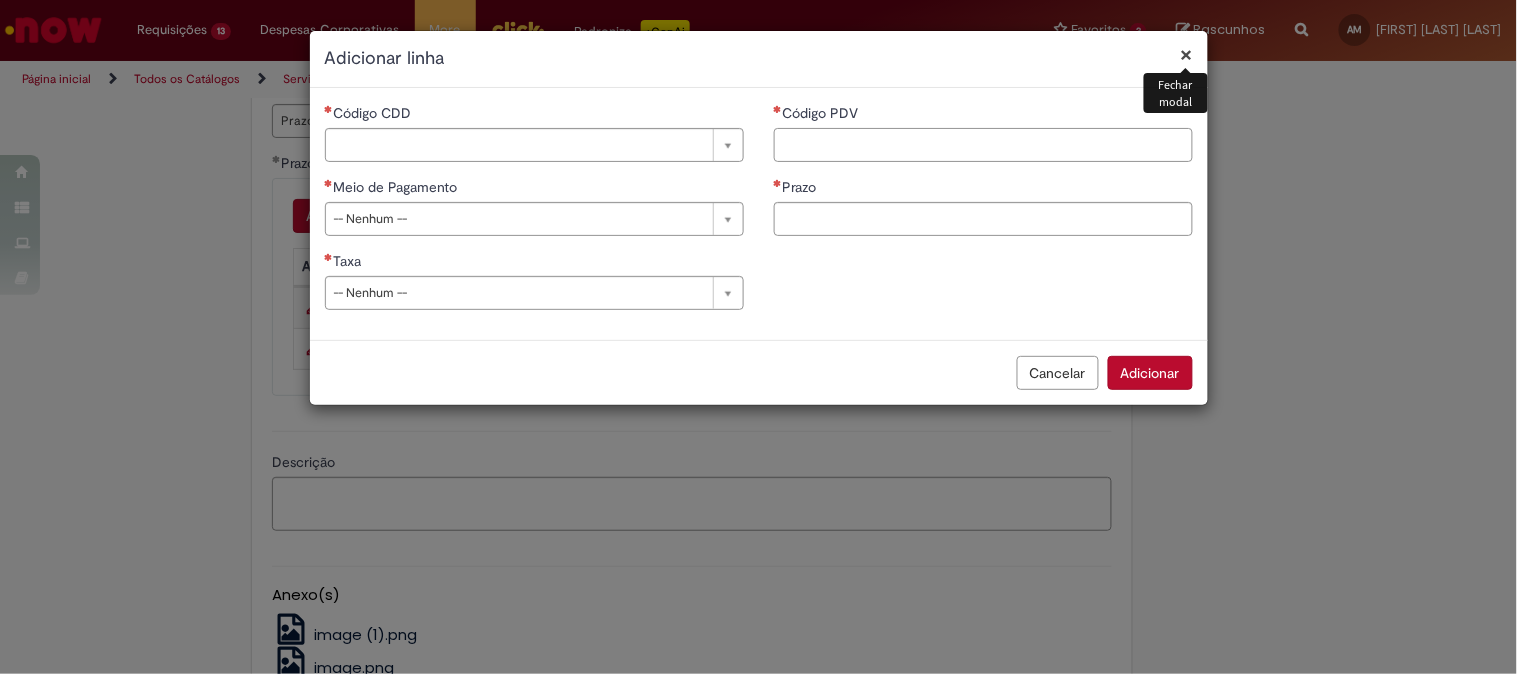 click on "Código PDV" at bounding box center (983, 145) 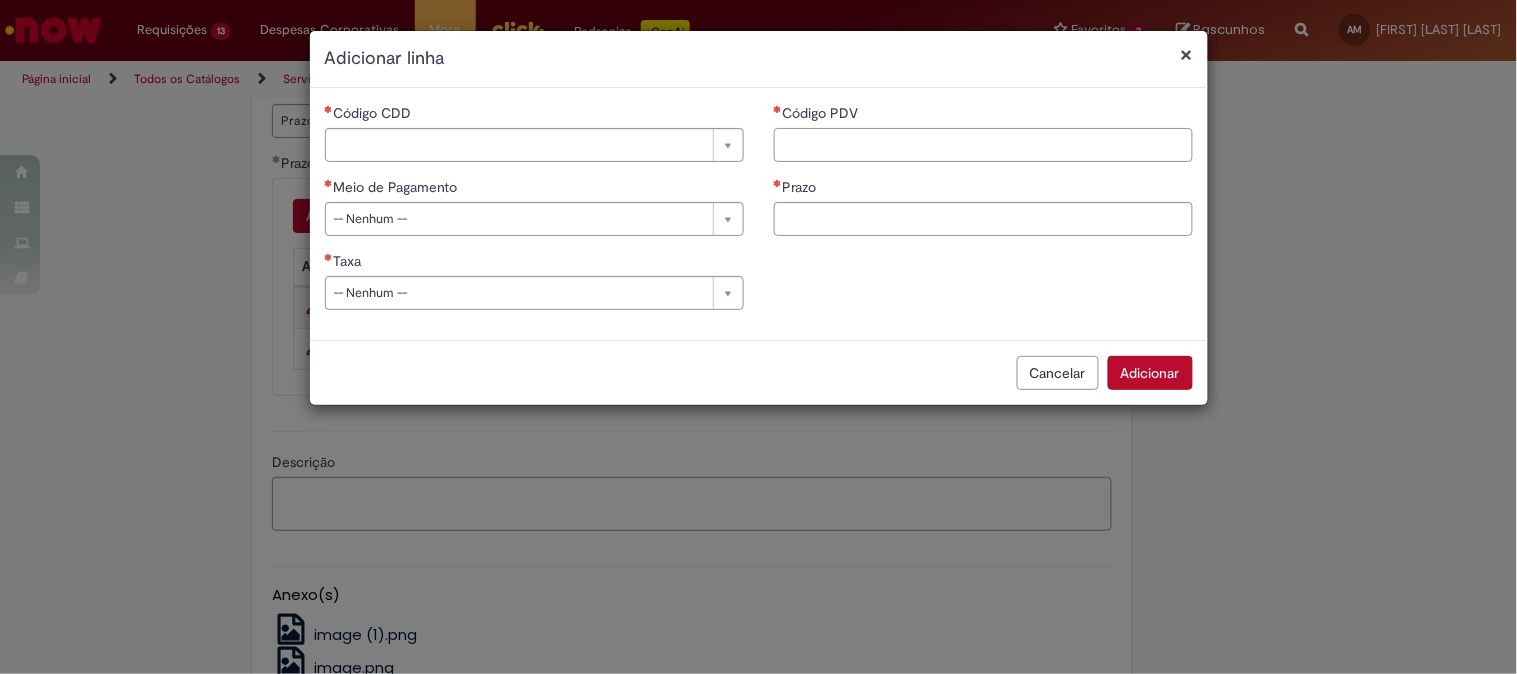 paste on "*****" 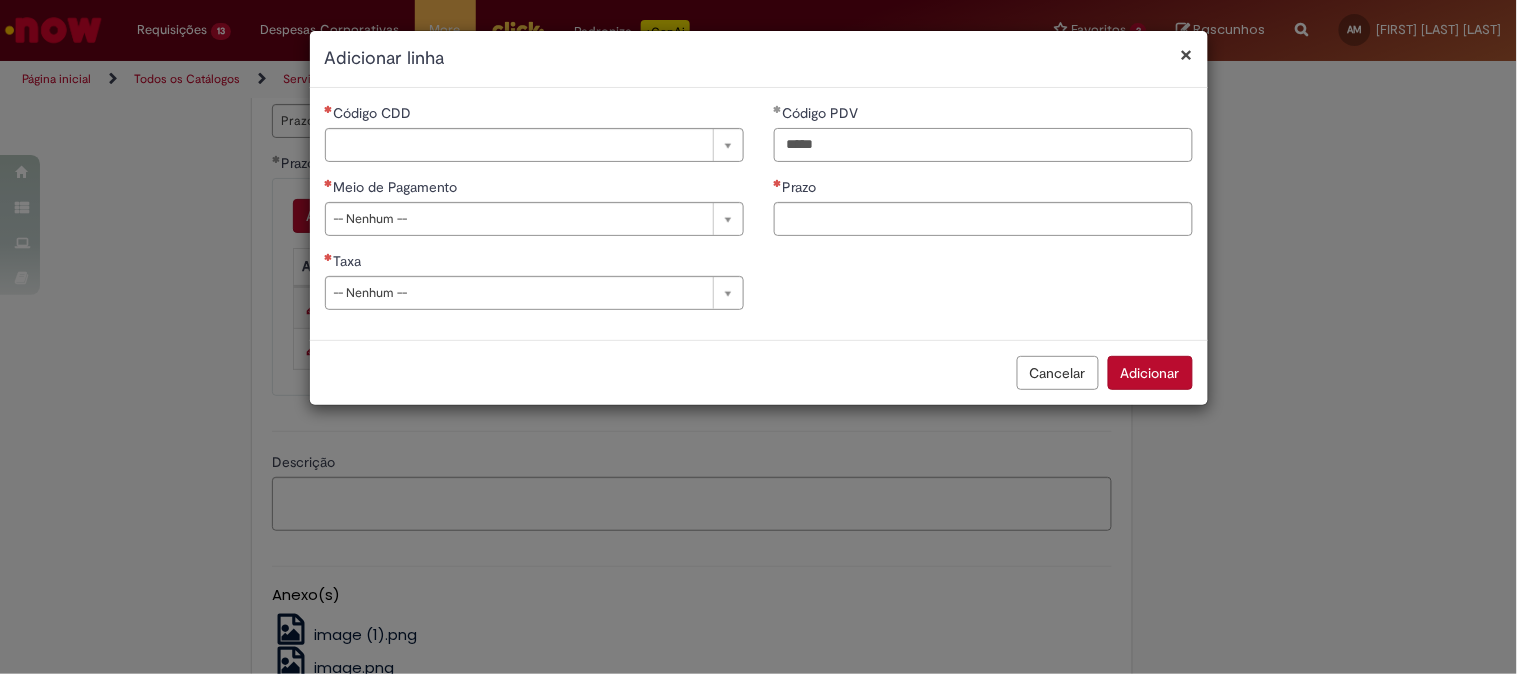 type on "*****" 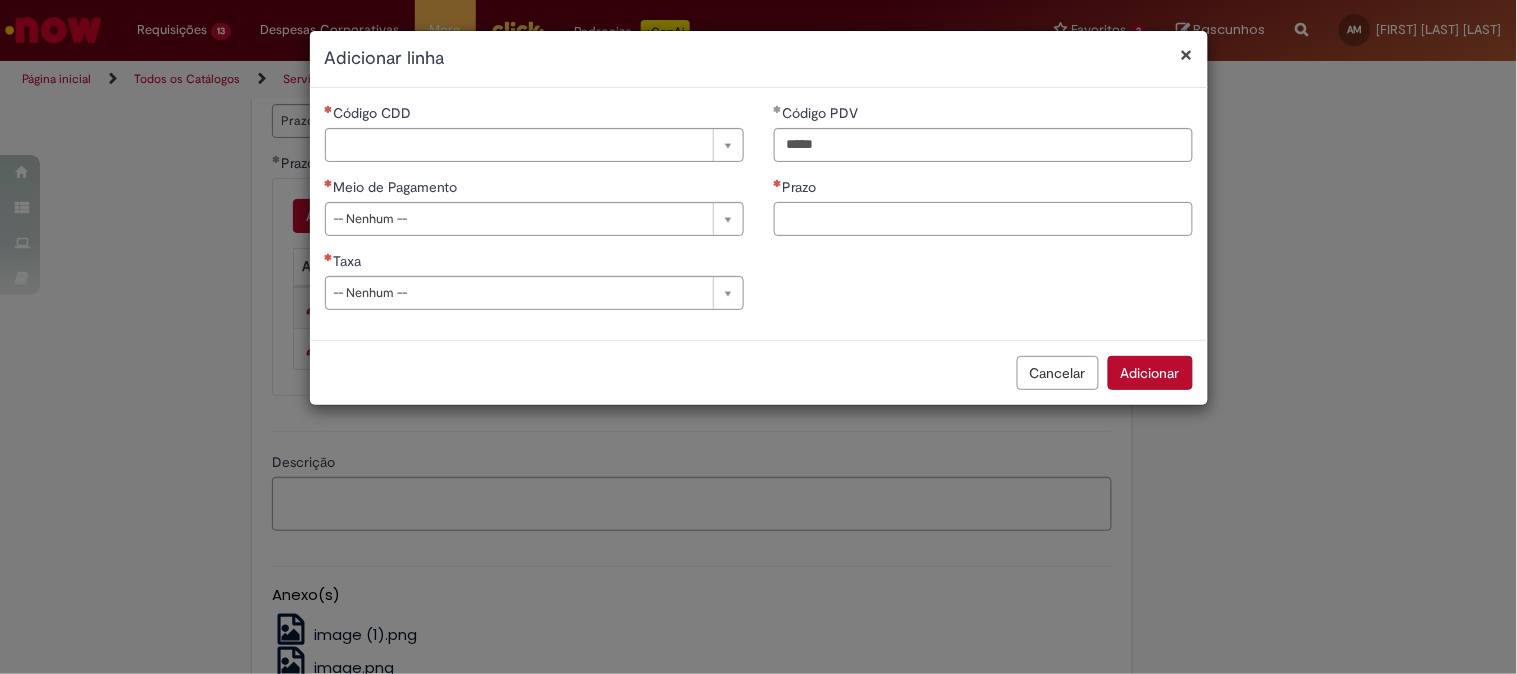 click on "Prazo" at bounding box center [983, 219] 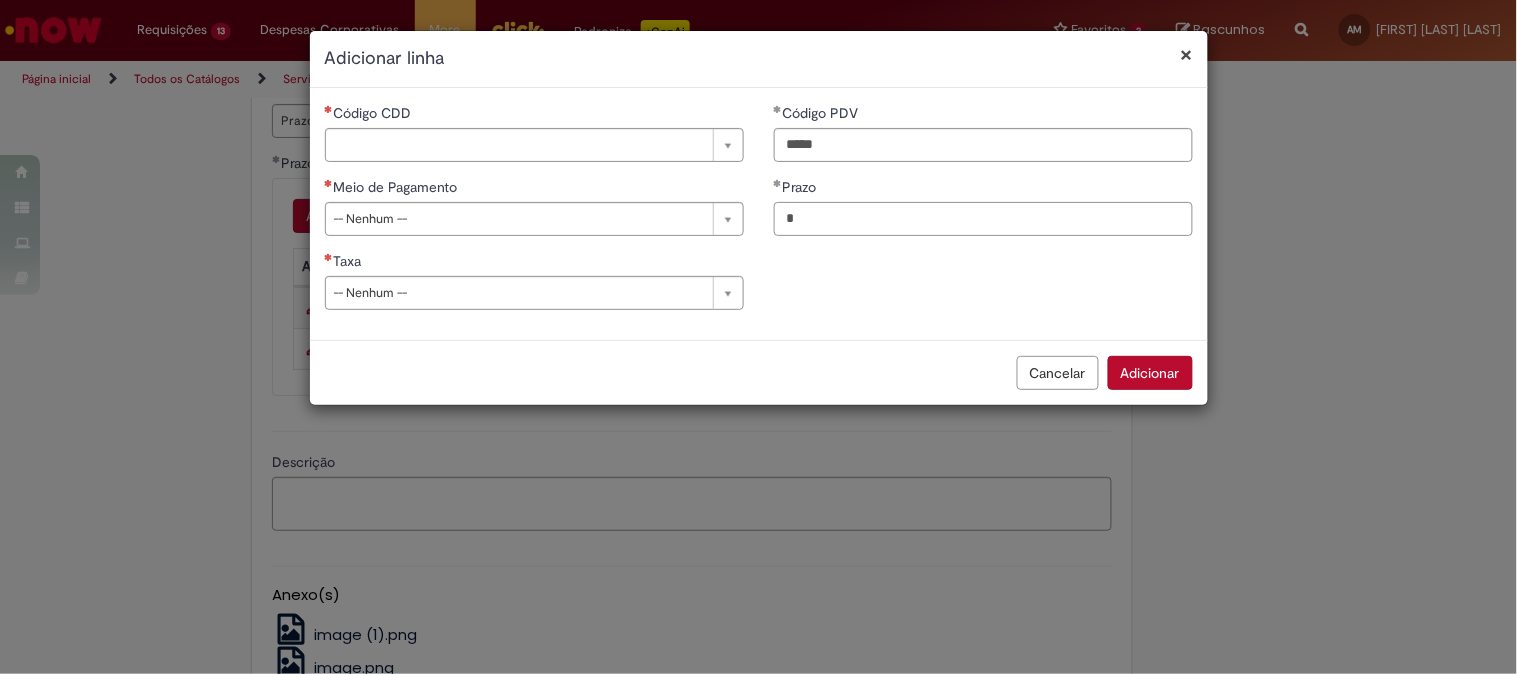 type on "*" 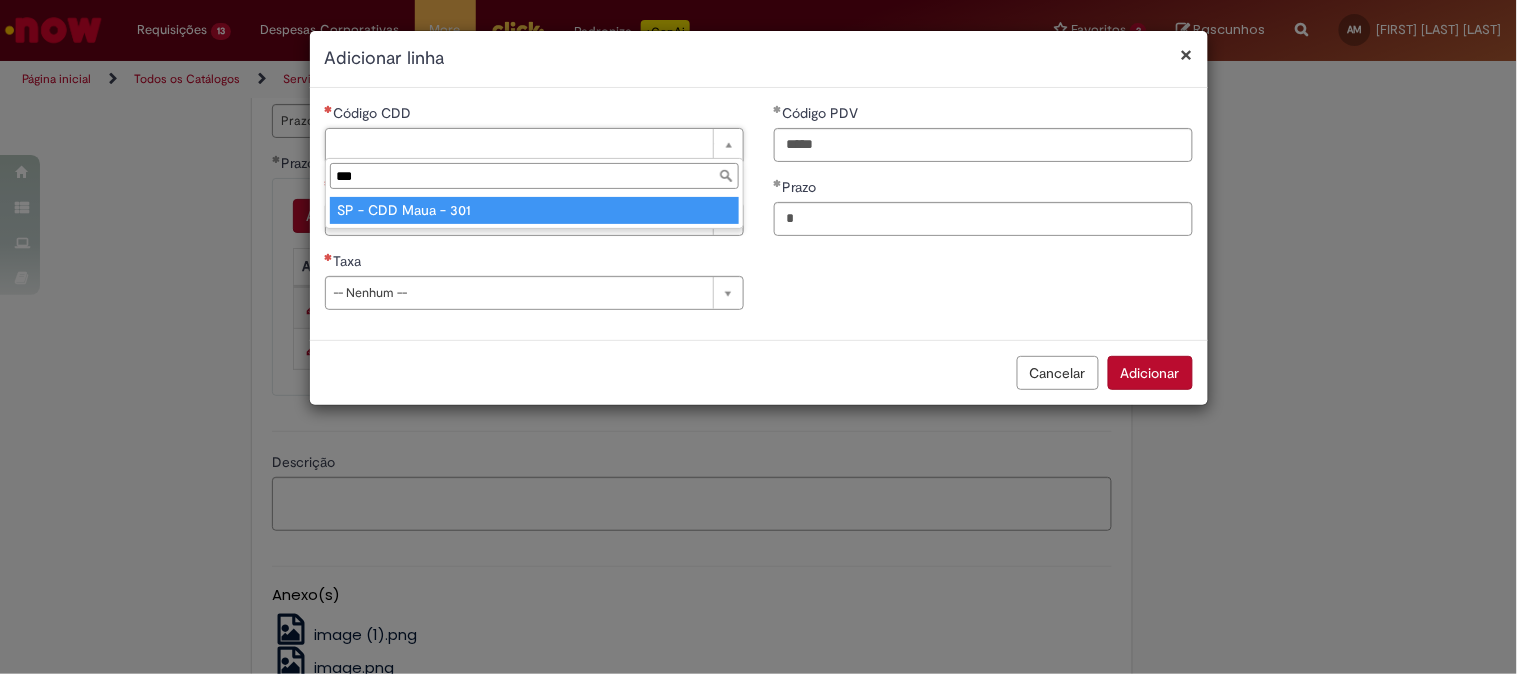 type on "***" 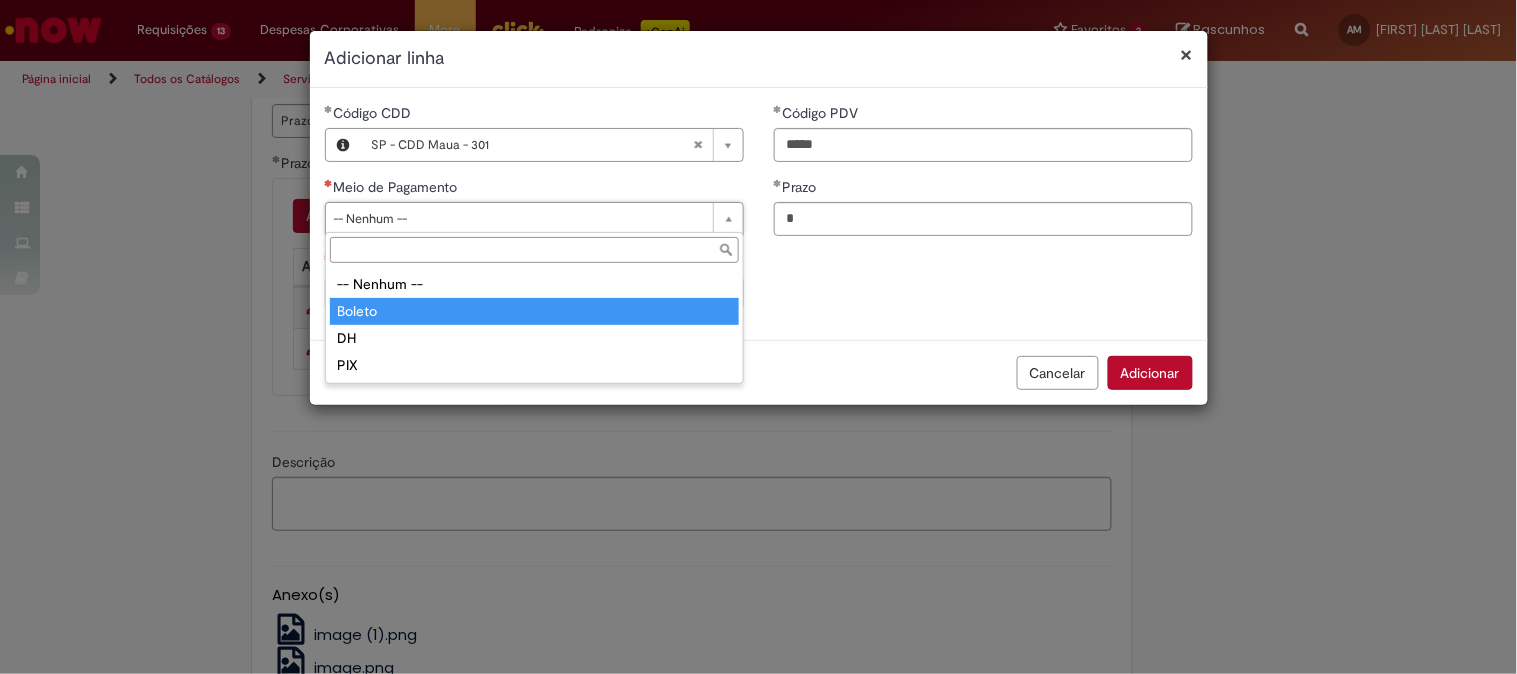 type on "******" 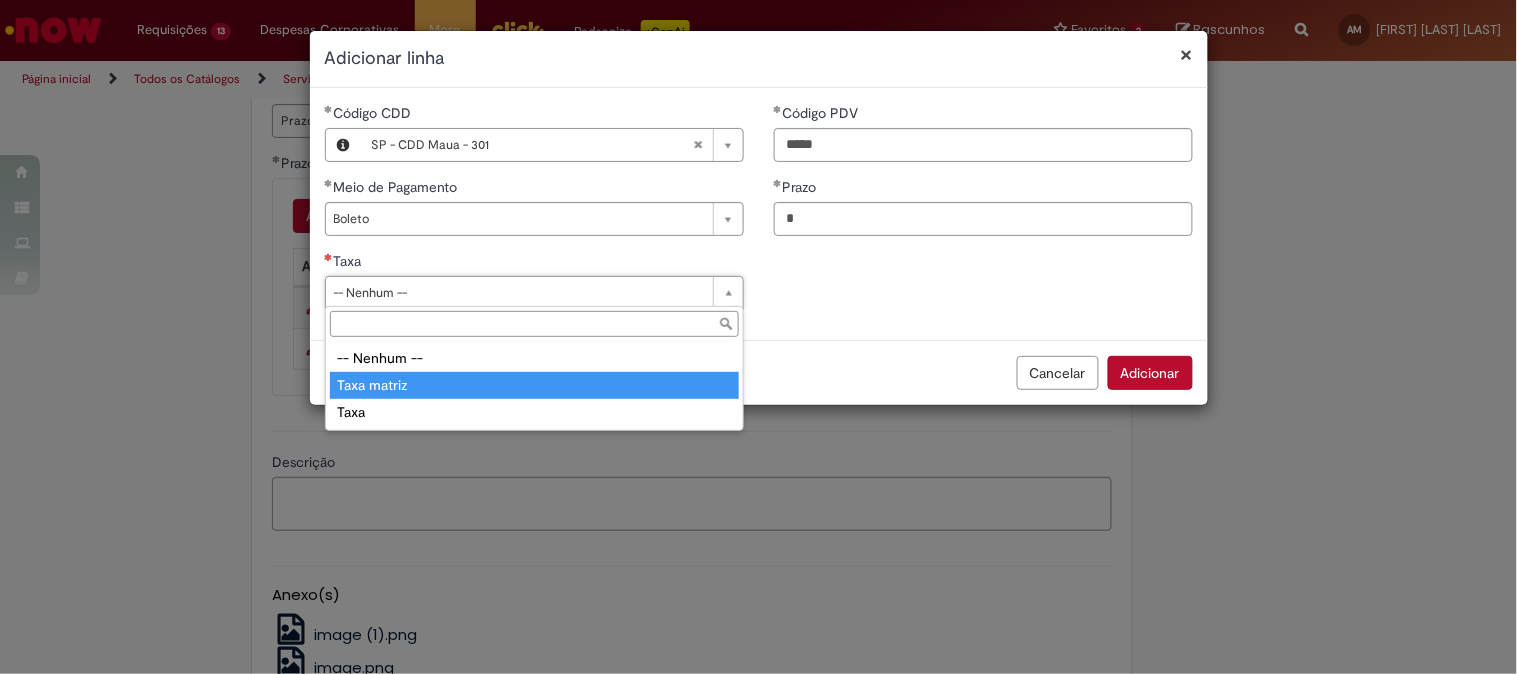 type on "**********" 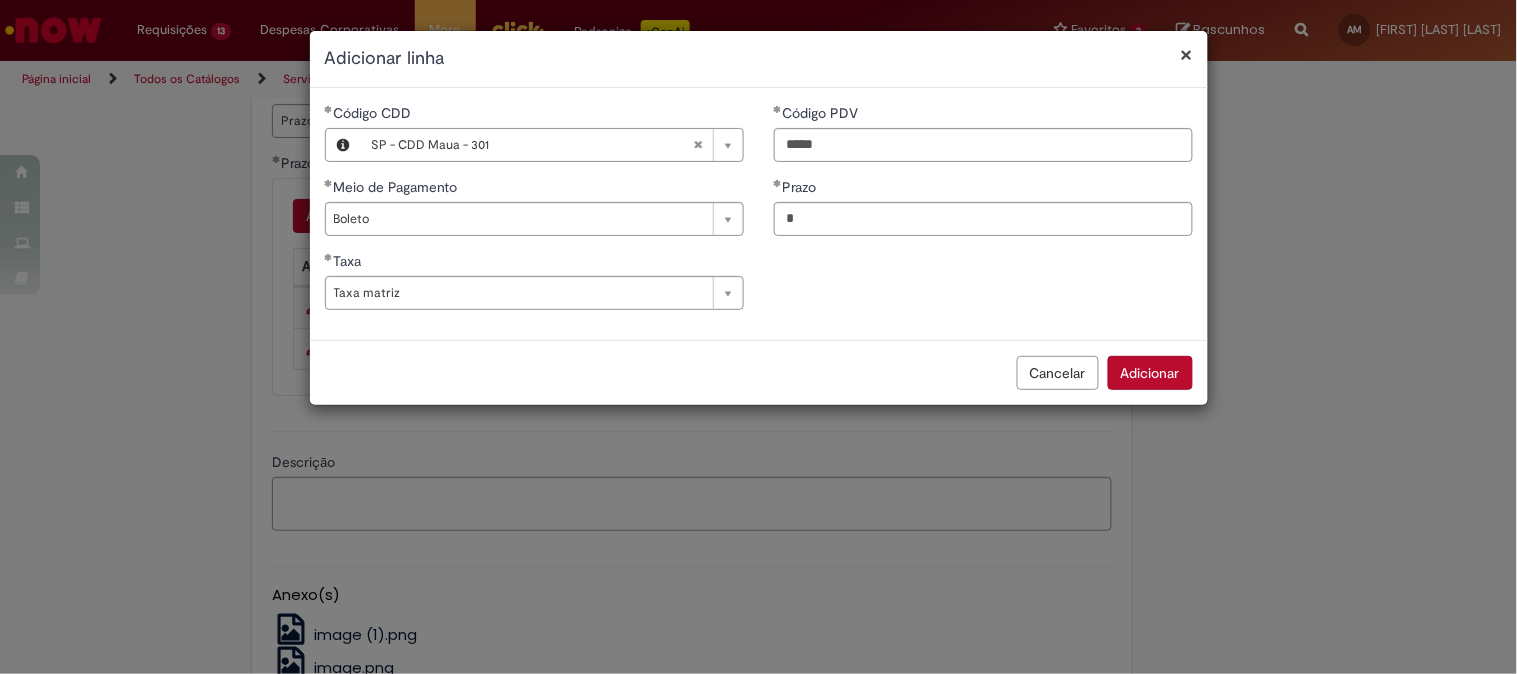 click on "Adicionar" at bounding box center [1150, 373] 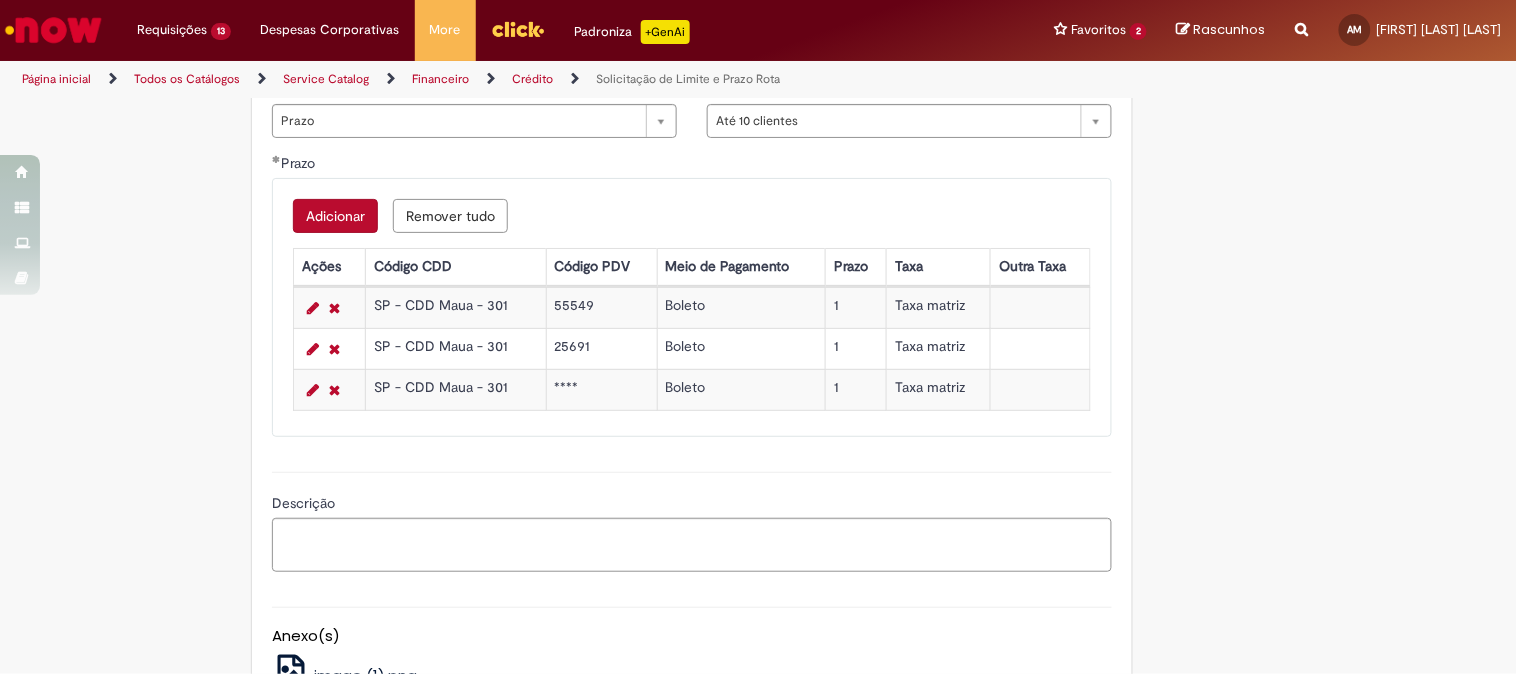 click on "Adicionar" at bounding box center (335, 216) 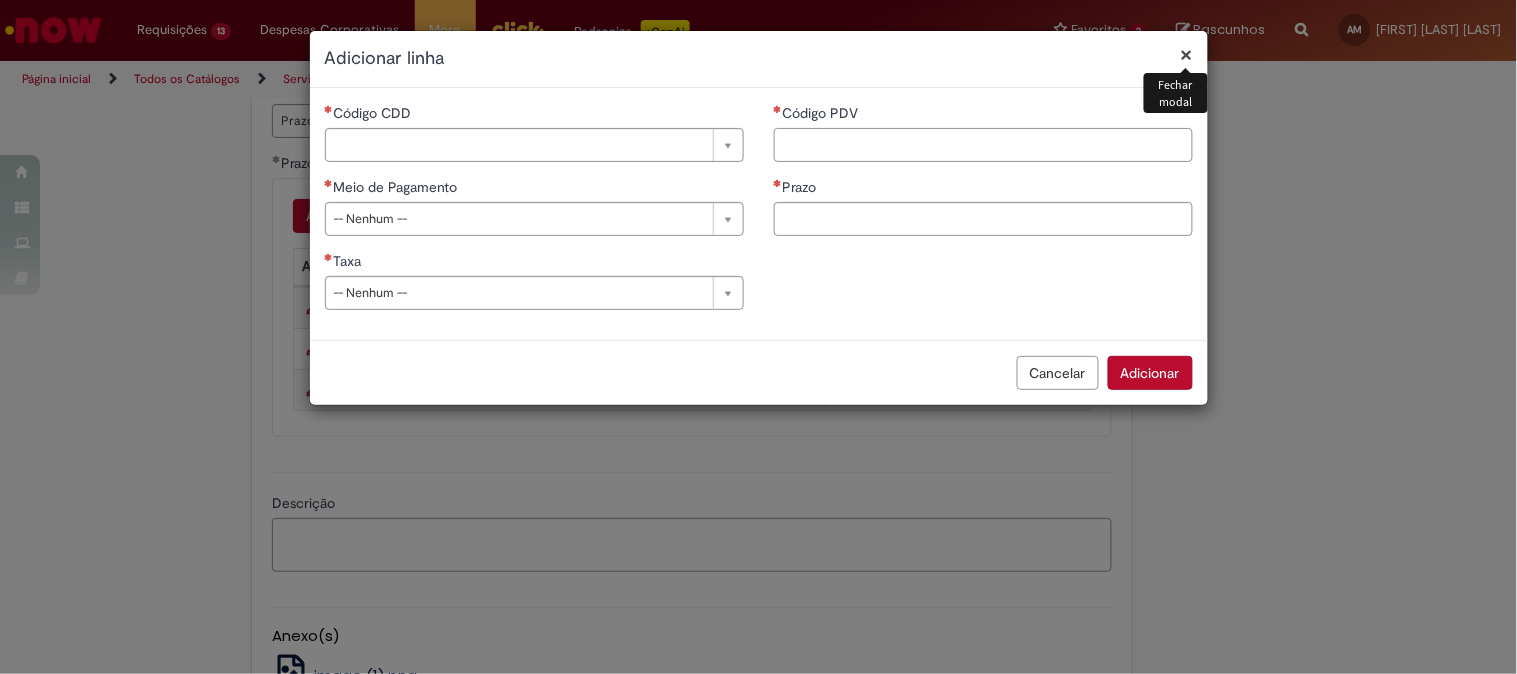 click on "Código PDV" at bounding box center (983, 145) 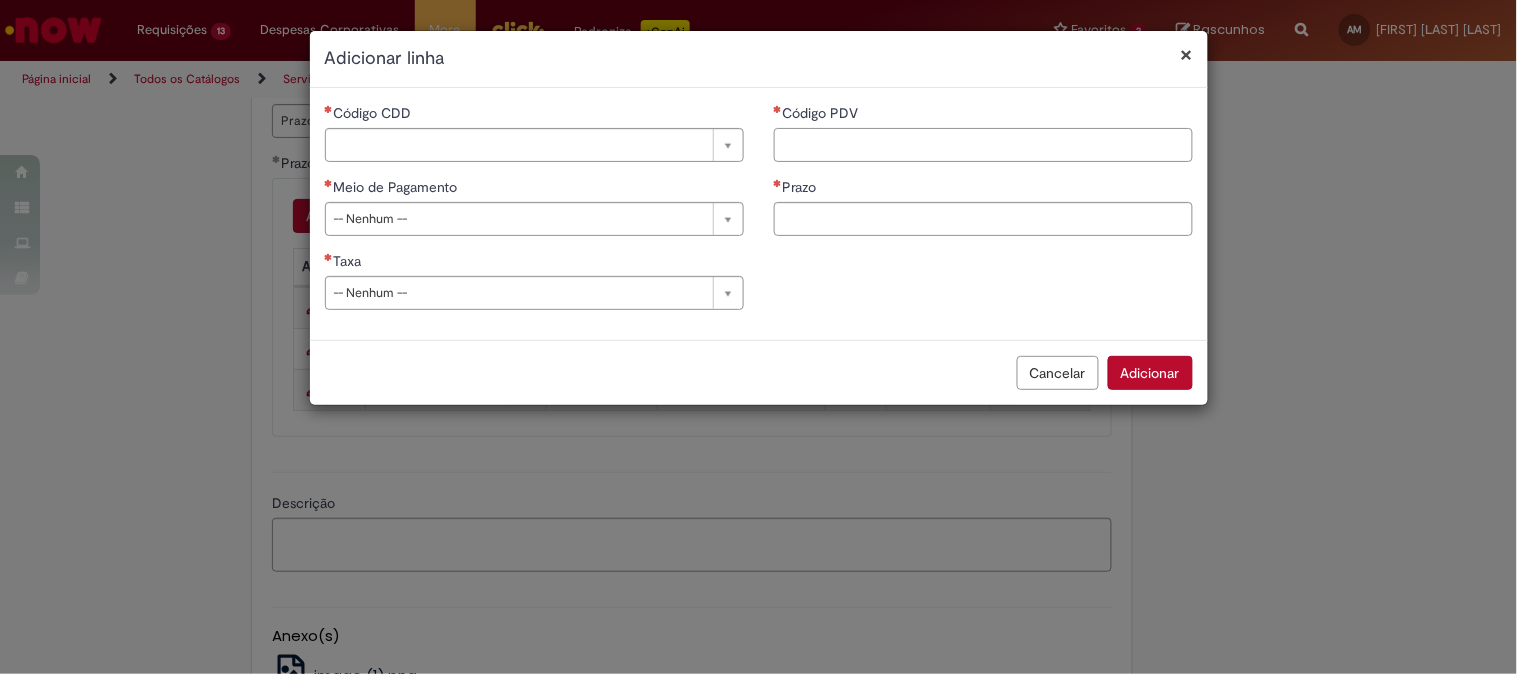 paste on "****" 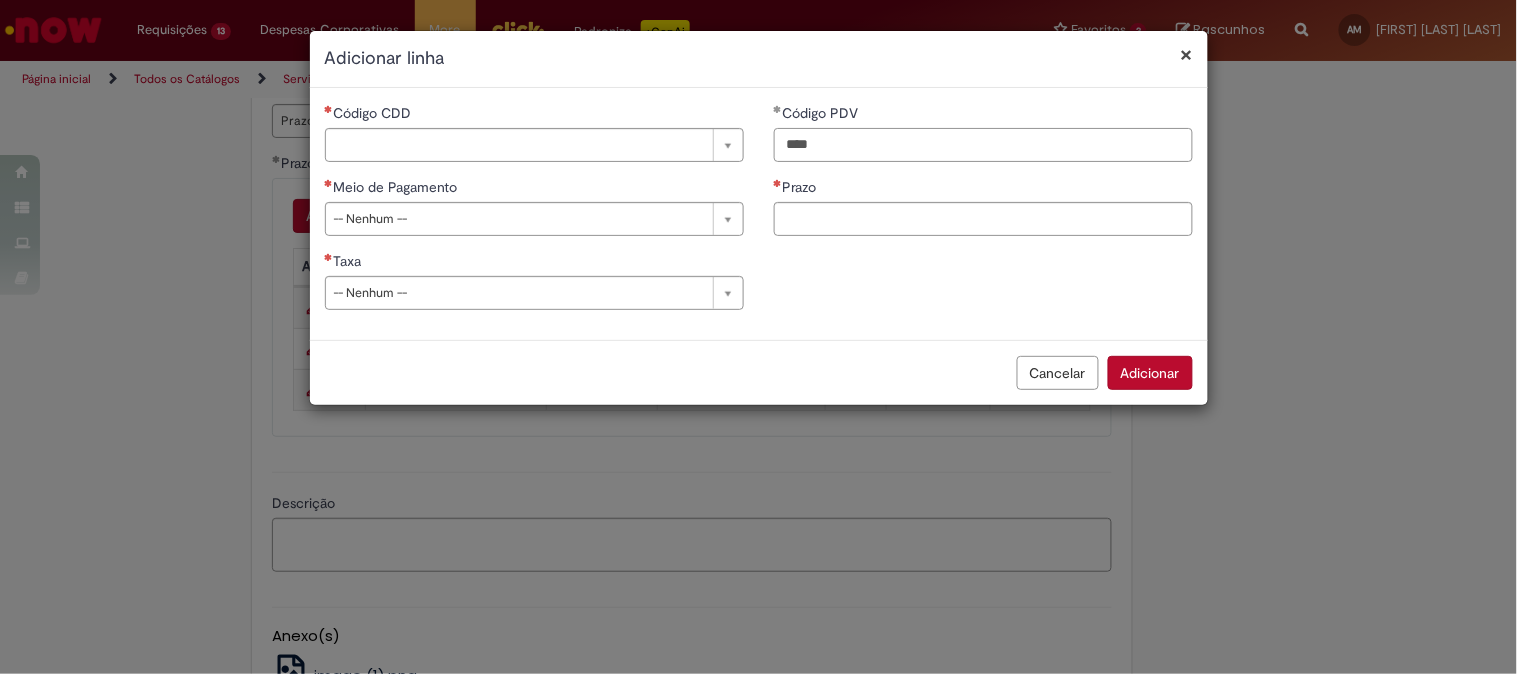 type on "****" 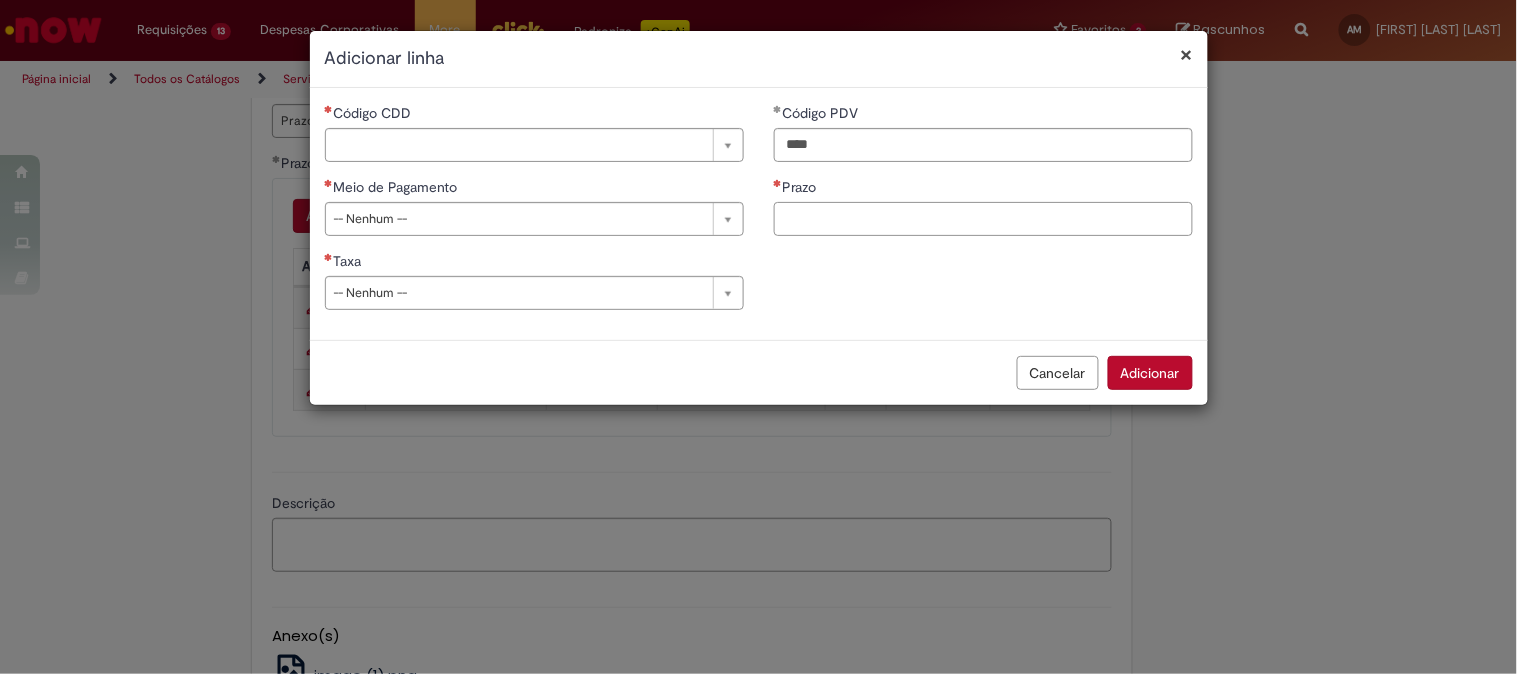 click on "Prazo" at bounding box center (983, 219) 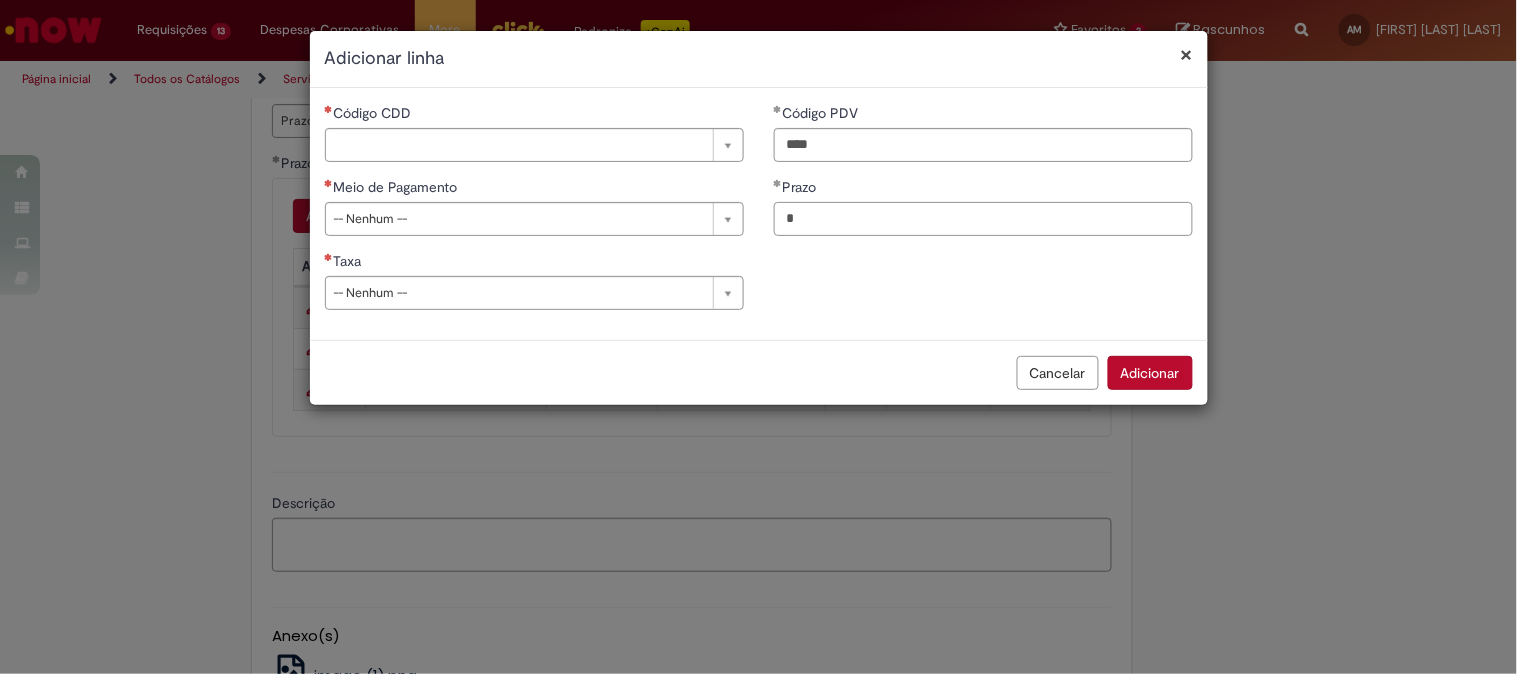 type on "*" 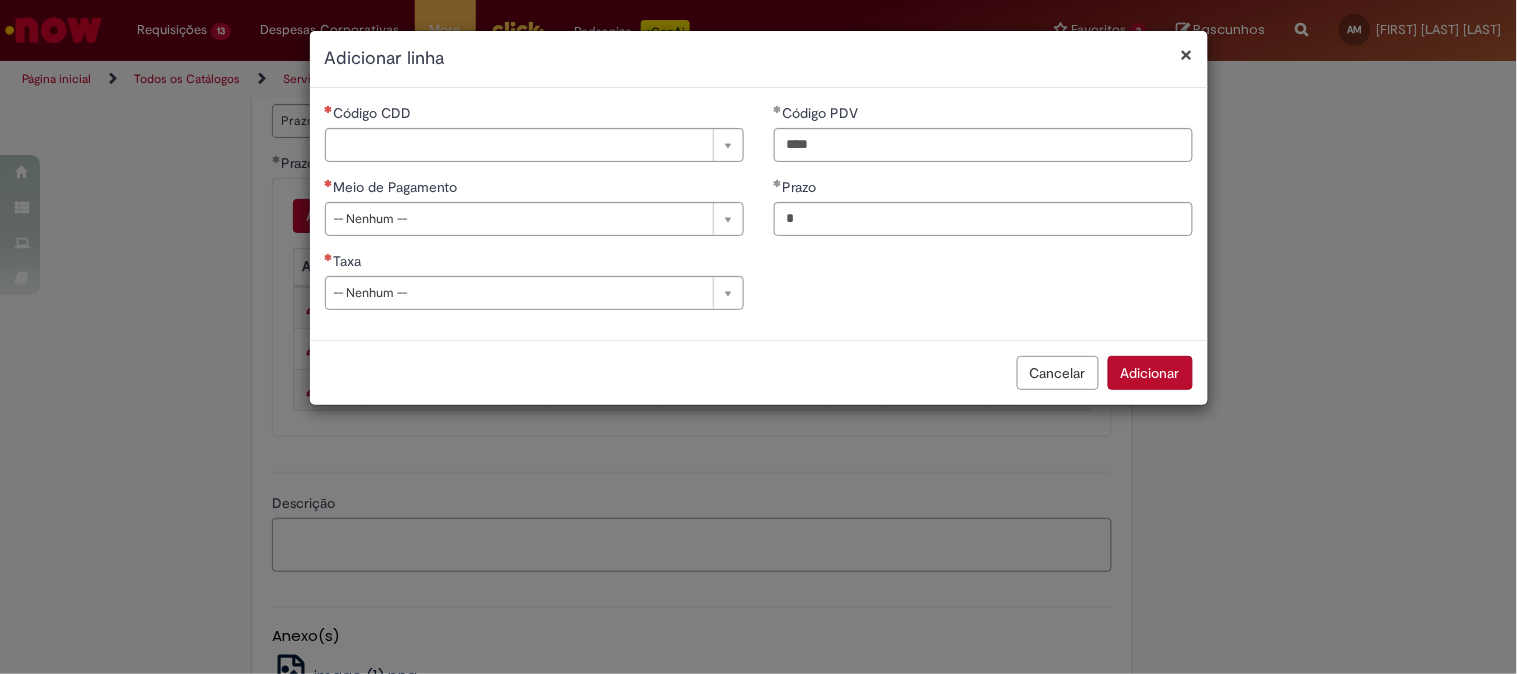 click on "Código CDD" at bounding box center [534, 115] 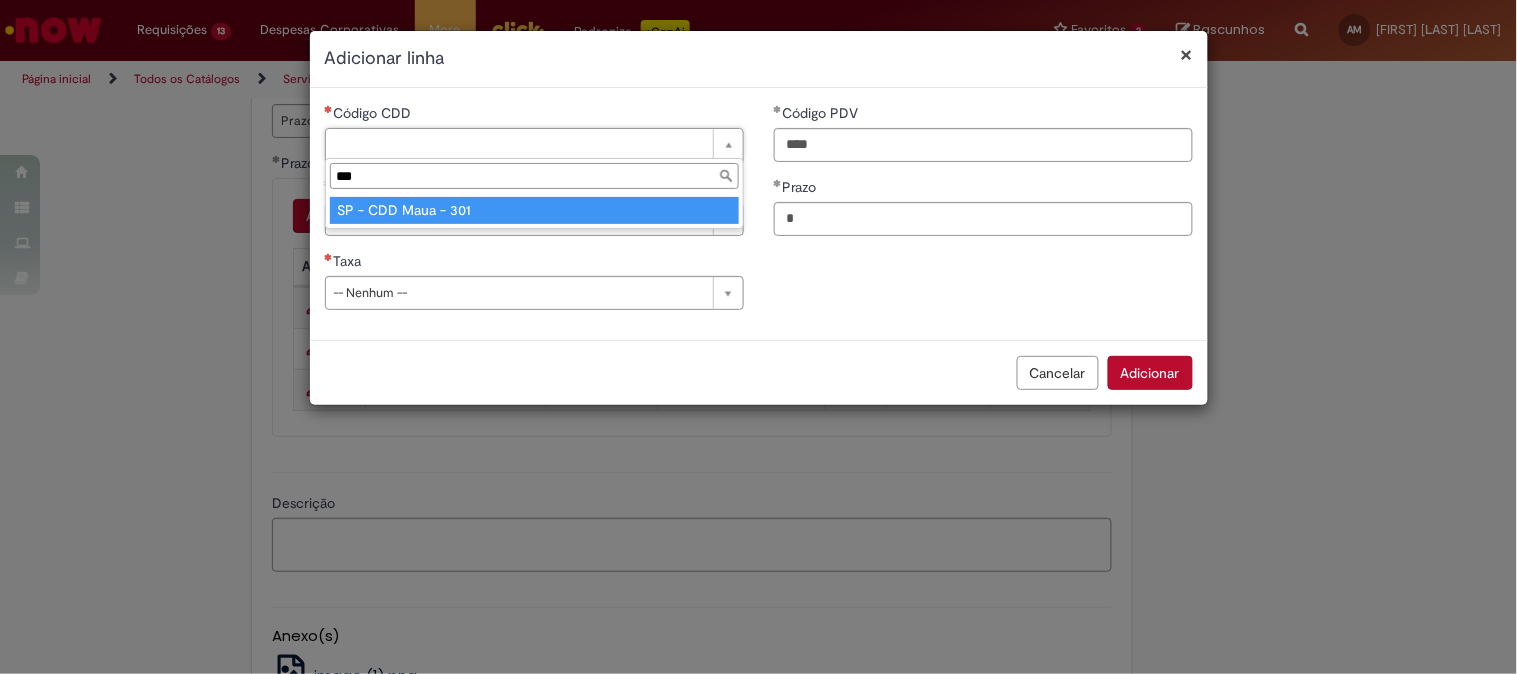 type on "***" 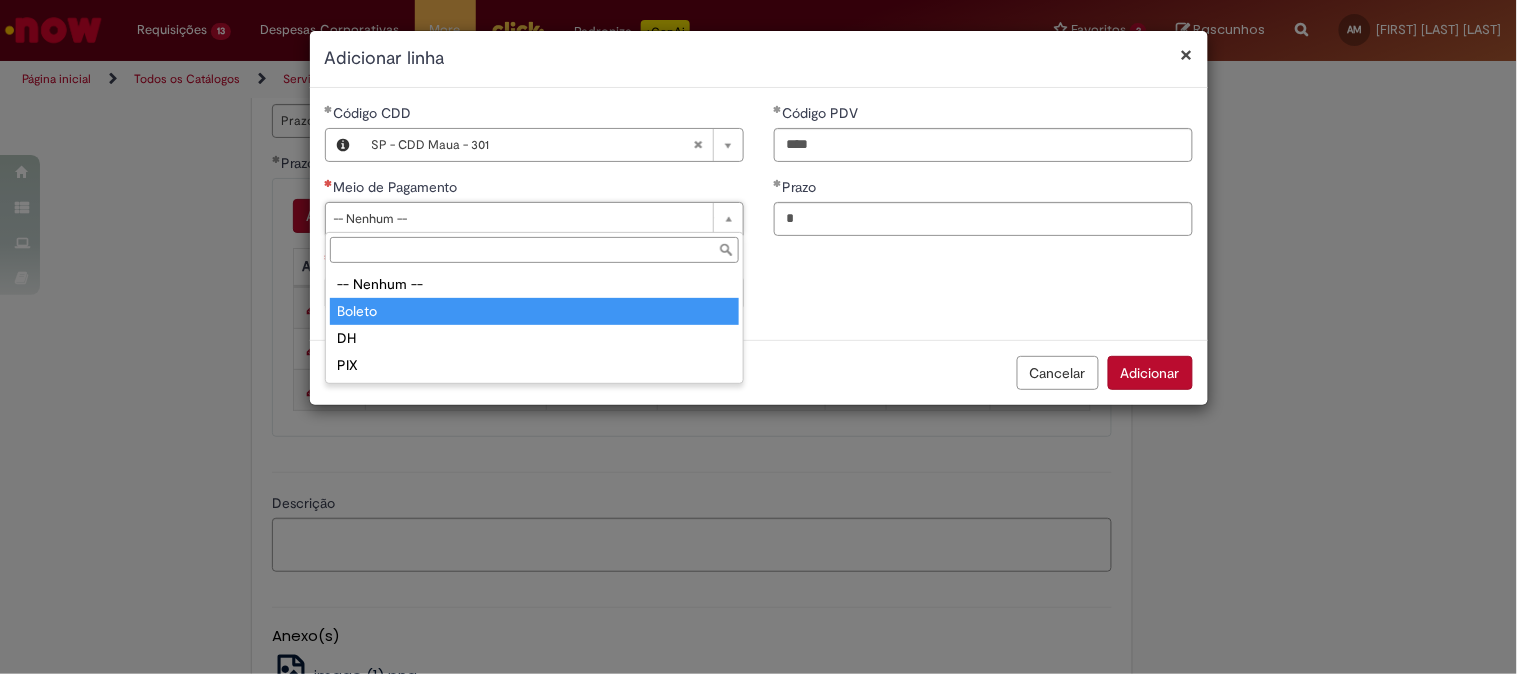 type on "******" 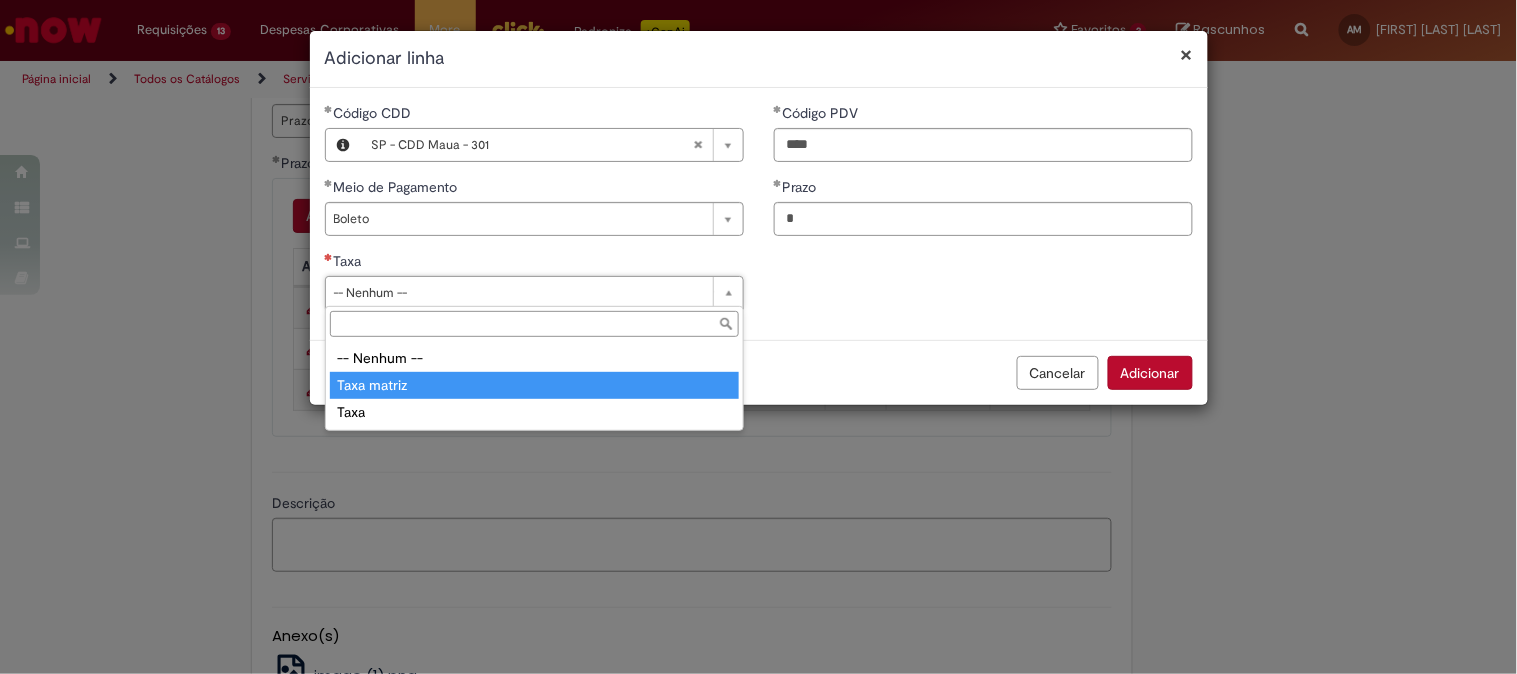 type on "**********" 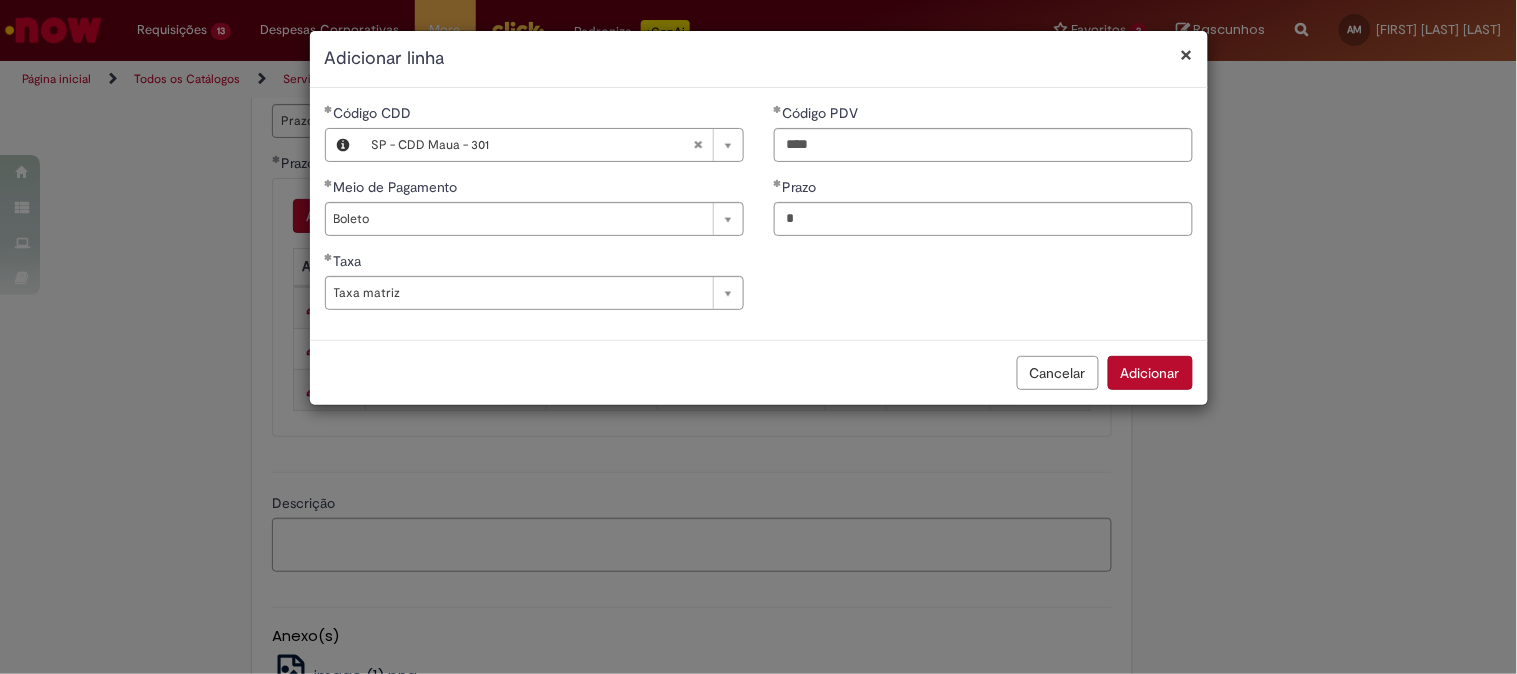 click on "Adicionar" at bounding box center (1150, 373) 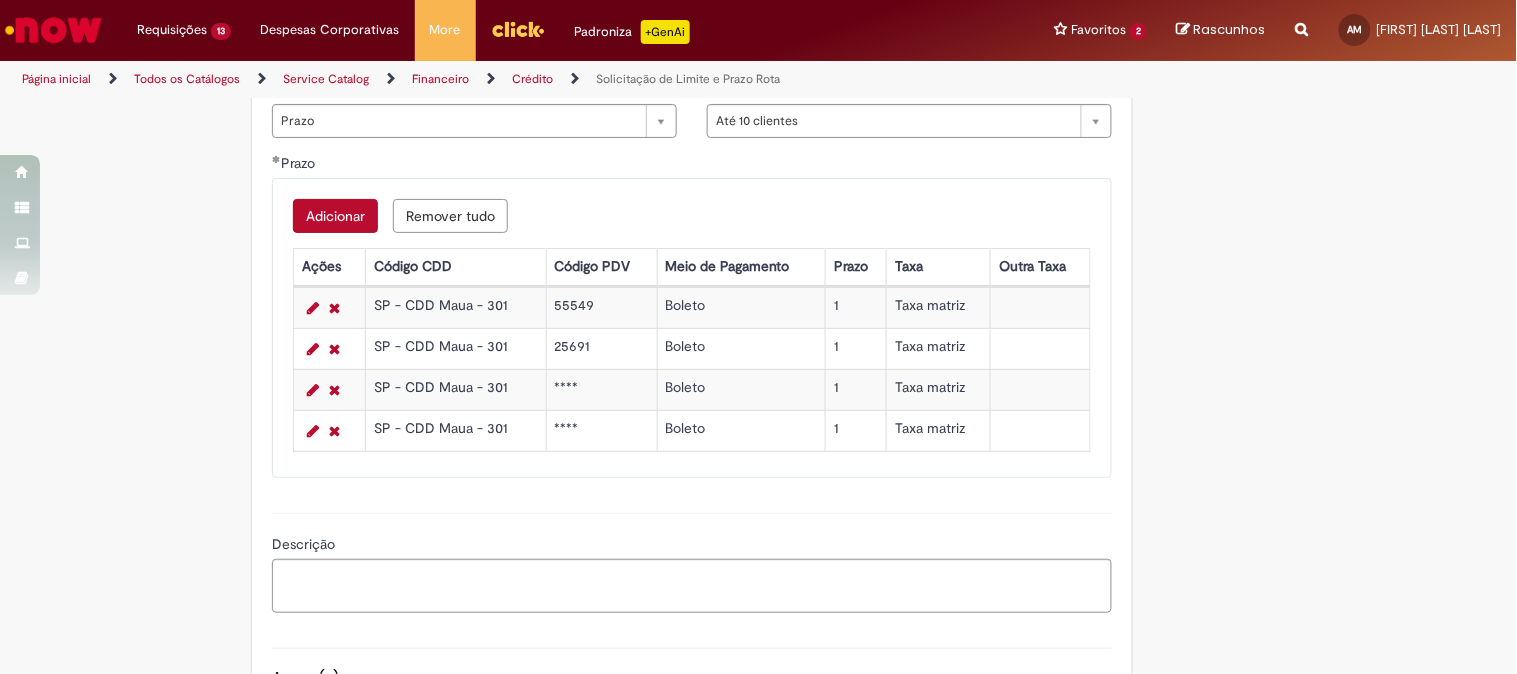 click on "****" at bounding box center (601, 430) 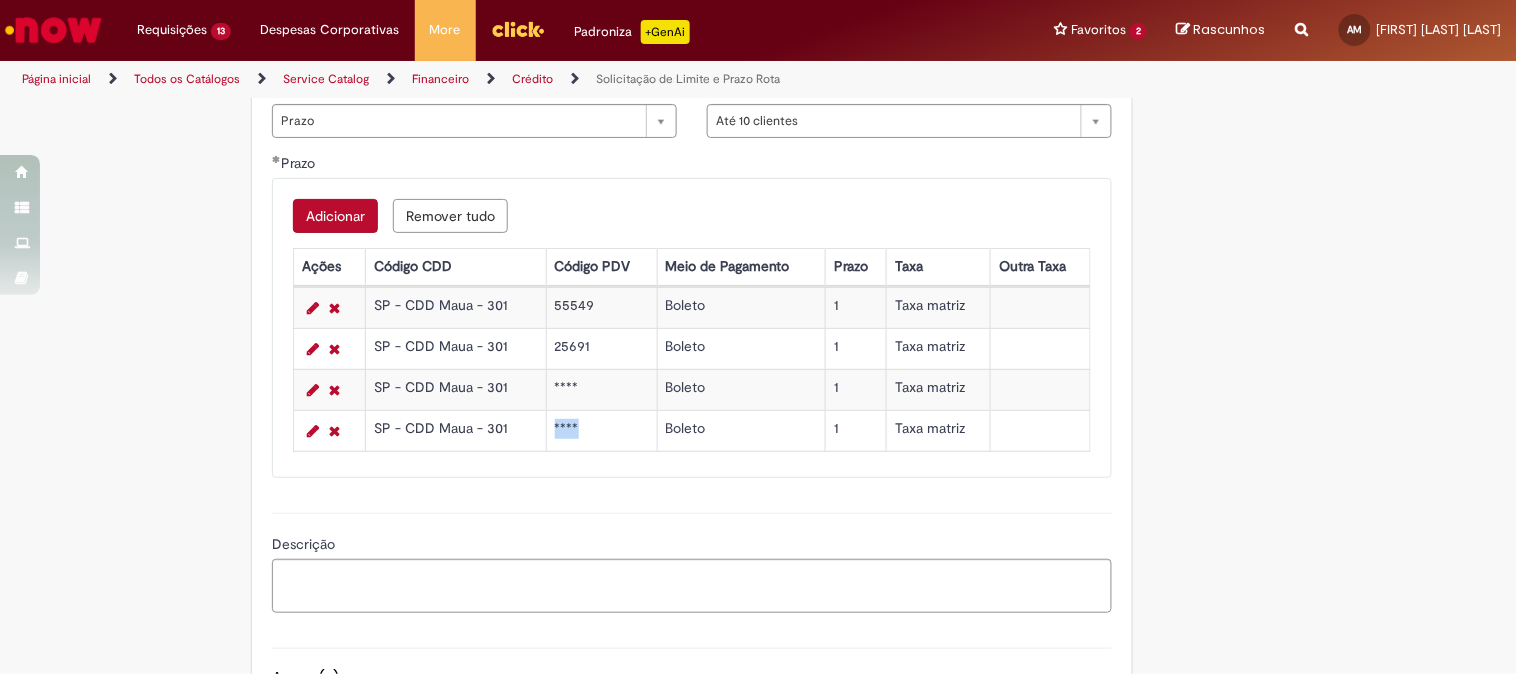click on "****" at bounding box center (601, 430) 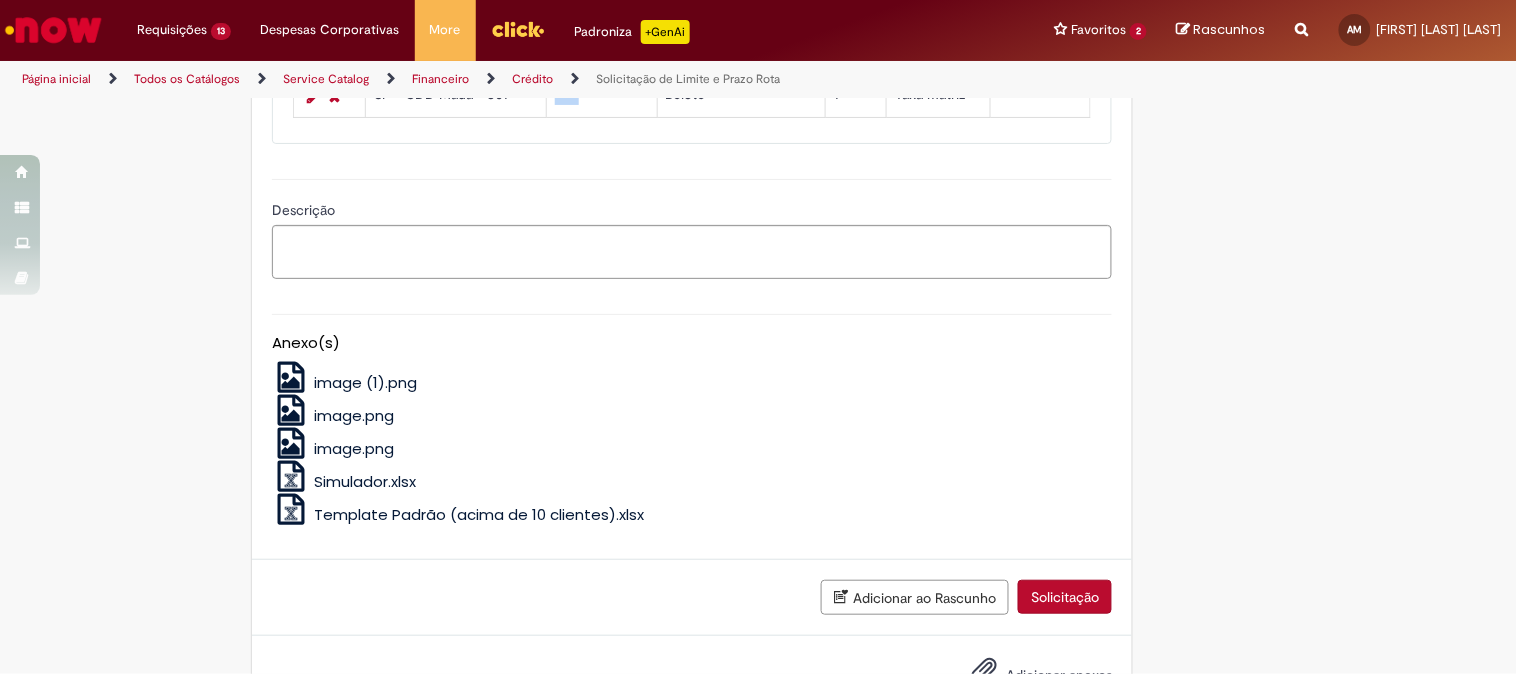 scroll, scrollTop: 1190, scrollLeft: 0, axis: vertical 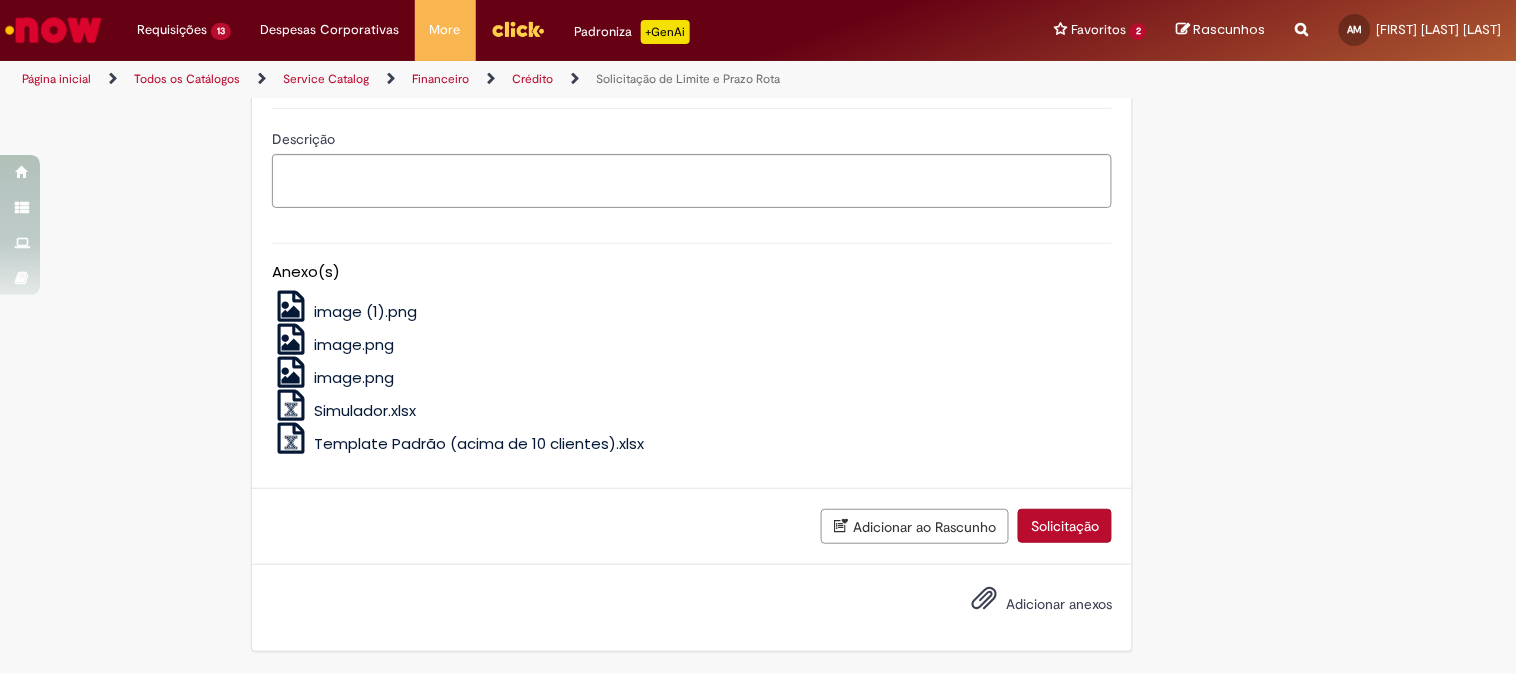 click on "Adicionar anexos" at bounding box center [1059, 604] 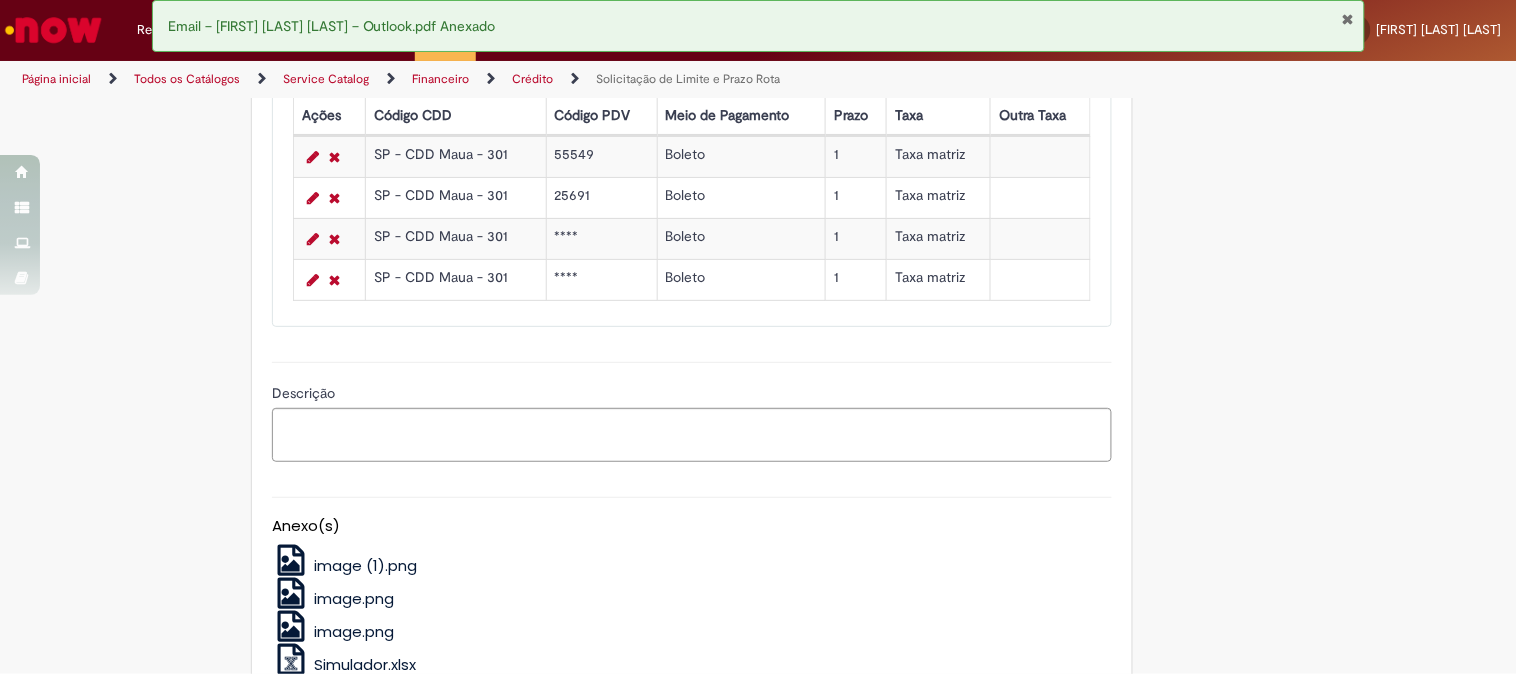 scroll, scrollTop: 1151, scrollLeft: 0, axis: vertical 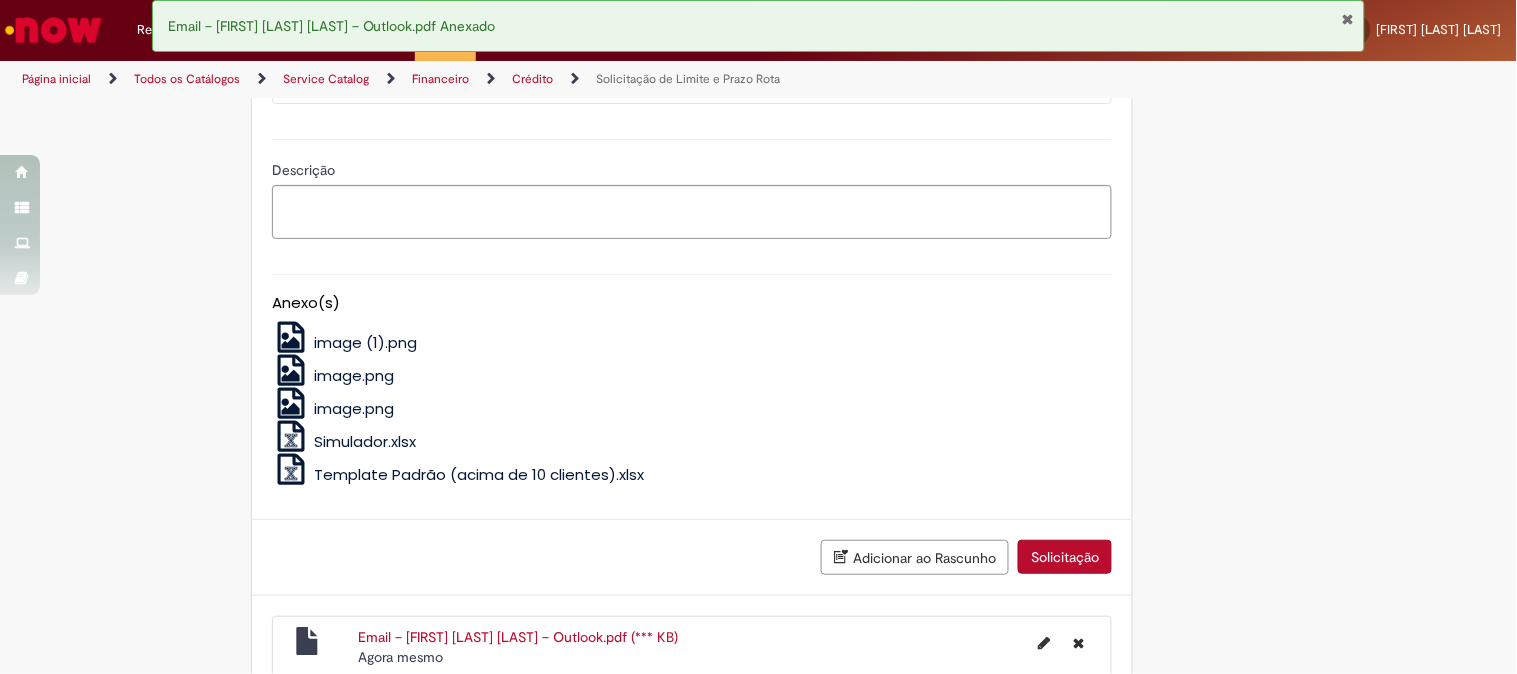click on "Solicitação" at bounding box center (1065, 557) 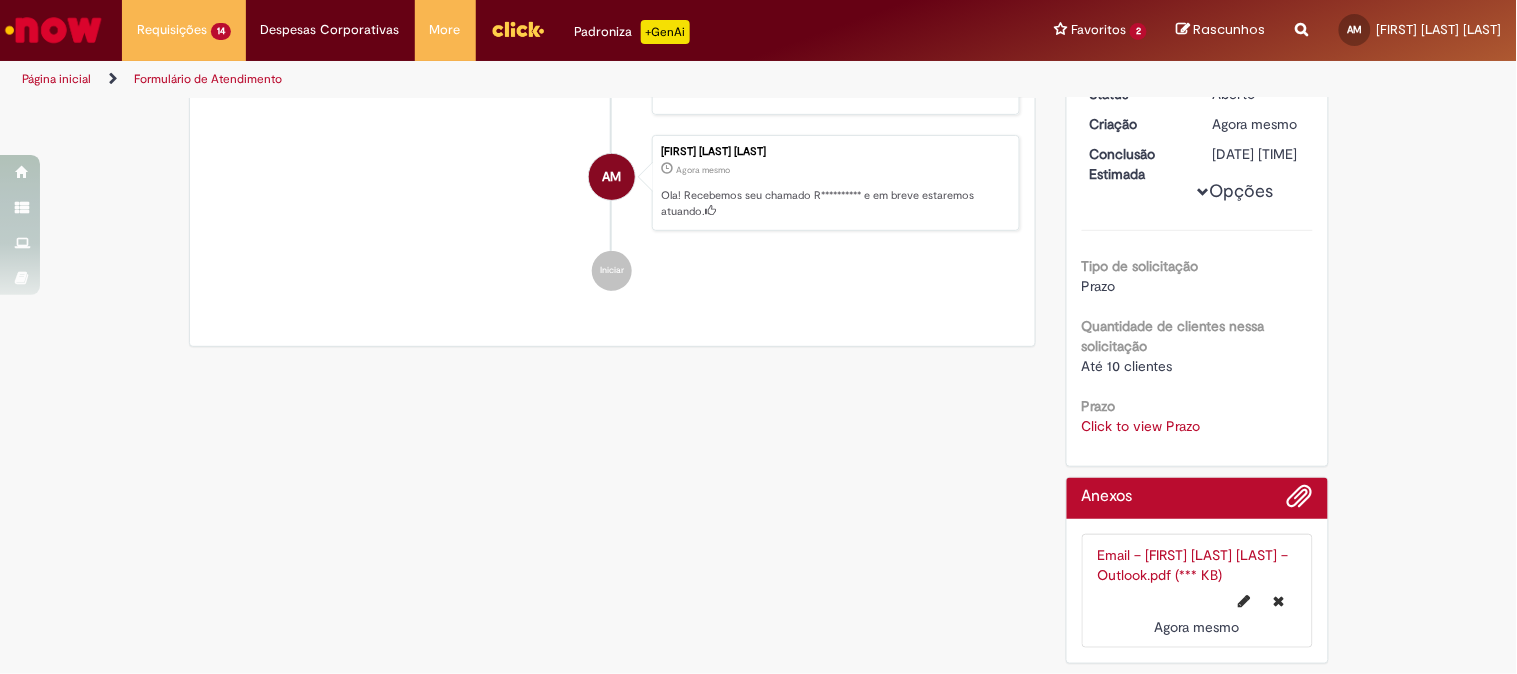 scroll, scrollTop: 0, scrollLeft: 0, axis: both 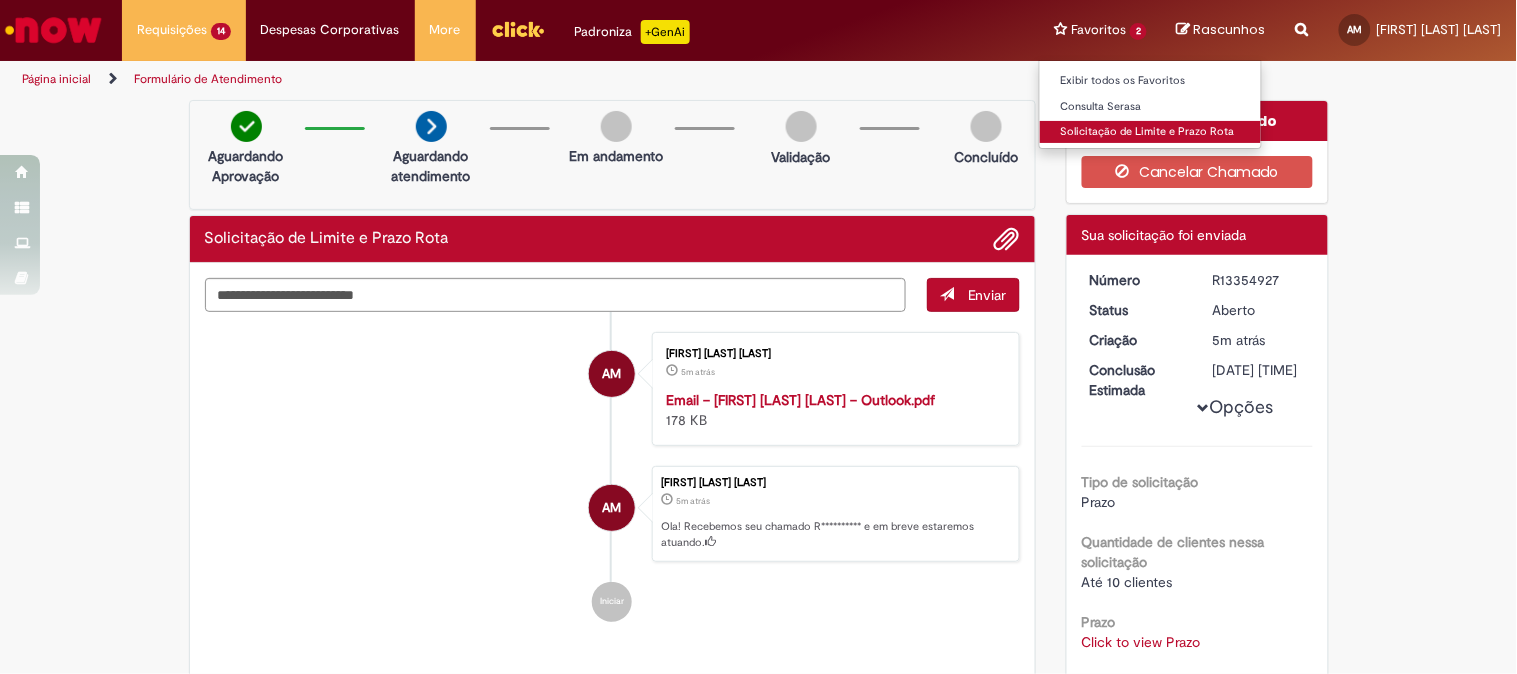click on "Solicitação de Limite e Prazo Rota" at bounding box center [1150, 132] 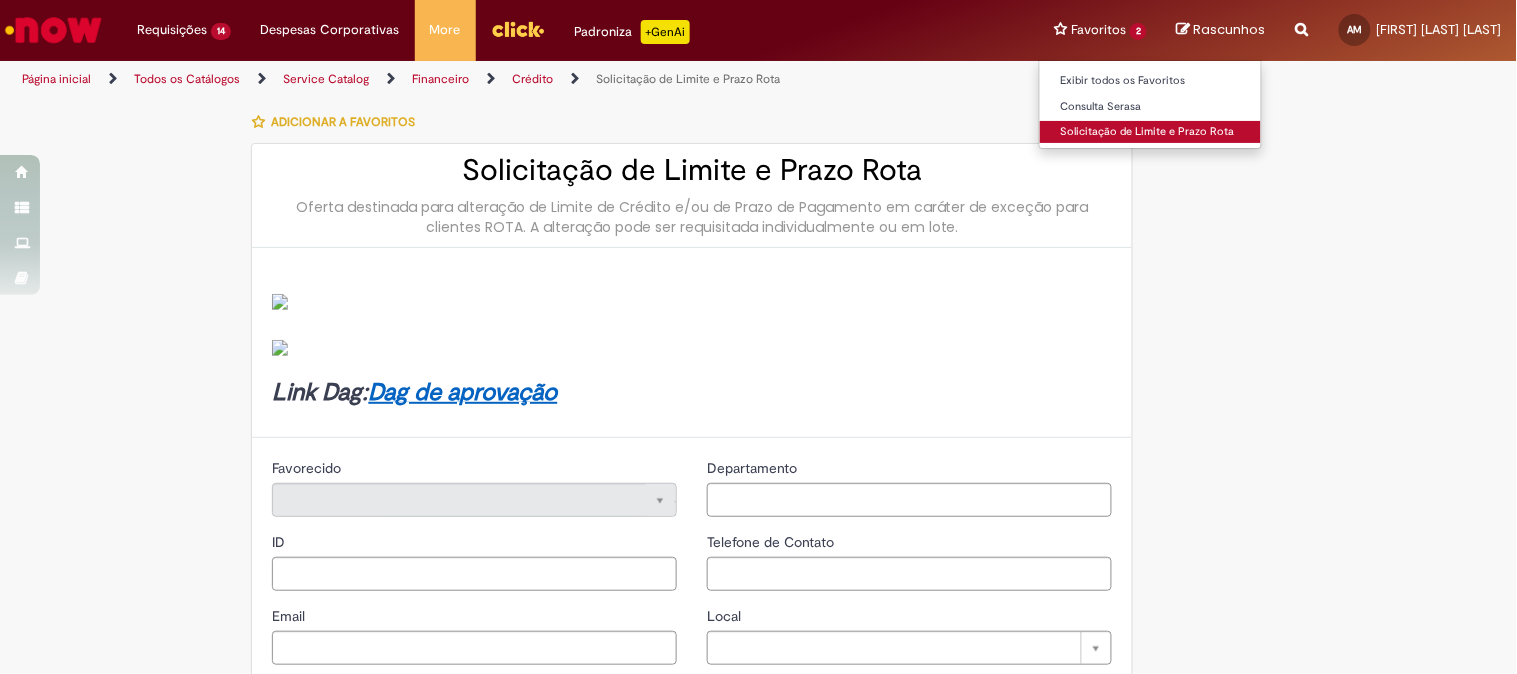 type on "********" 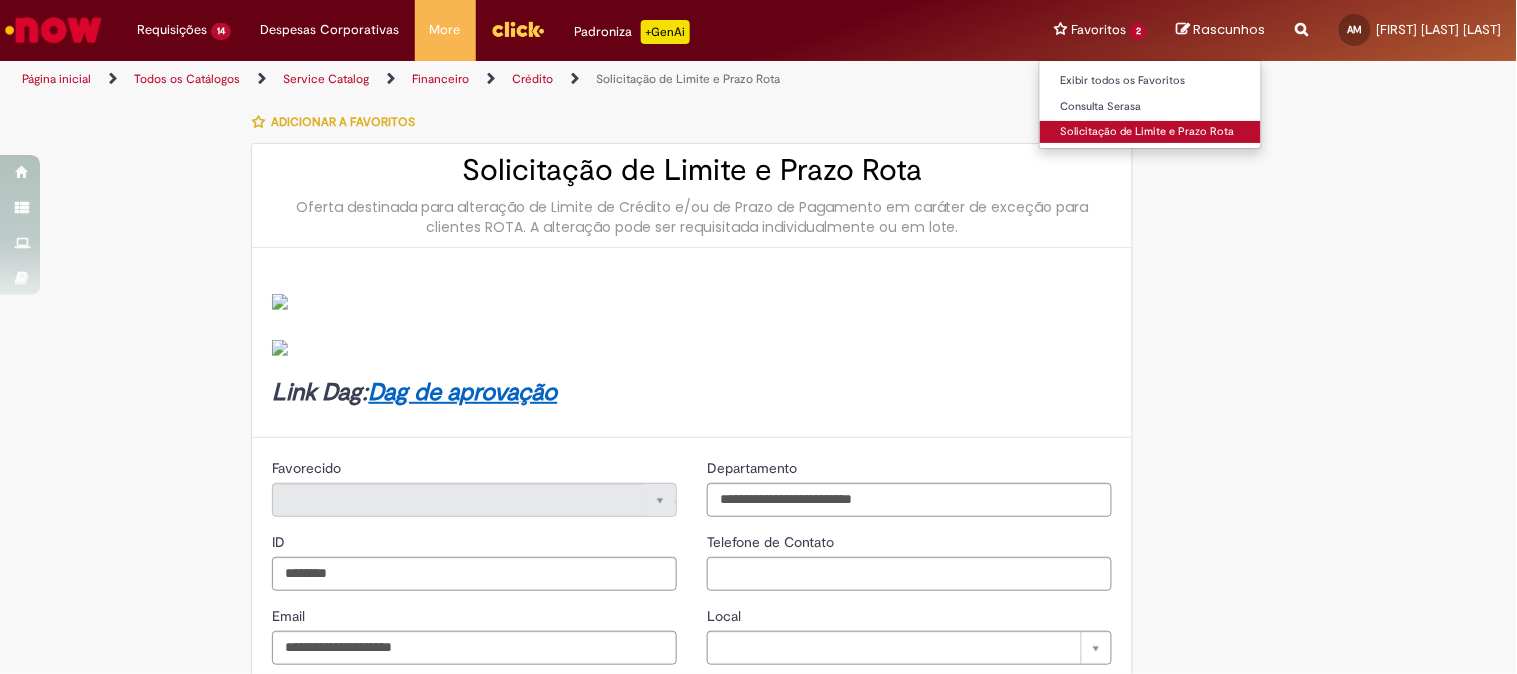 type on "**********" 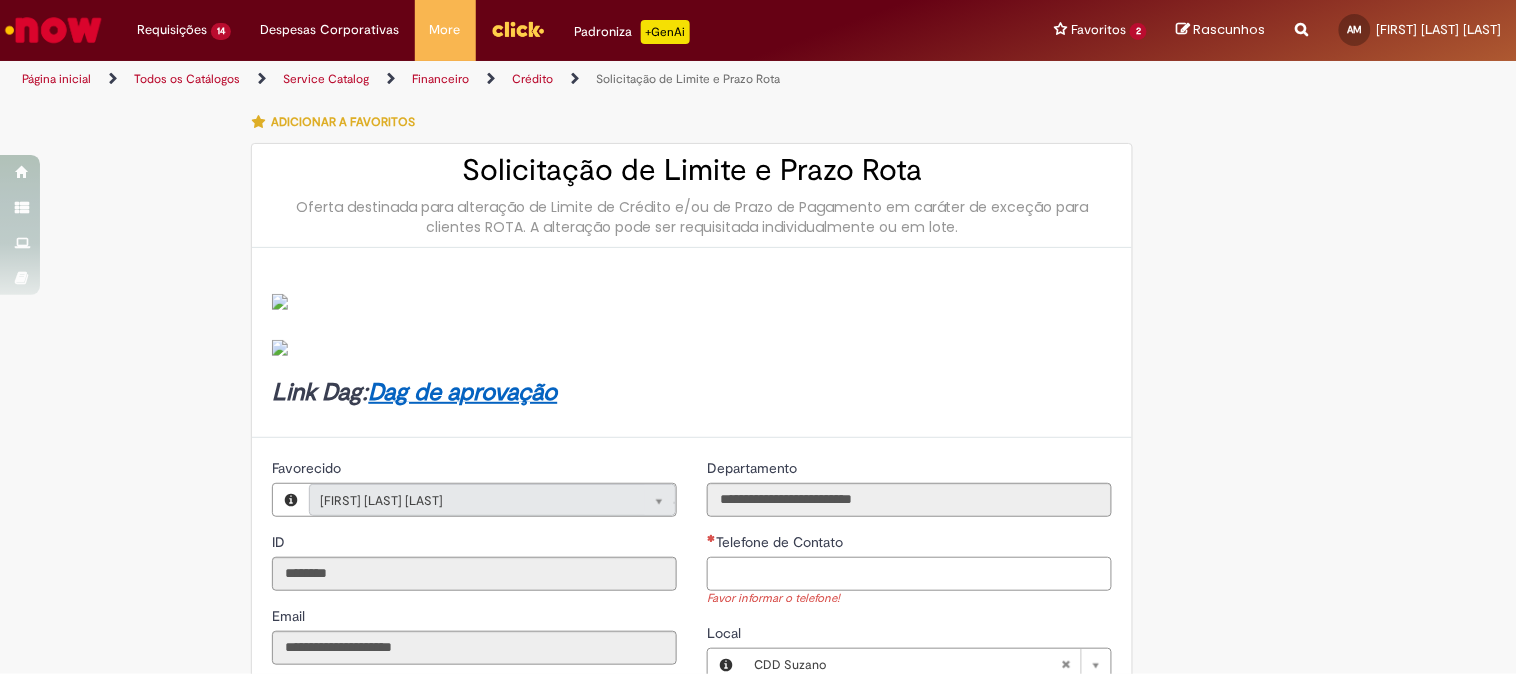 click on "Telefone de Contato" at bounding box center (909, 574) 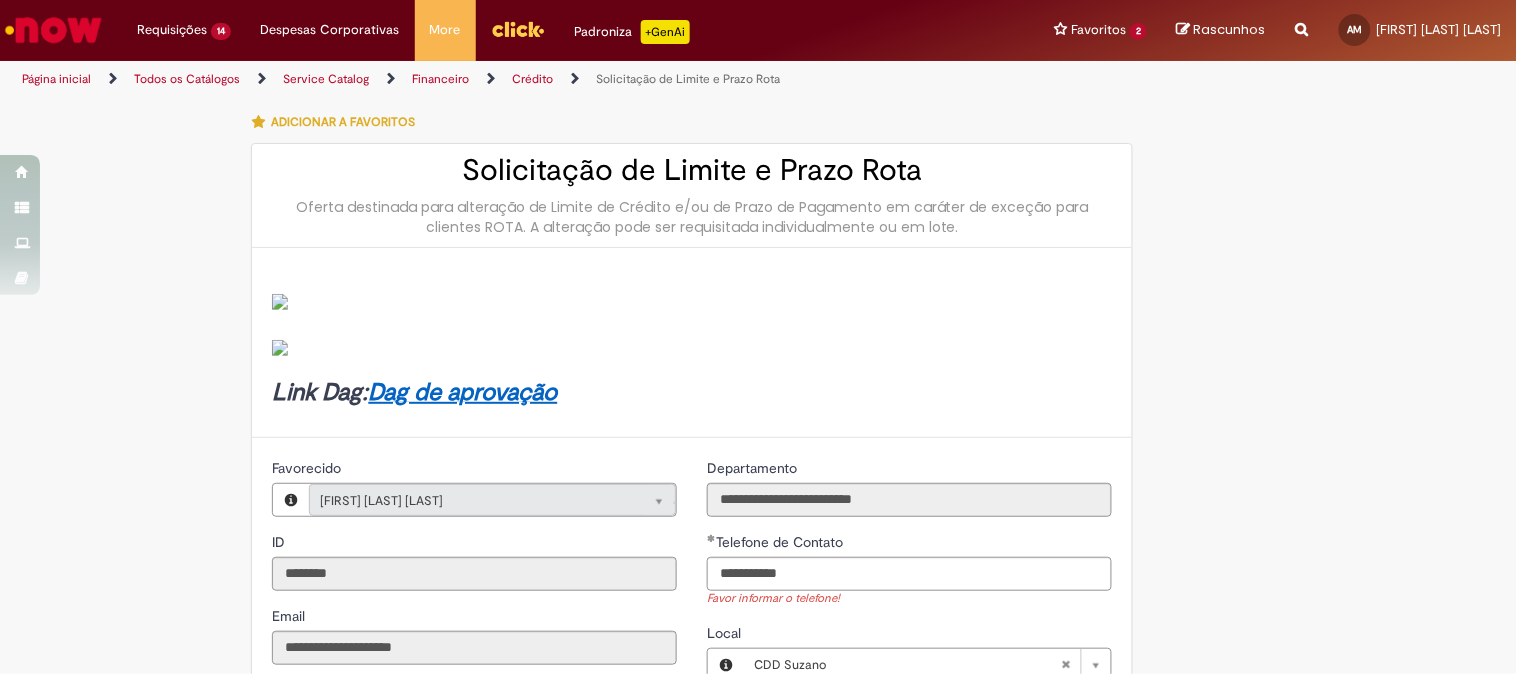 click on "Link Dag:  Dag de aprovação" at bounding box center [692, 343] 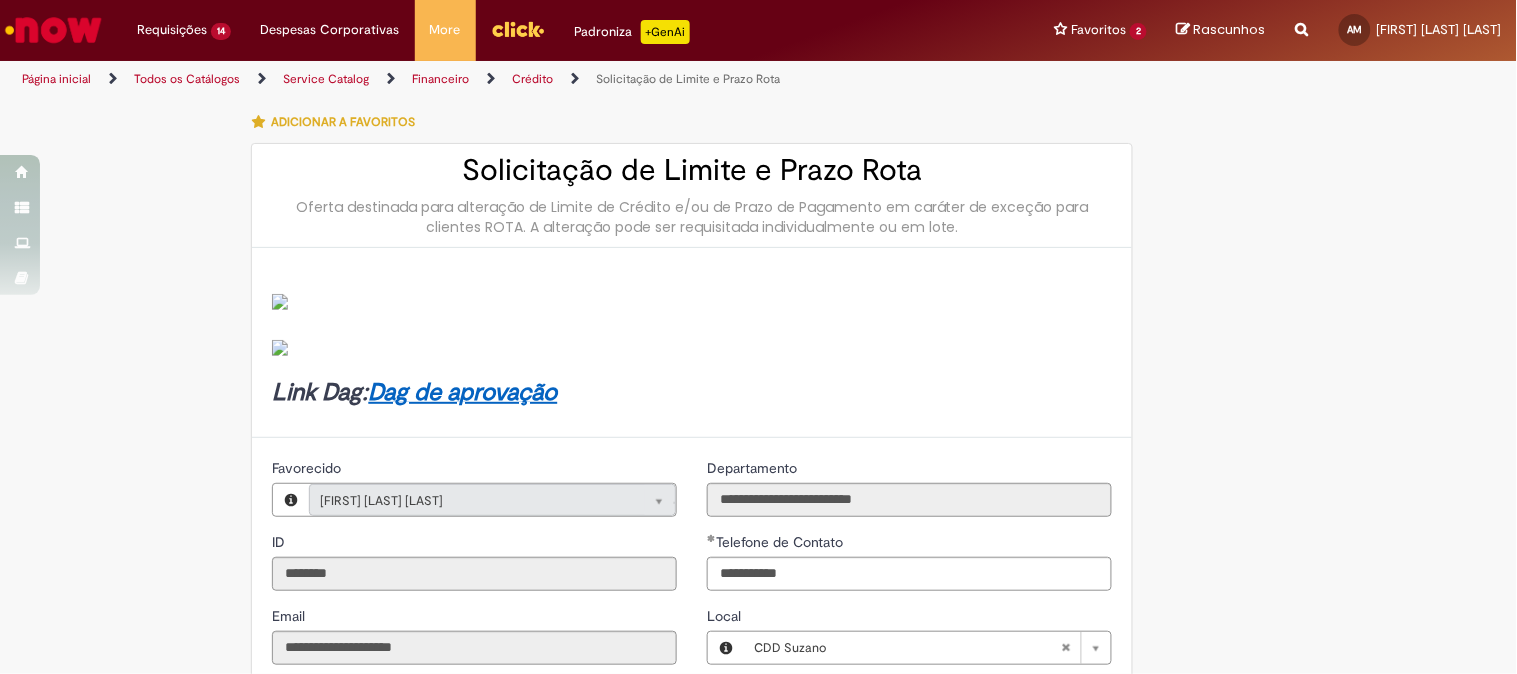 type on "**********" 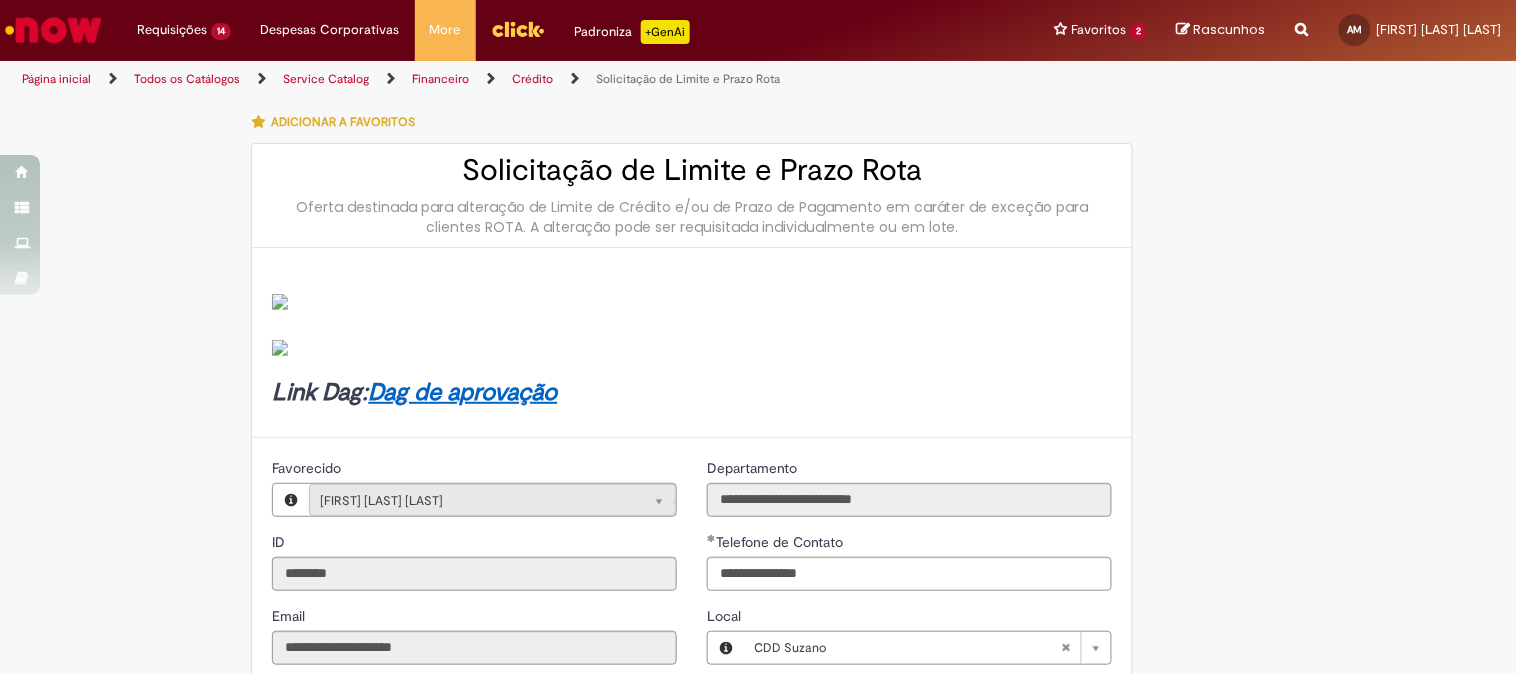 scroll, scrollTop: 444, scrollLeft: 0, axis: vertical 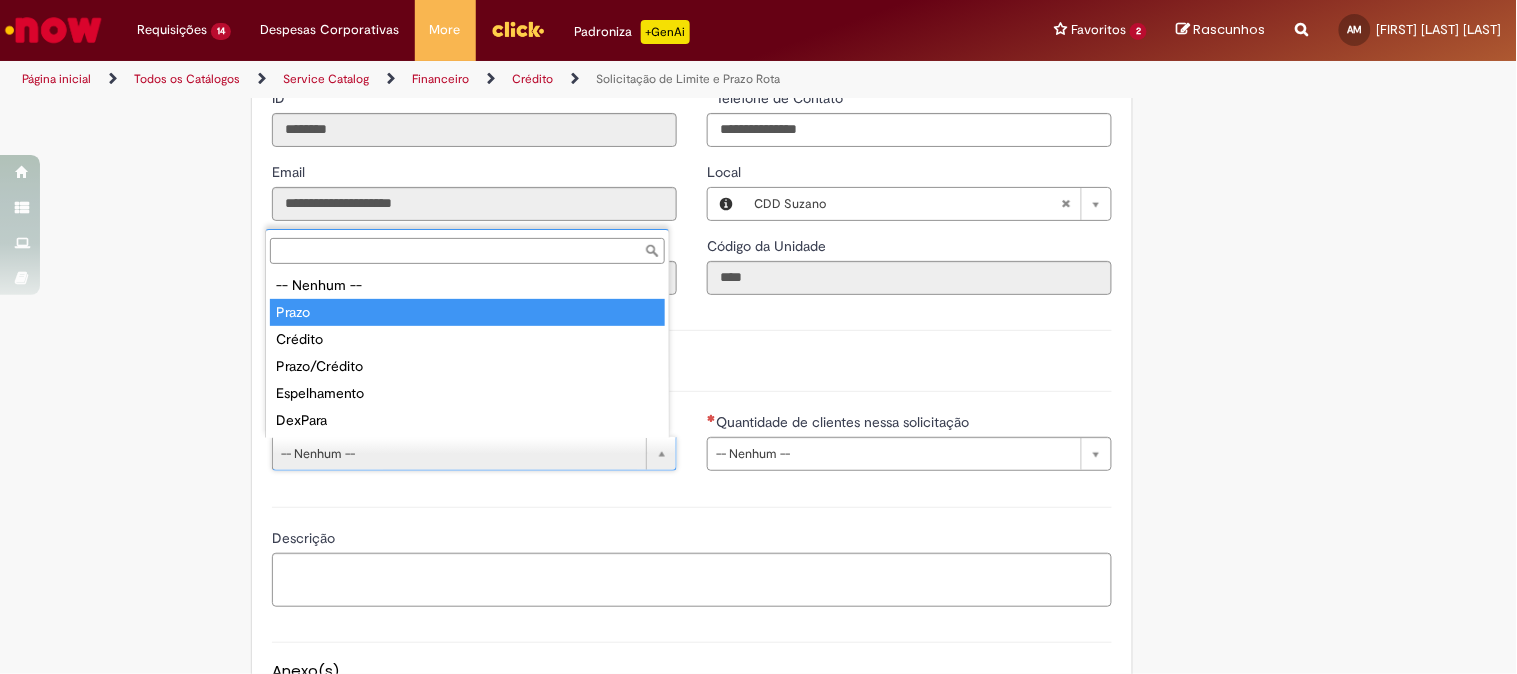 type on "*****" 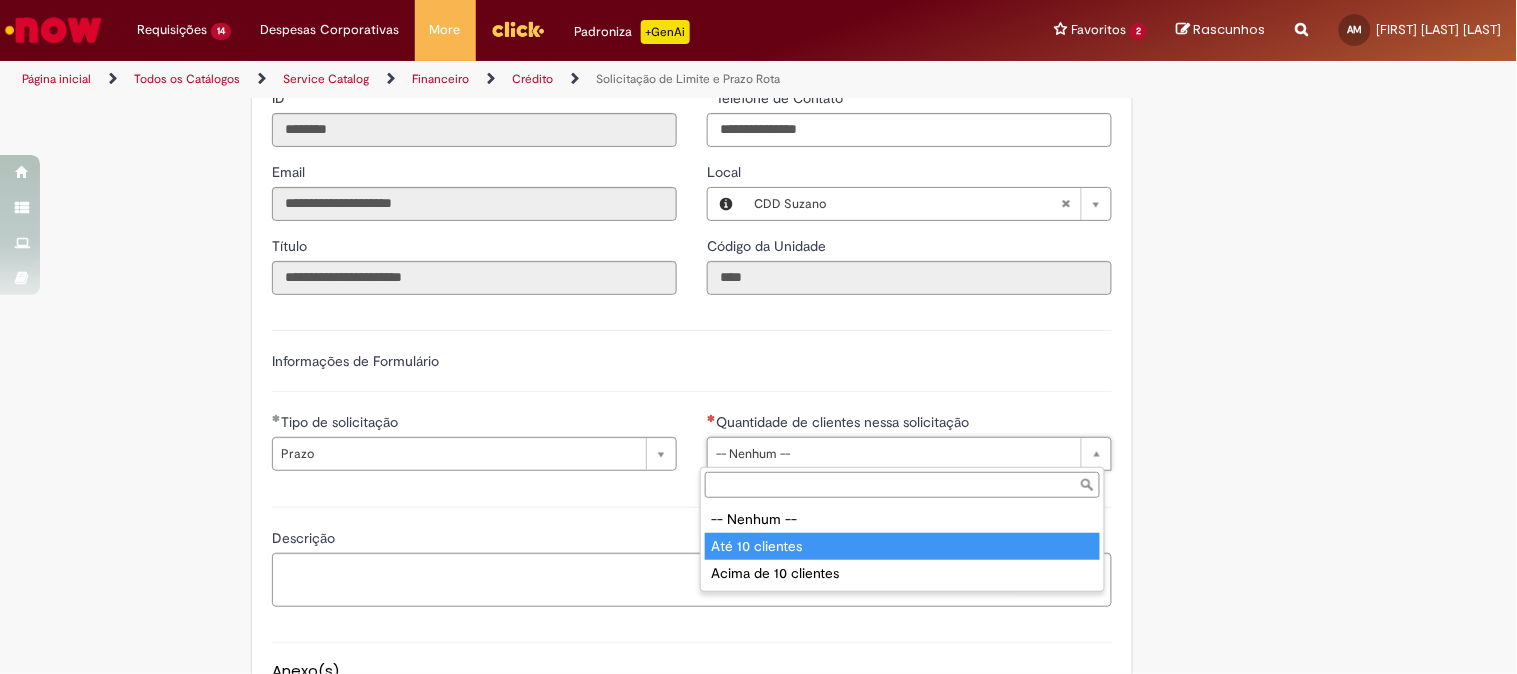 type on "**********" 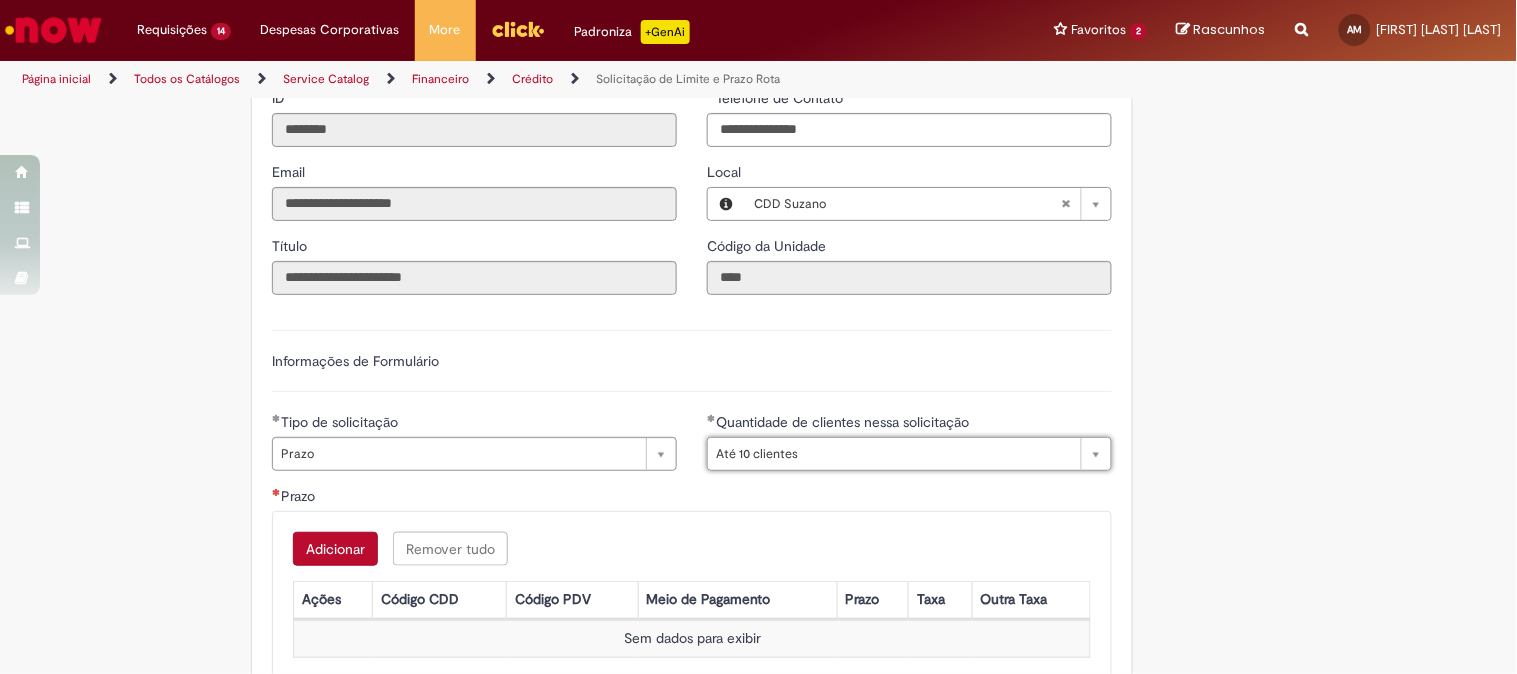 scroll, scrollTop: 666, scrollLeft: 0, axis: vertical 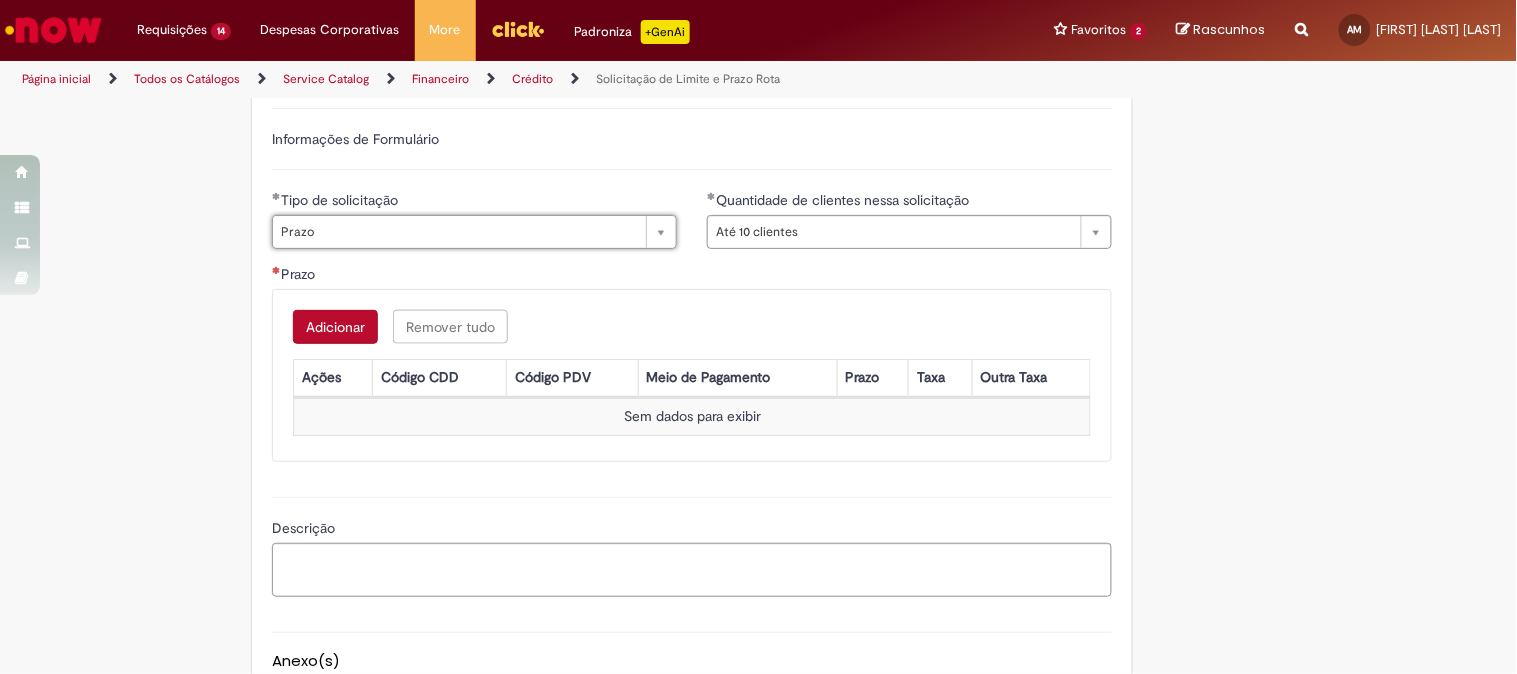 type on "*****" 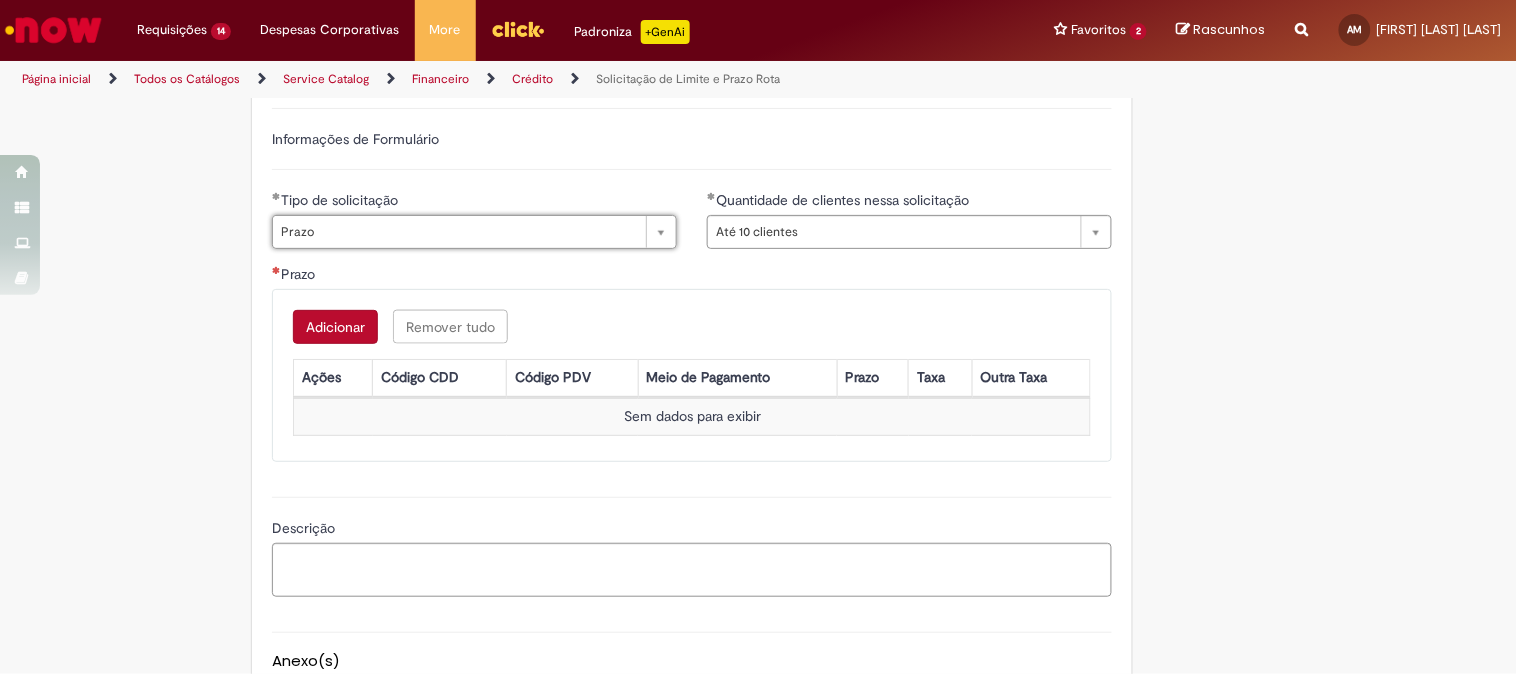 click on "Adicionar" at bounding box center (335, 327) 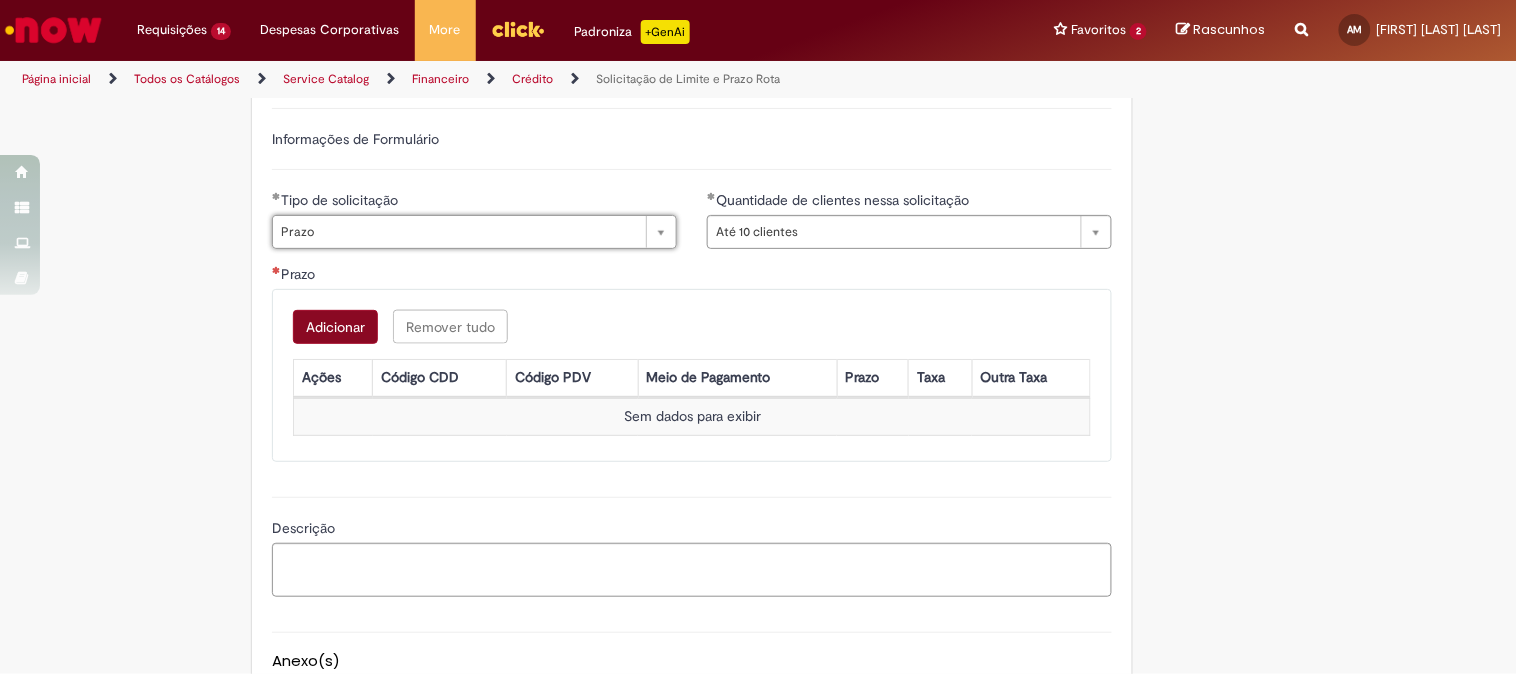 scroll, scrollTop: 0, scrollLeft: 0, axis: both 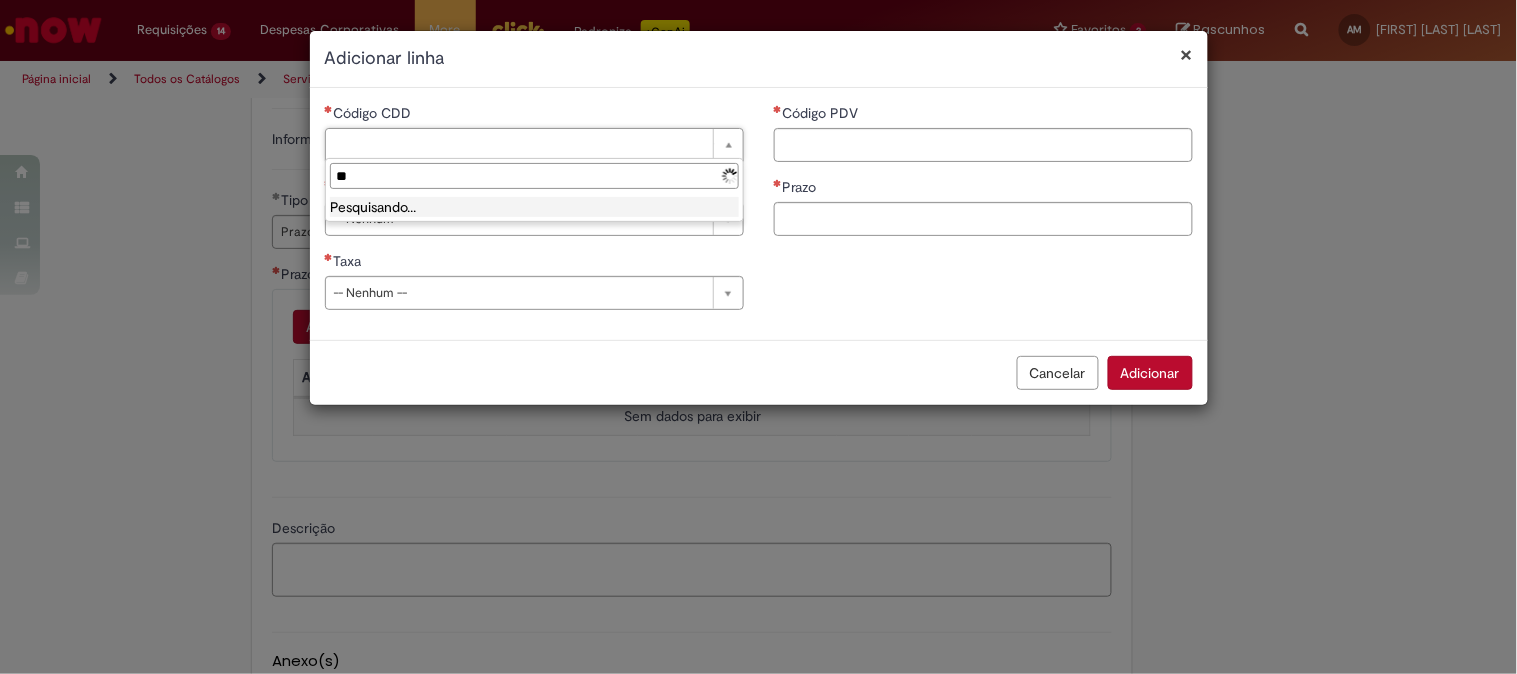 type on "*" 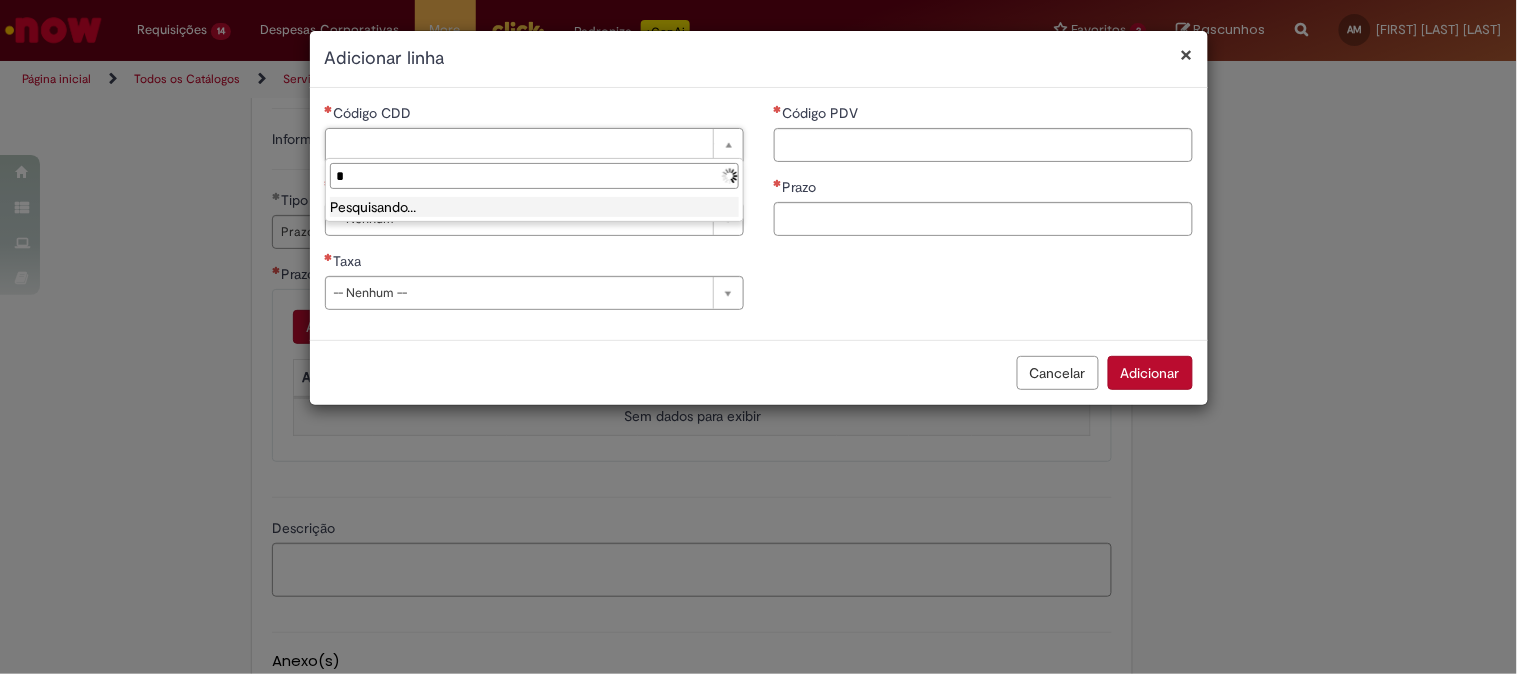 type 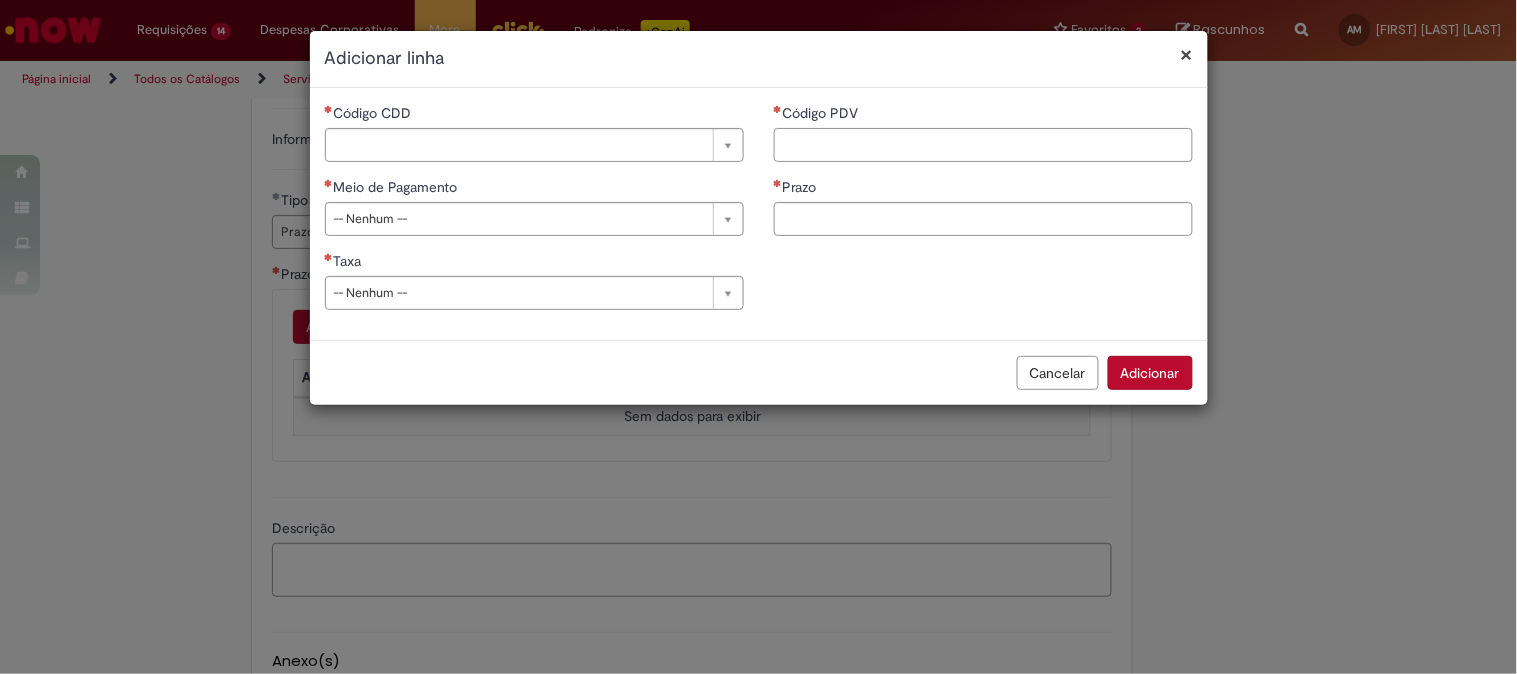 click on "Código PDV" at bounding box center [983, 145] 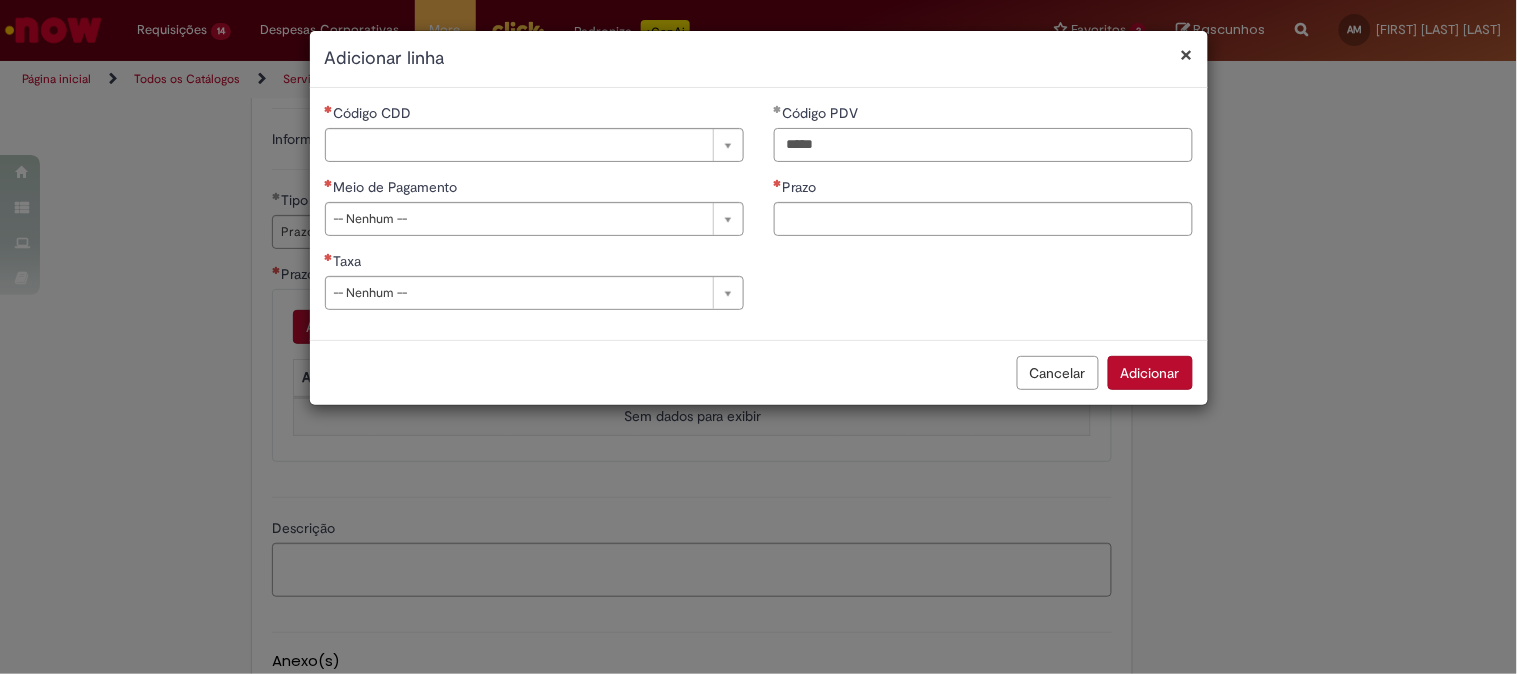 type on "*****" 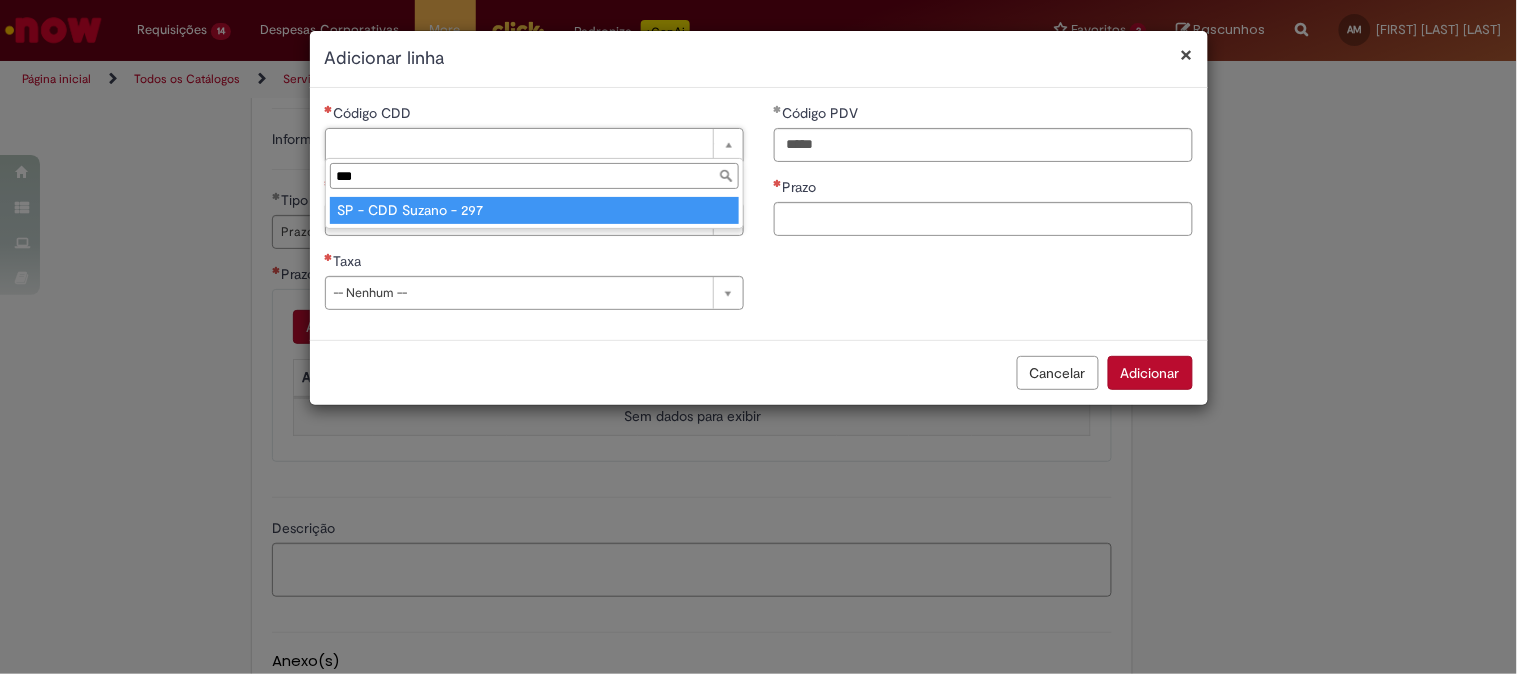 type on "***" 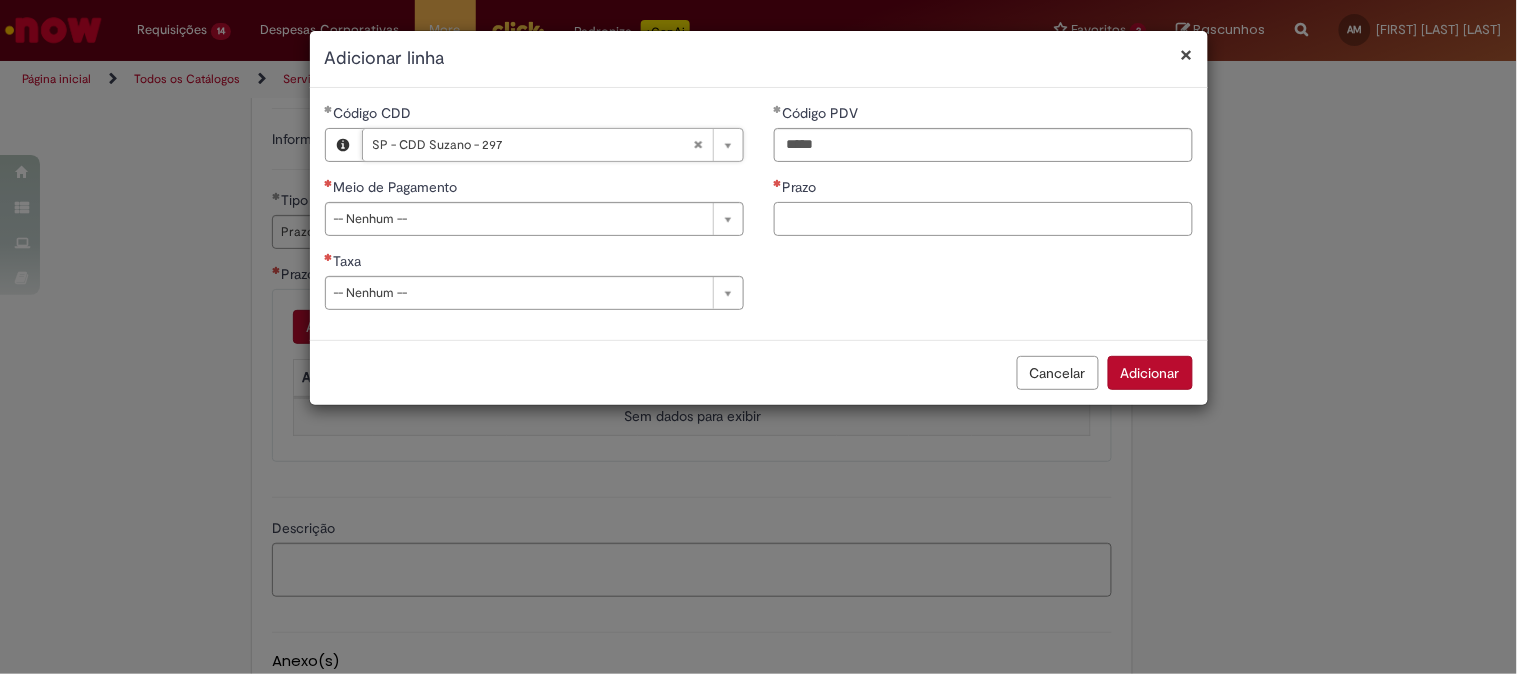 click on "Prazo" at bounding box center [983, 219] 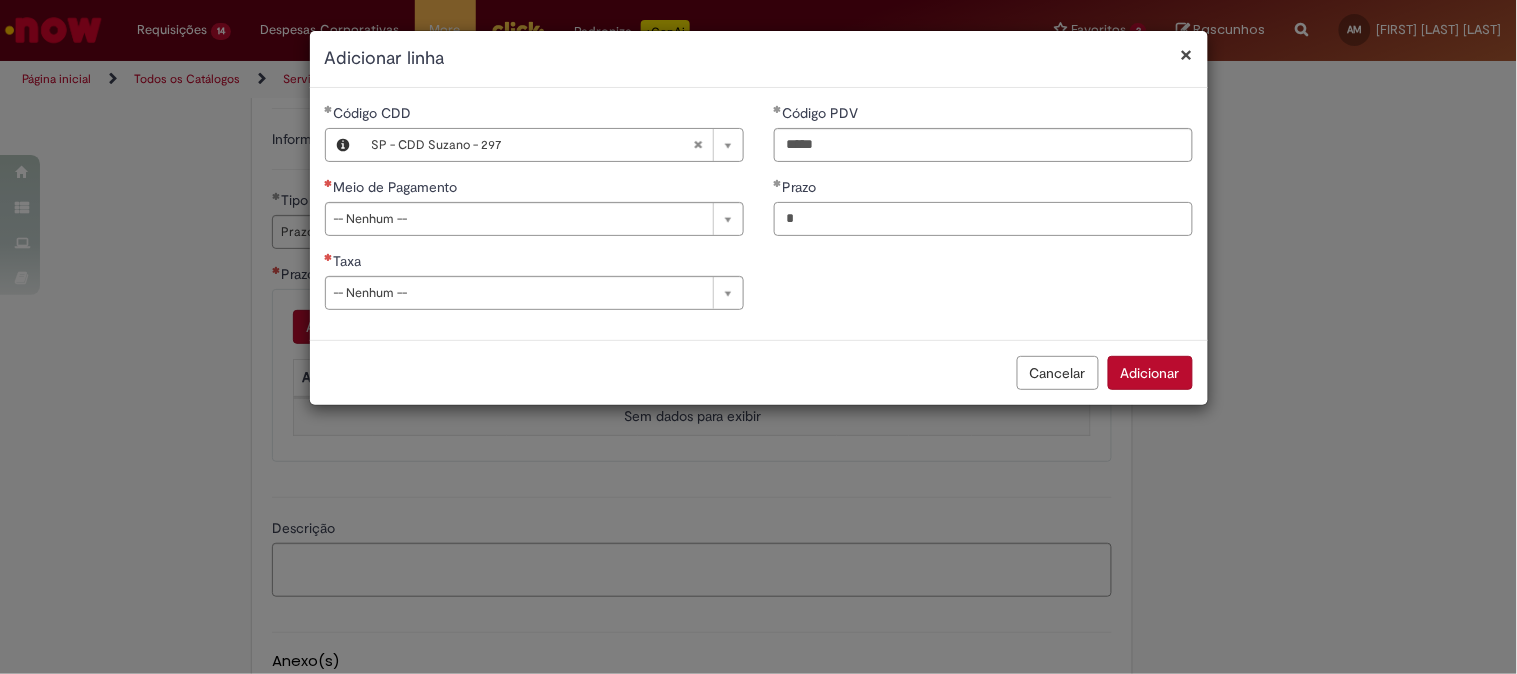 type on "*" 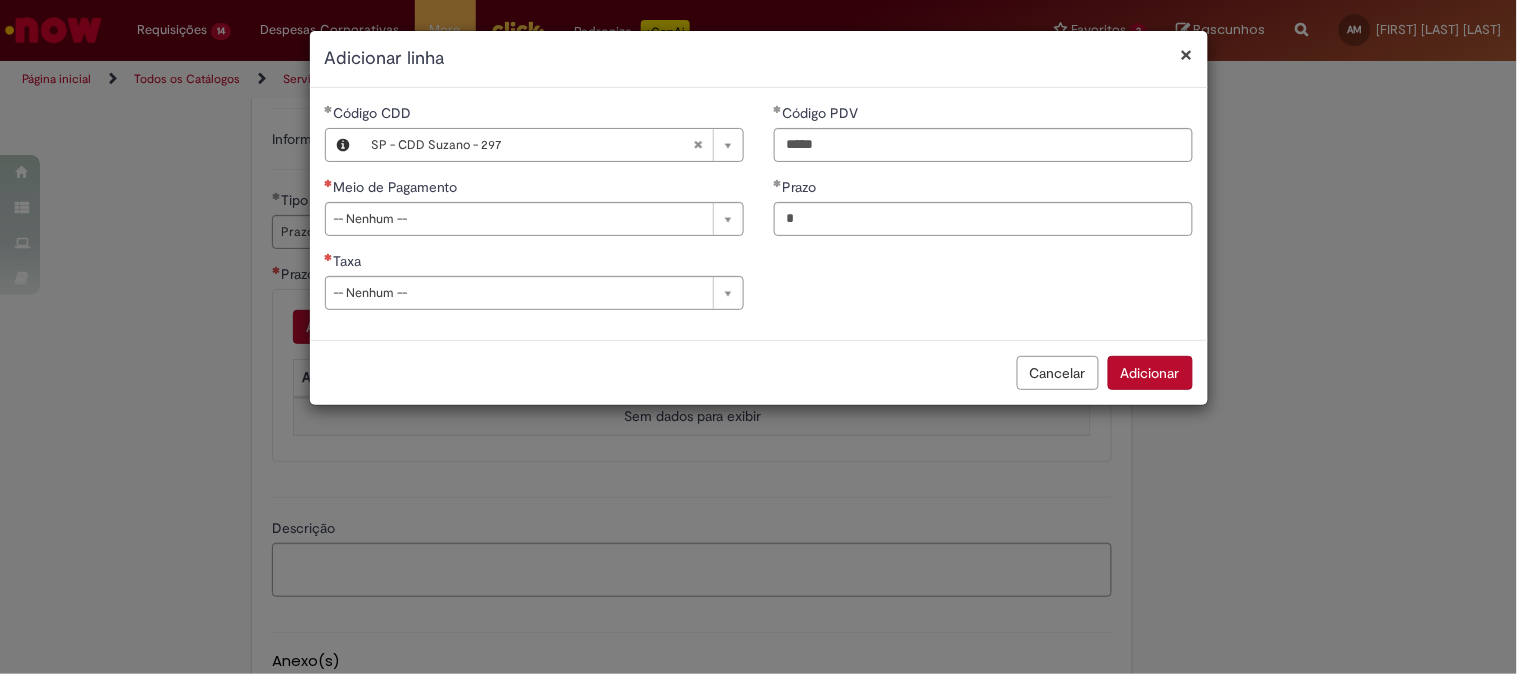 click on "Meio de Pagamento" at bounding box center [534, 189] 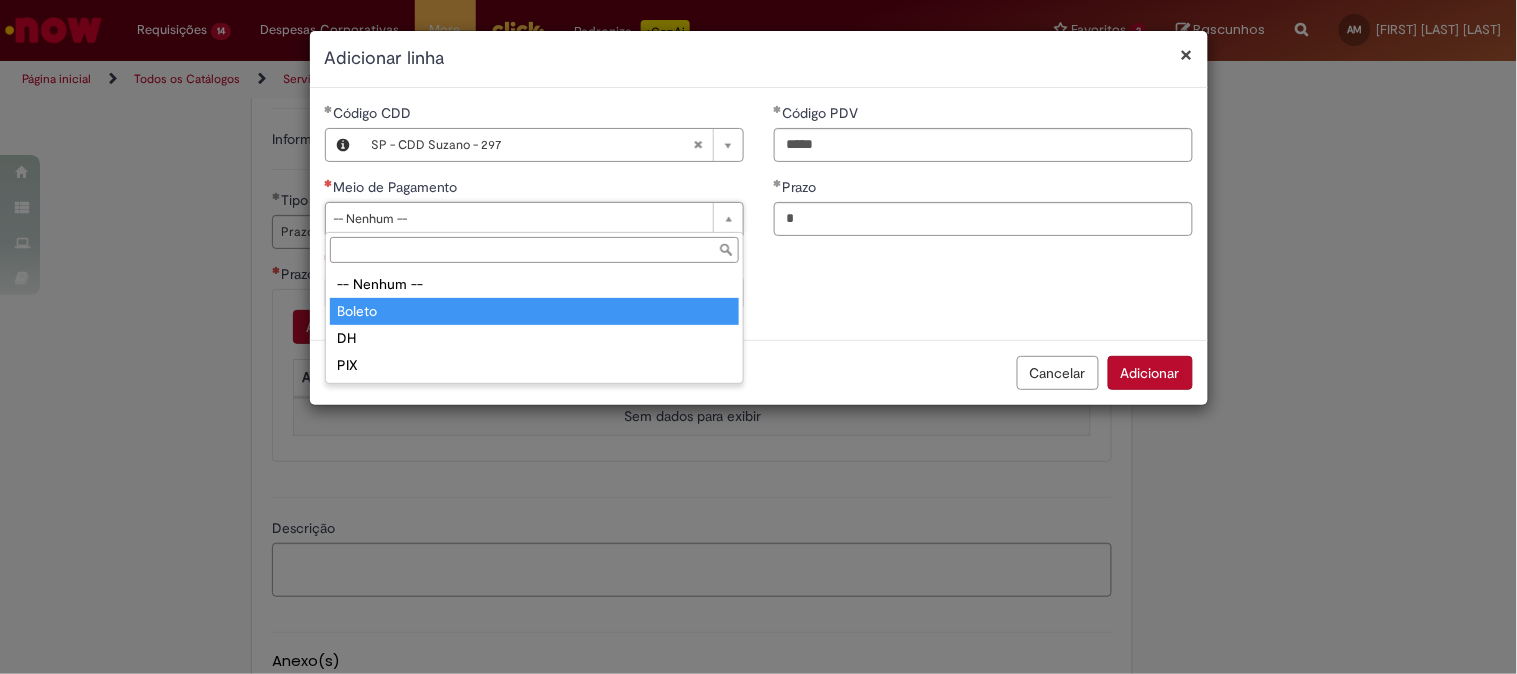 type on "******" 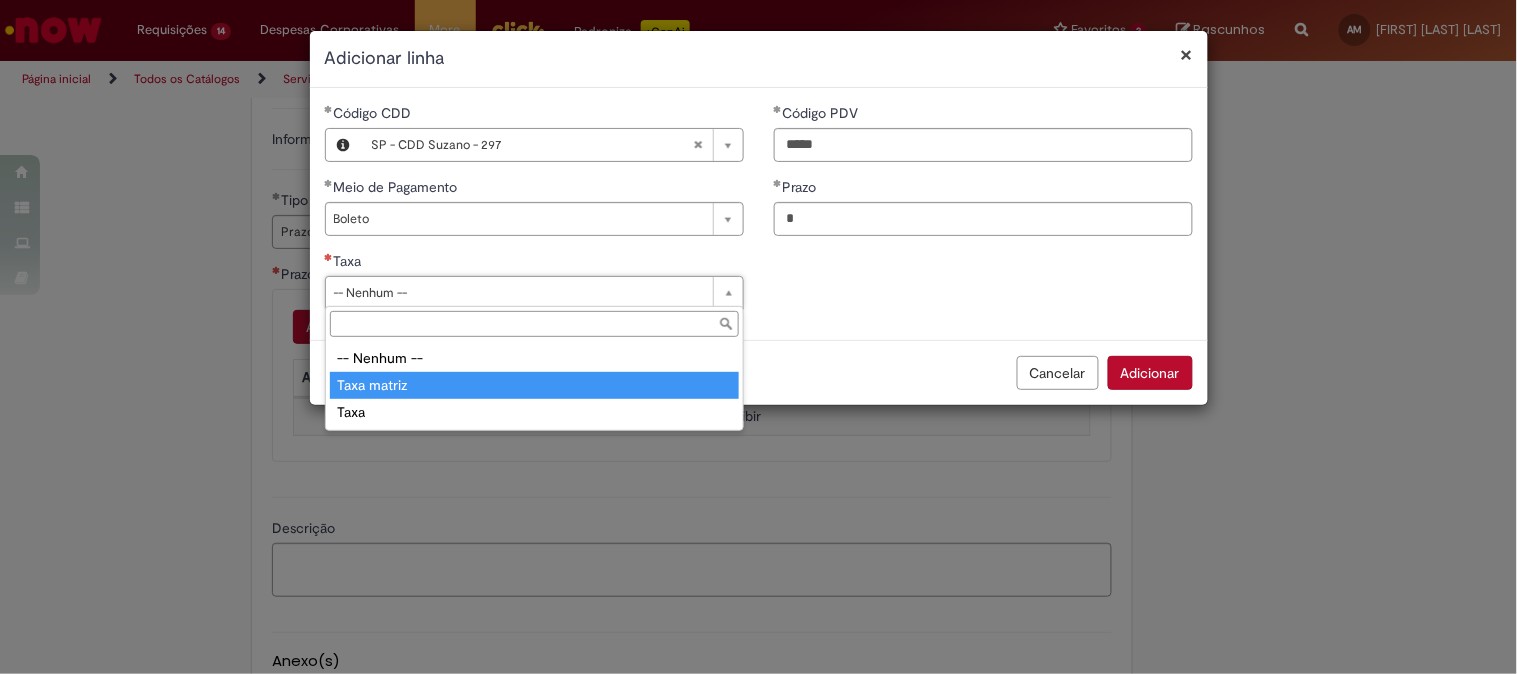 type on "**********" 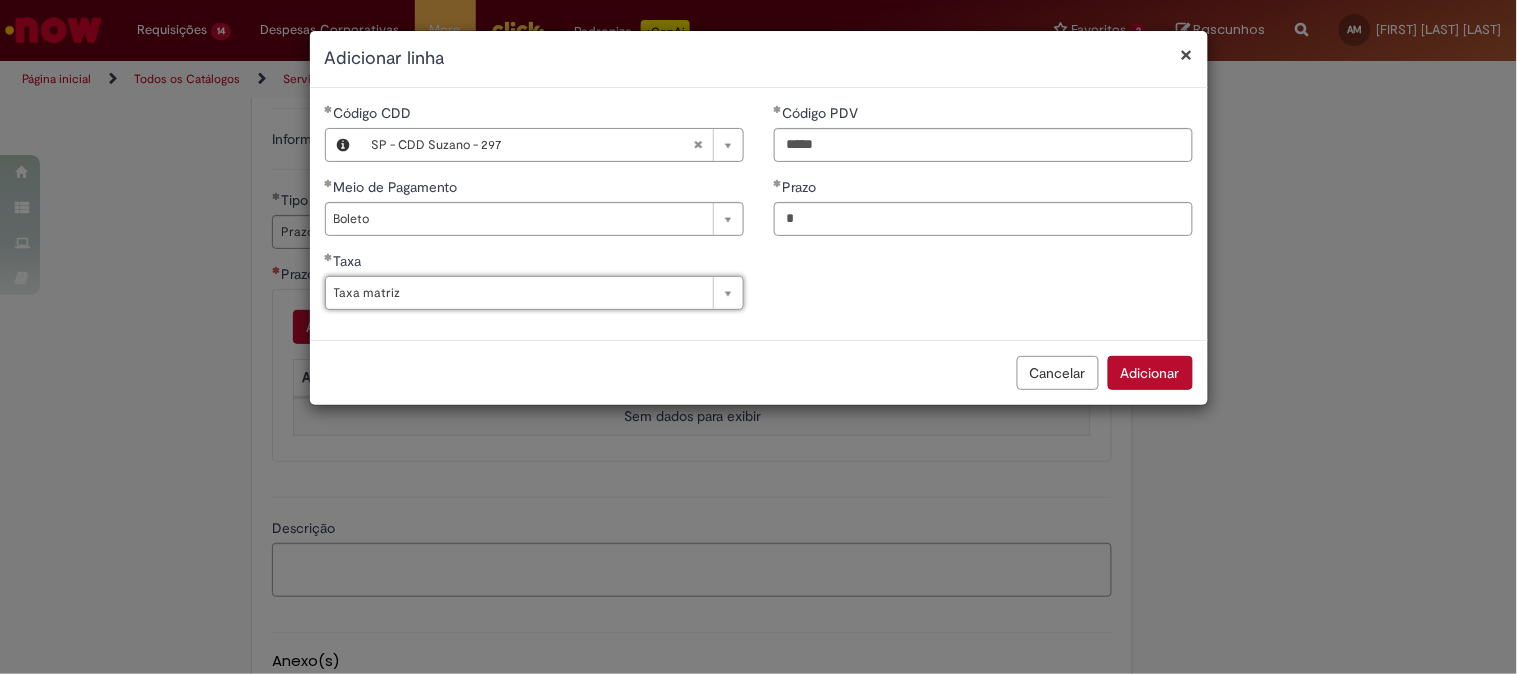 click on "Adicionar" at bounding box center (1150, 373) 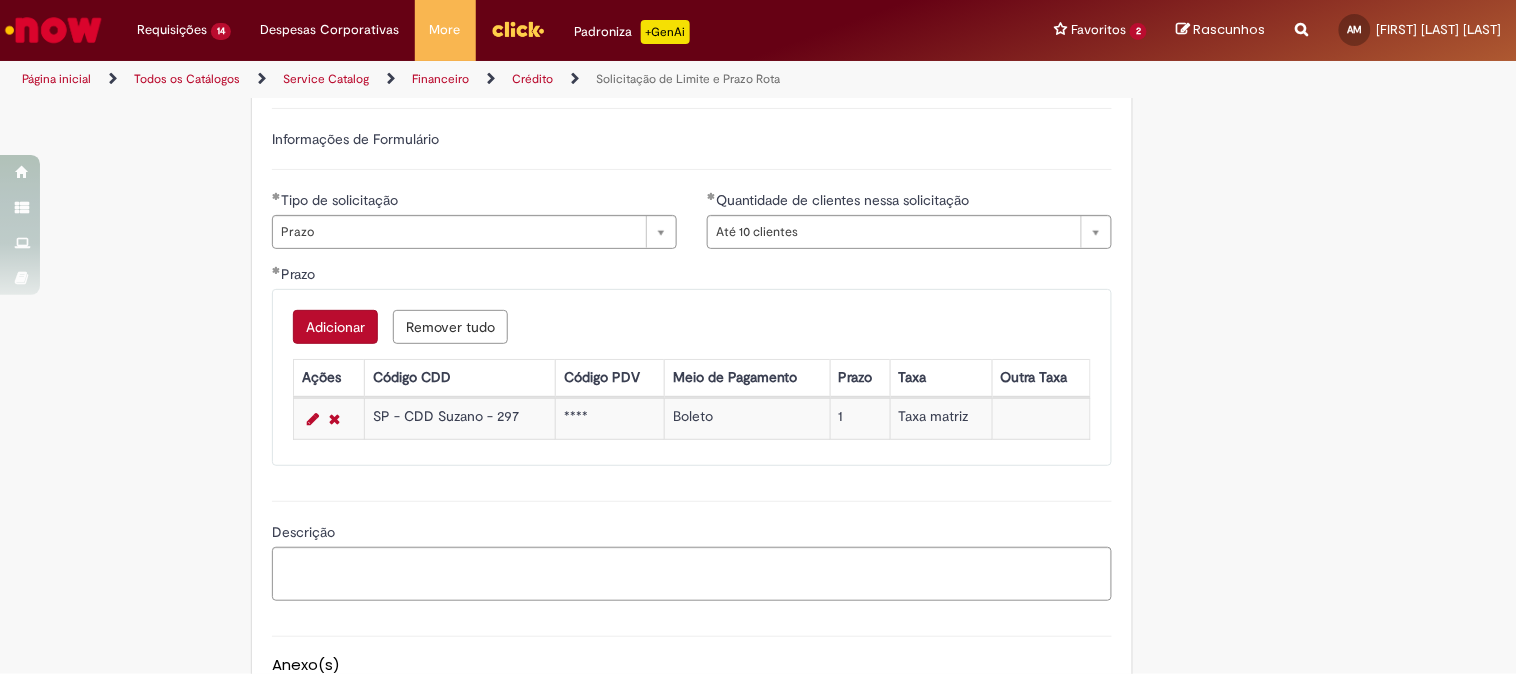 click on "Adicionar" at bounding box center (335, 327) 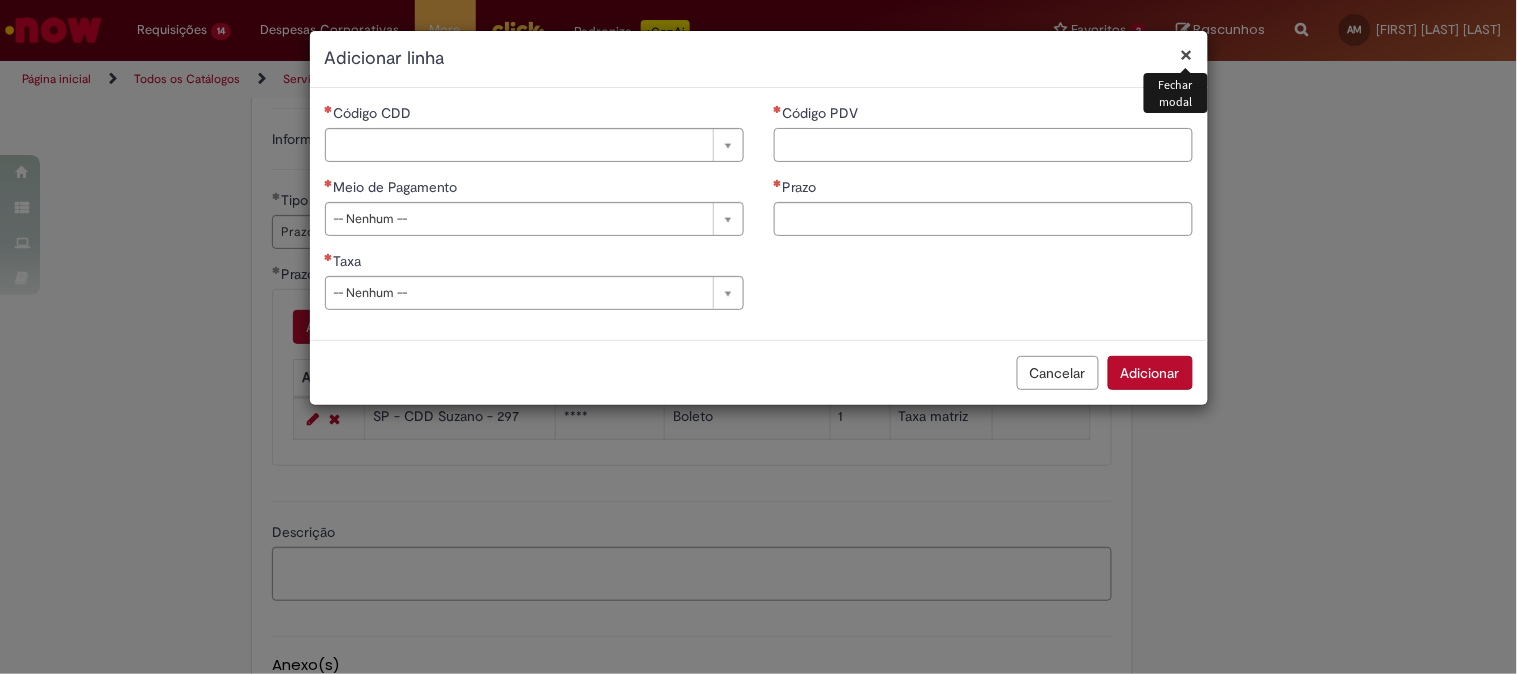 click on "Código PDV" at bounding box center [983, 145] 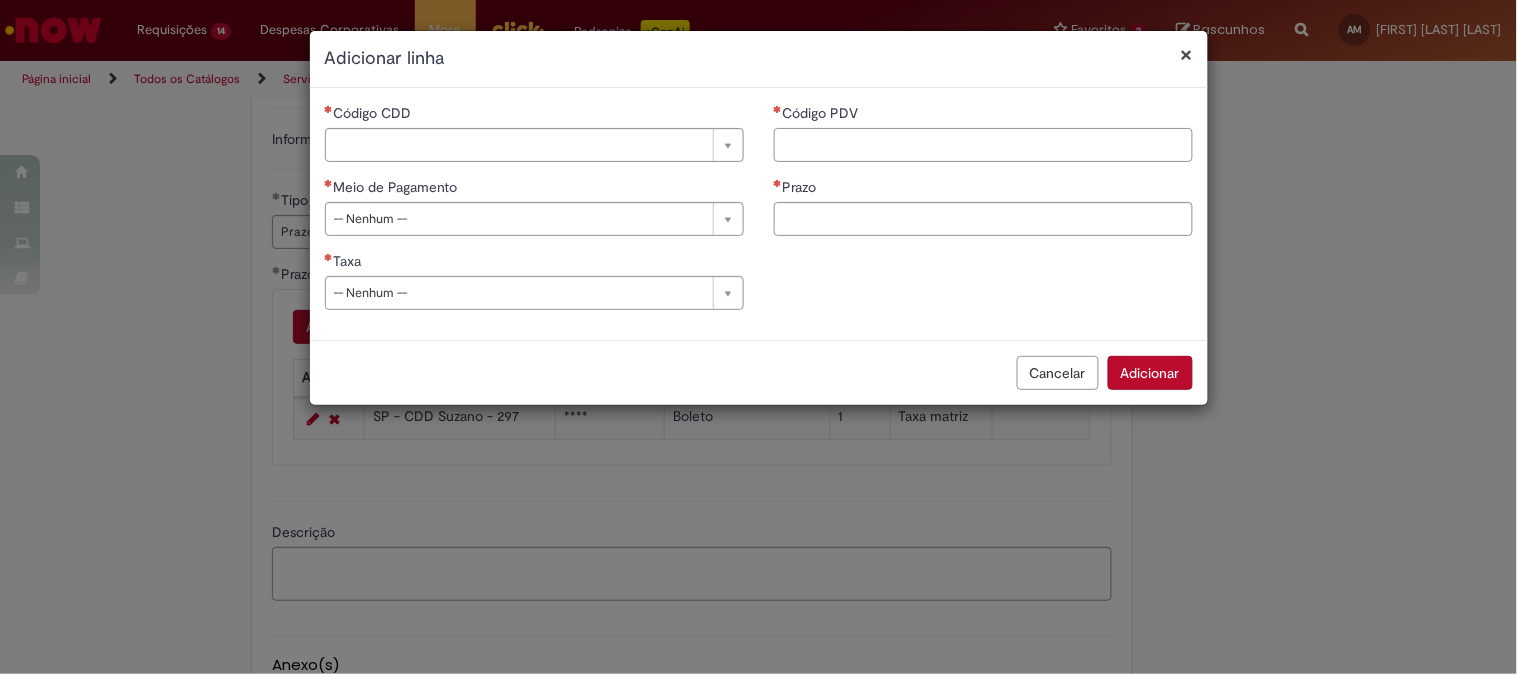 paste on "*****" 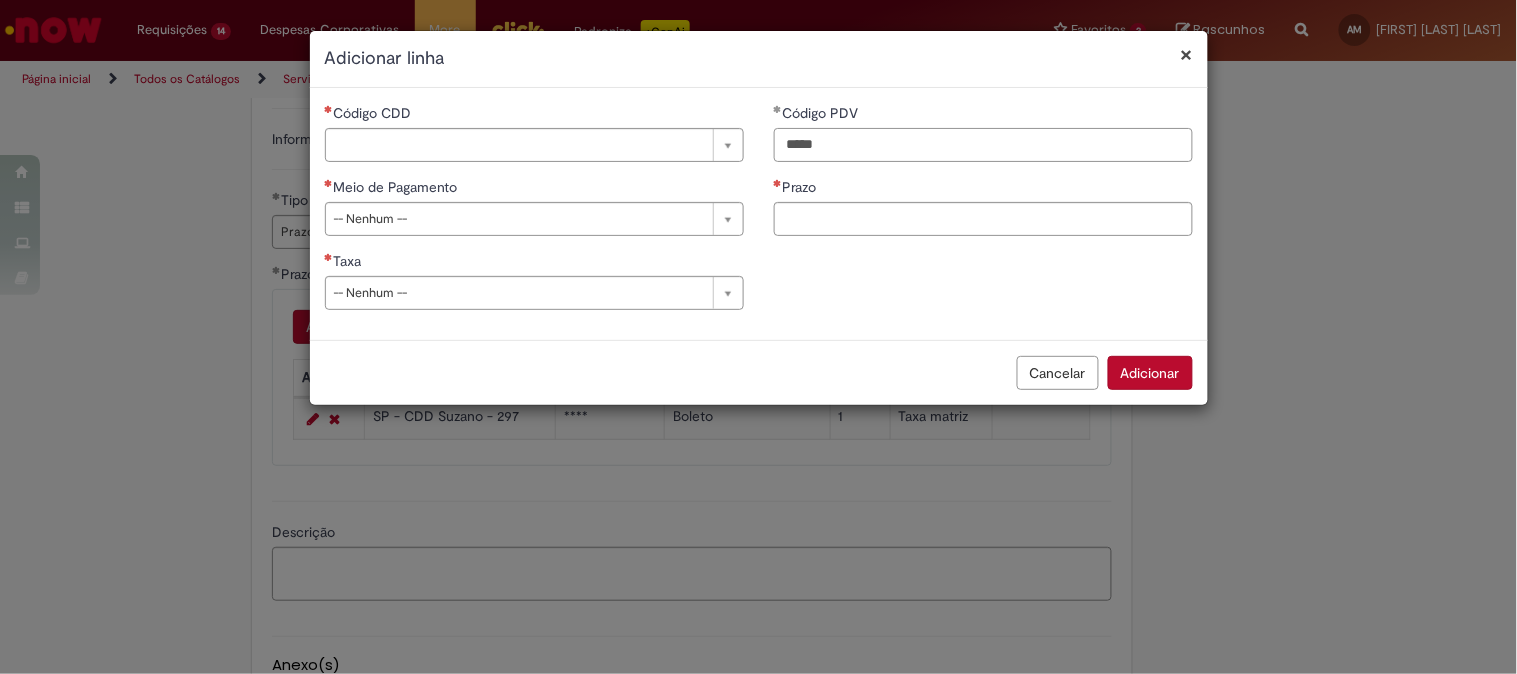type on "*****" 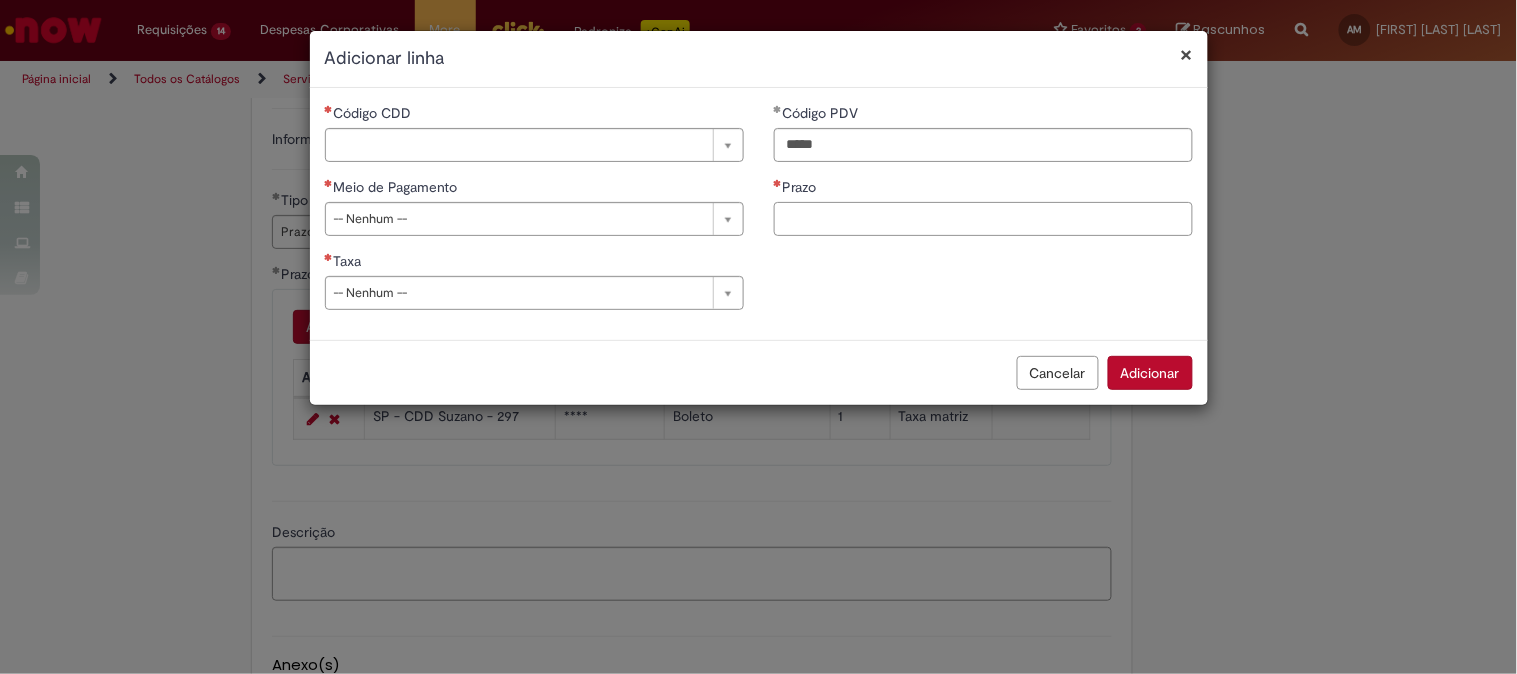click on "Prazo" at bounding box center [983, 219] 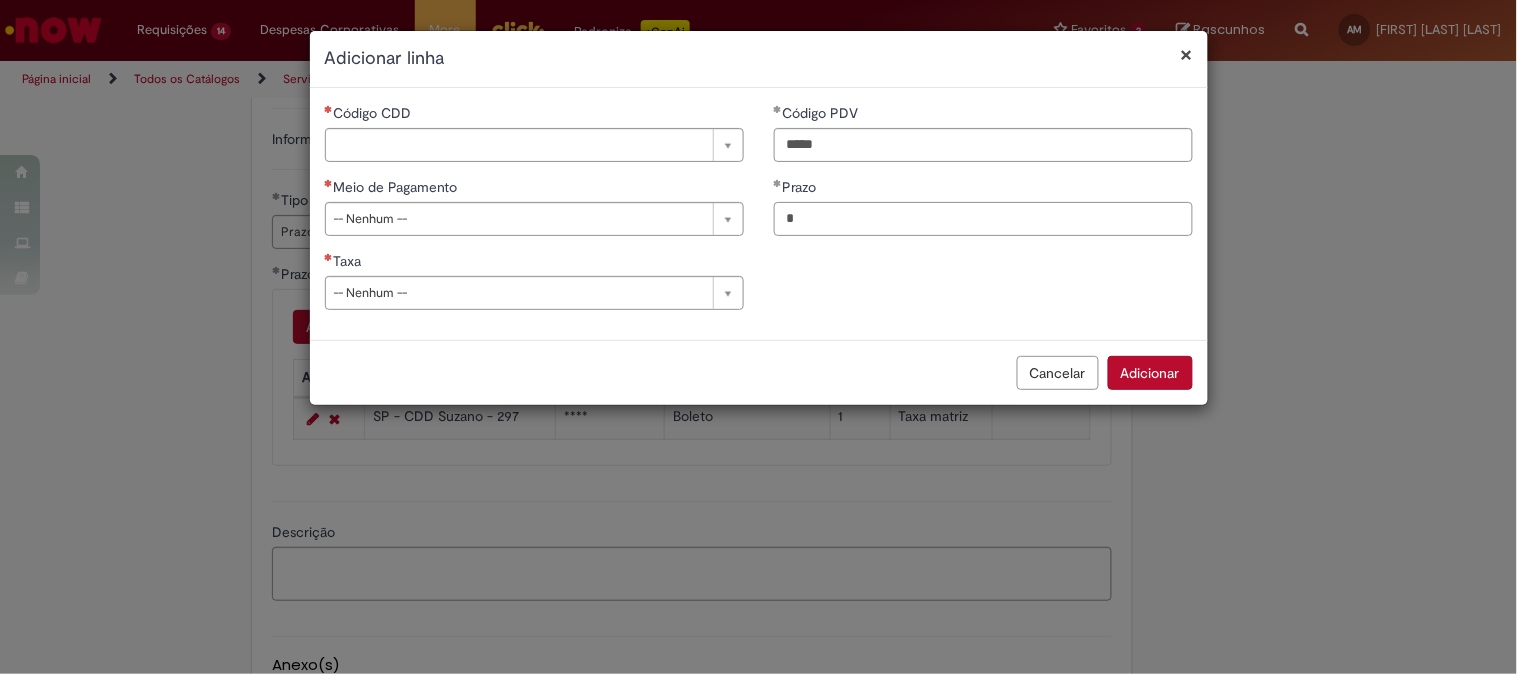 type on "*" 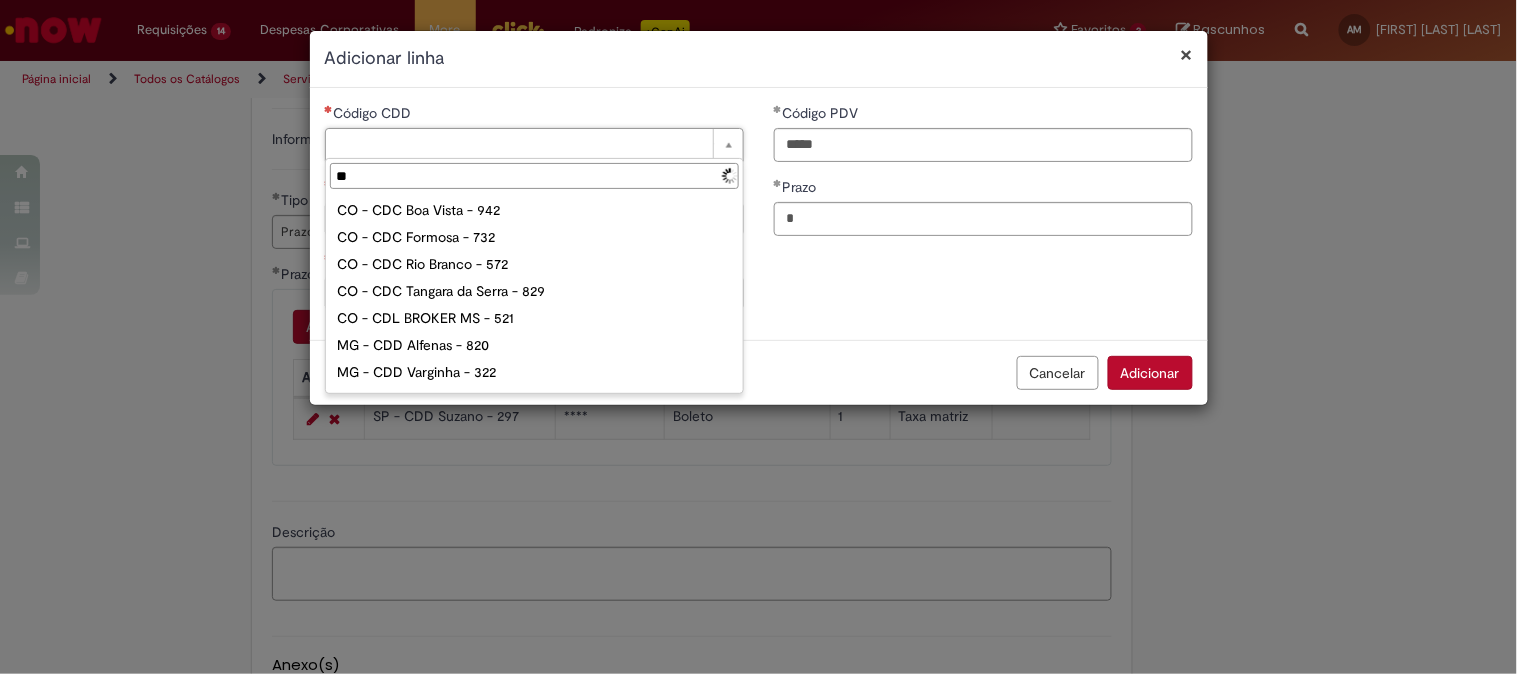 type on "***" 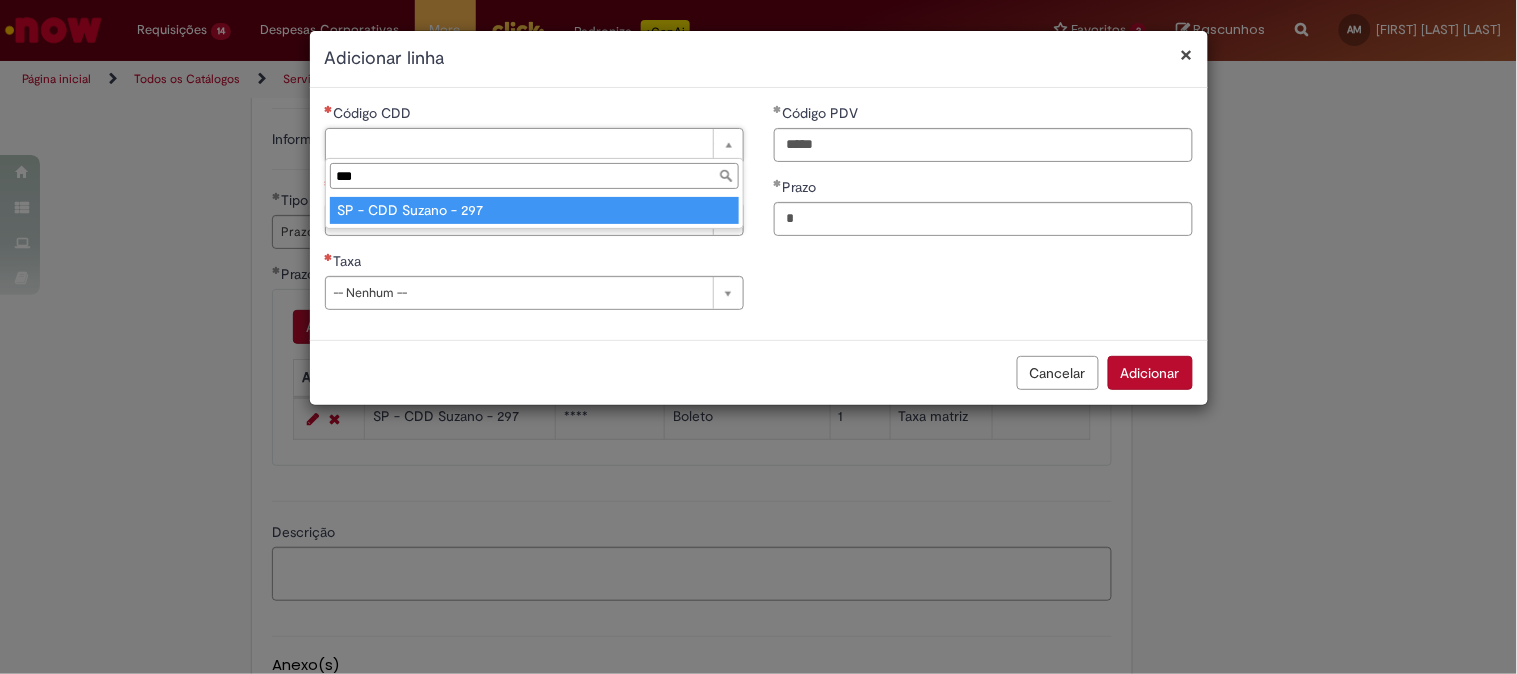 type on "**********" 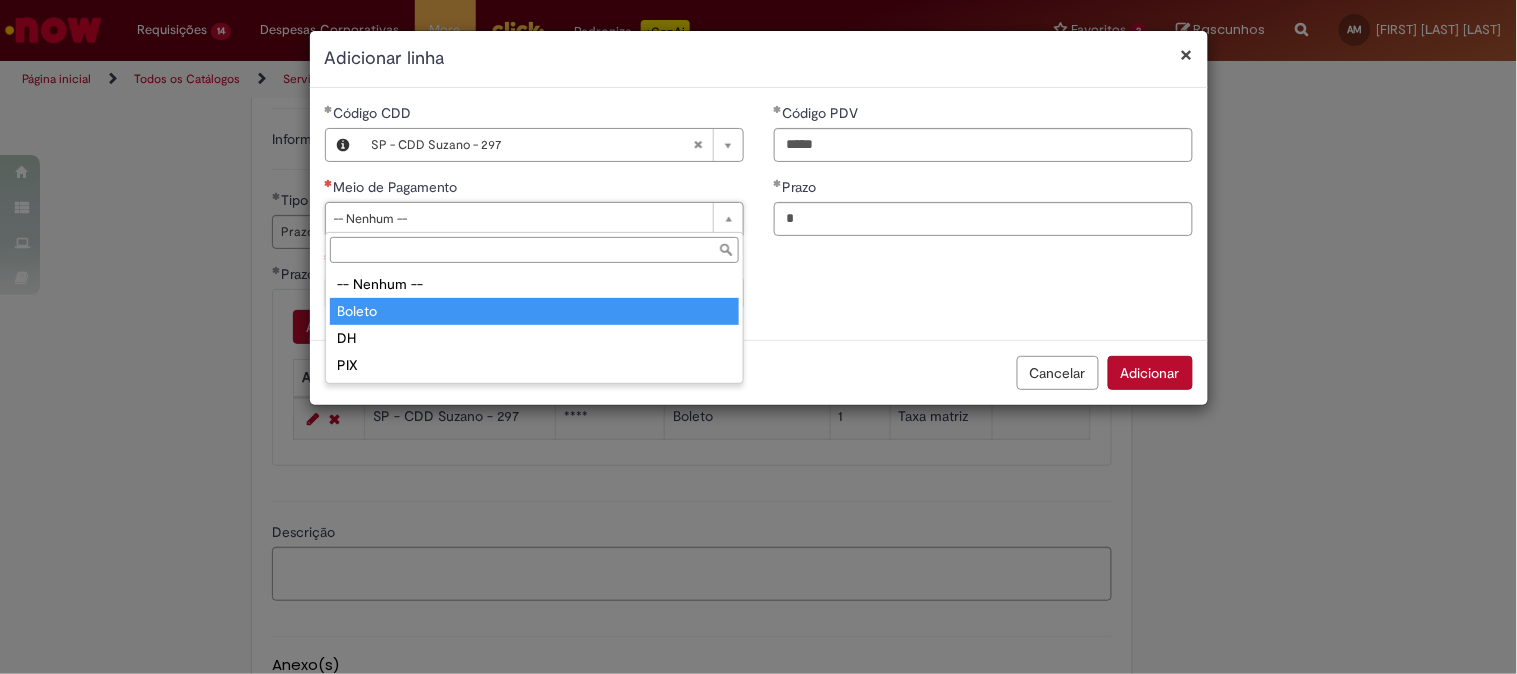 type on "******" 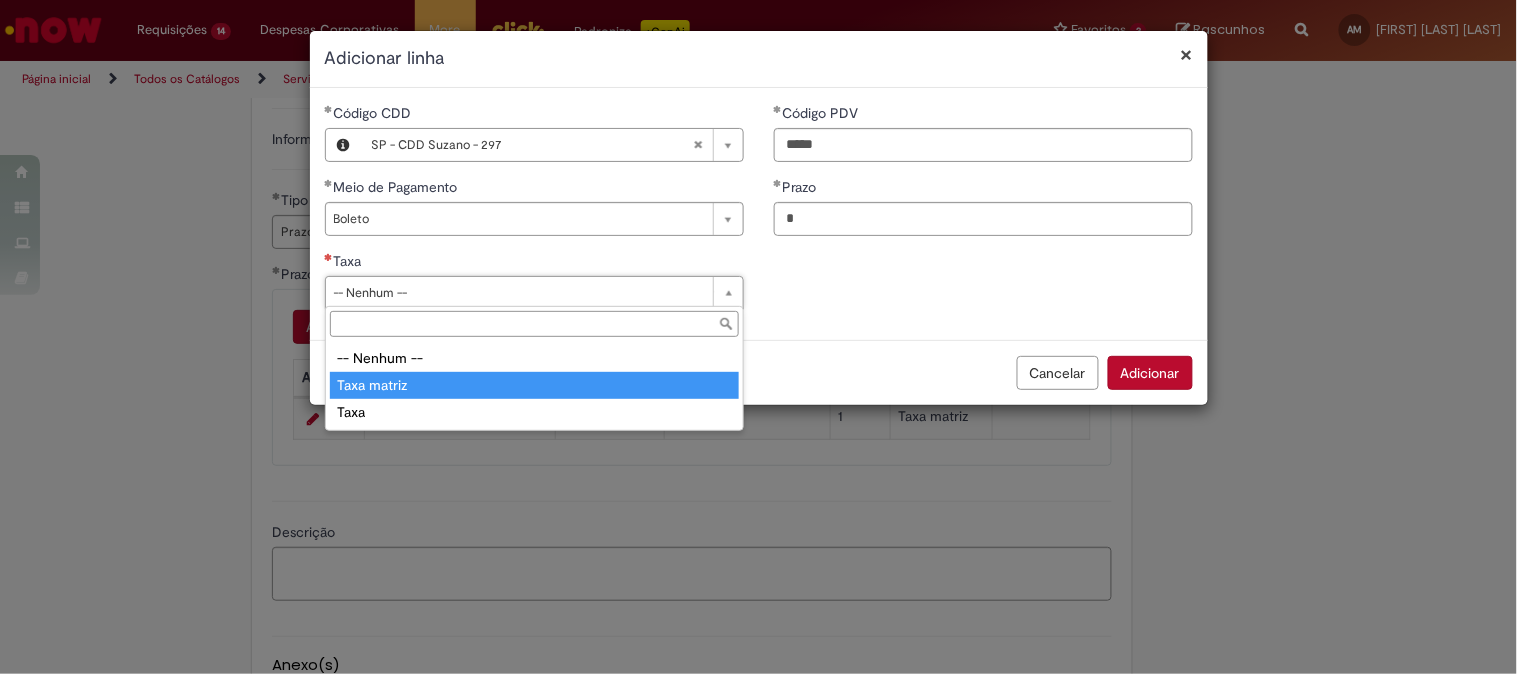 type on "**********" 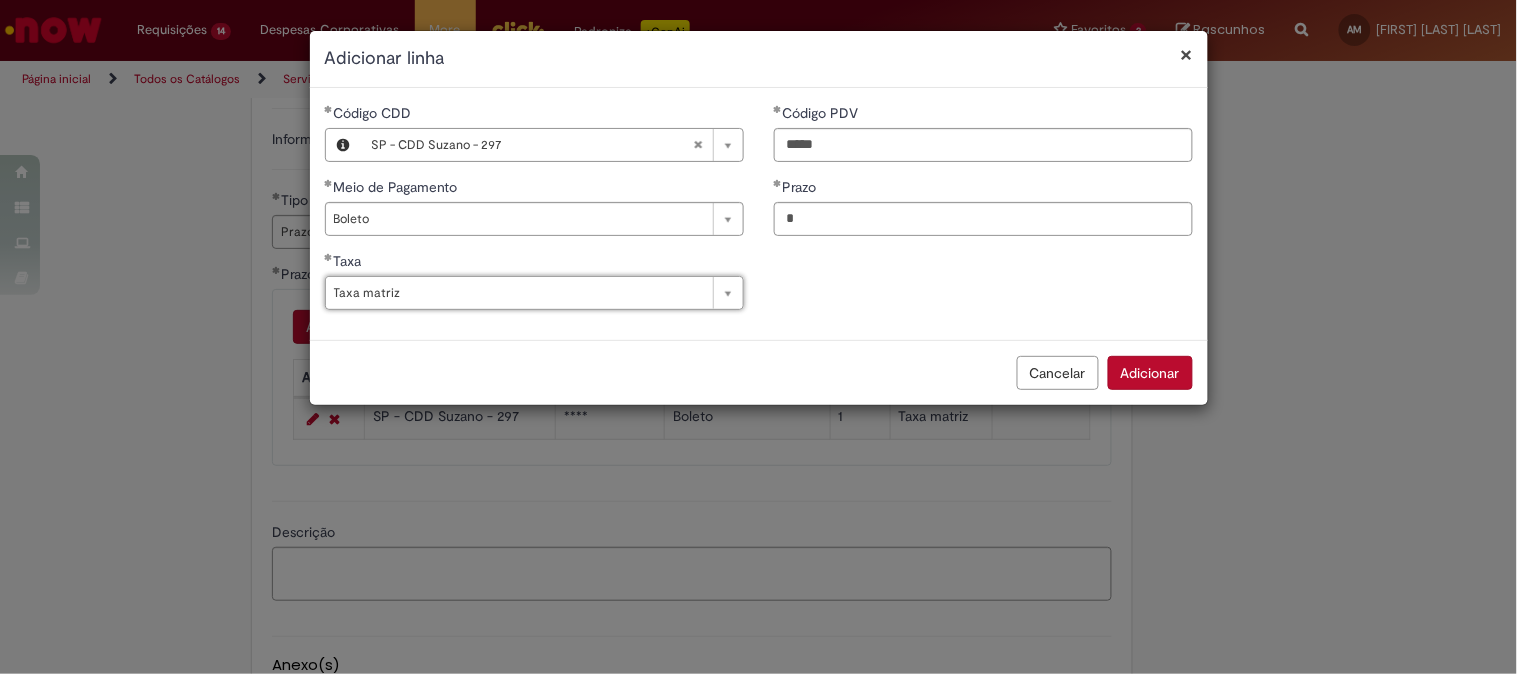 click on "Adicionar" at bounding box center (1150, 373) 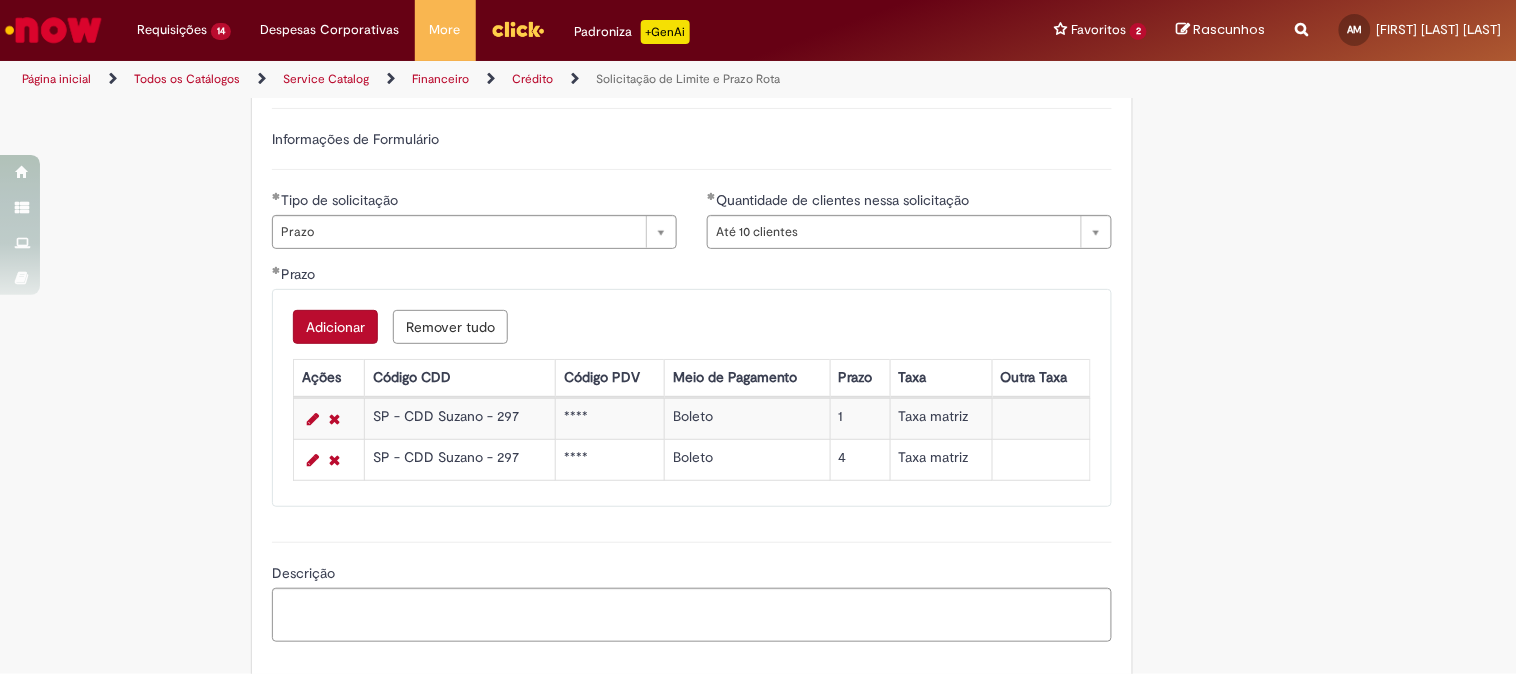click on "Adicionar" at bounding box center (335, 327) 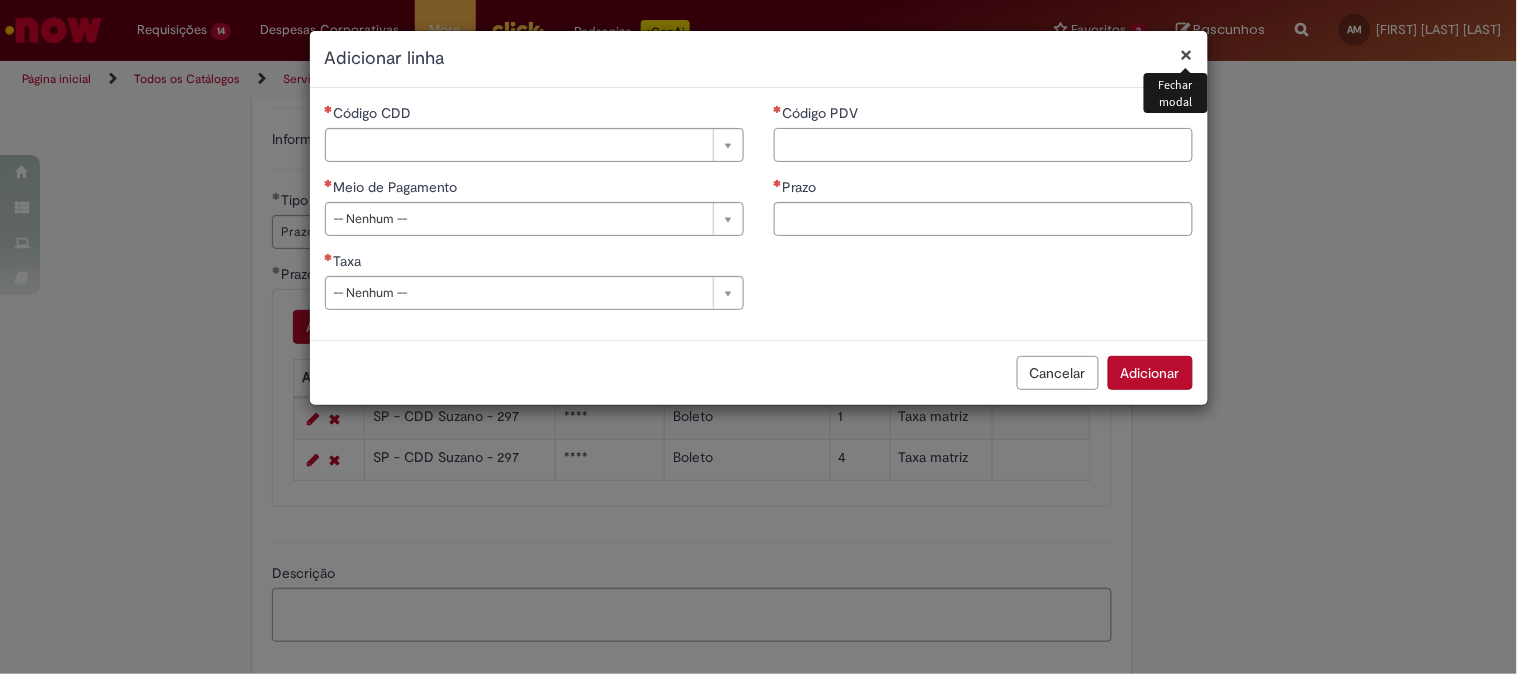 click on "Código PDV" at bounding box center (983, 145) 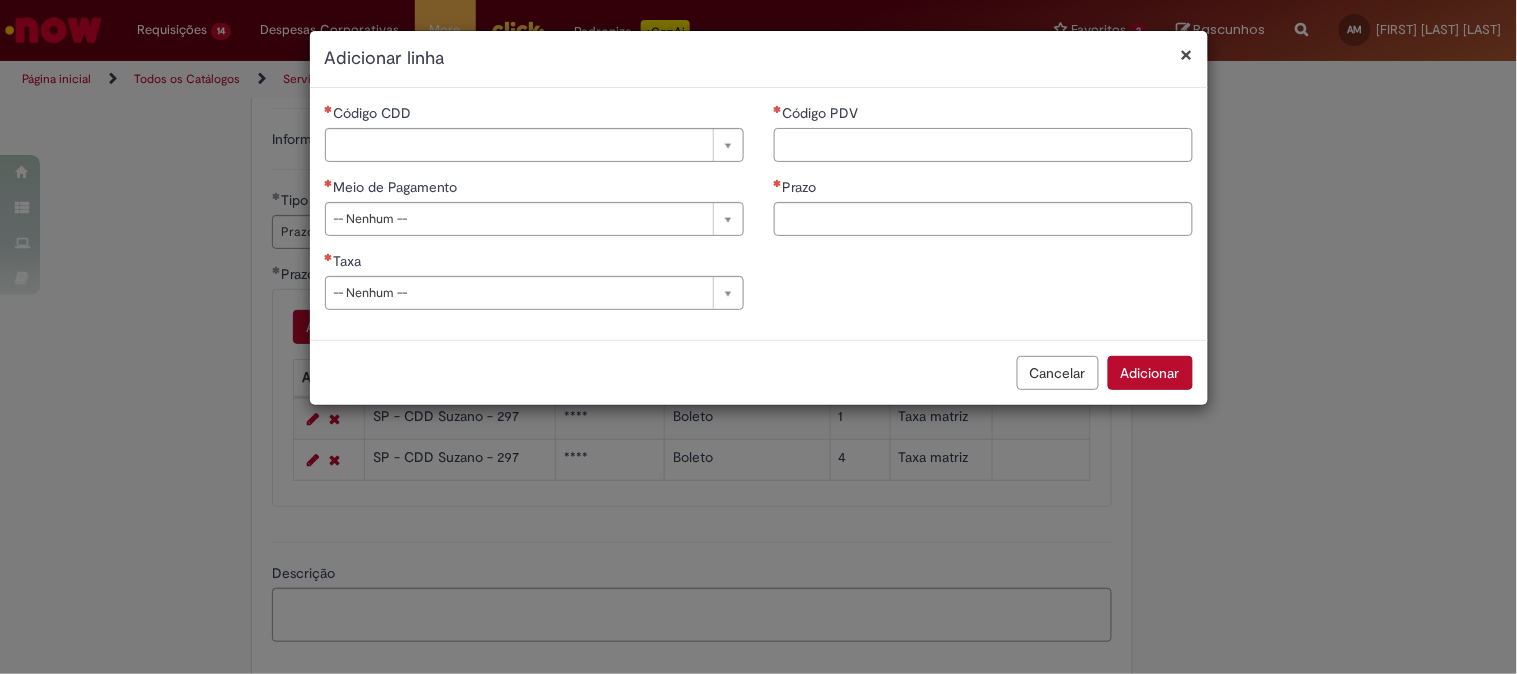 paste on "*****" 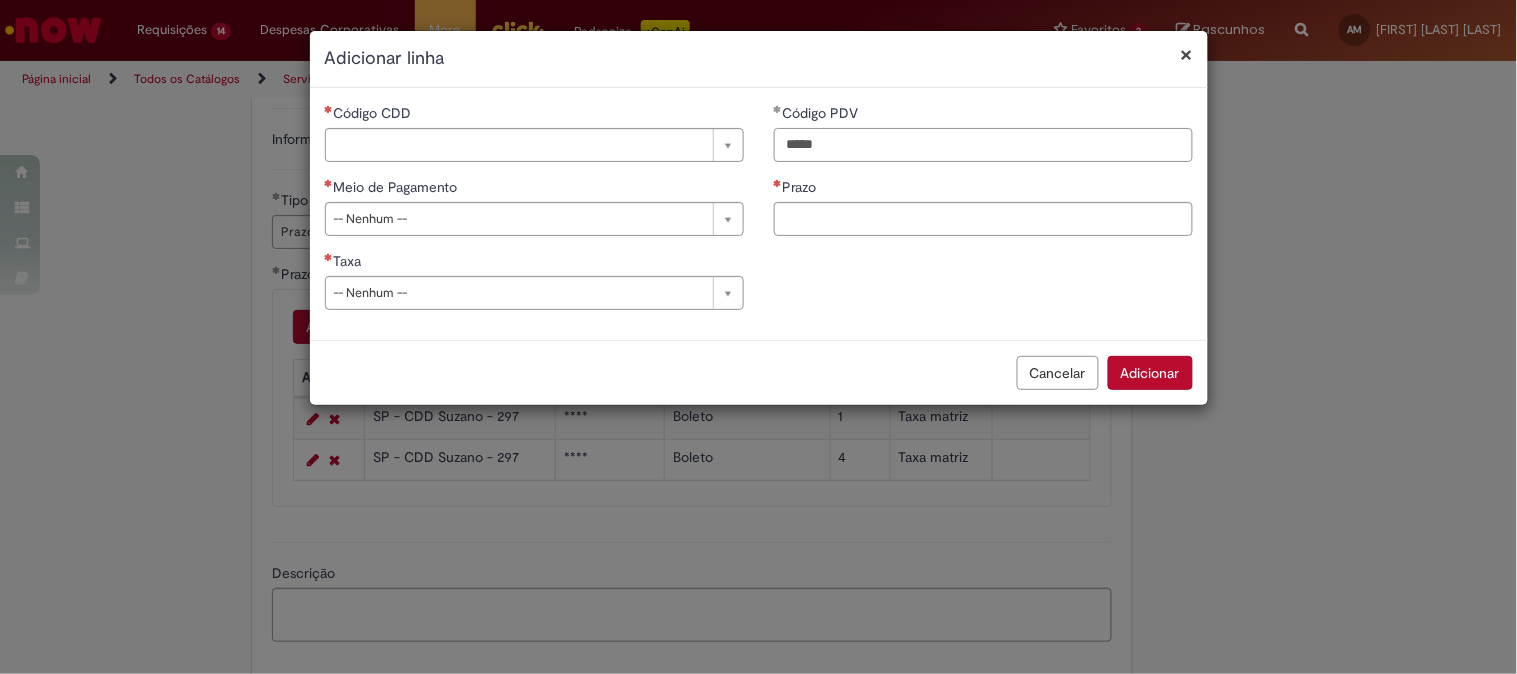 type on "*****" 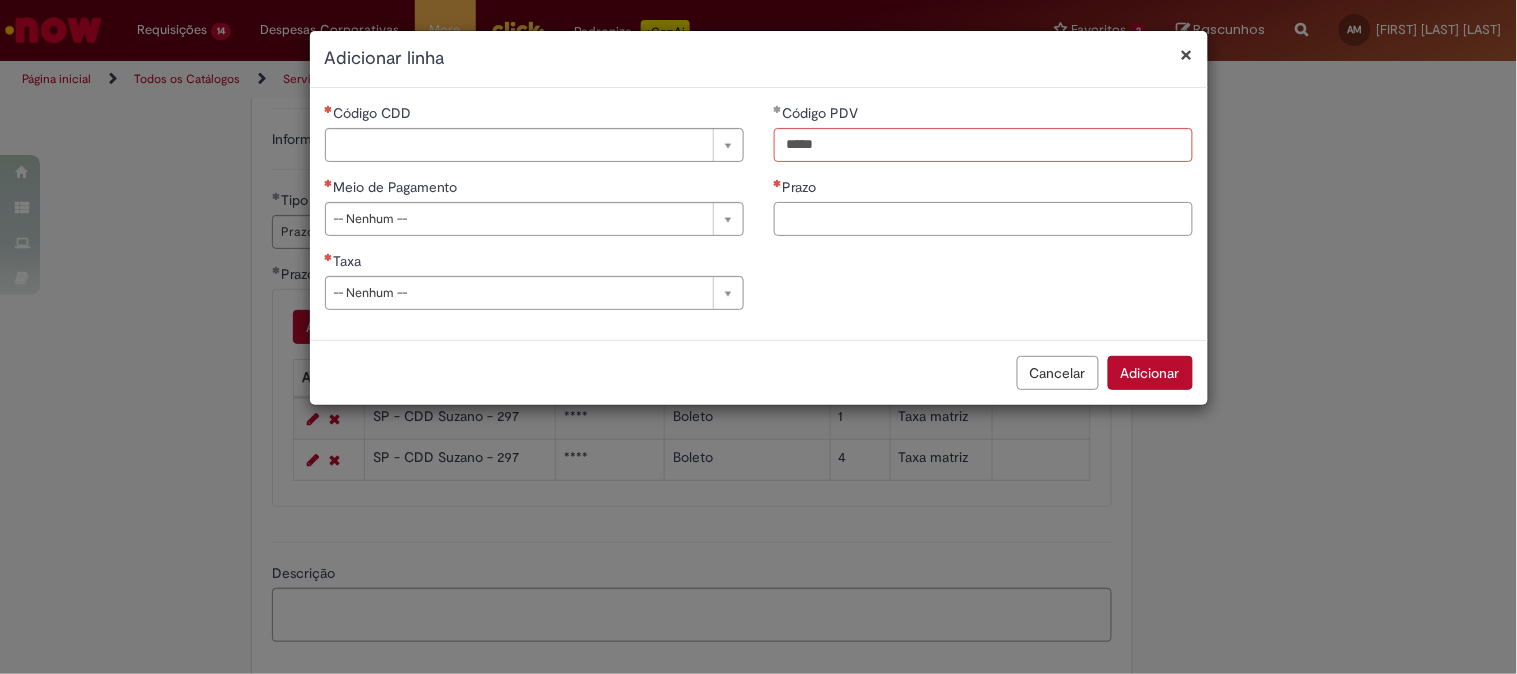 click on "Prazo" at bounding box center (983, 219) 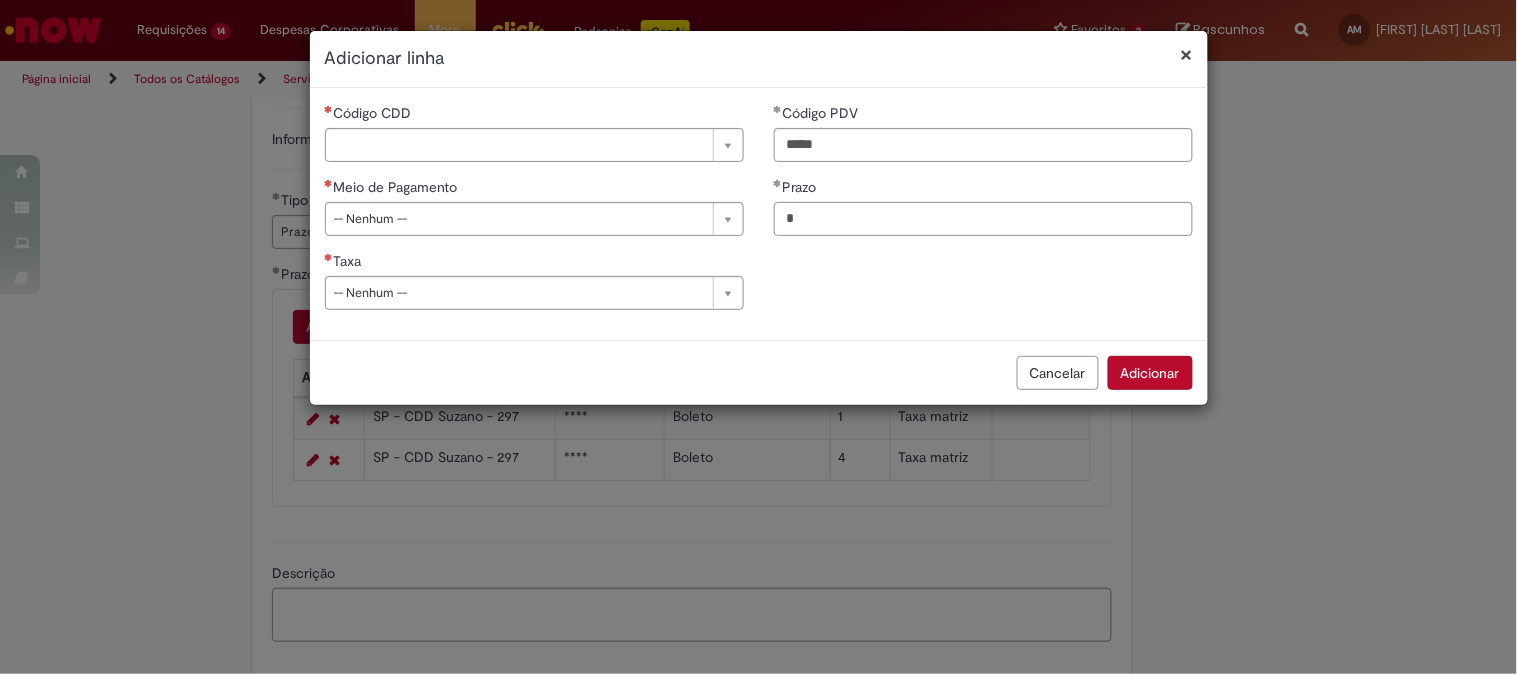 type on "*" 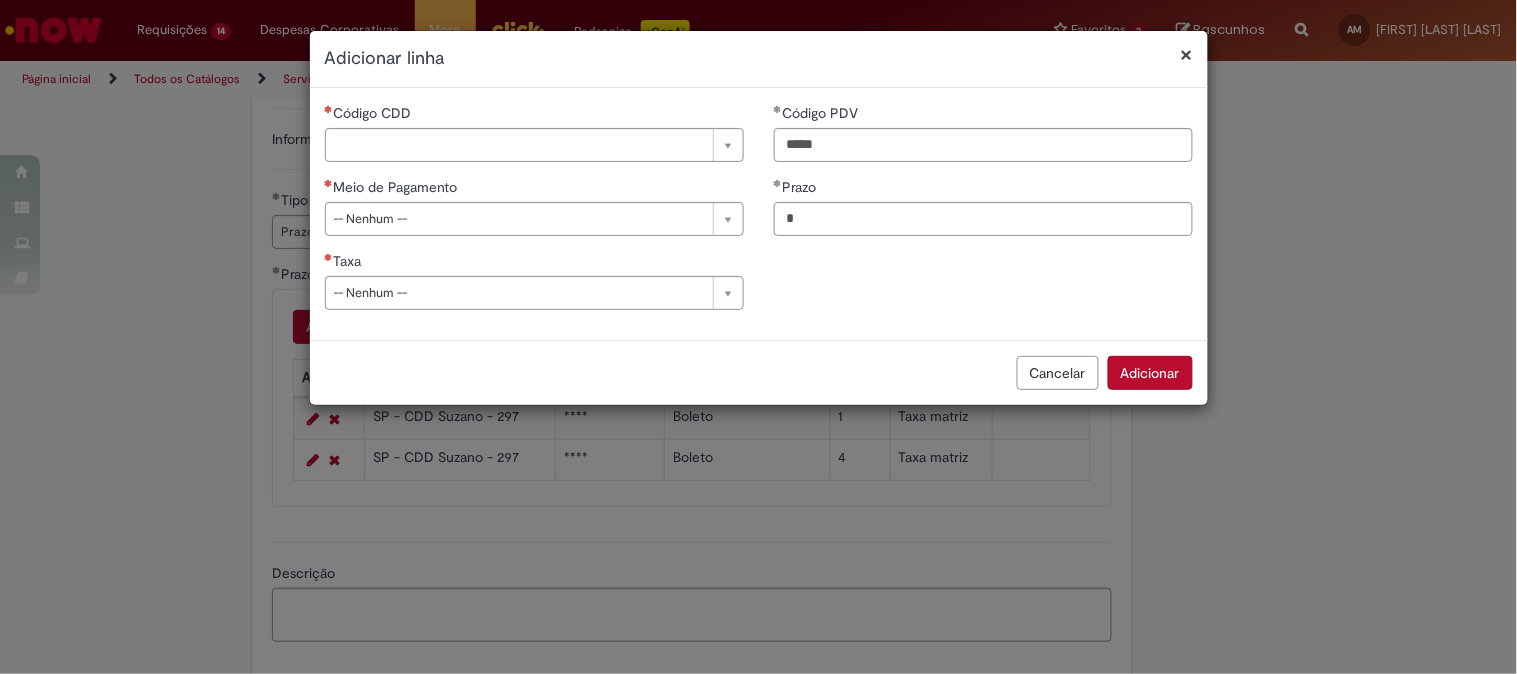 click on "Código CDD" at bounding box center (534, 115) 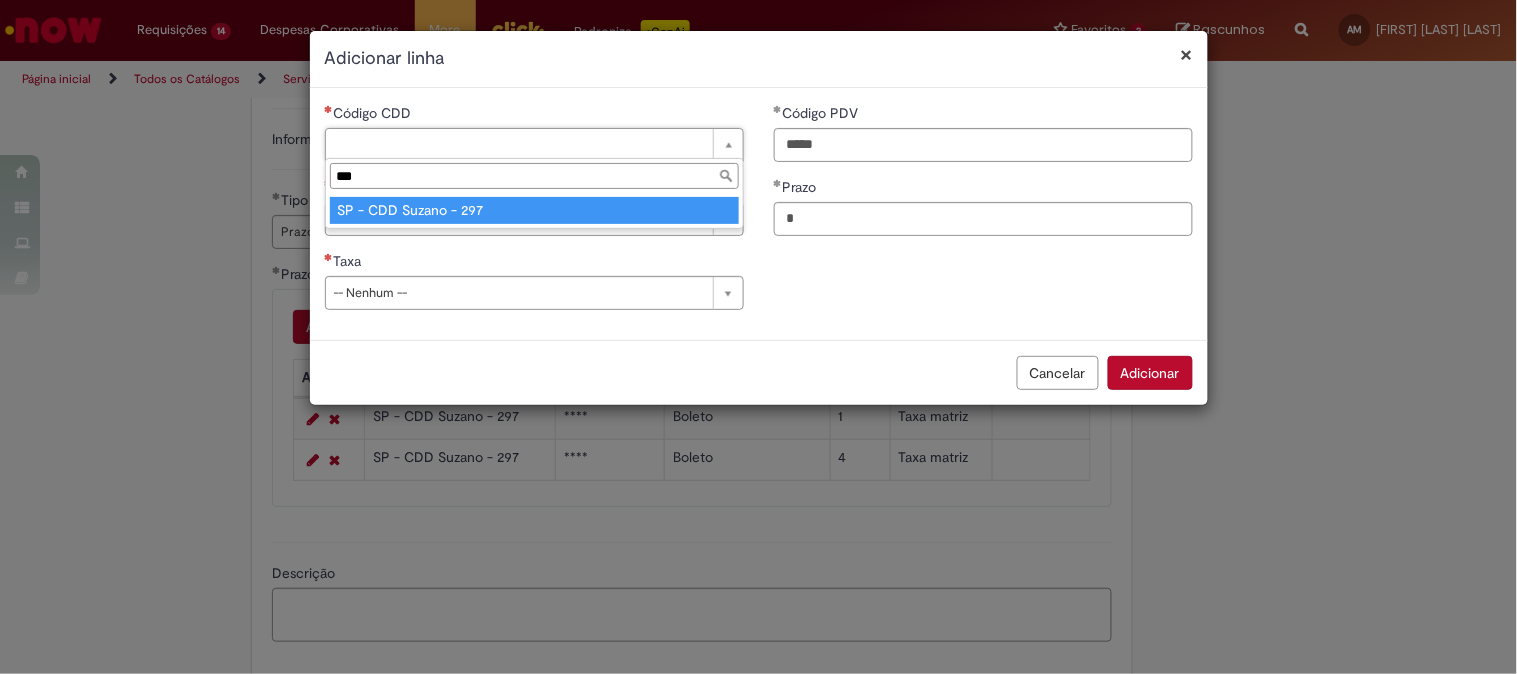 type on "***" 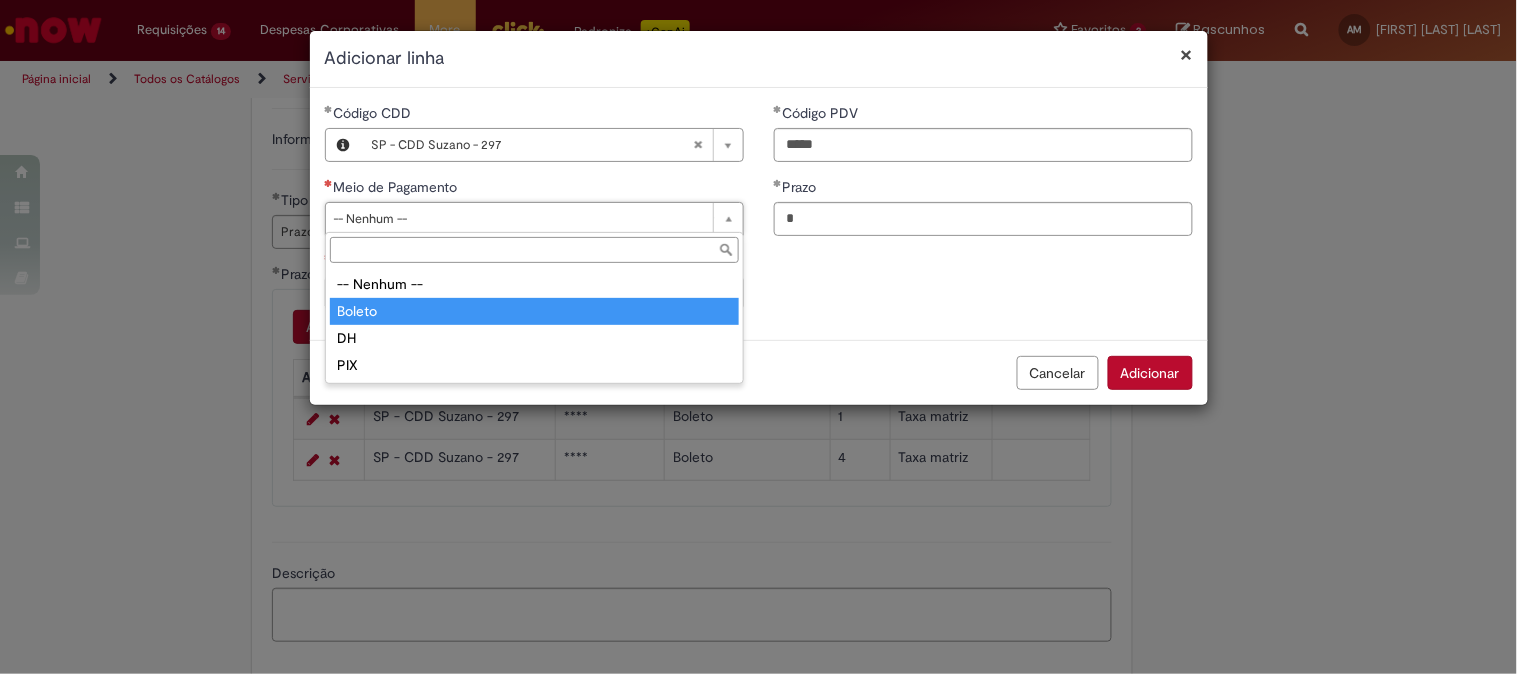 type on "******" 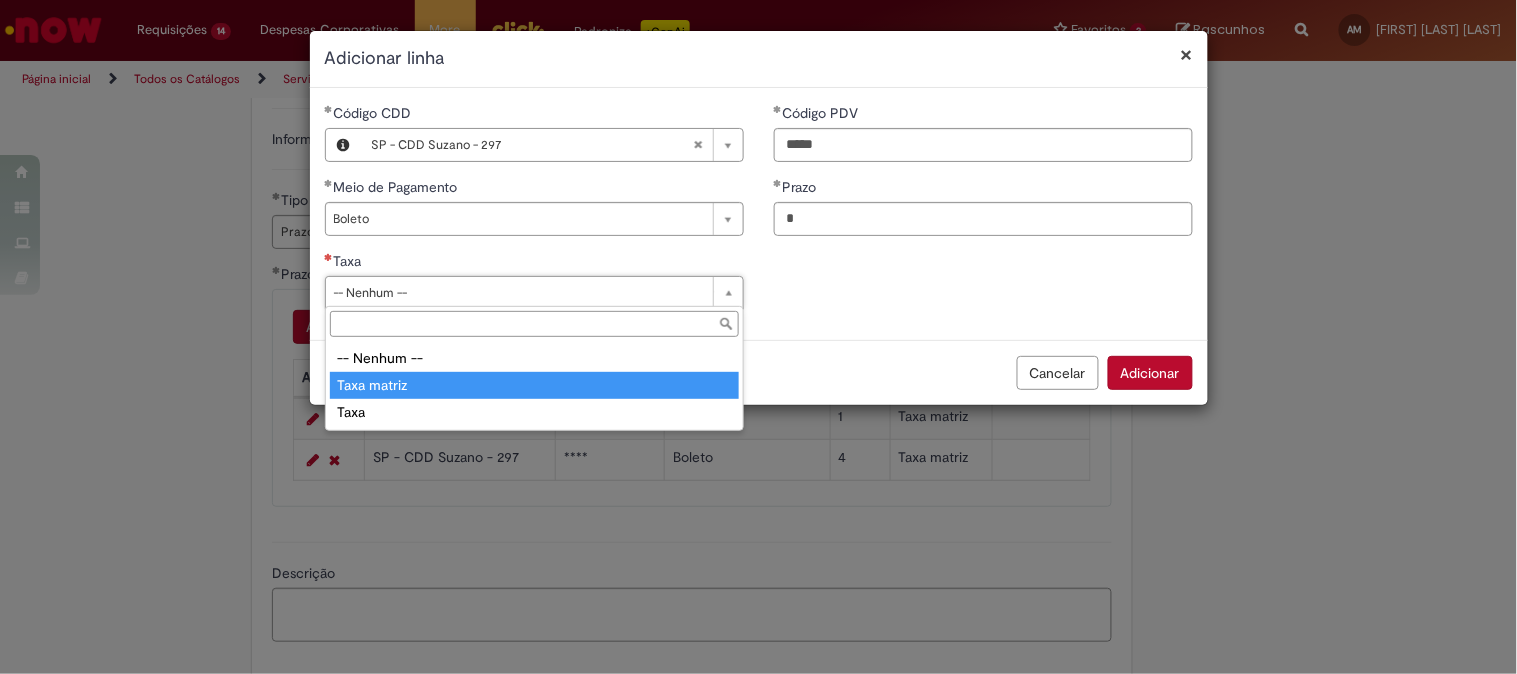 type on "**********" 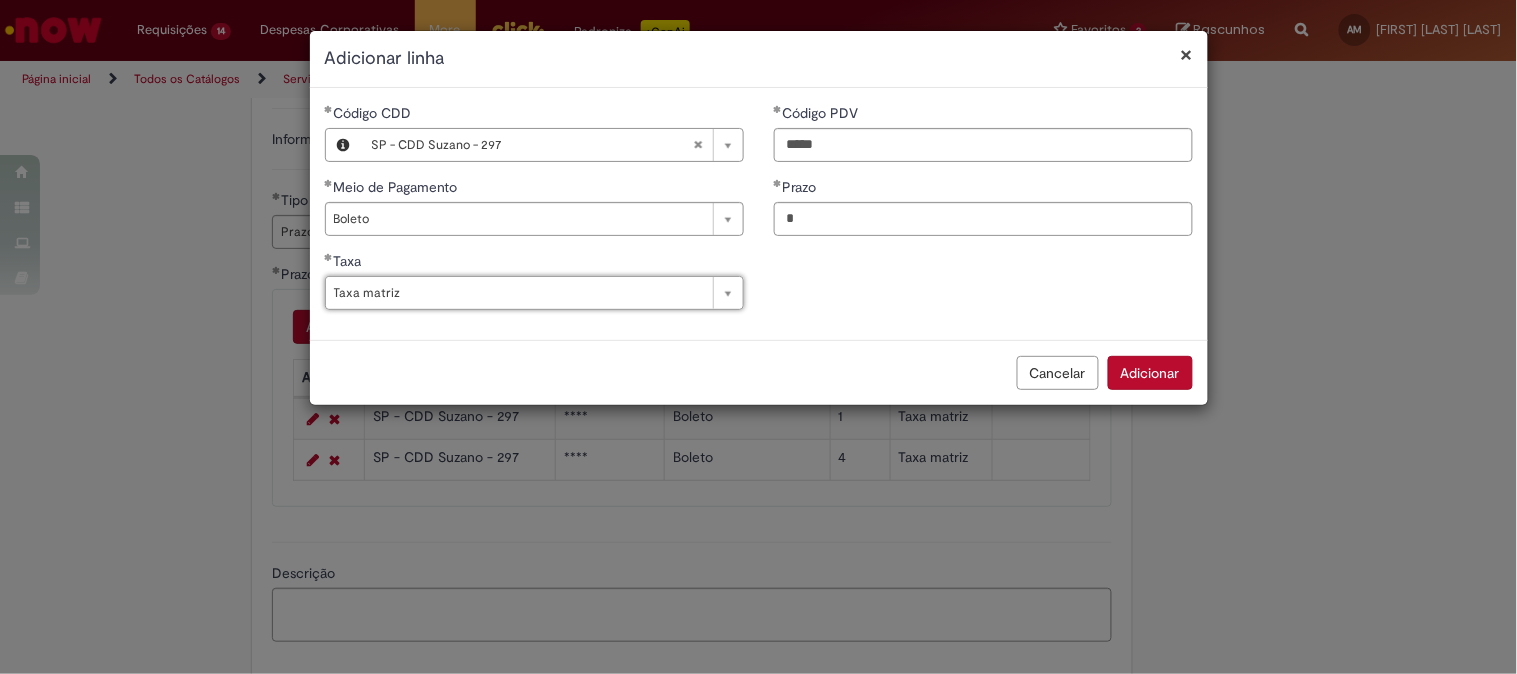 click on "Adicionar" at bounding box center [1150, 373] 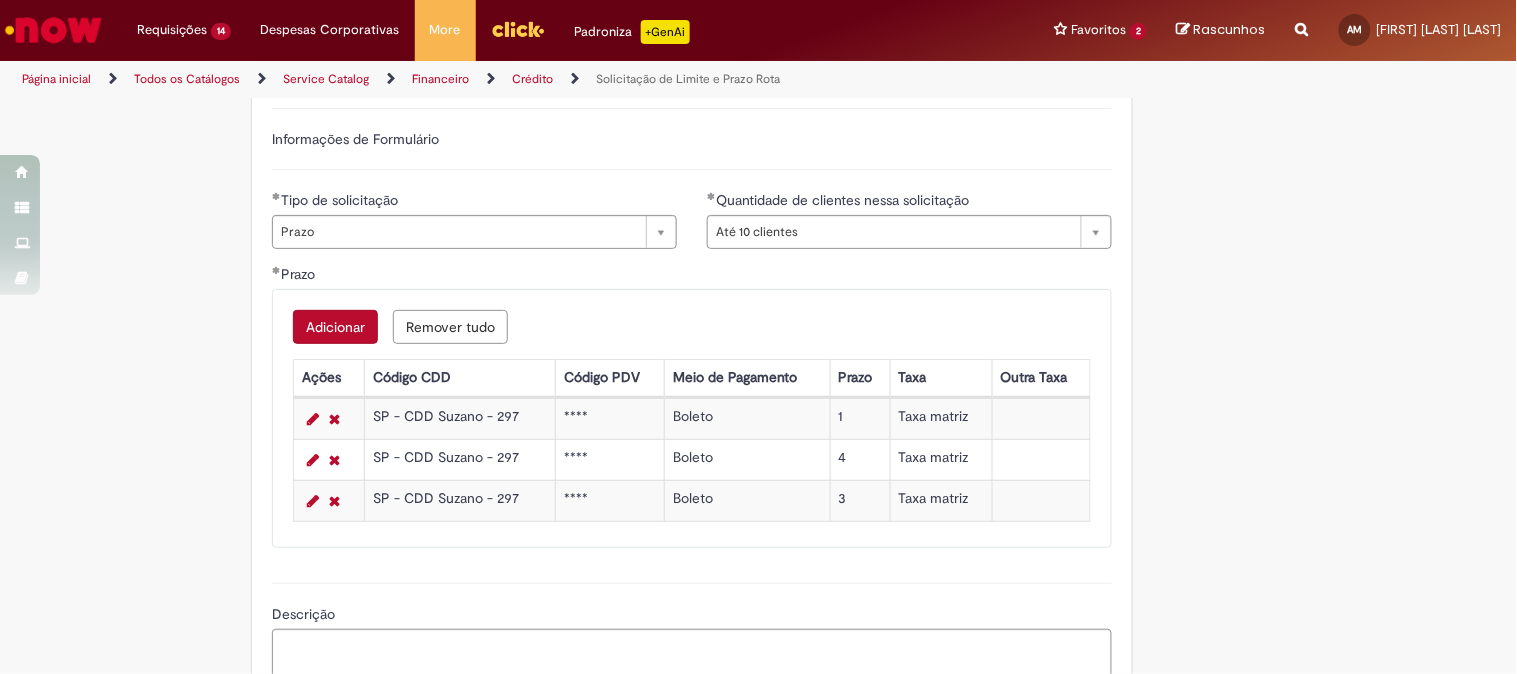 click on "Adicionar" at bounding box center (335, 327) 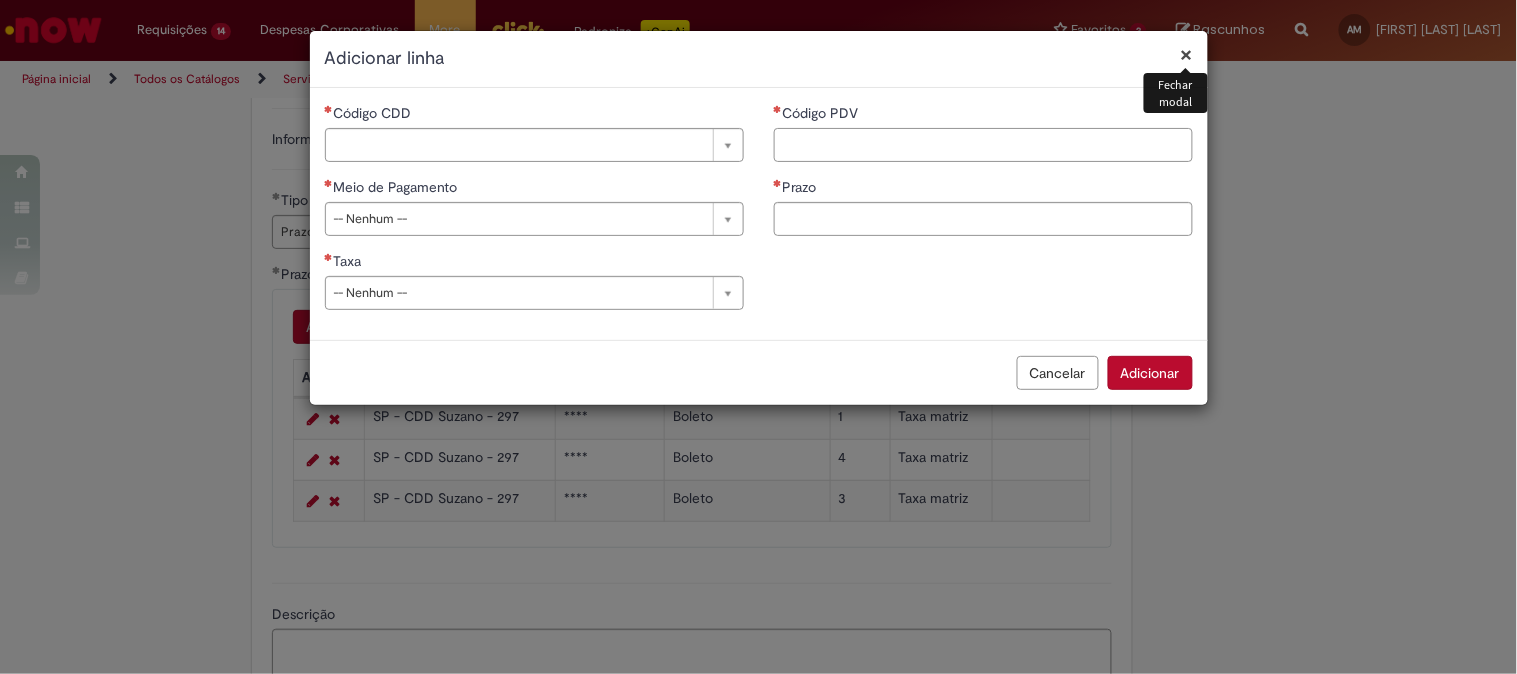 click on "Código PDV" at bounding box center (983, 145) 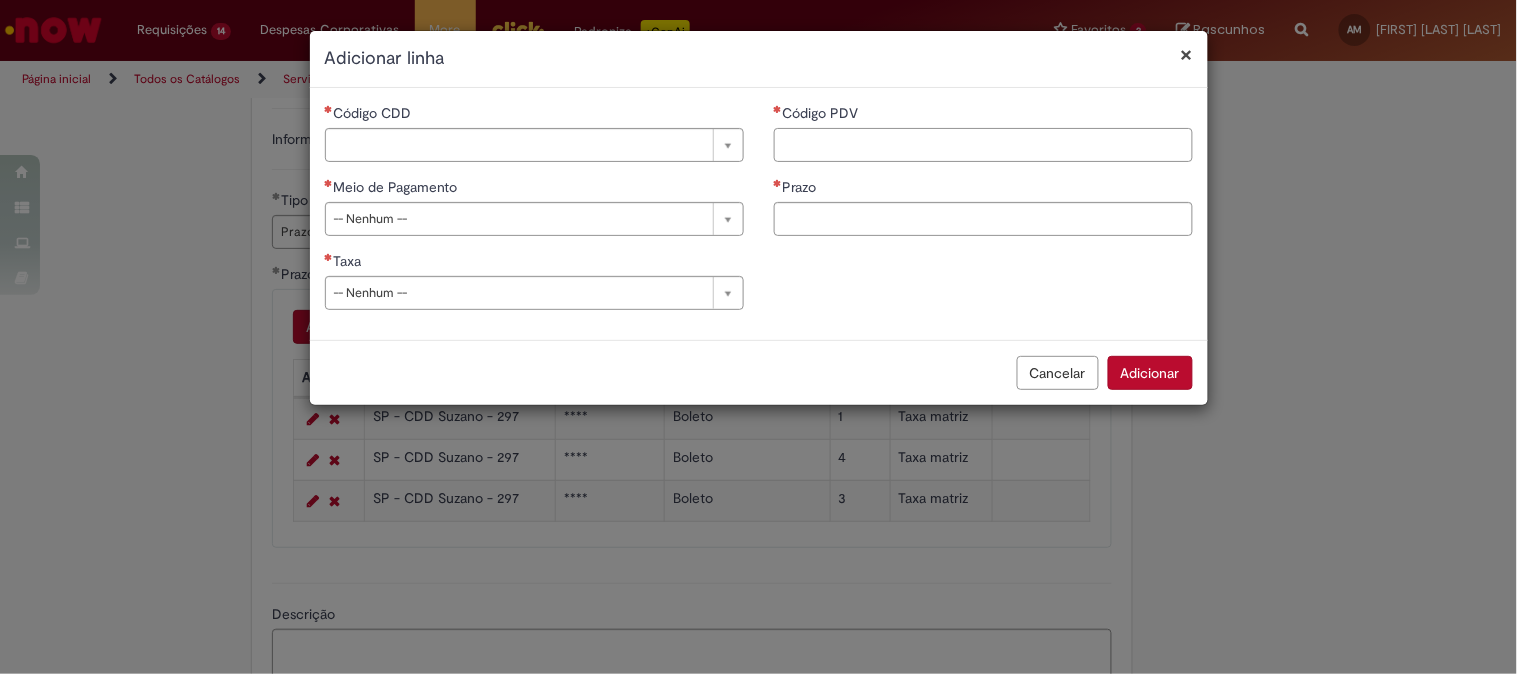 paste on "*****" 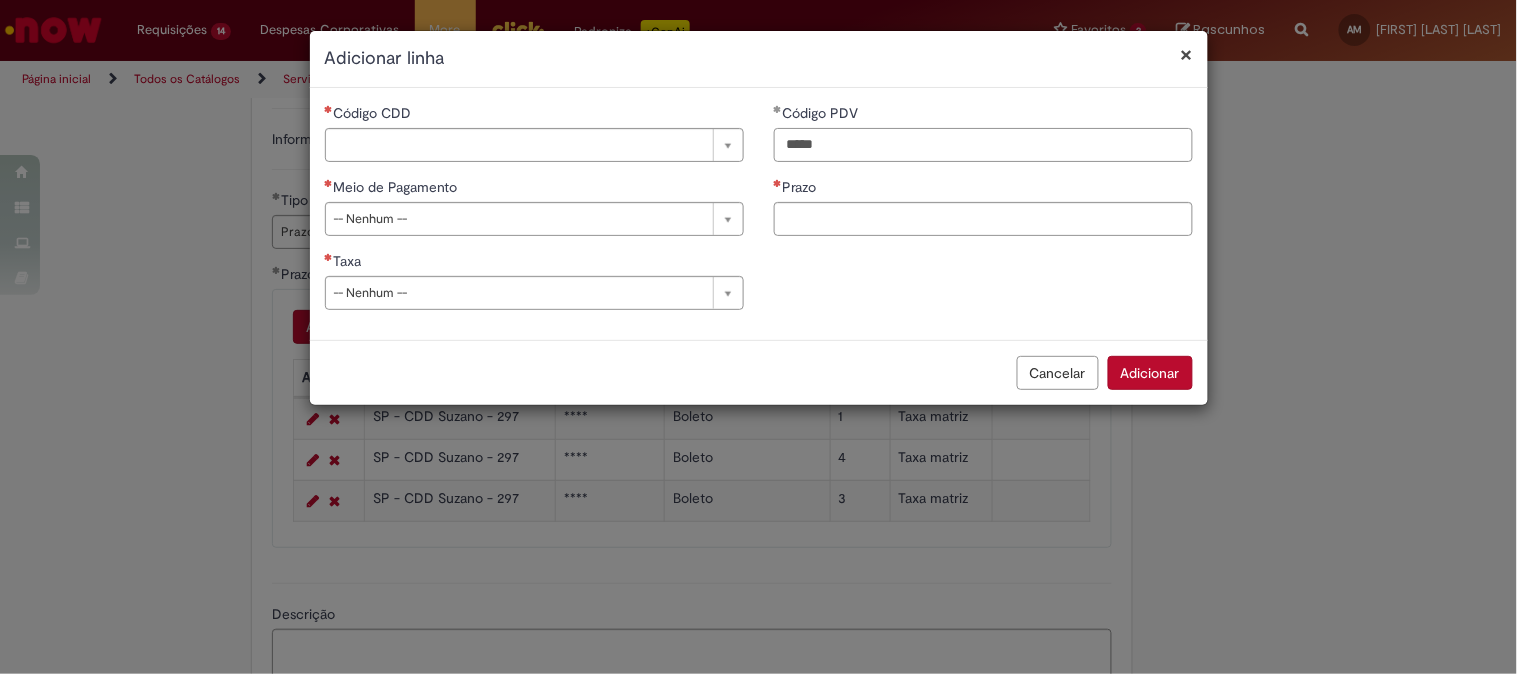 type on "*****" 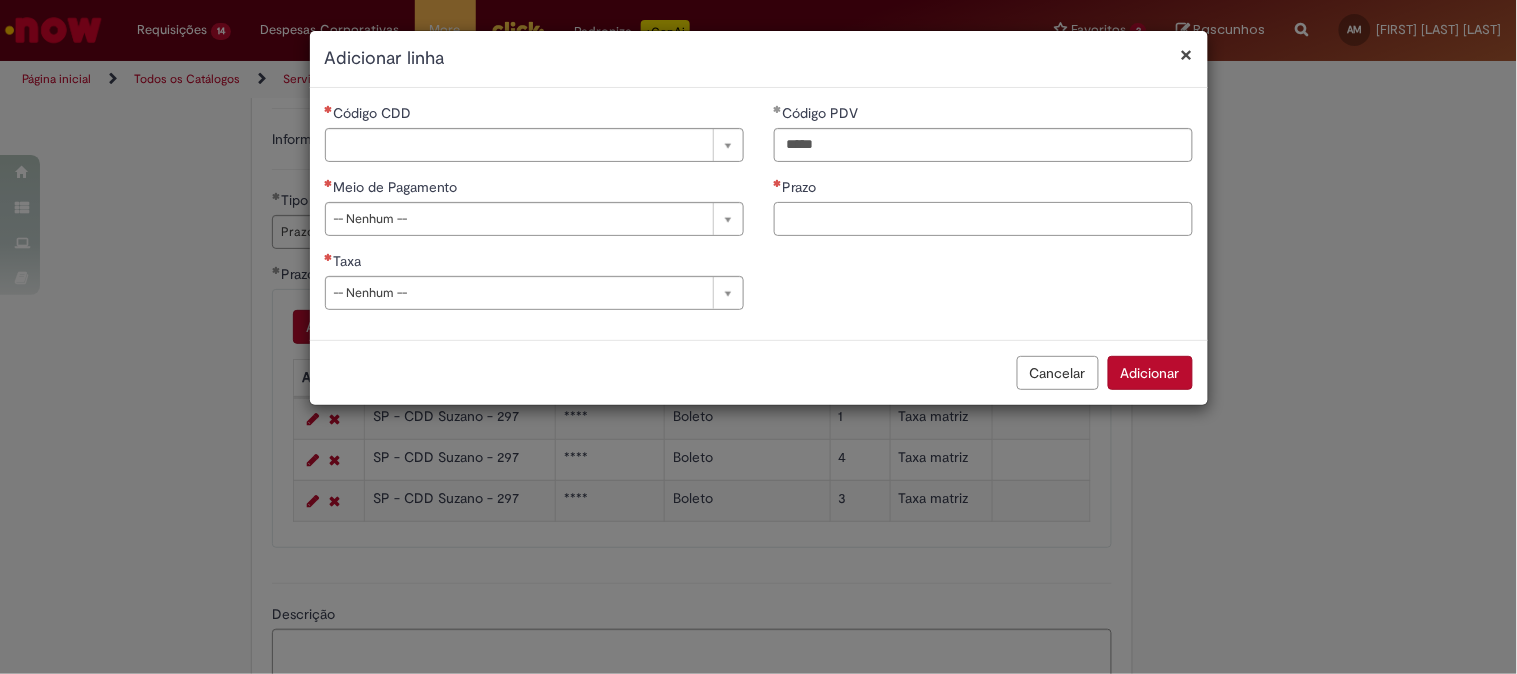 click on "Prazo" at bounding box center (983, 219) 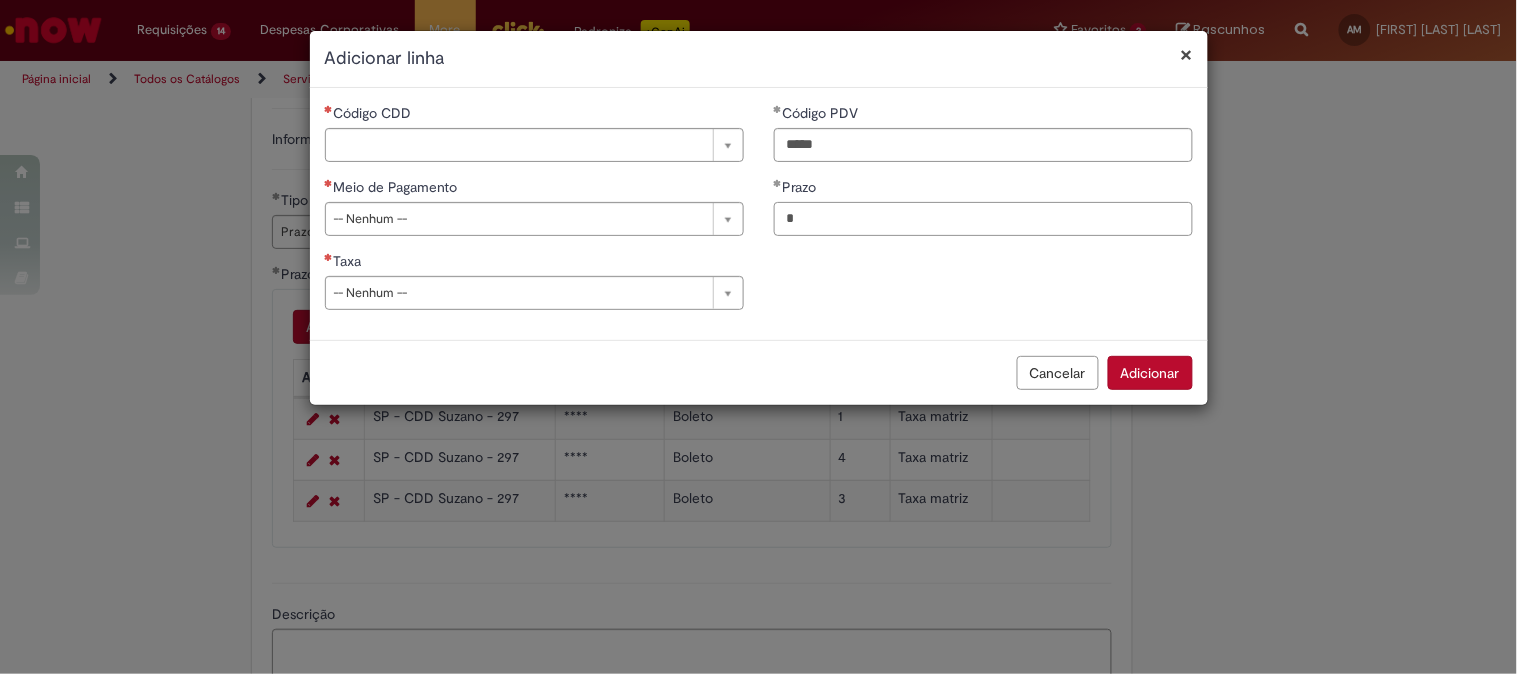 type on "*" 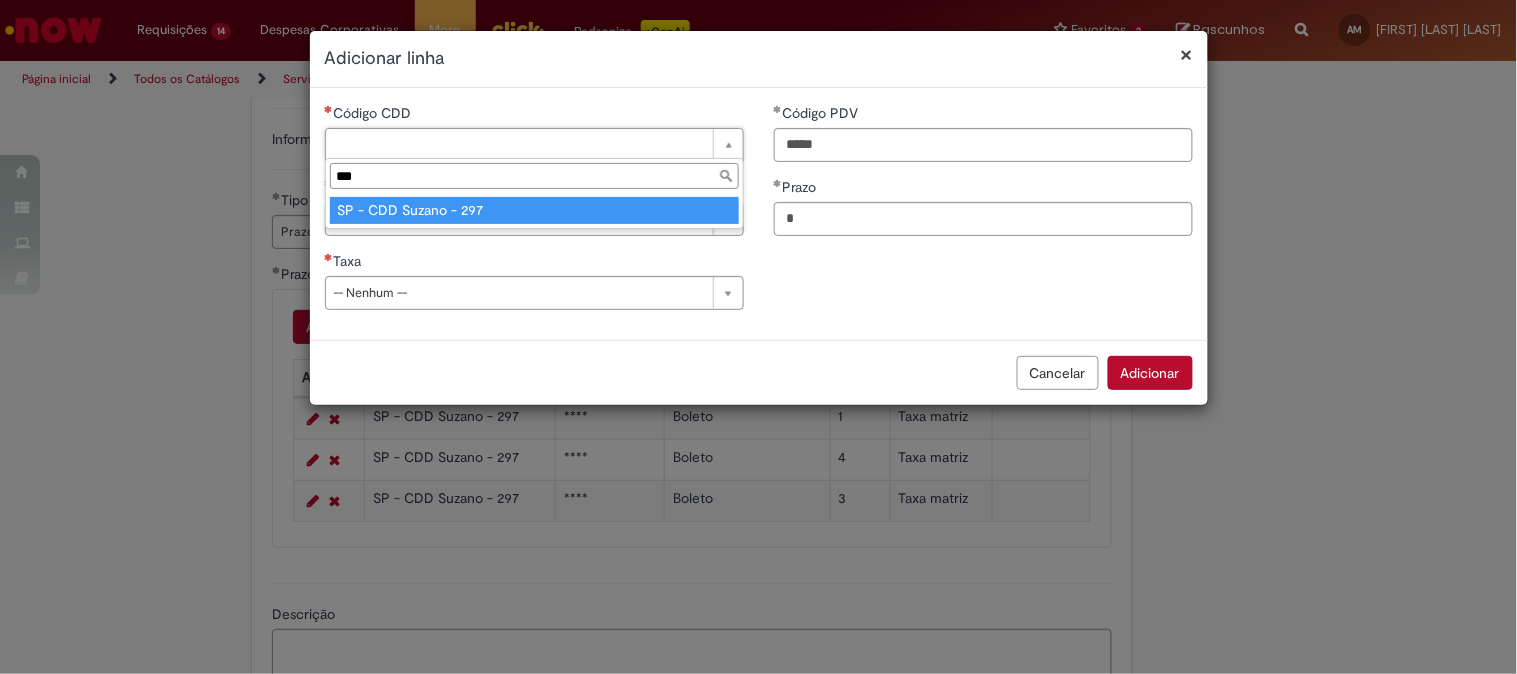type on "***" 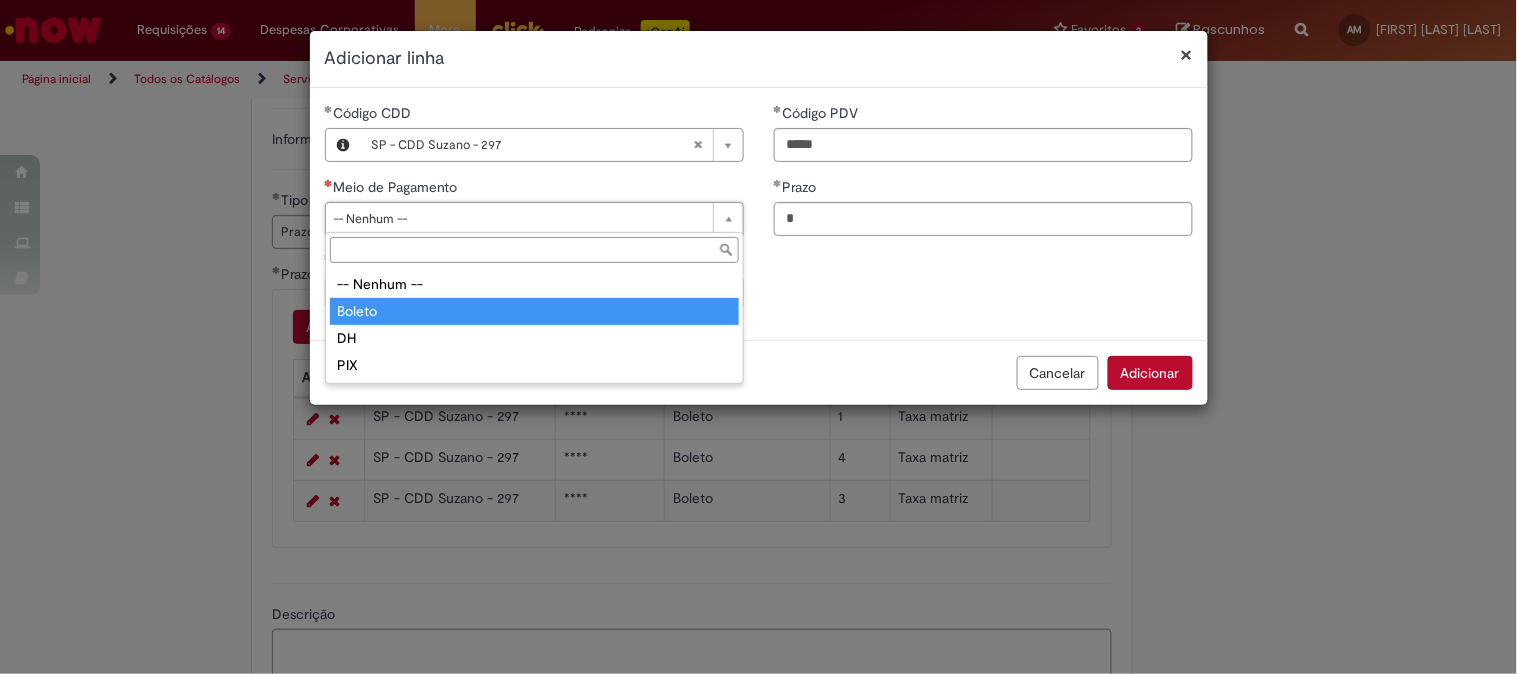 type on "******" 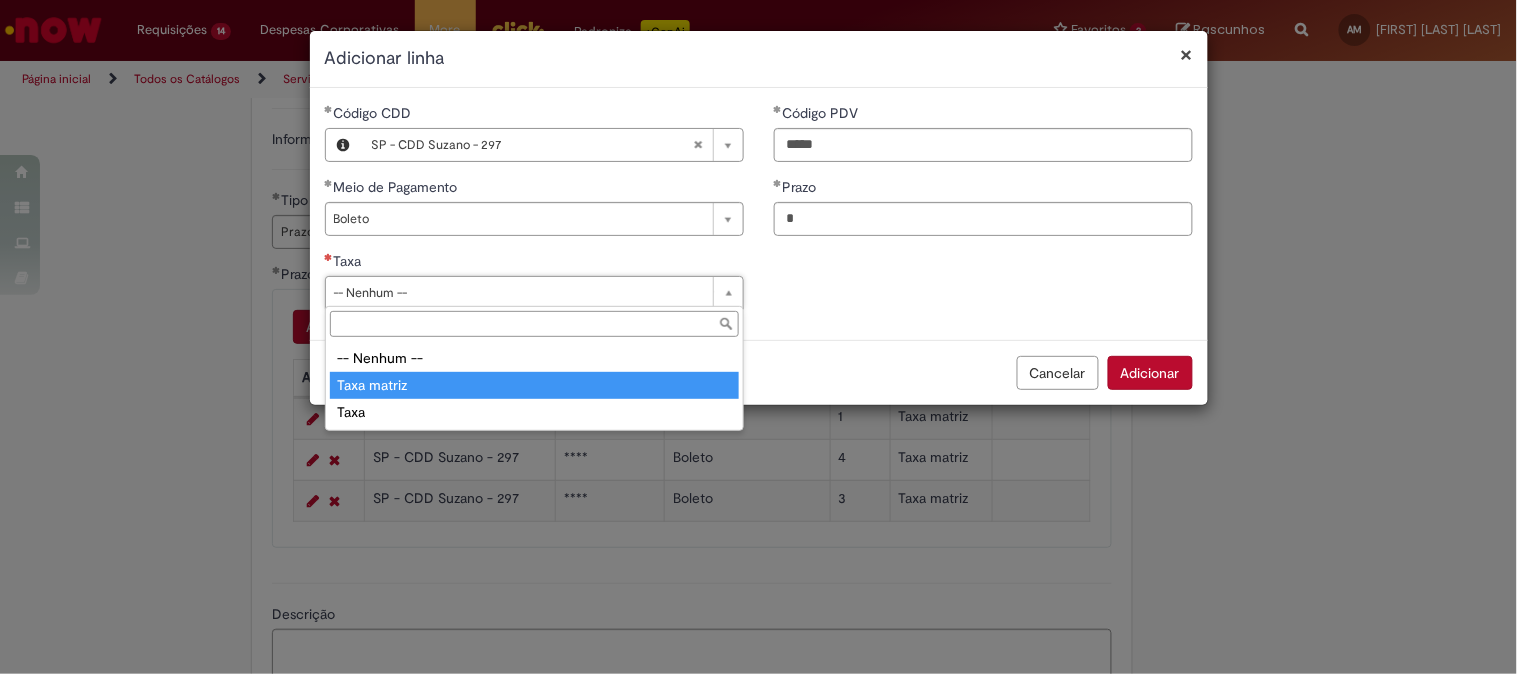type on "**********" 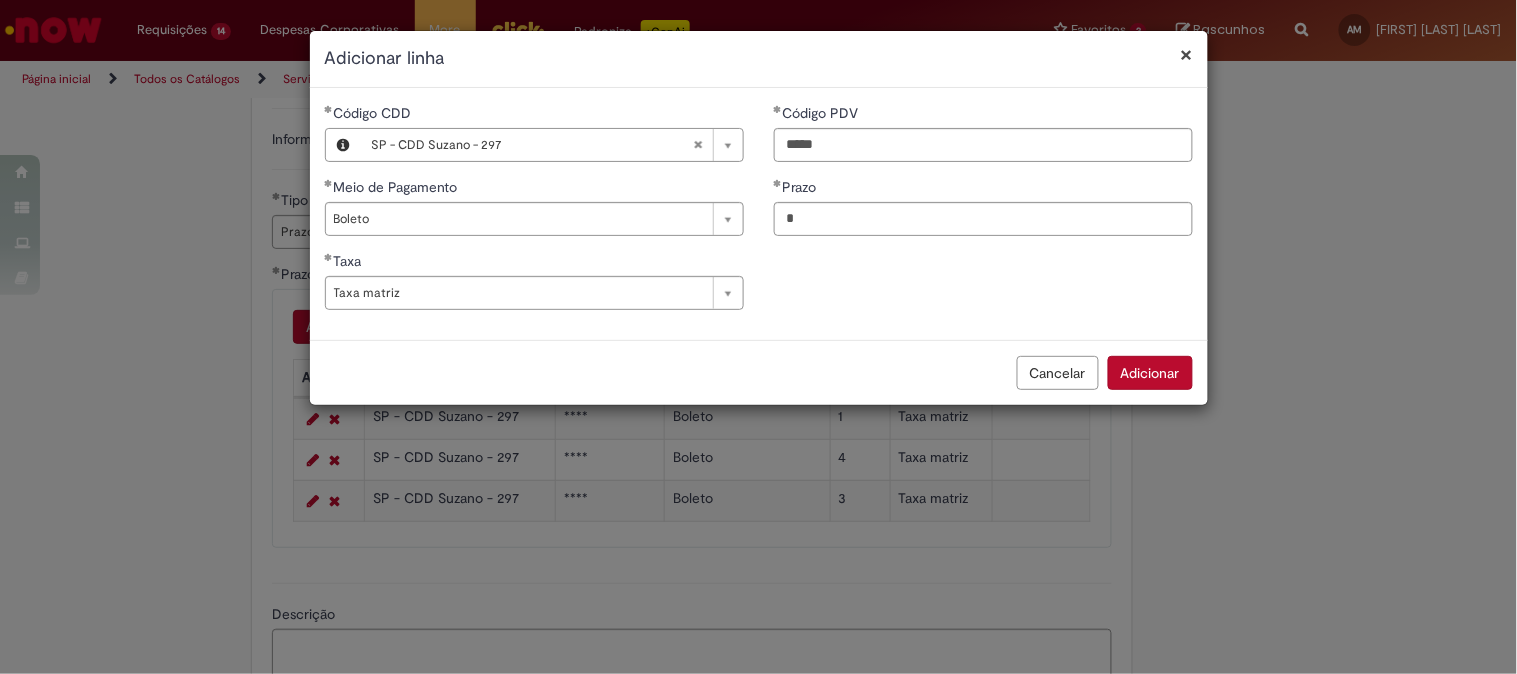 click on "Adicionar" at bounding box center (1150, 373) 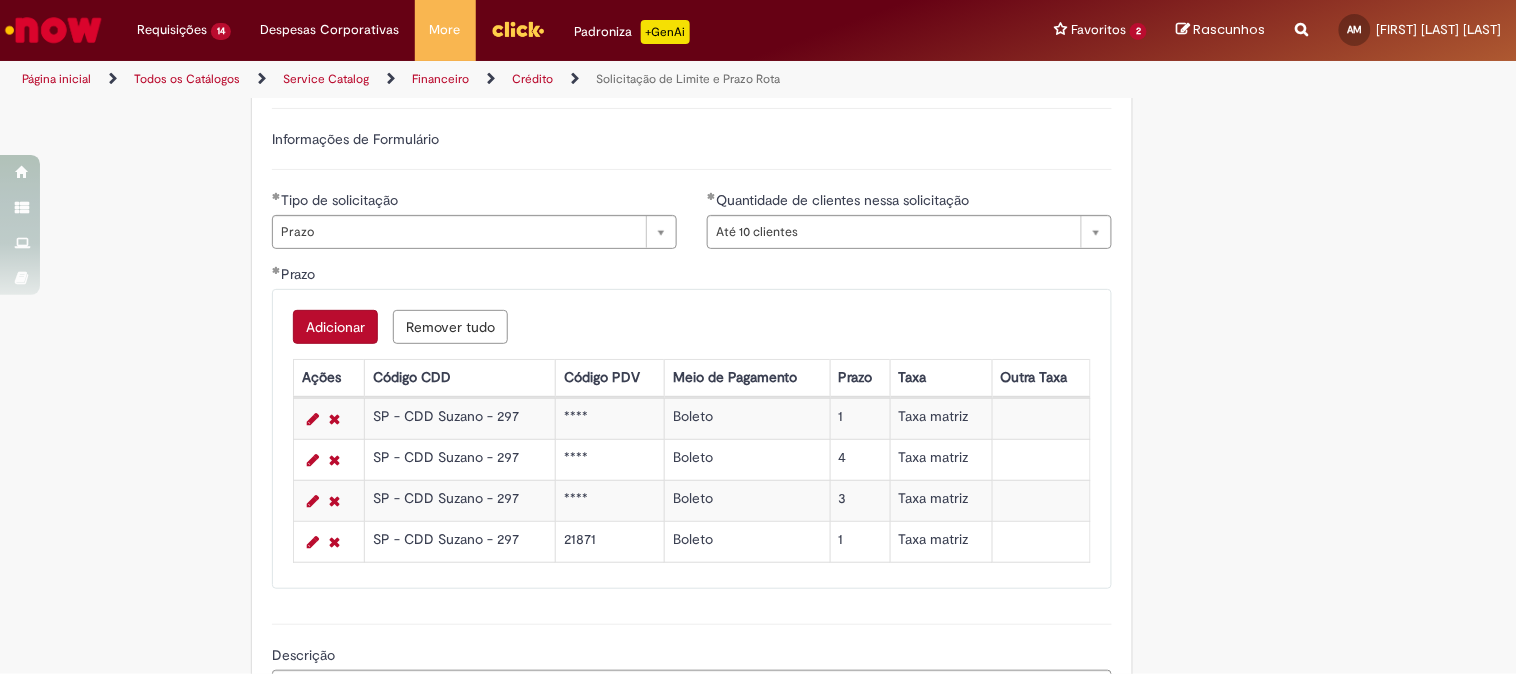click on "Adicionar" at bounding box center (335, 327) 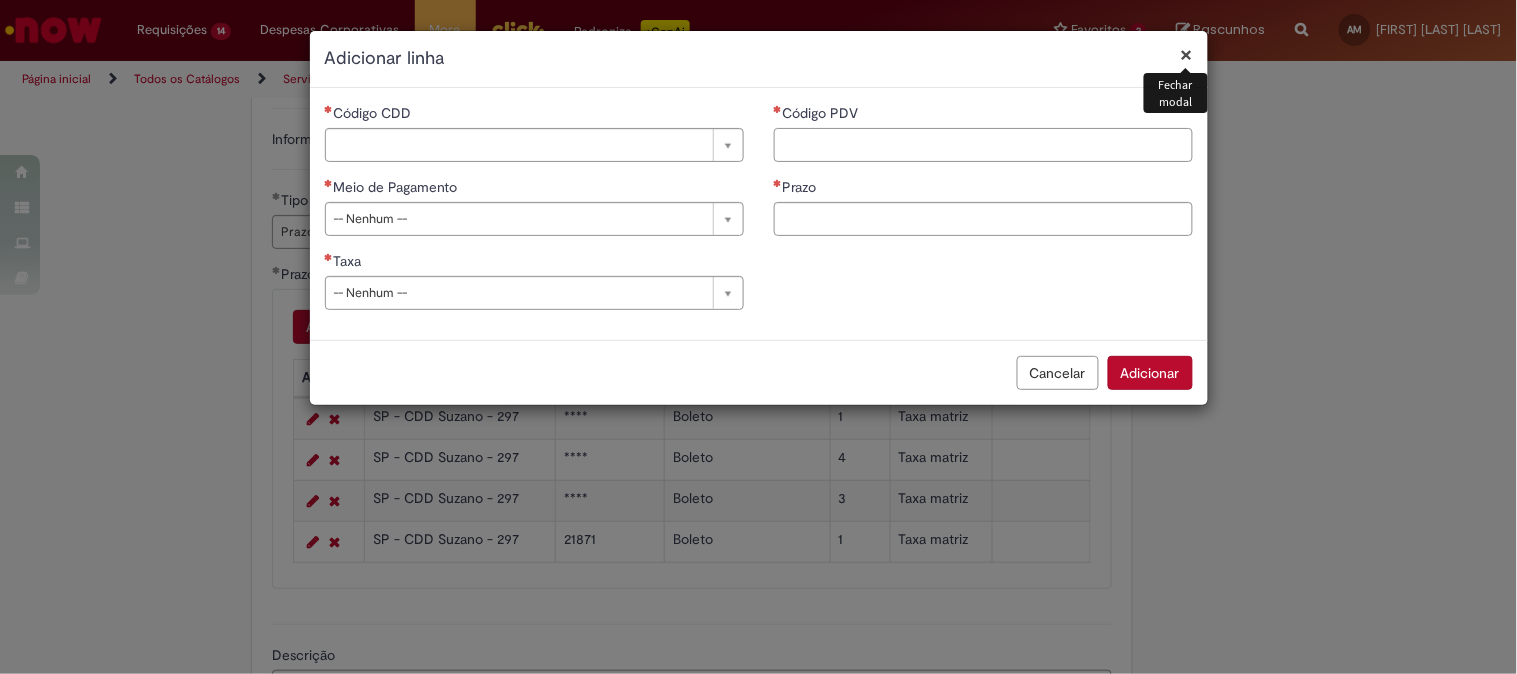 click on "Código PDV" at bounding box center [983, 145] 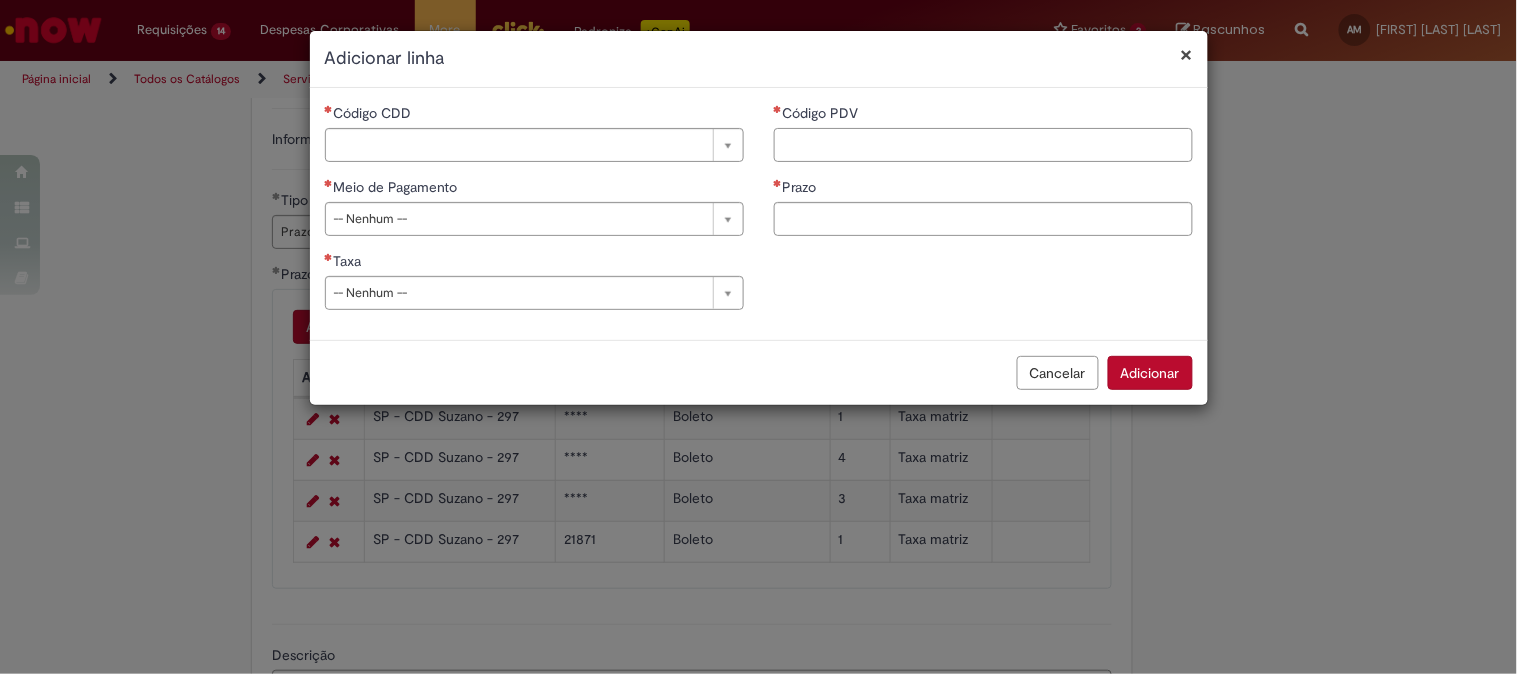 paste on "***" 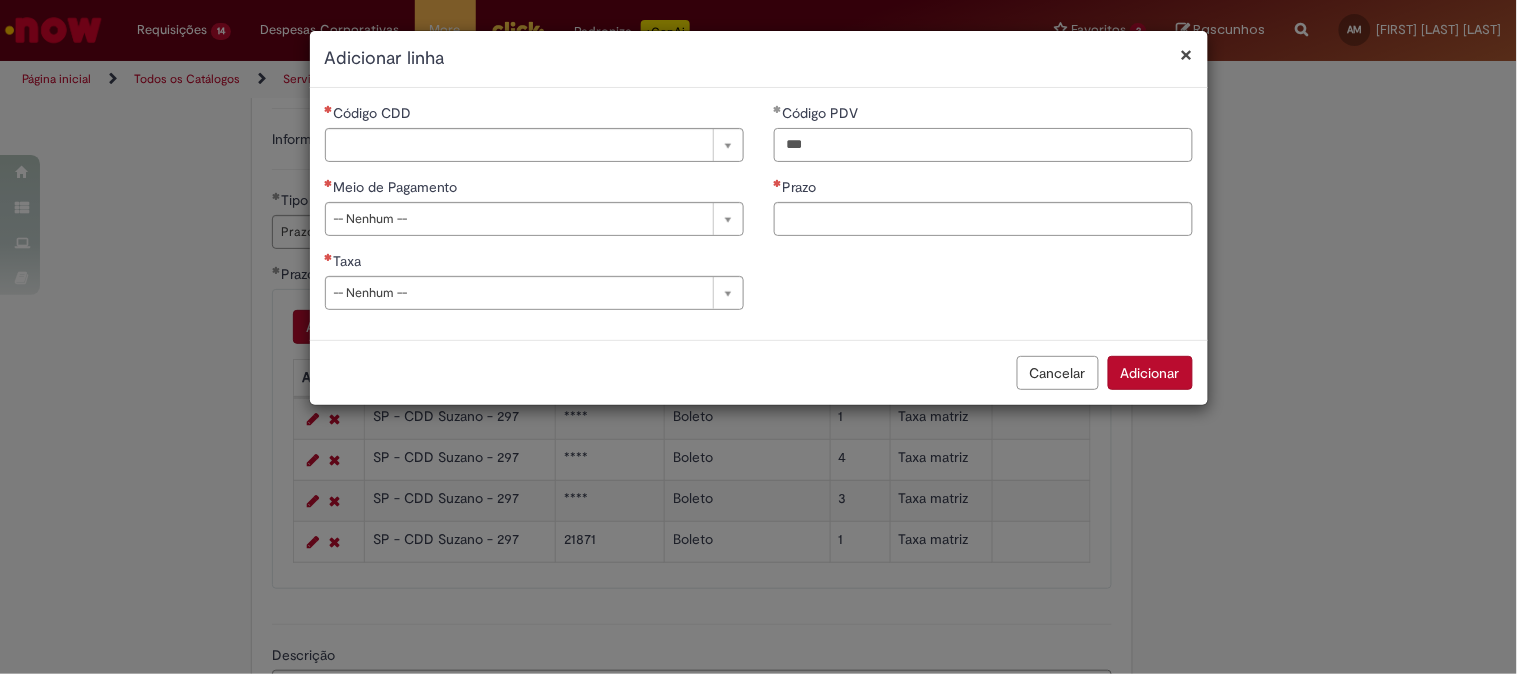 type on "***" 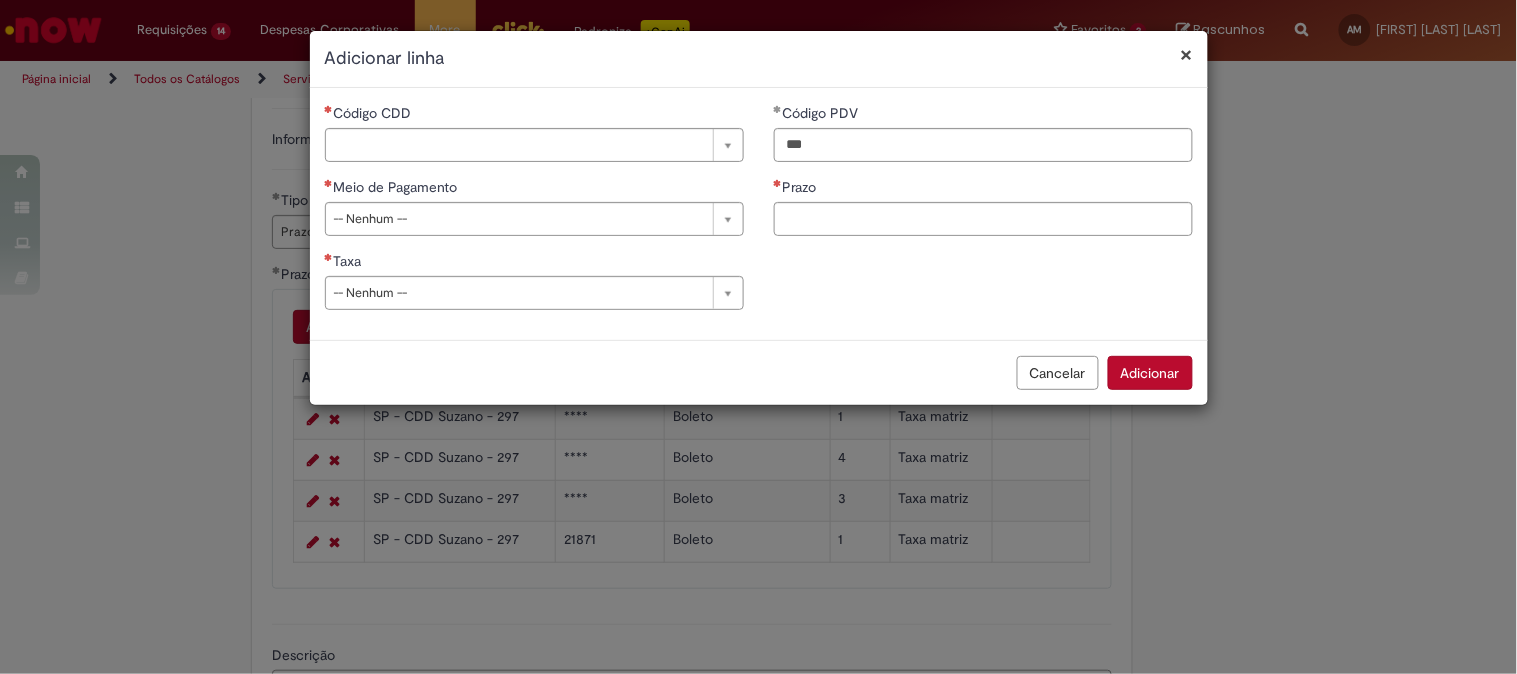 click on "Código CDD" at bounding box center (534, 115) 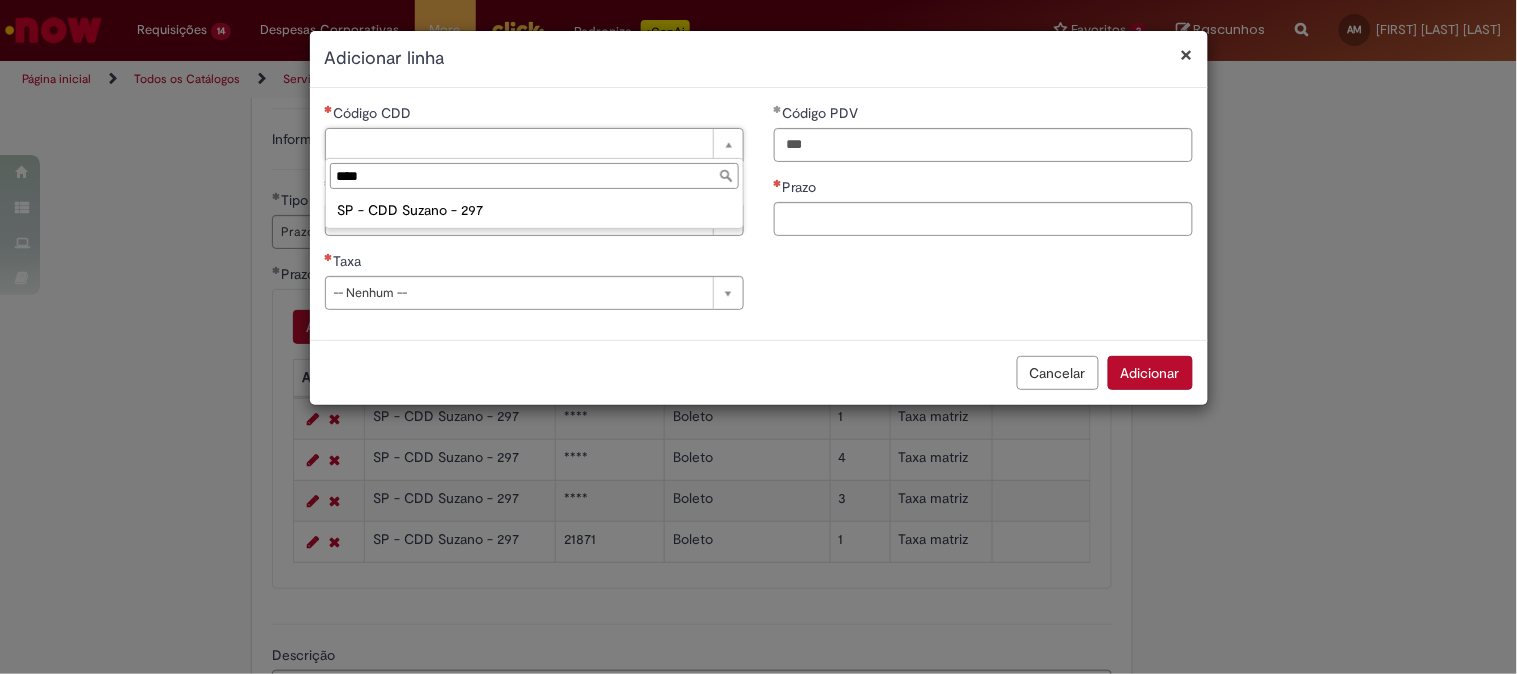 type on "****" 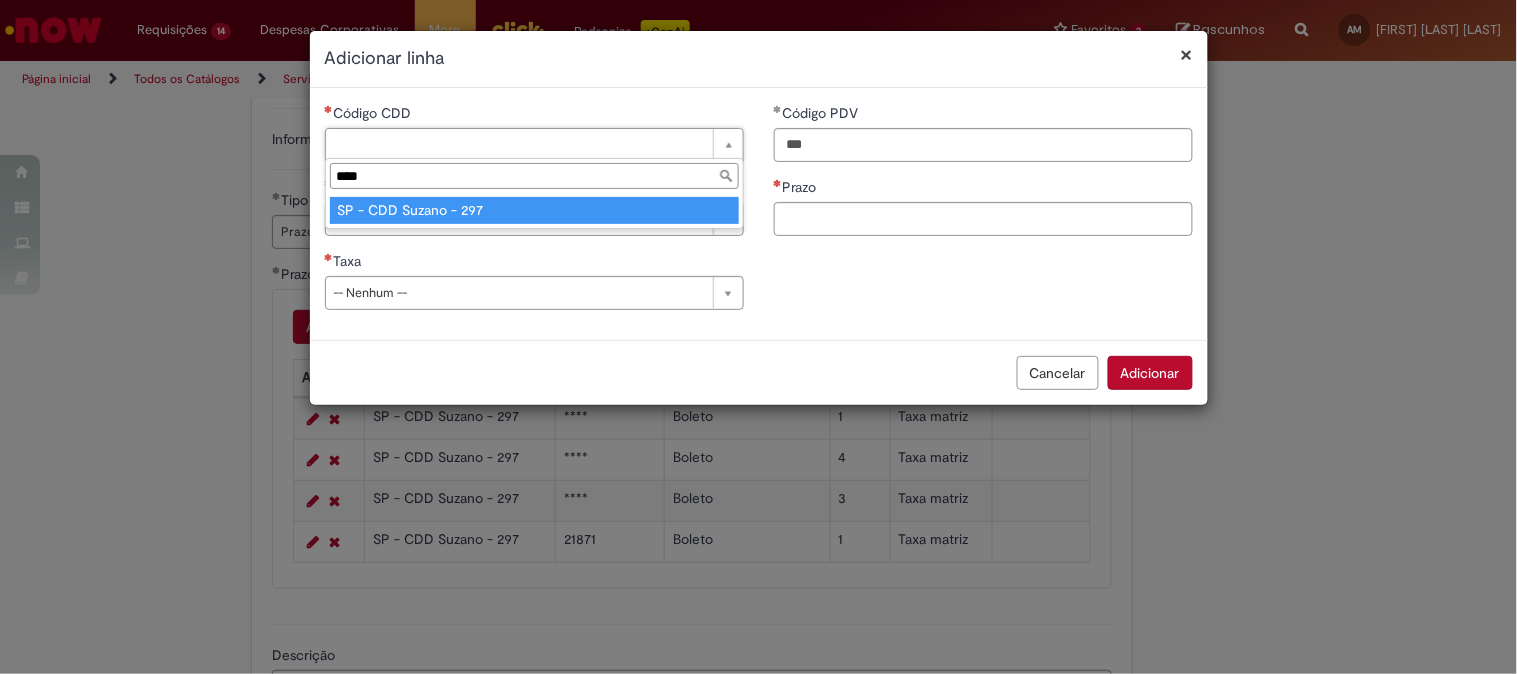 type on "**********" 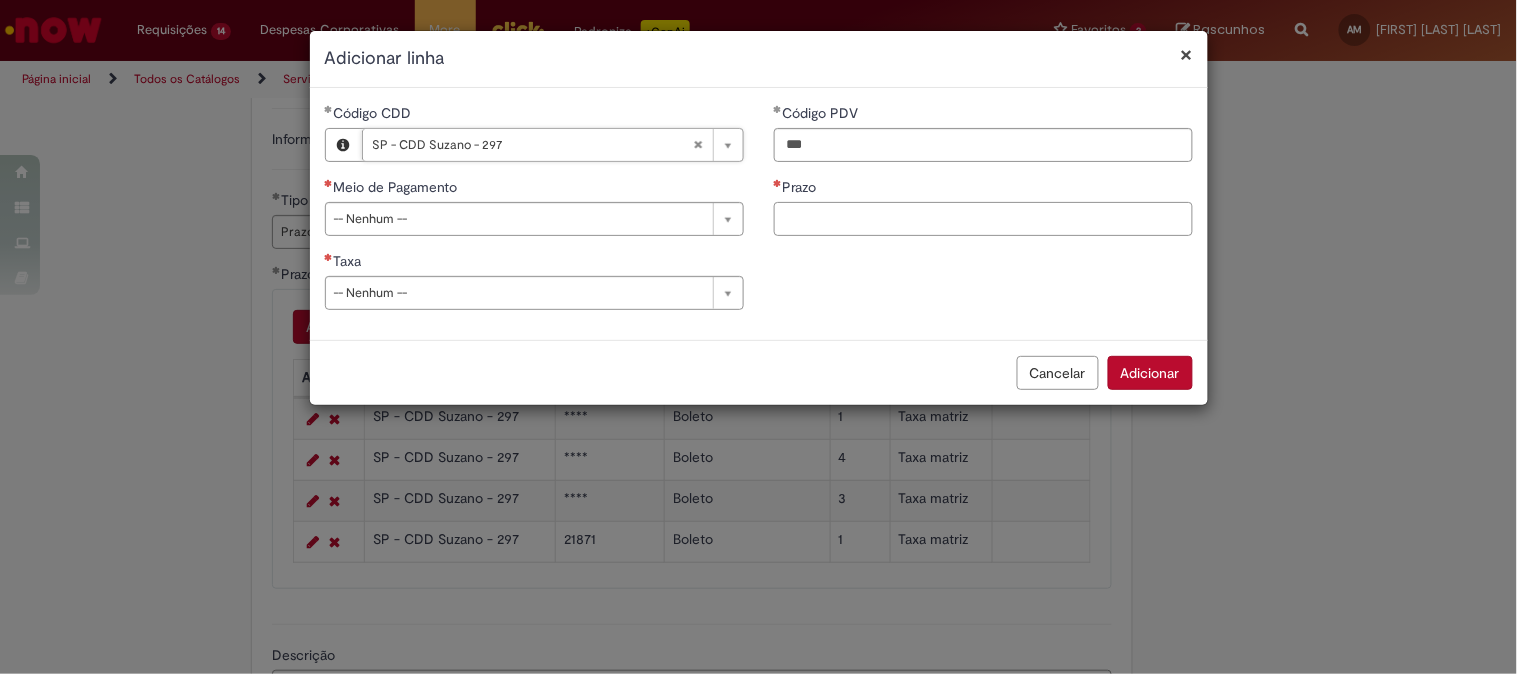 click on "Prazo" at bounding box center [983, 219] 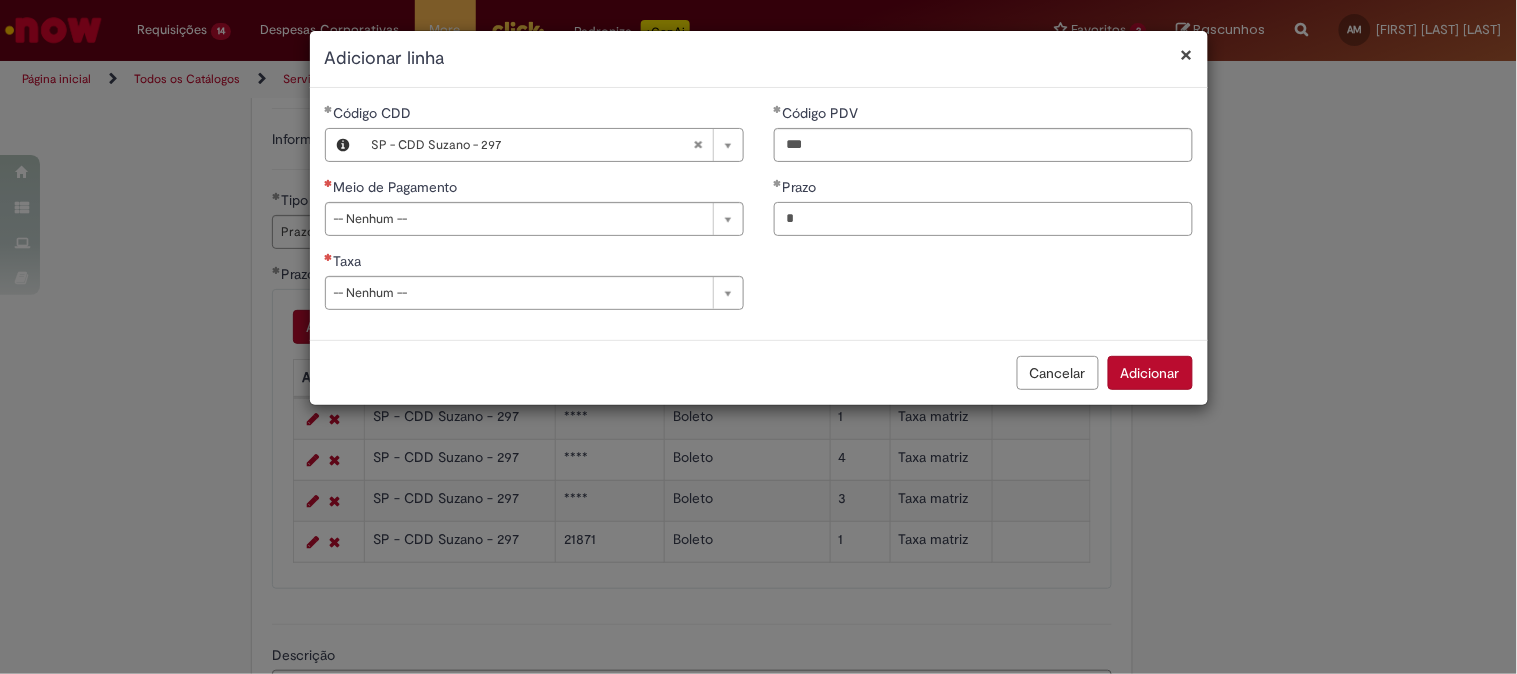 type on "*" 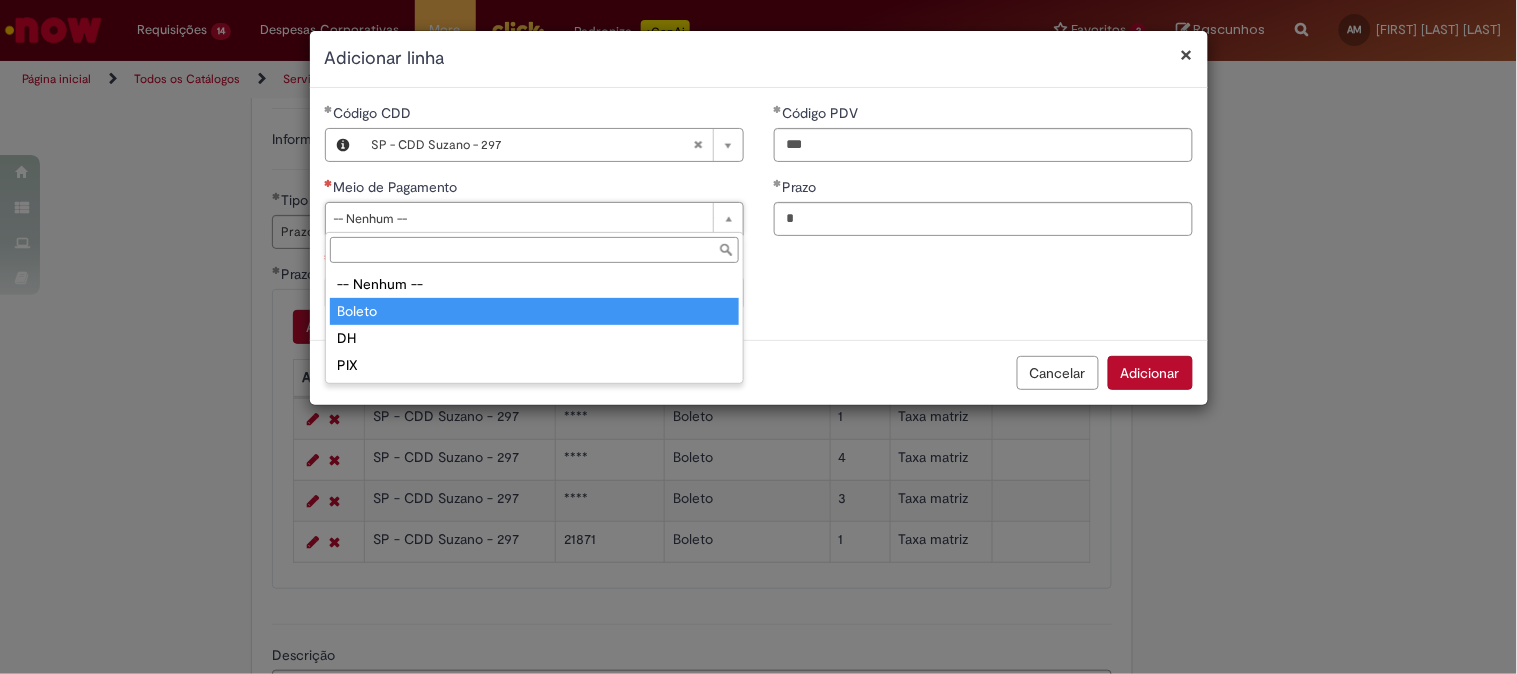 type on "******" 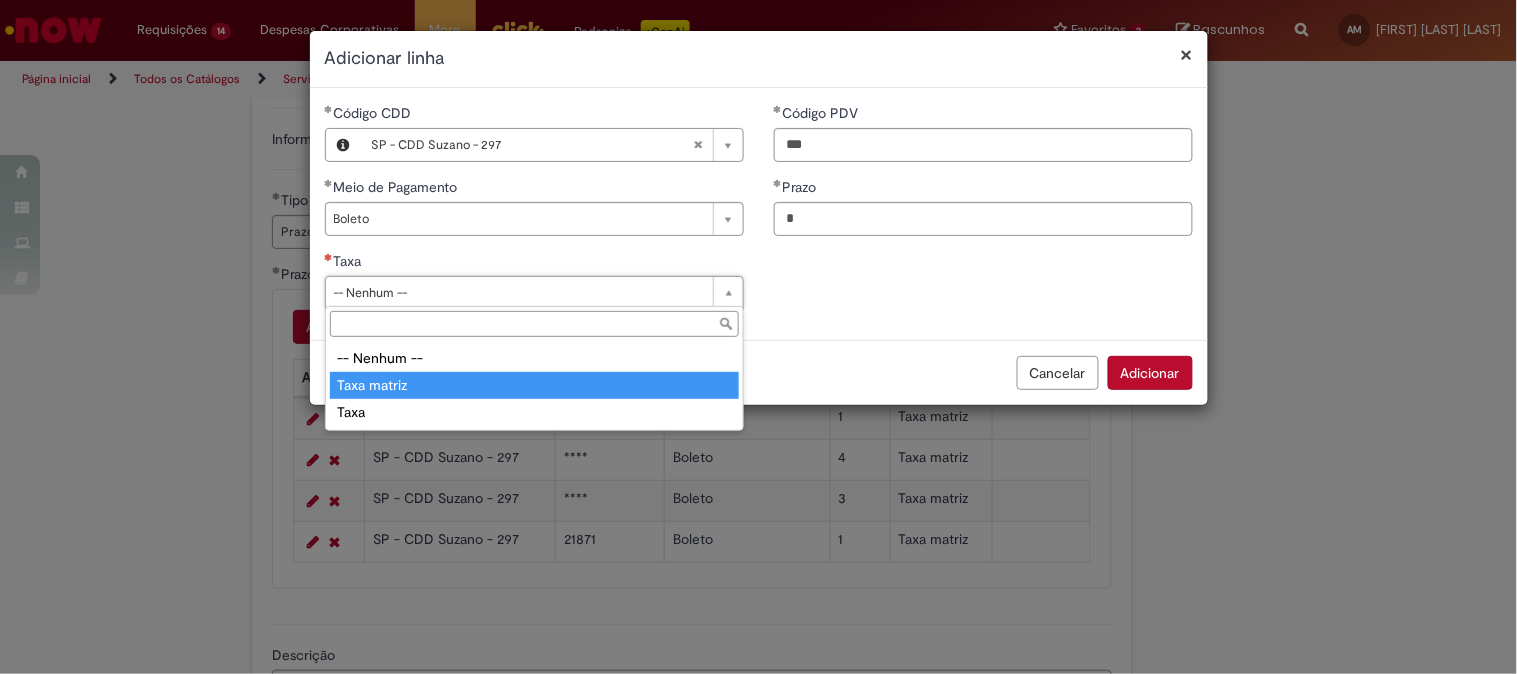 type on "**********" 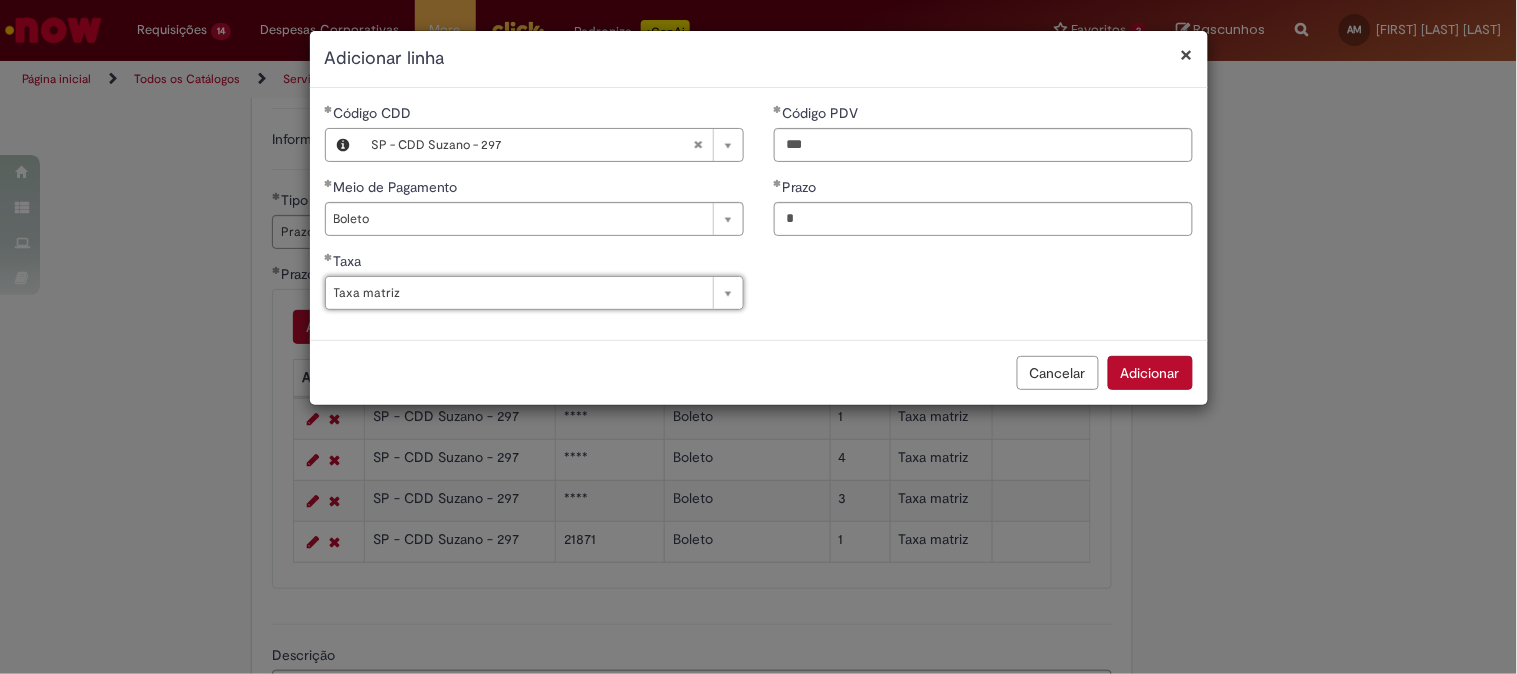 click on "Adicionar" at bounding box center [1150, 373] 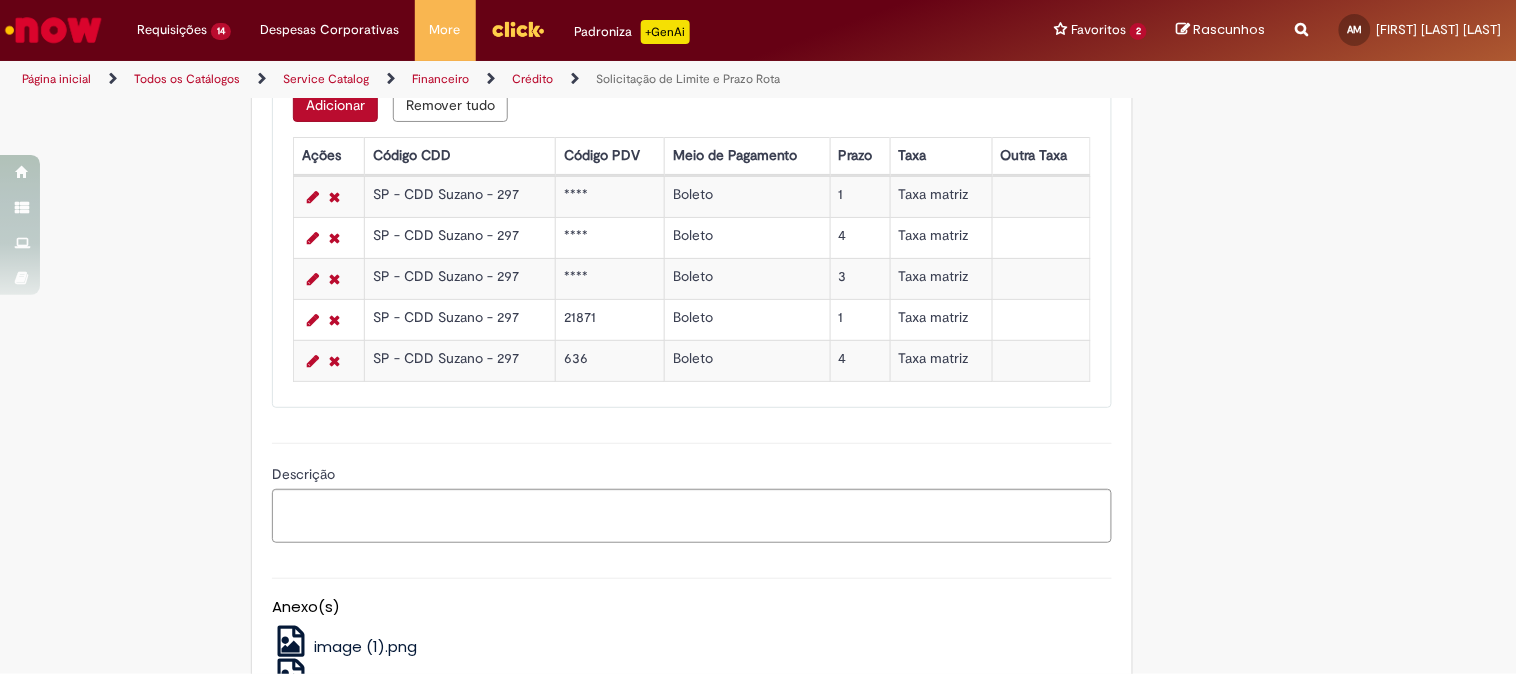 scroll, scrollTop: 1231, scrollLeft: 0, axis: vertical 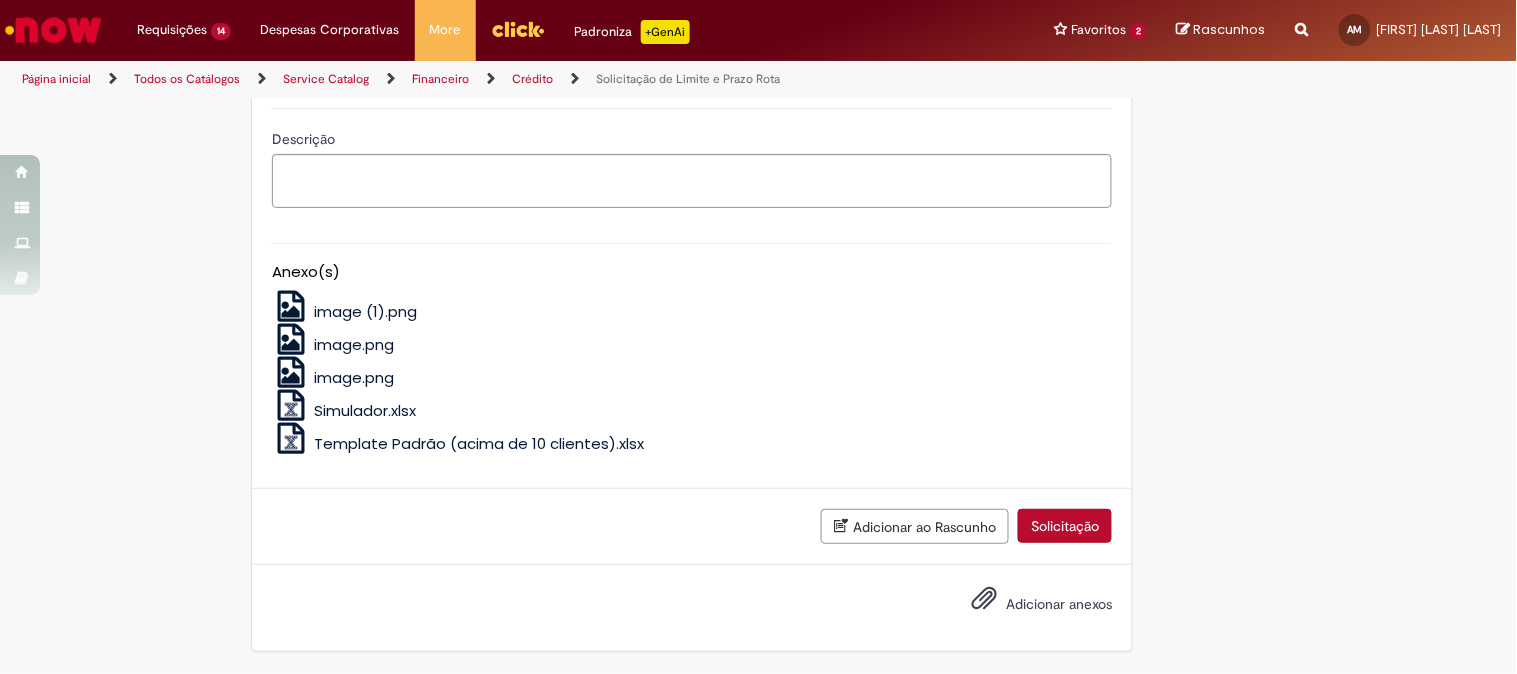 click on "Adicionar anexos" at bounding box center [1059, 604] 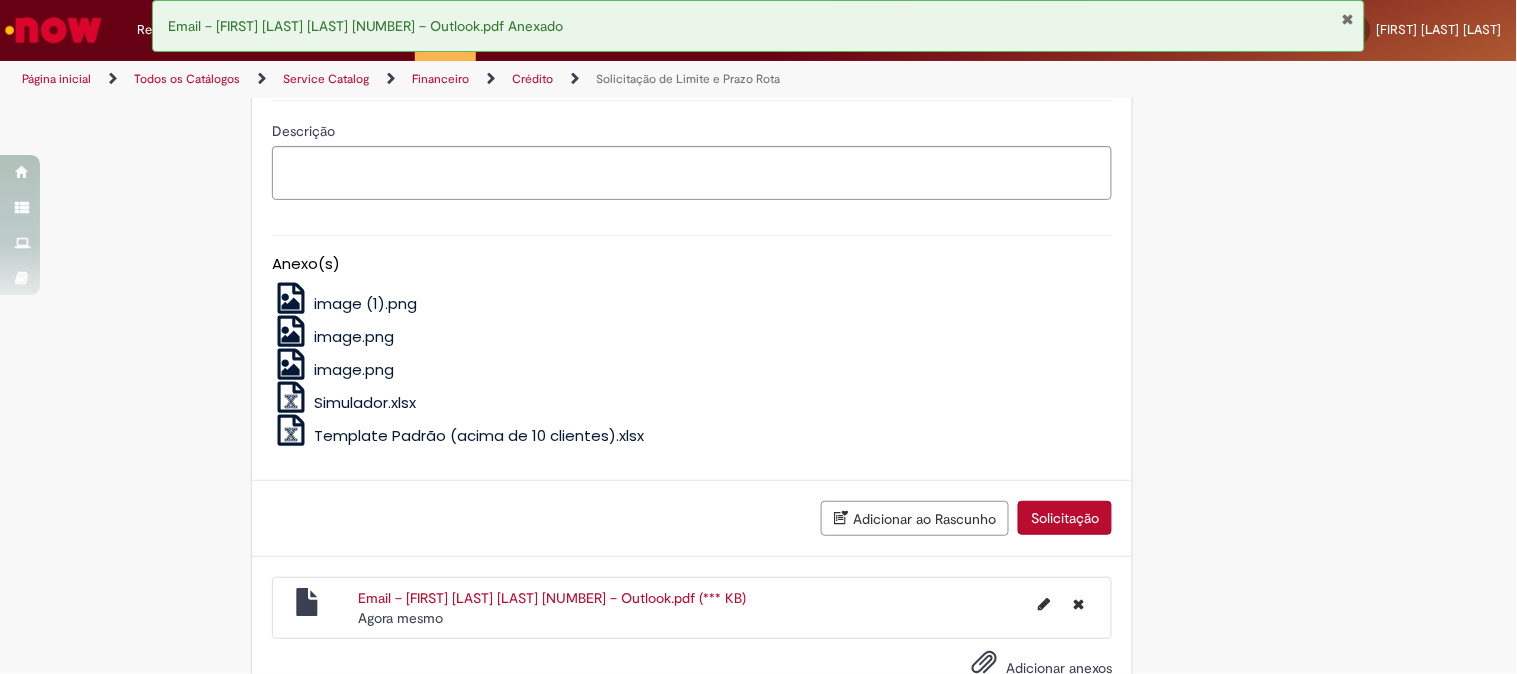 scroll, scrollTop: 1303, scrollLeft: 0, axis: vertical 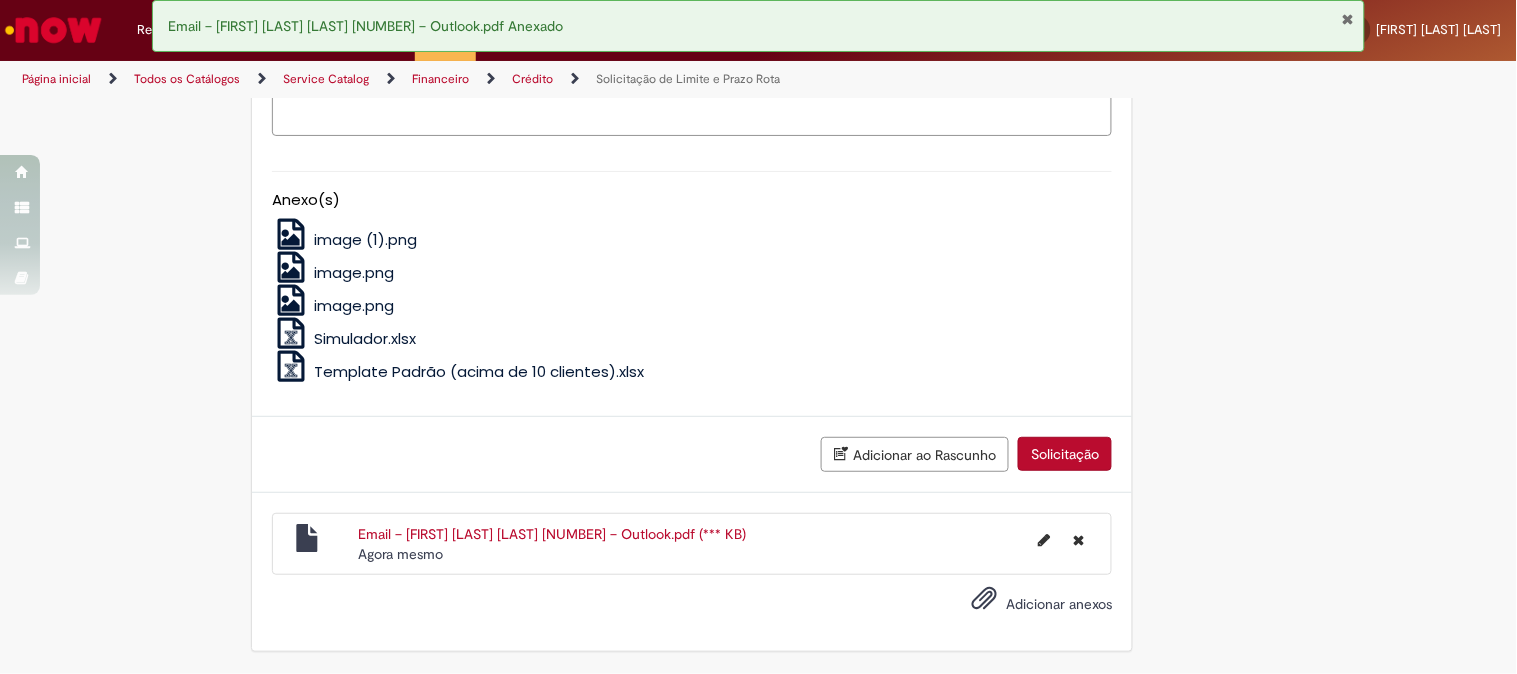 click on "Solicitação" at bounding box center [1065, 454] 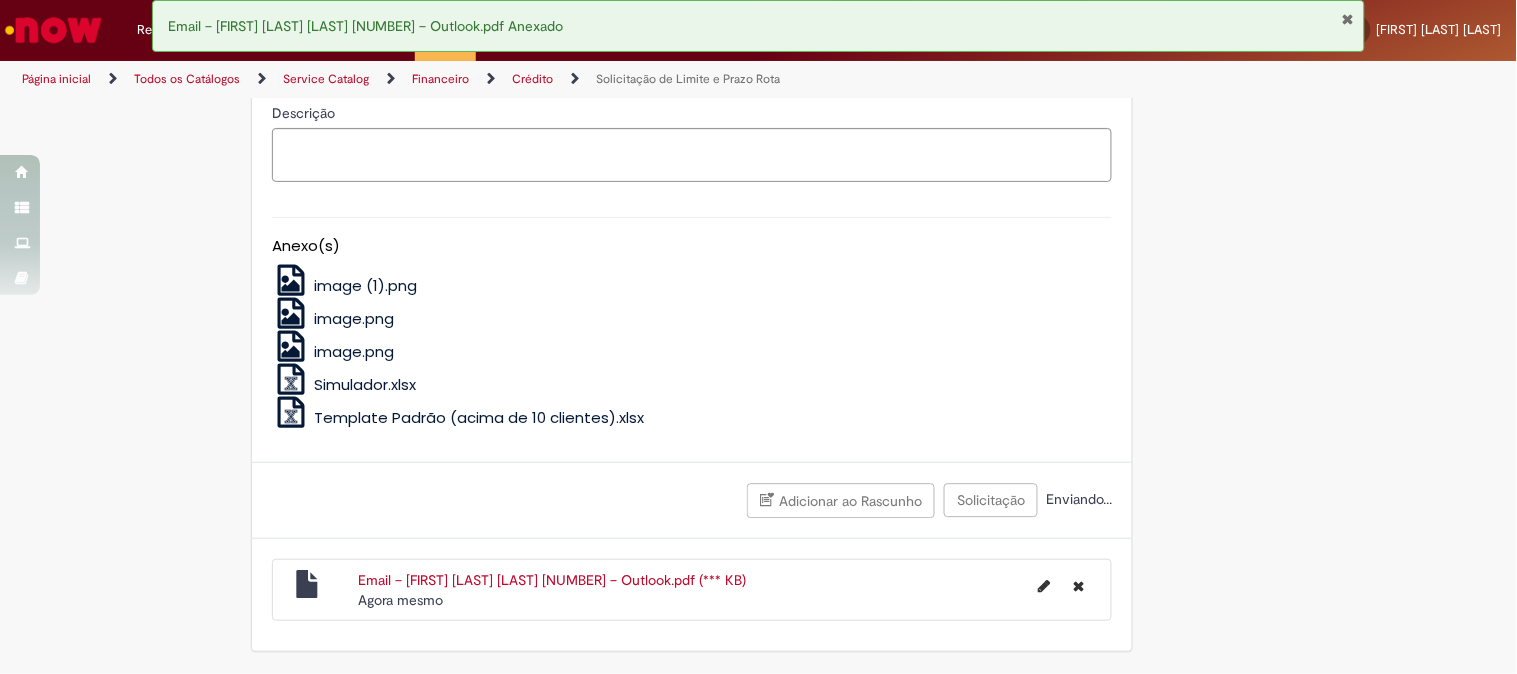 scroll, scrollTop: 1256, scrollLeft: 0, axis: vertical 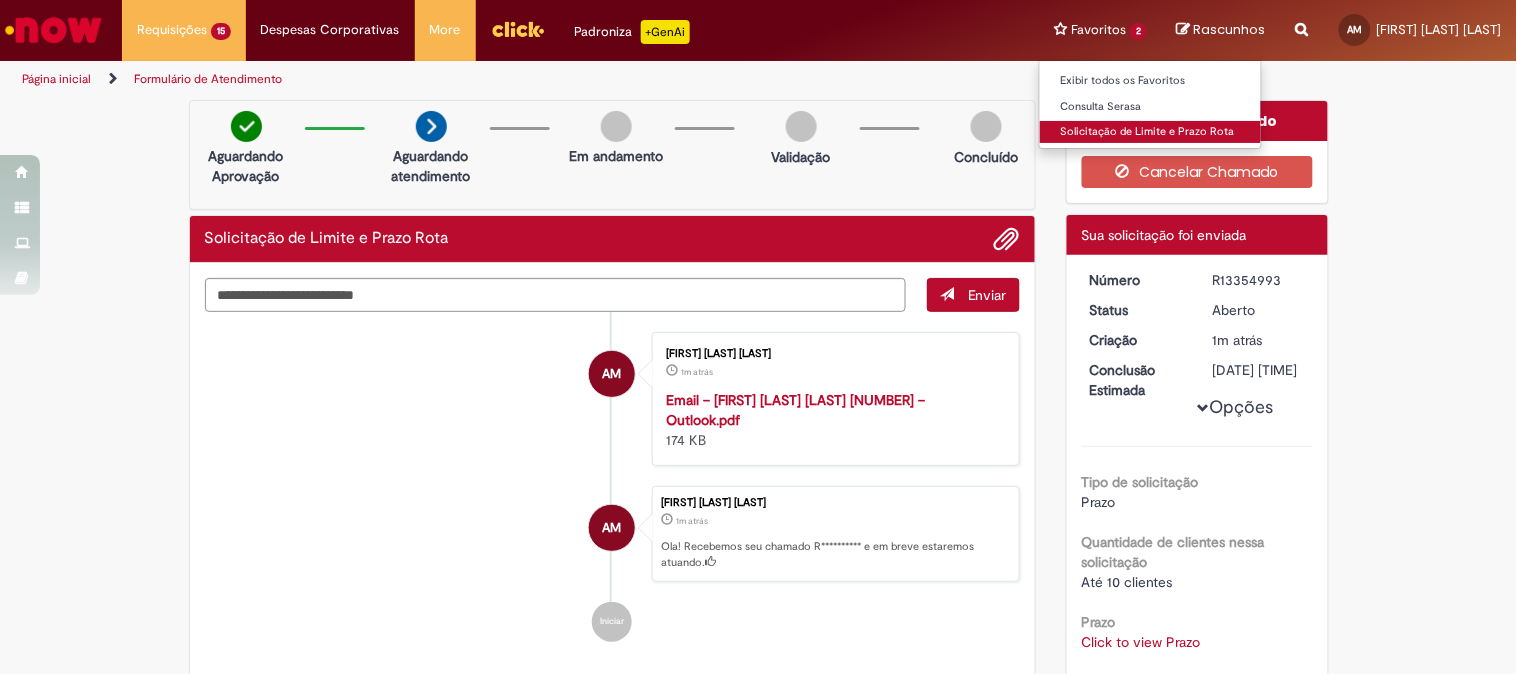 click on "Solicitação de Limite e Prazo Rota" at bounding box center [1150, 132] 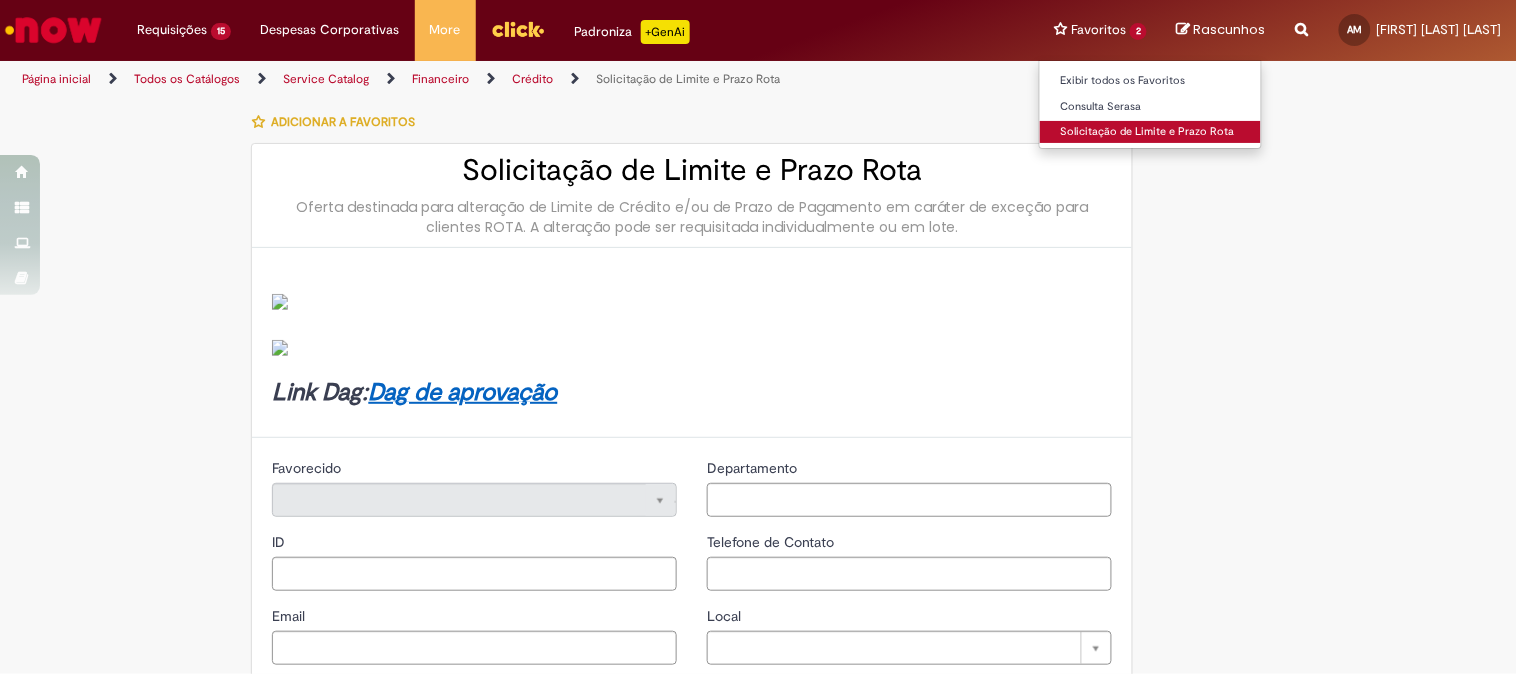 type on "********" 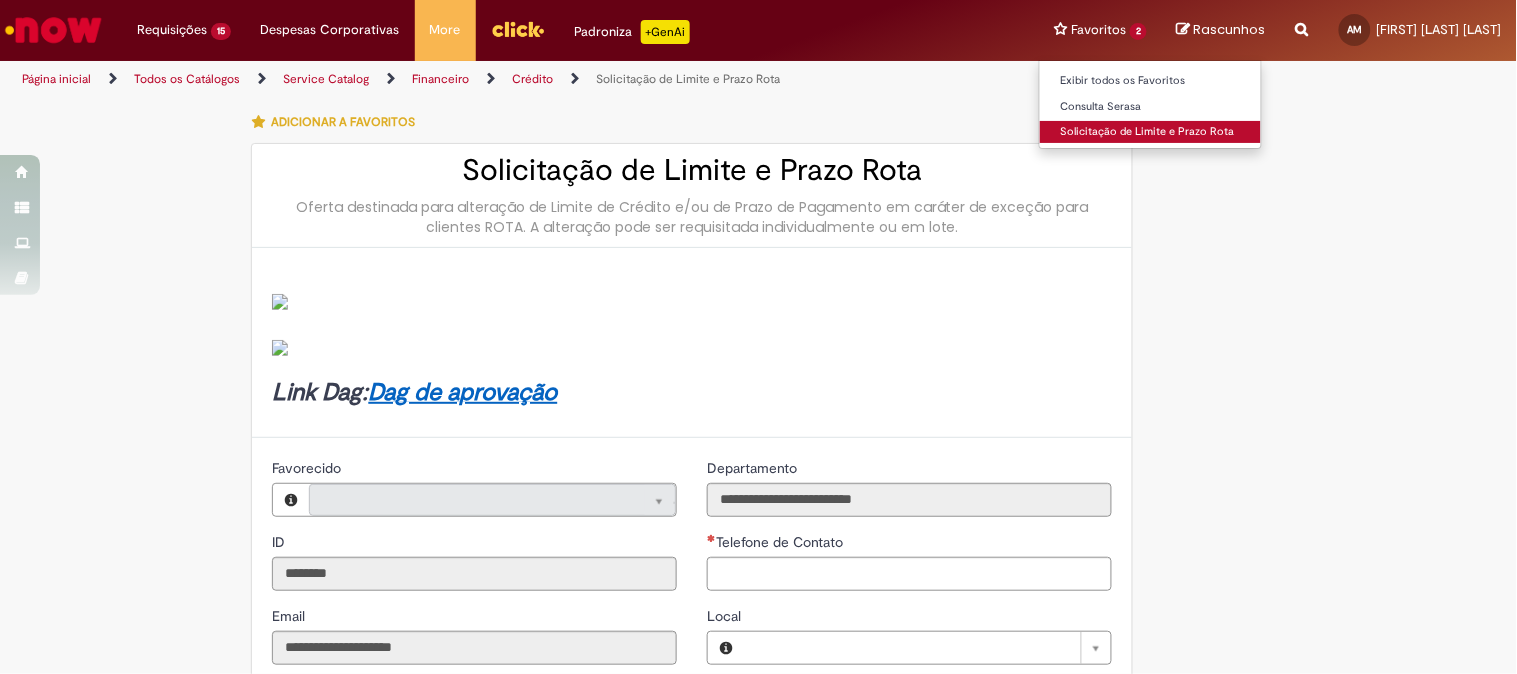 type on "**********" 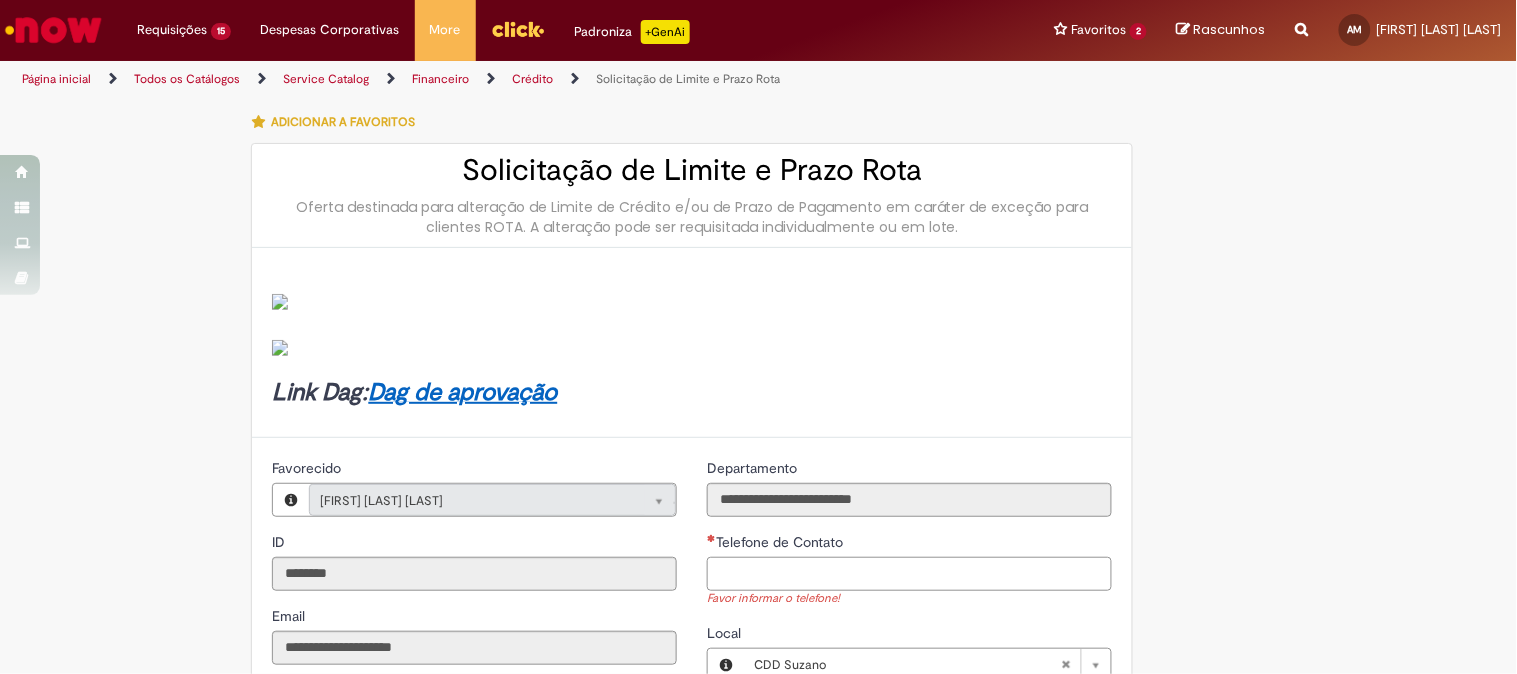 click on "Telefone de Contato" at bounding box center [909, 574] 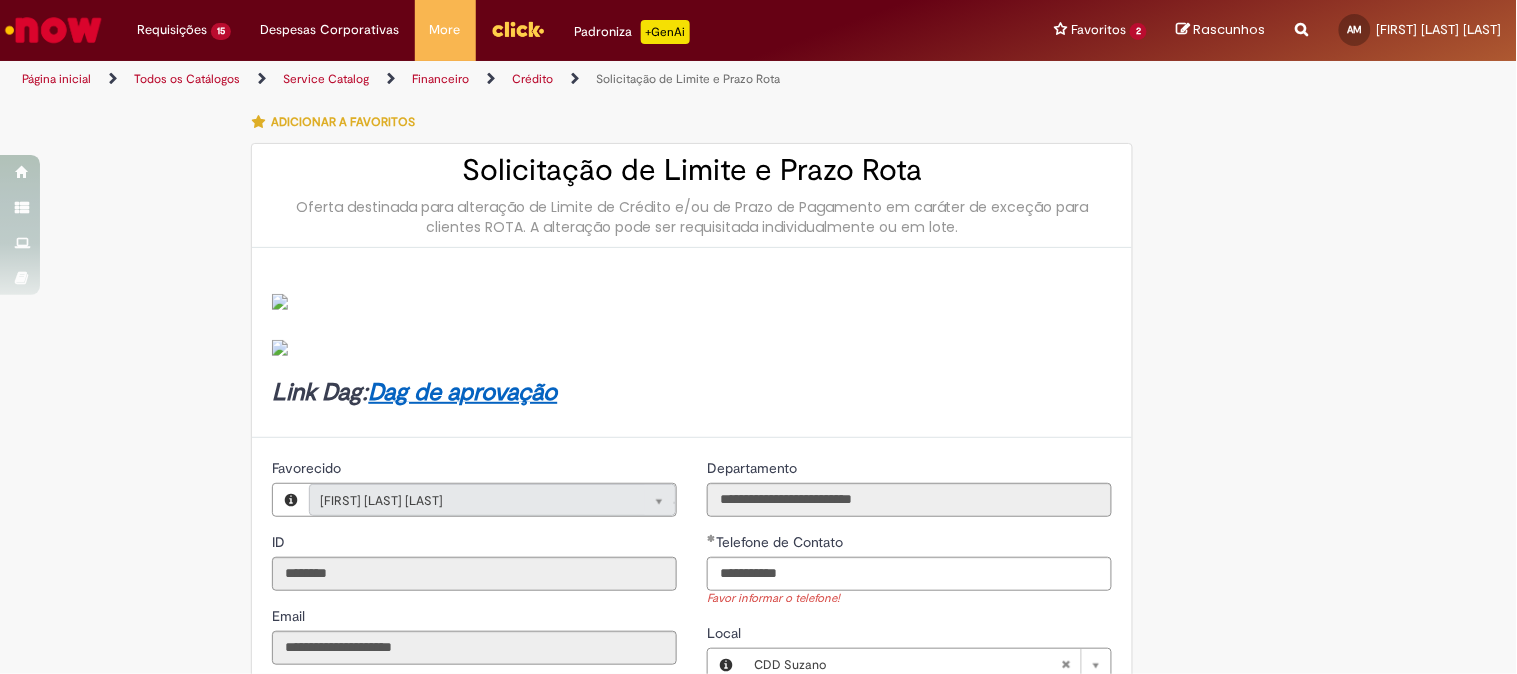 click on "**********" at bounding box center [759, 816] 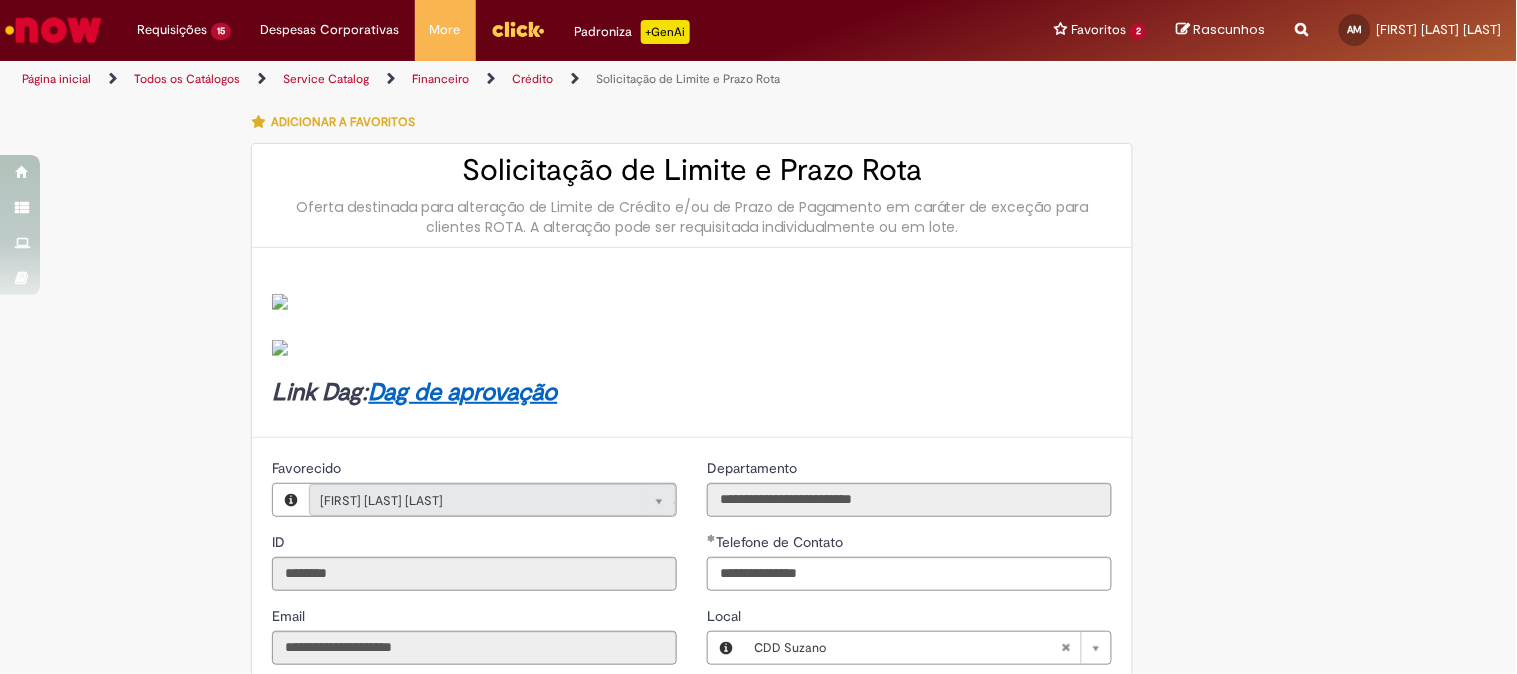 scroll, scrollTop: 333, scrollLeft: 0, axis: vertical 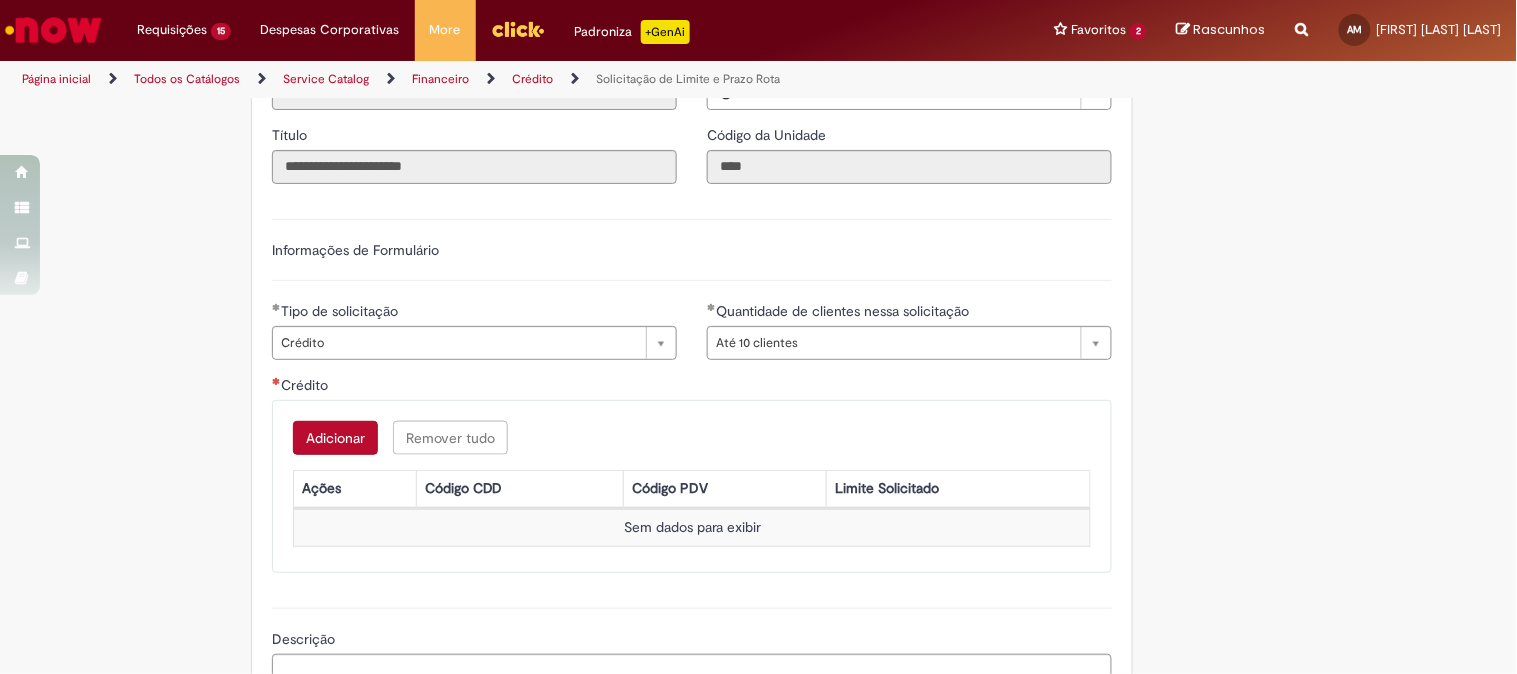 click on "Adicionar" at bounding box center (335, 438) 